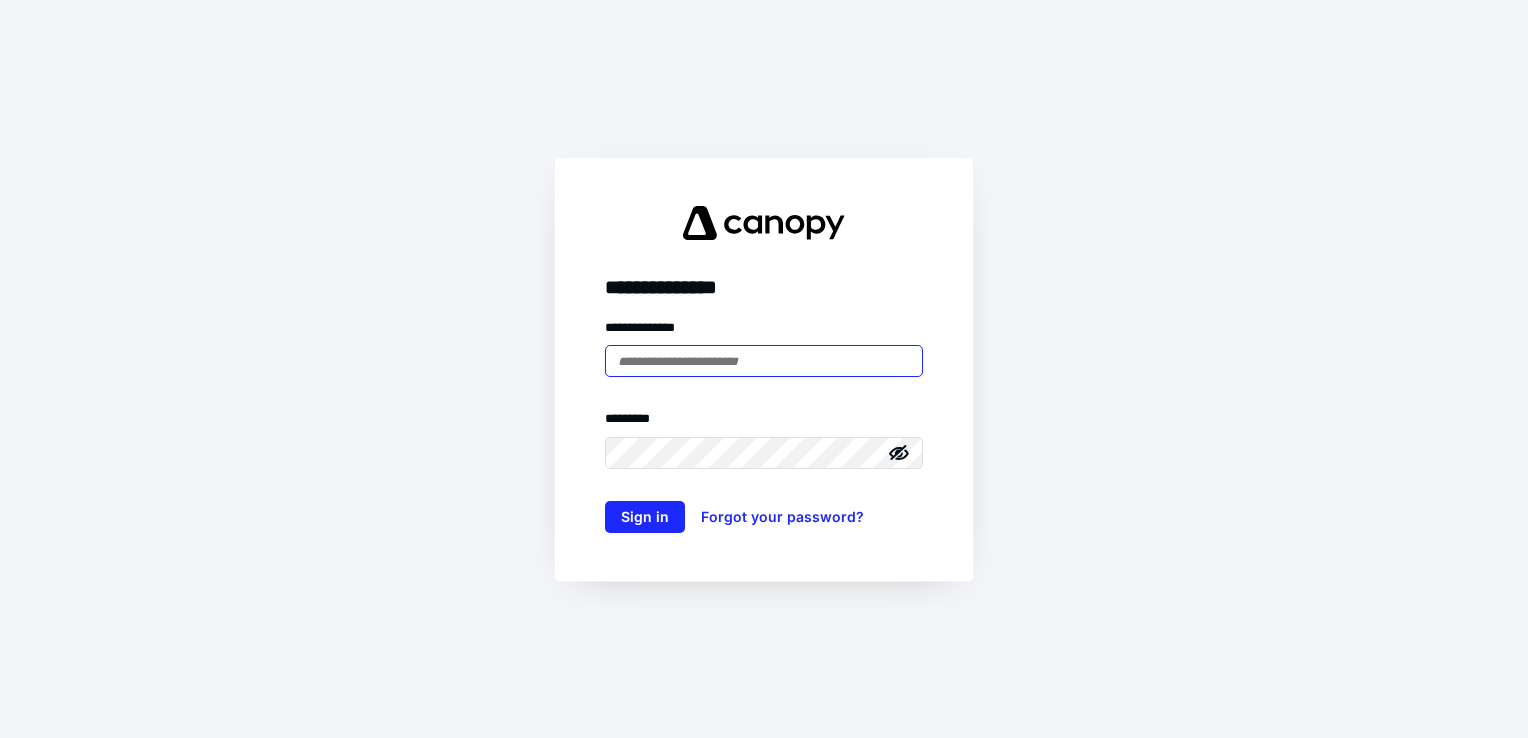 scroll, scrollTop: 0, scrollLeft: 0, axis: both 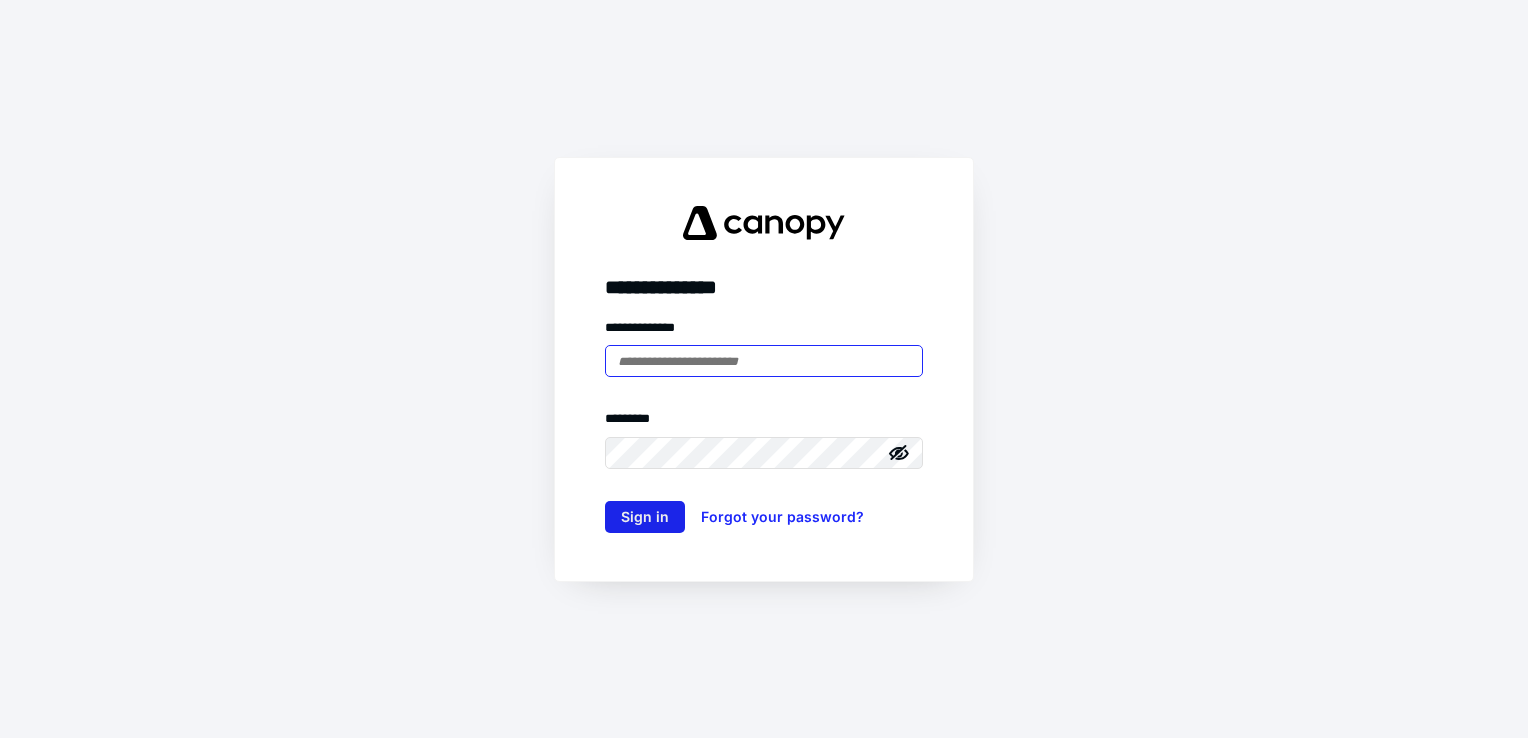 type on "**********" 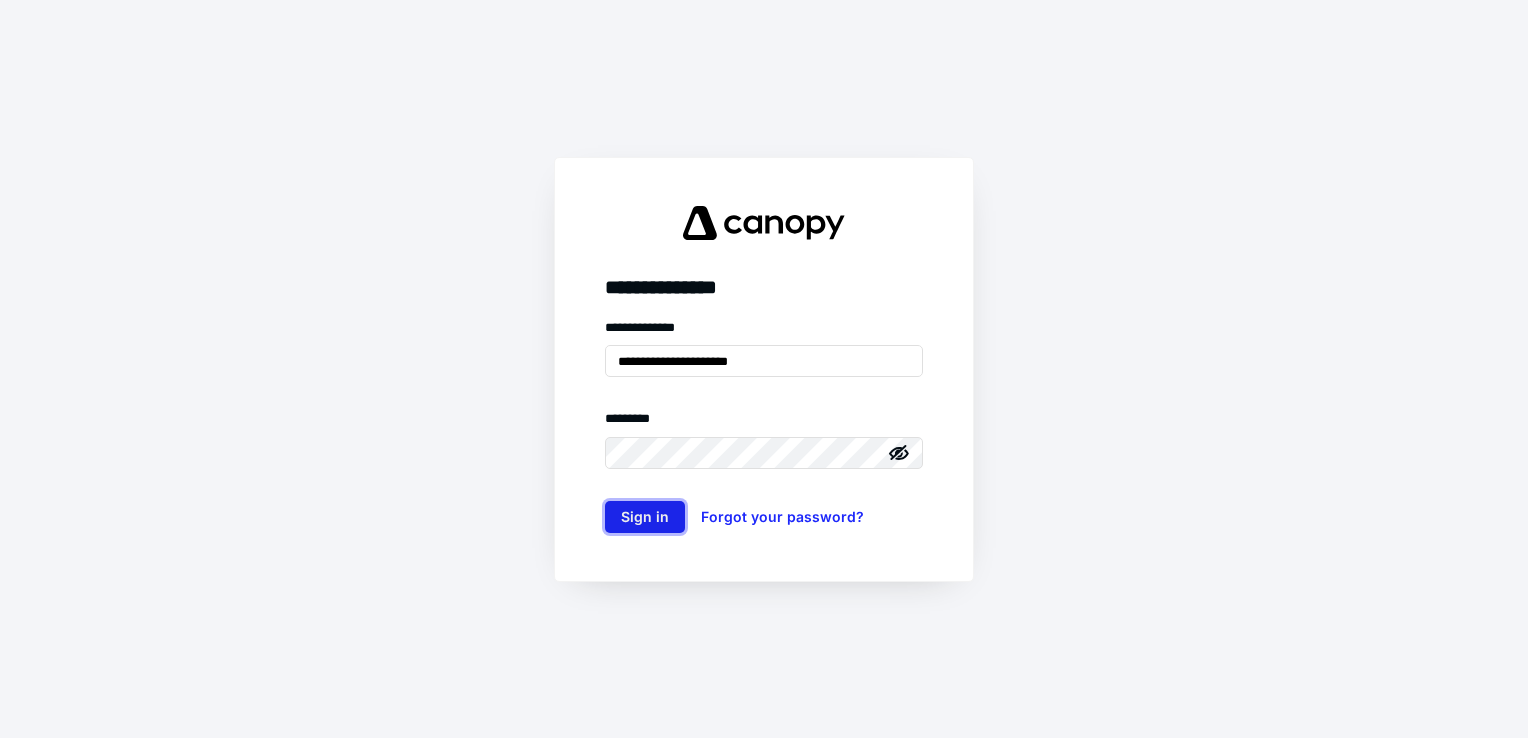 click on "Sign in" at bounding box center [645, 517] 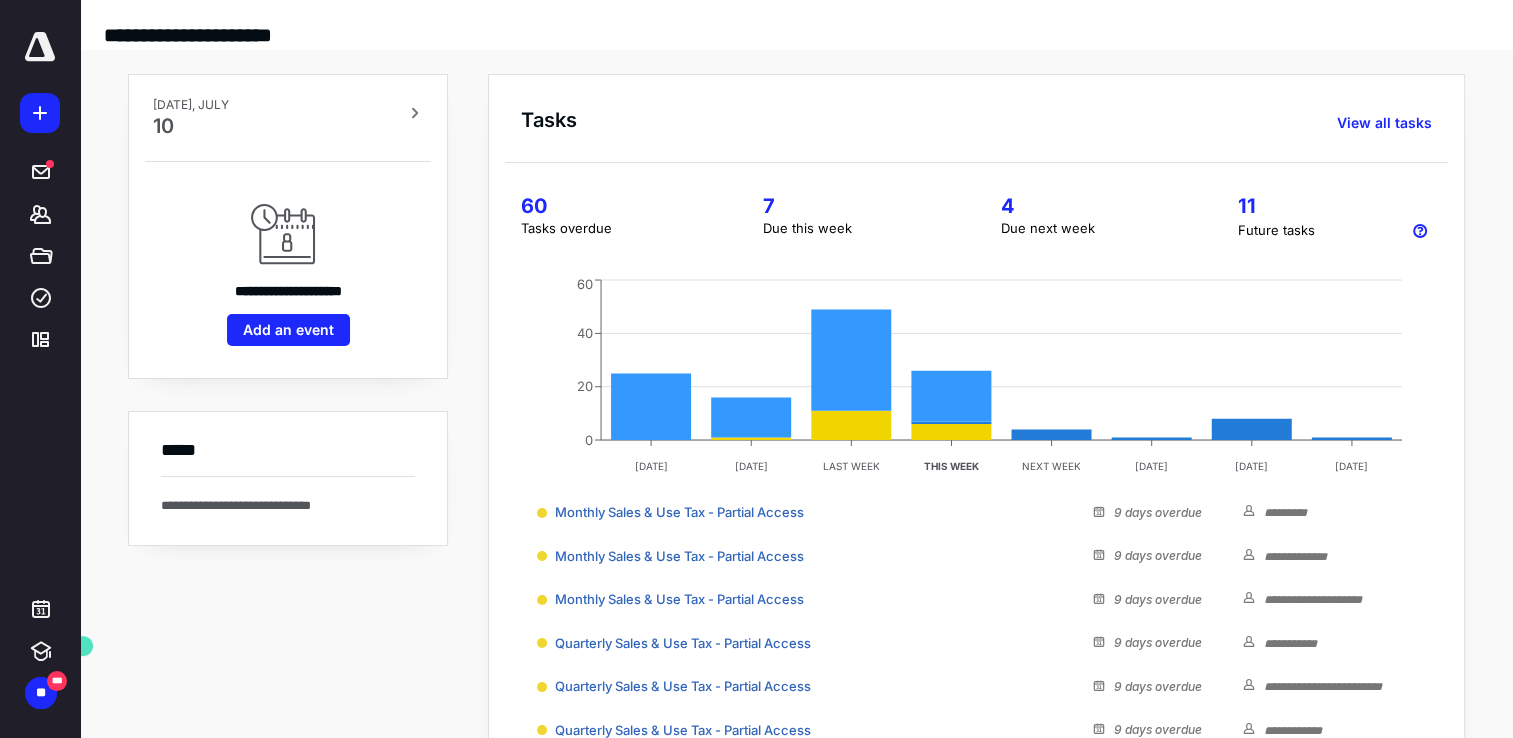 scroll, scrollTop: 0, scrollLeft: 0, axis: both 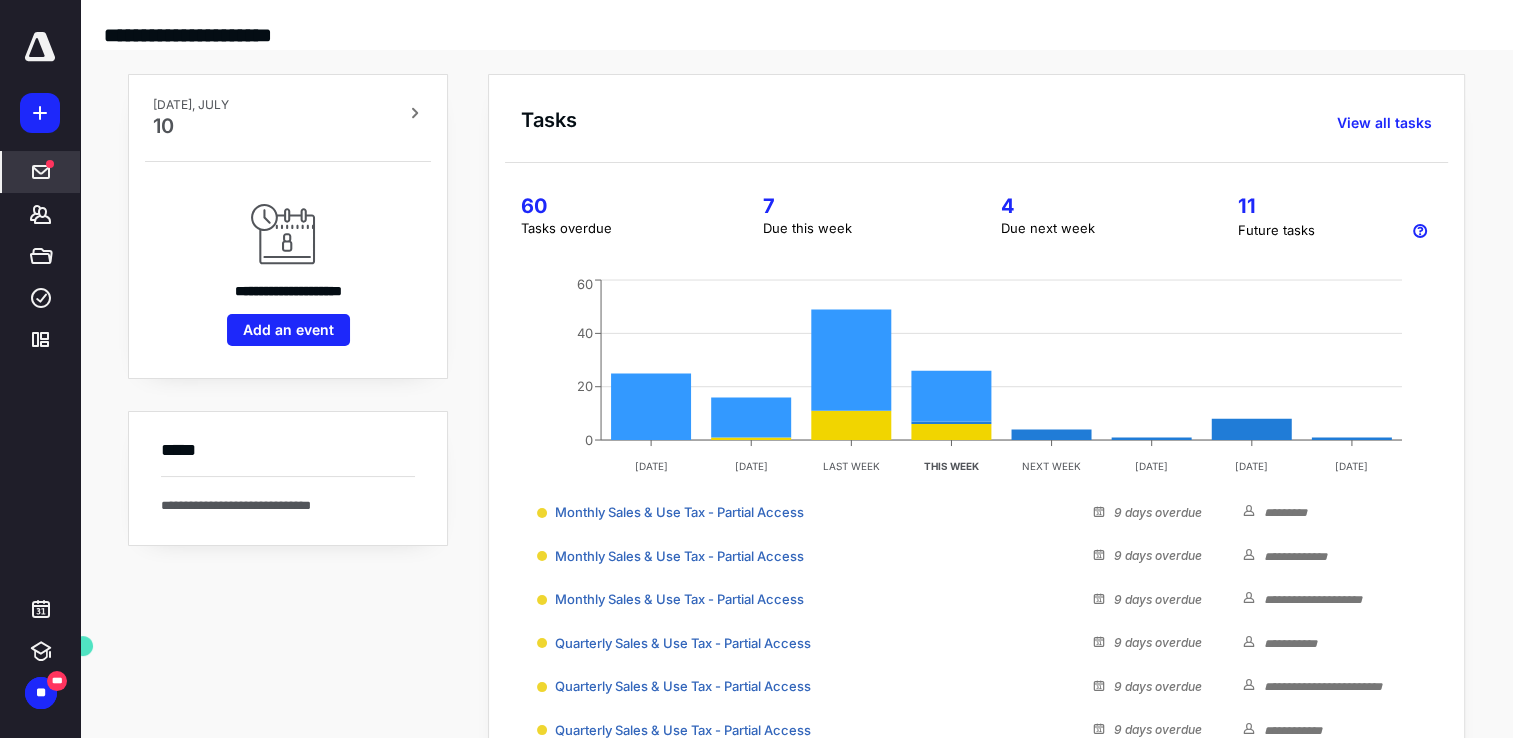 click 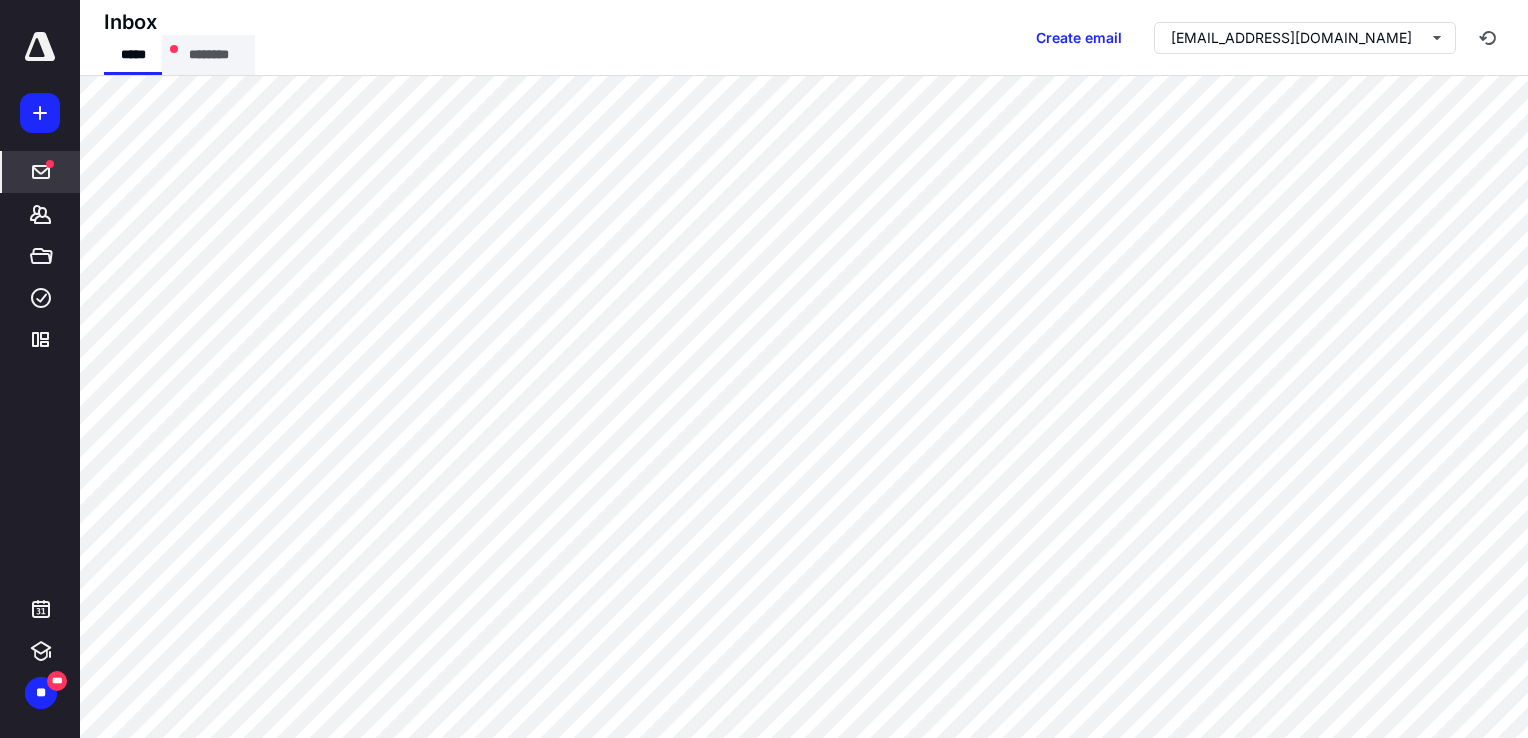 click on "********" at bounding box center (208, 55) 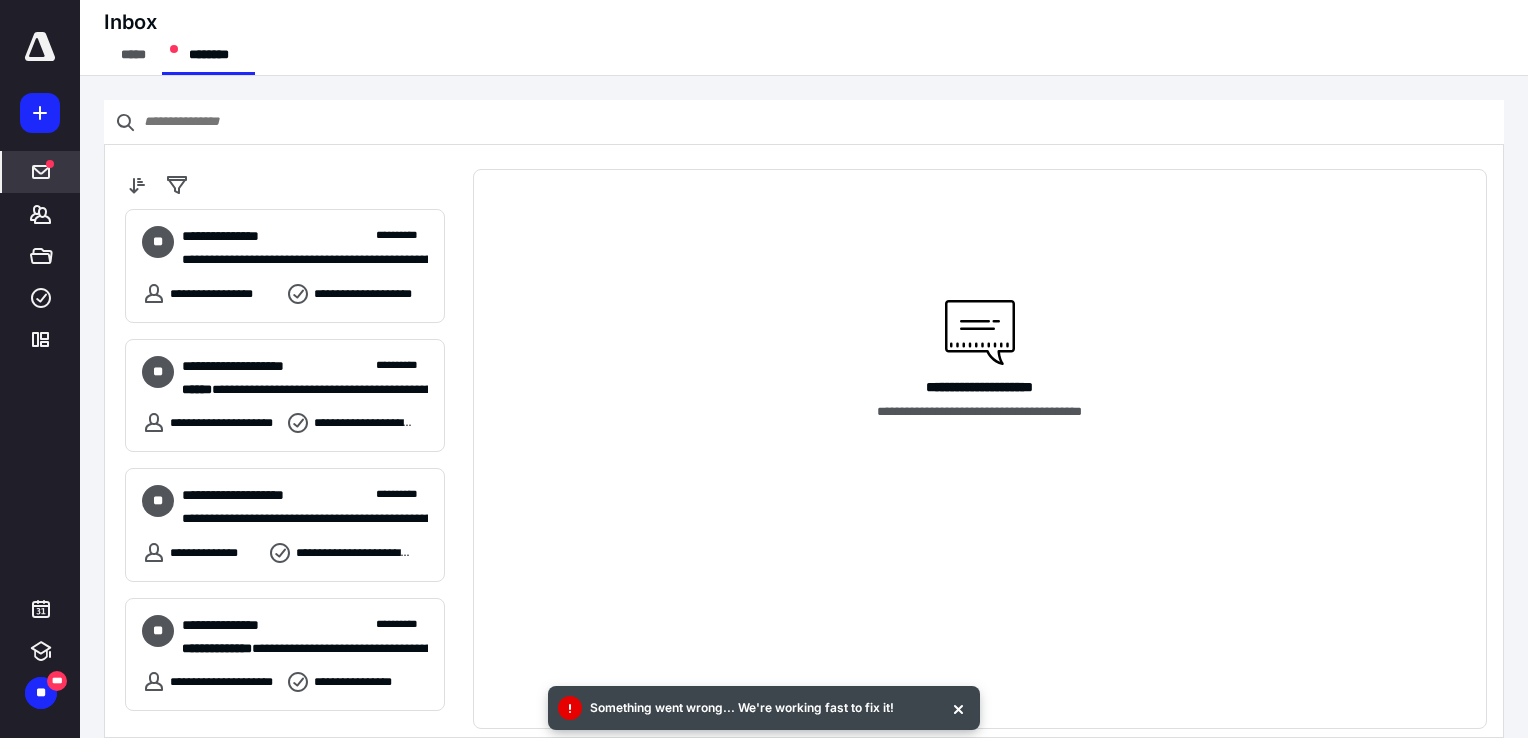 click at bounding box center [40, 58] 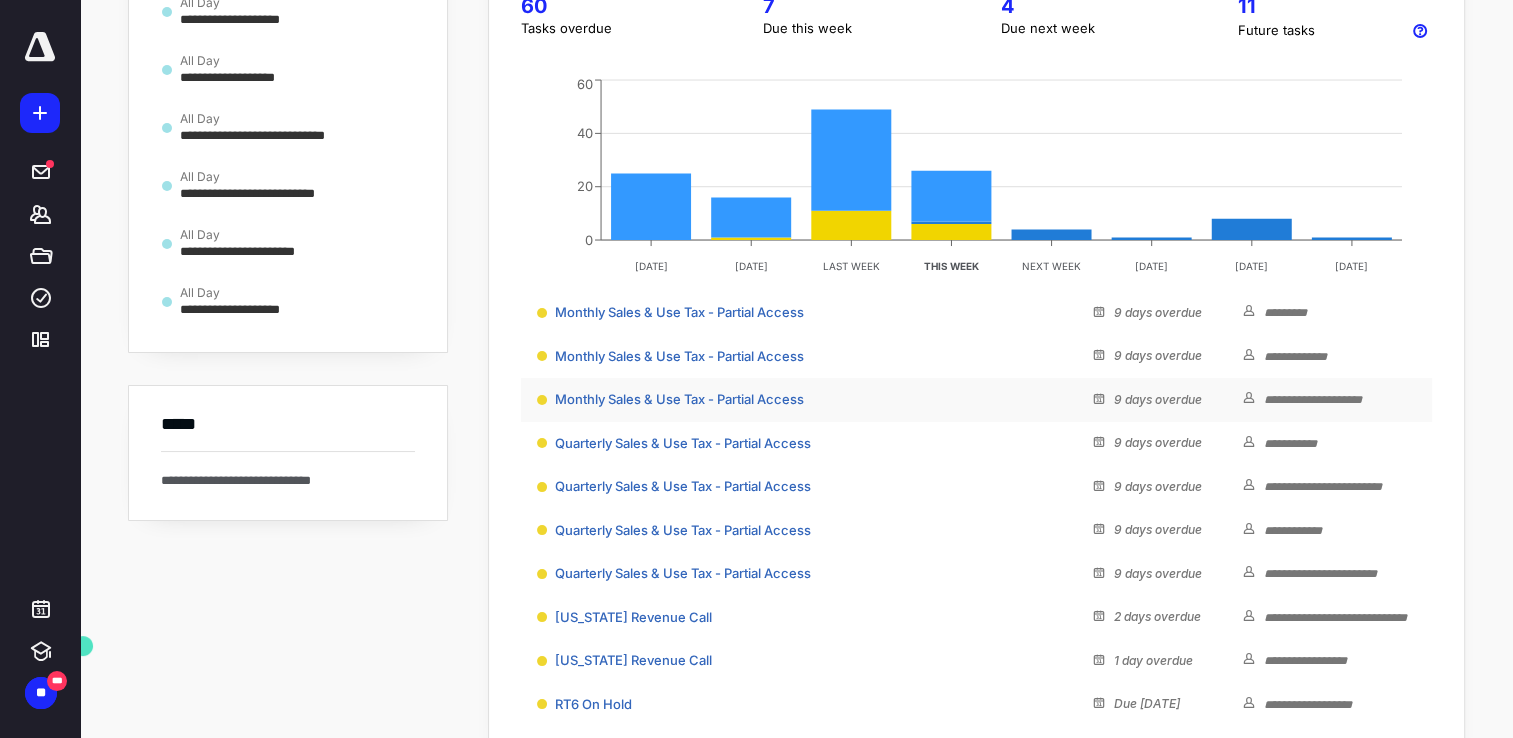 scroll, scrollTop: 268, scrollLeft: 0, axis: vertical 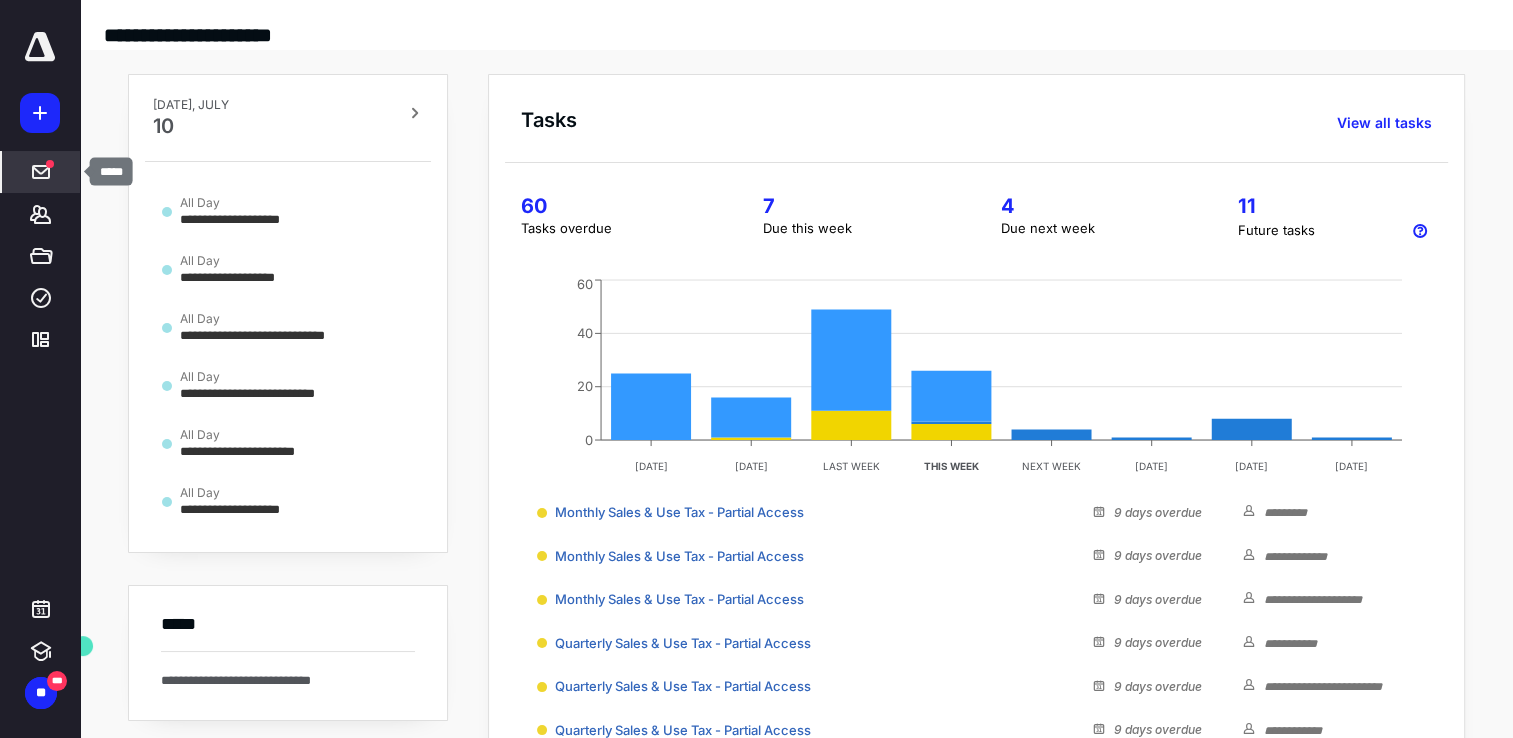 click on "*****" at bounding box center (41, 172) 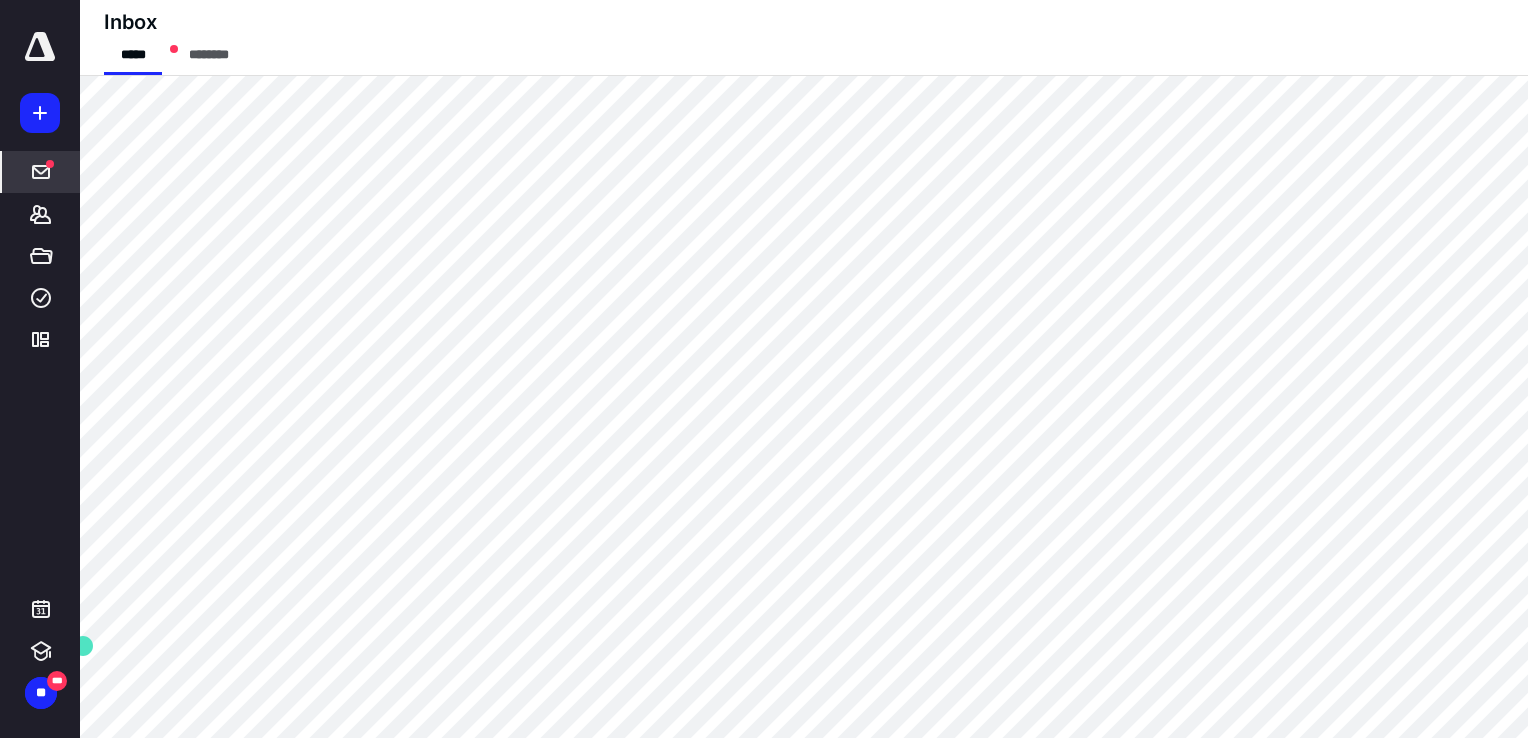 click on "Inbox" at bounding box center (179, 22) 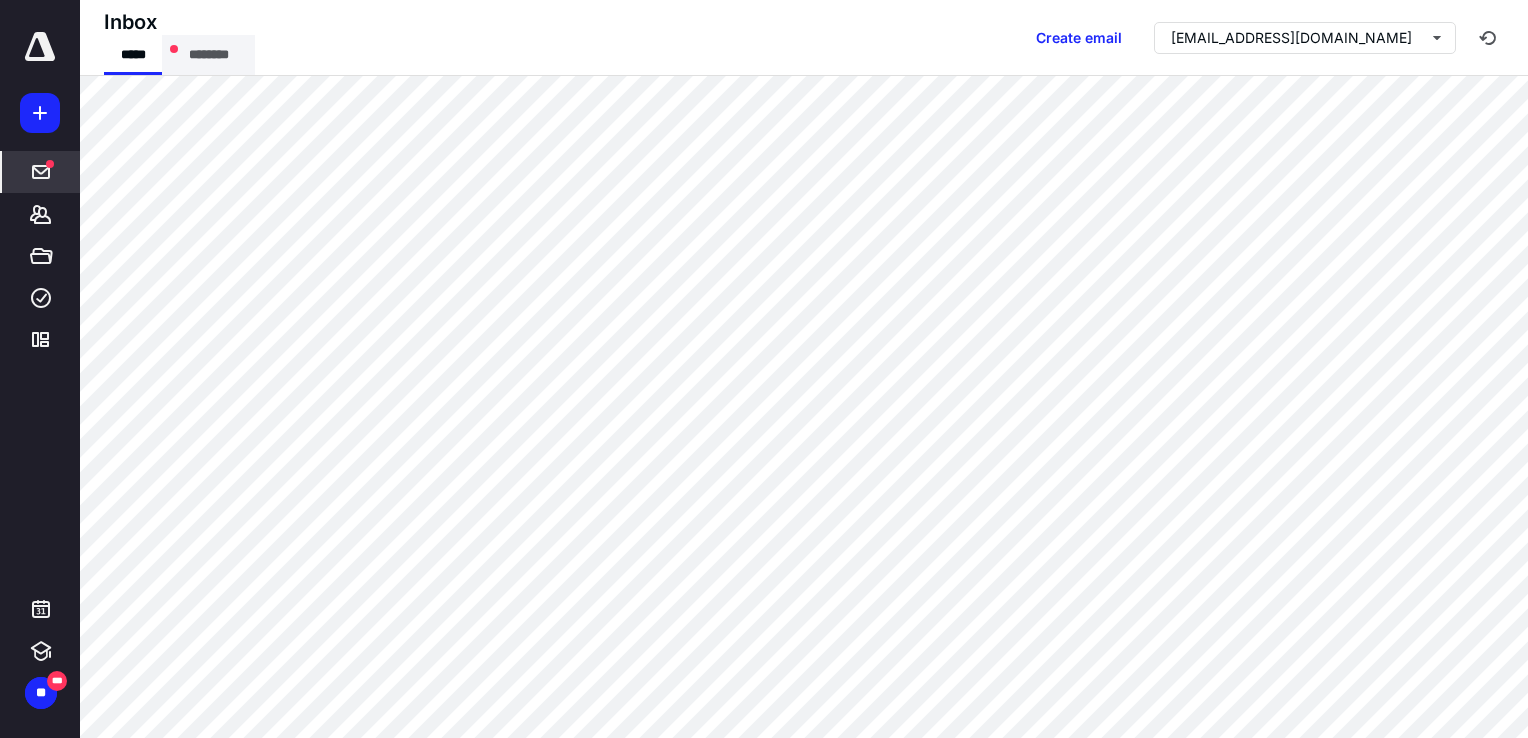 click on "********" at bounding box center [208, 55] 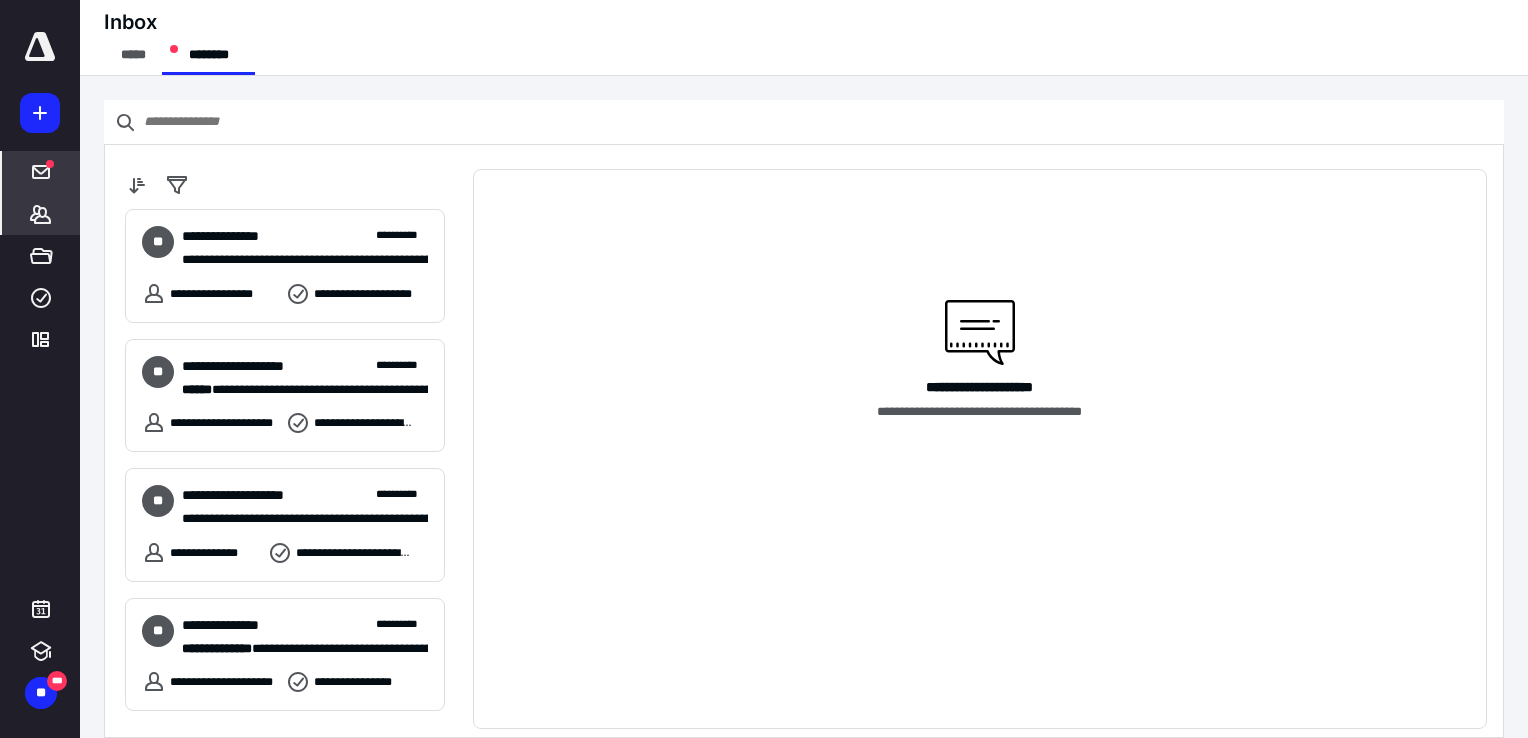 click 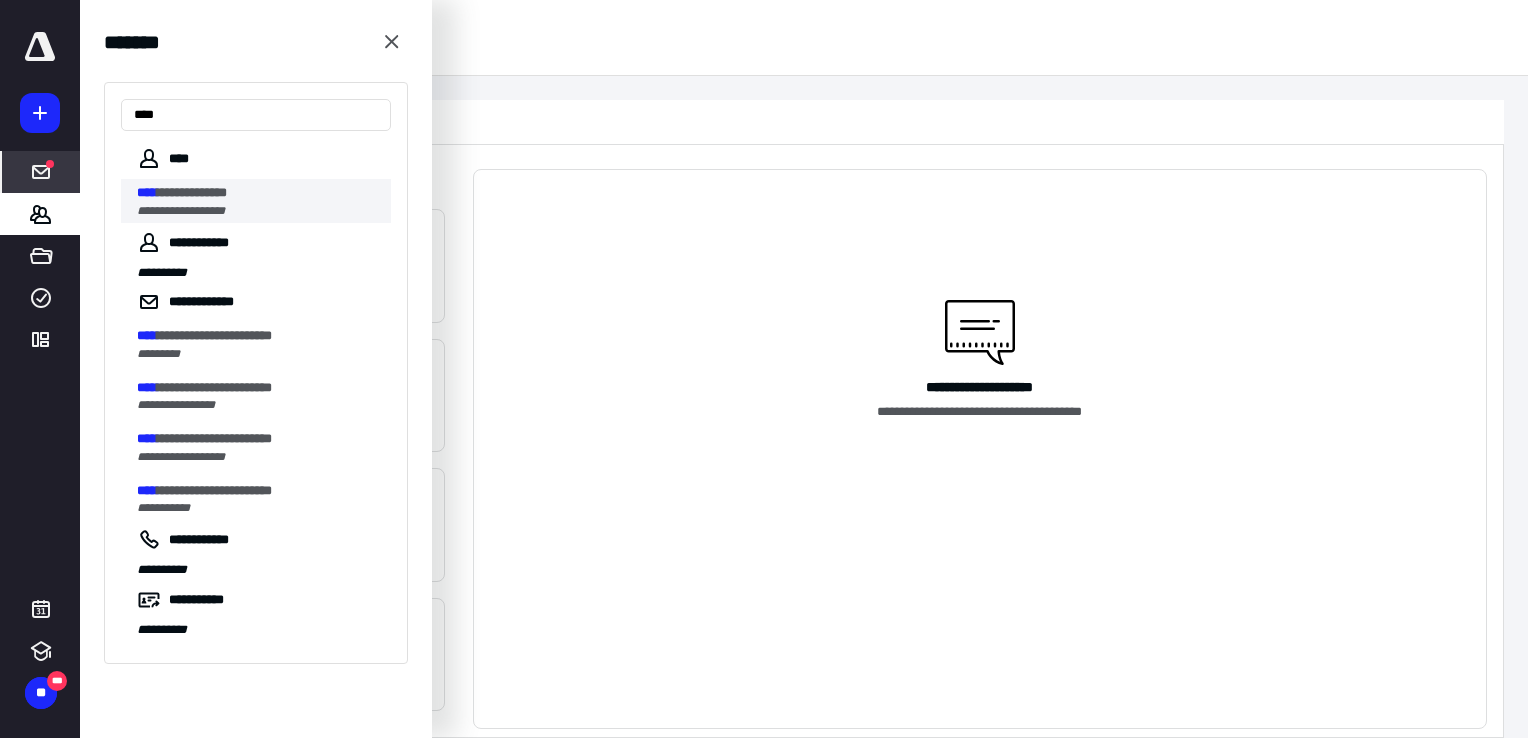 type on "****" 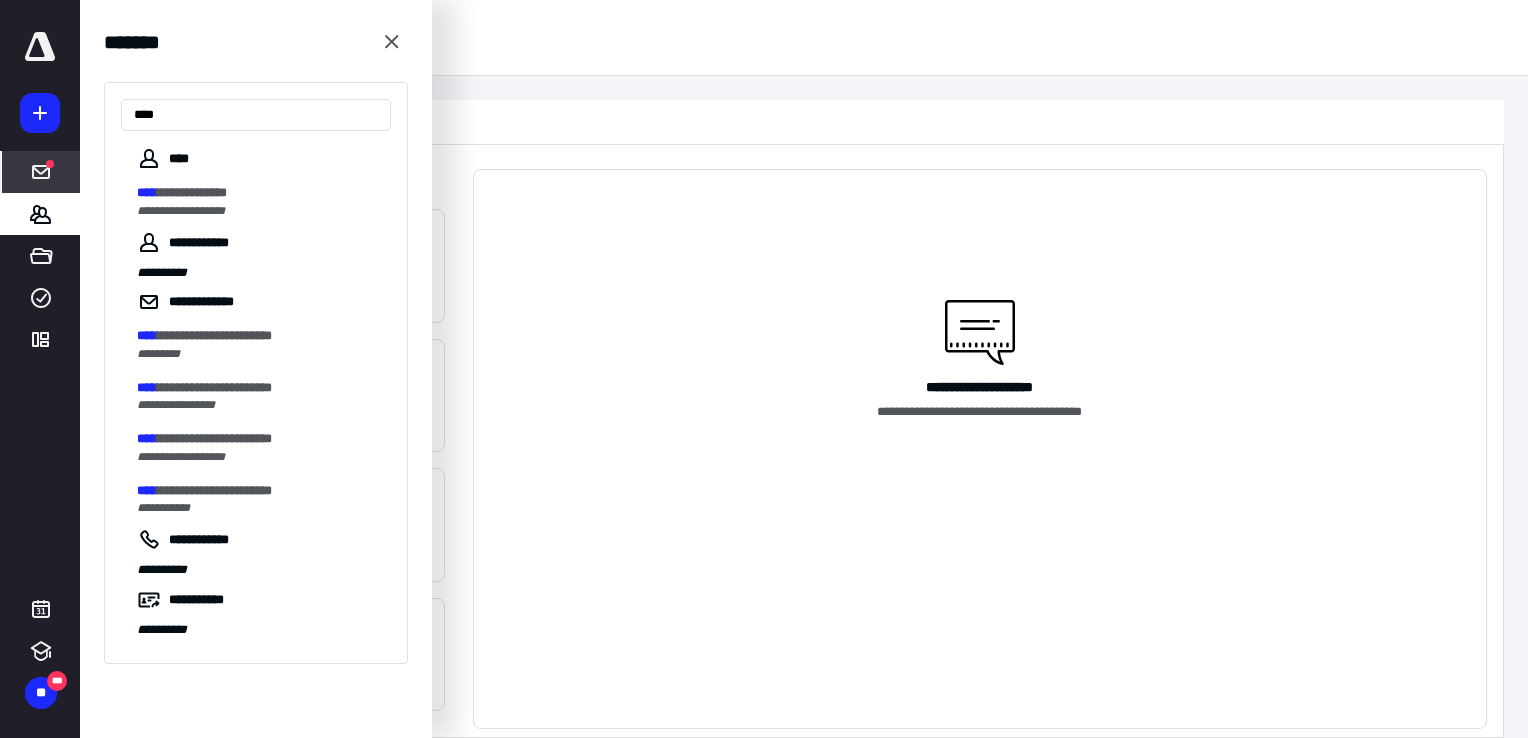 click on "**********" at bounding box center [258, 211] 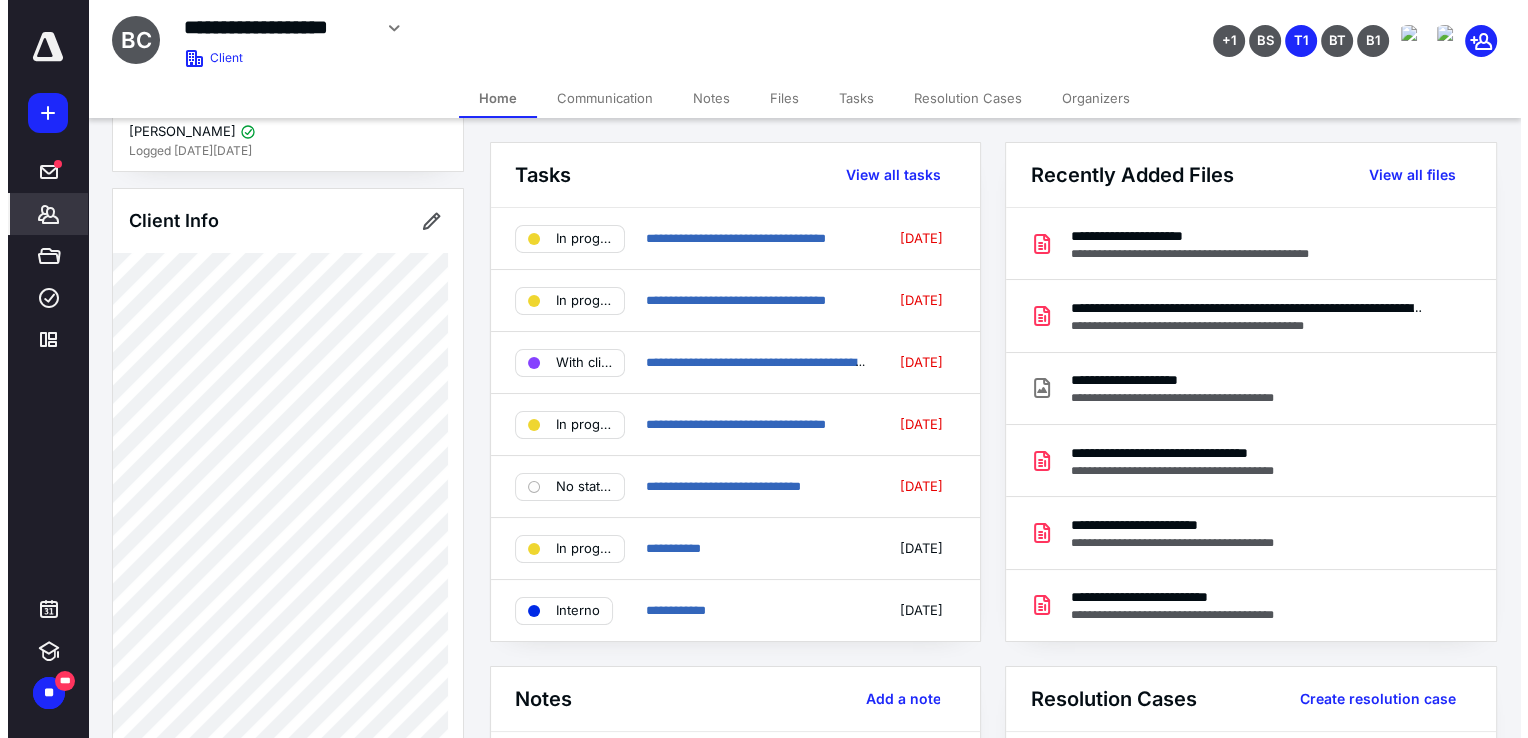 scroll, scrollTop: 300, scrollLeft: 0, axis: vertical 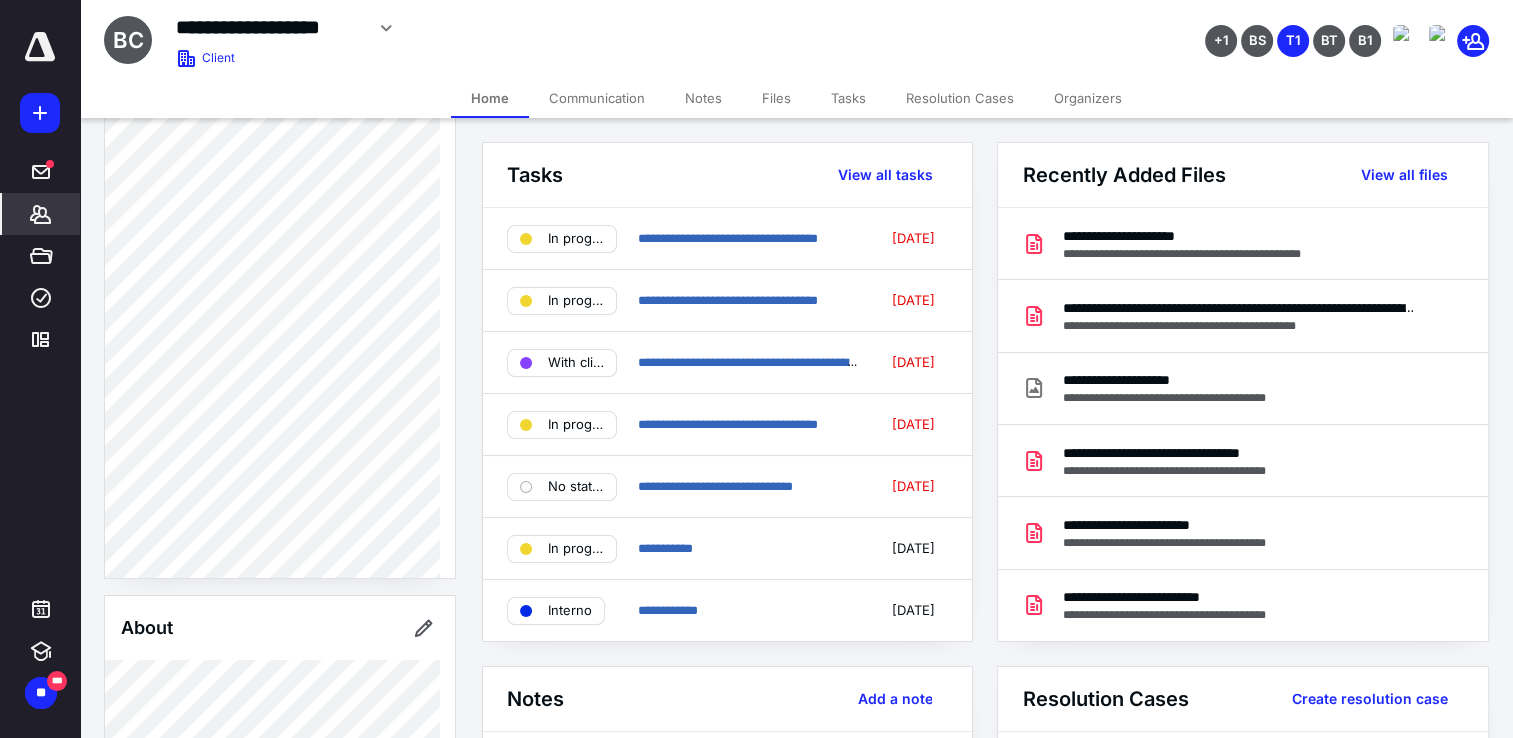 click on "Files" at bounding box center (776, 98) 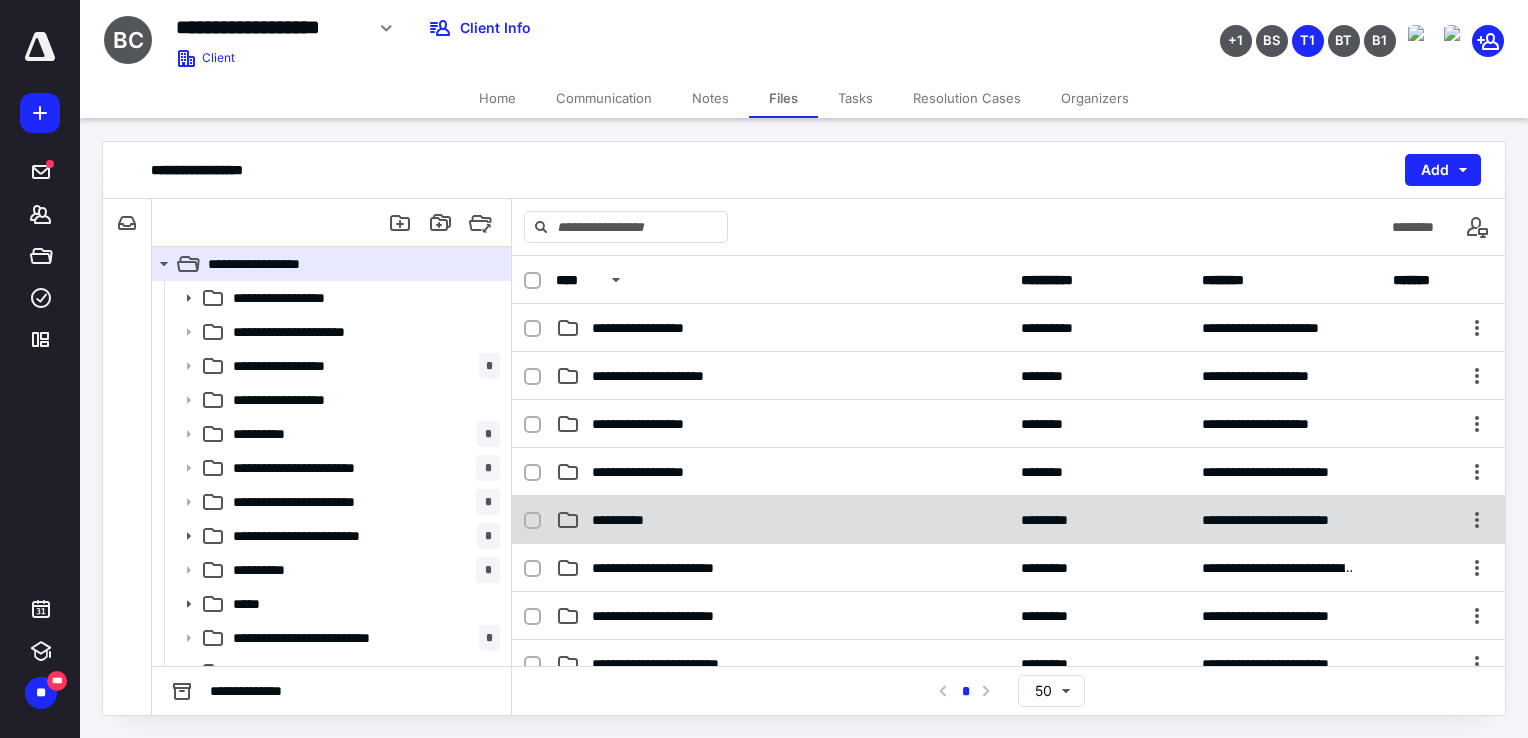 scroll, scrollTop: 200, scrollLeft: 0, axis: vertical 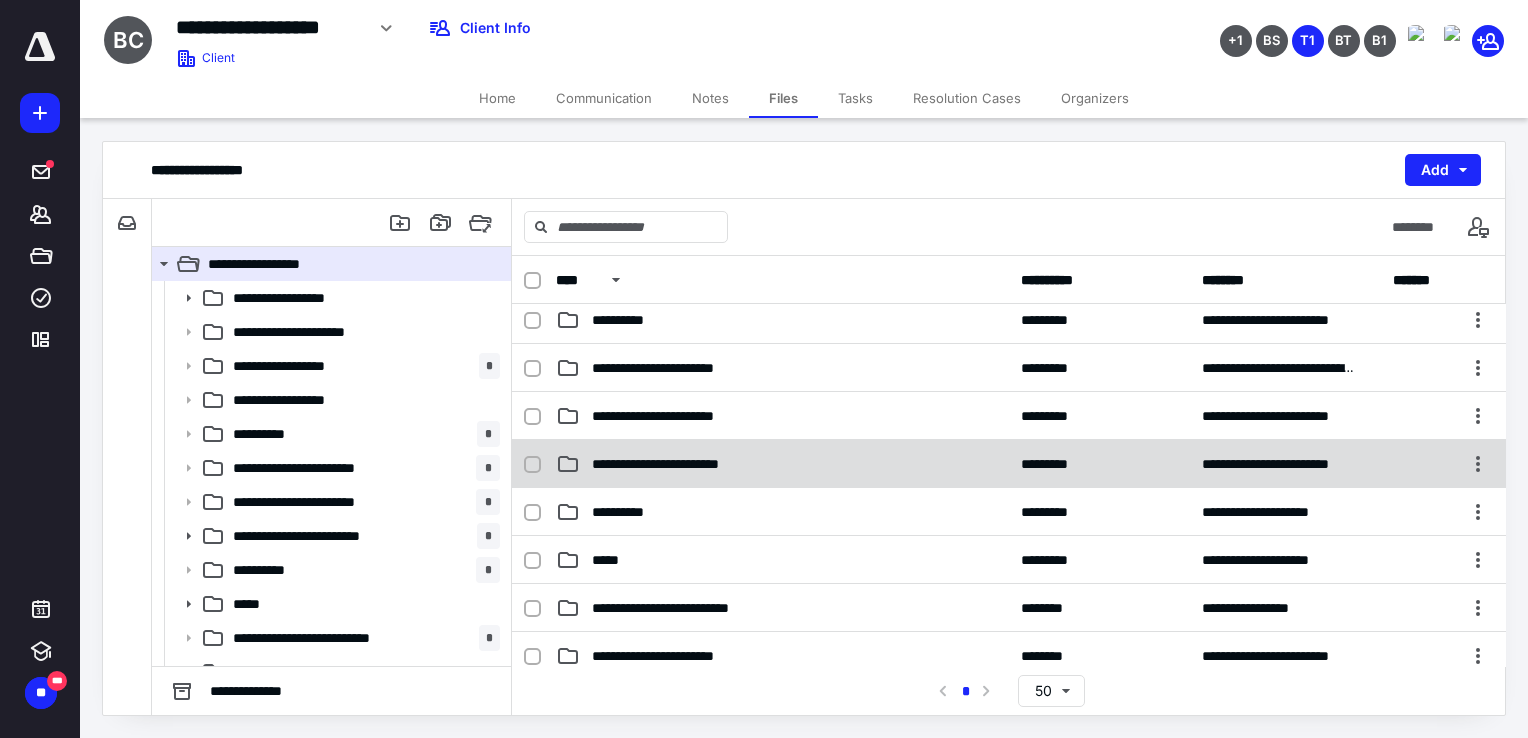 click on "**********" at bounding box center [1009, 464] 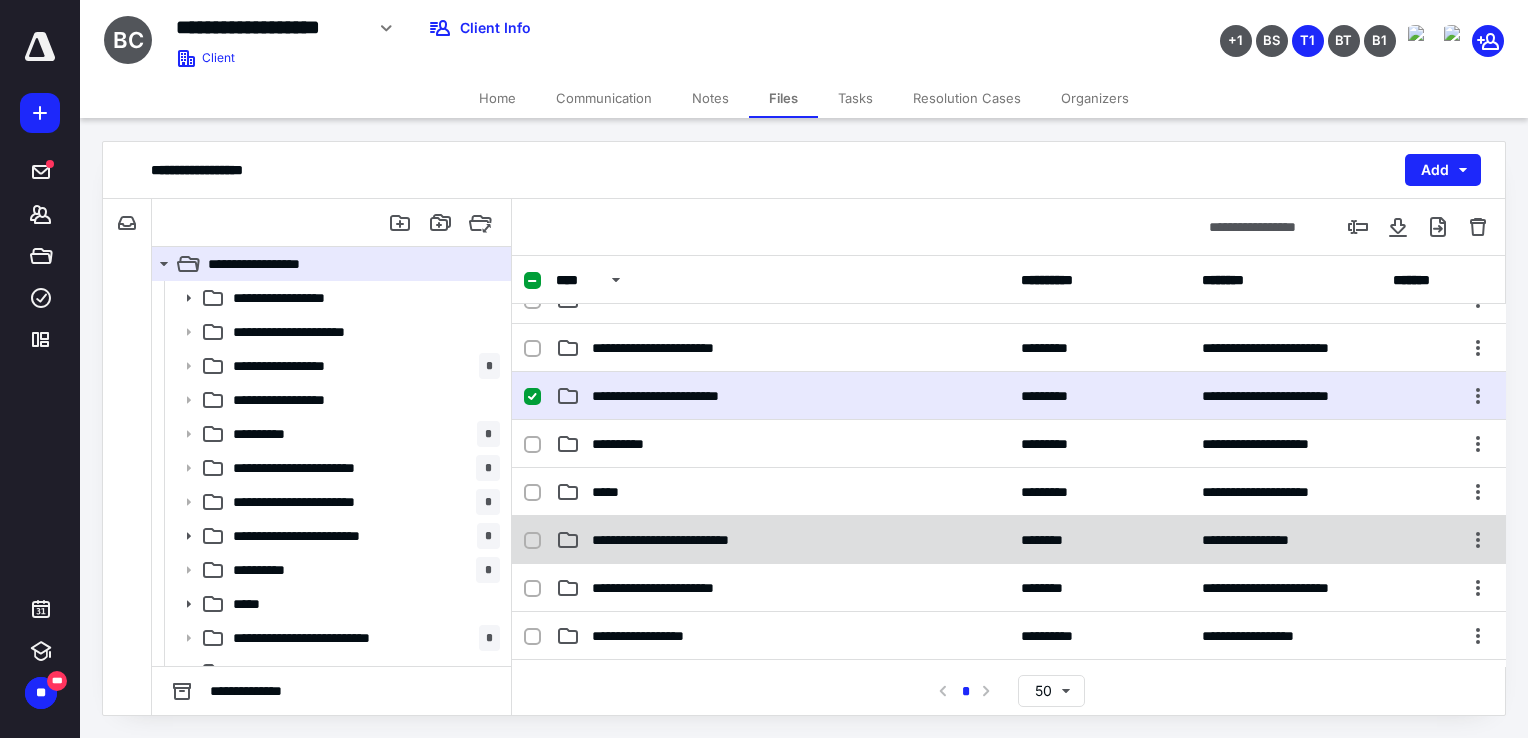 scroll, scrollTop: 300, scrollLeft: 0, axis: vertical 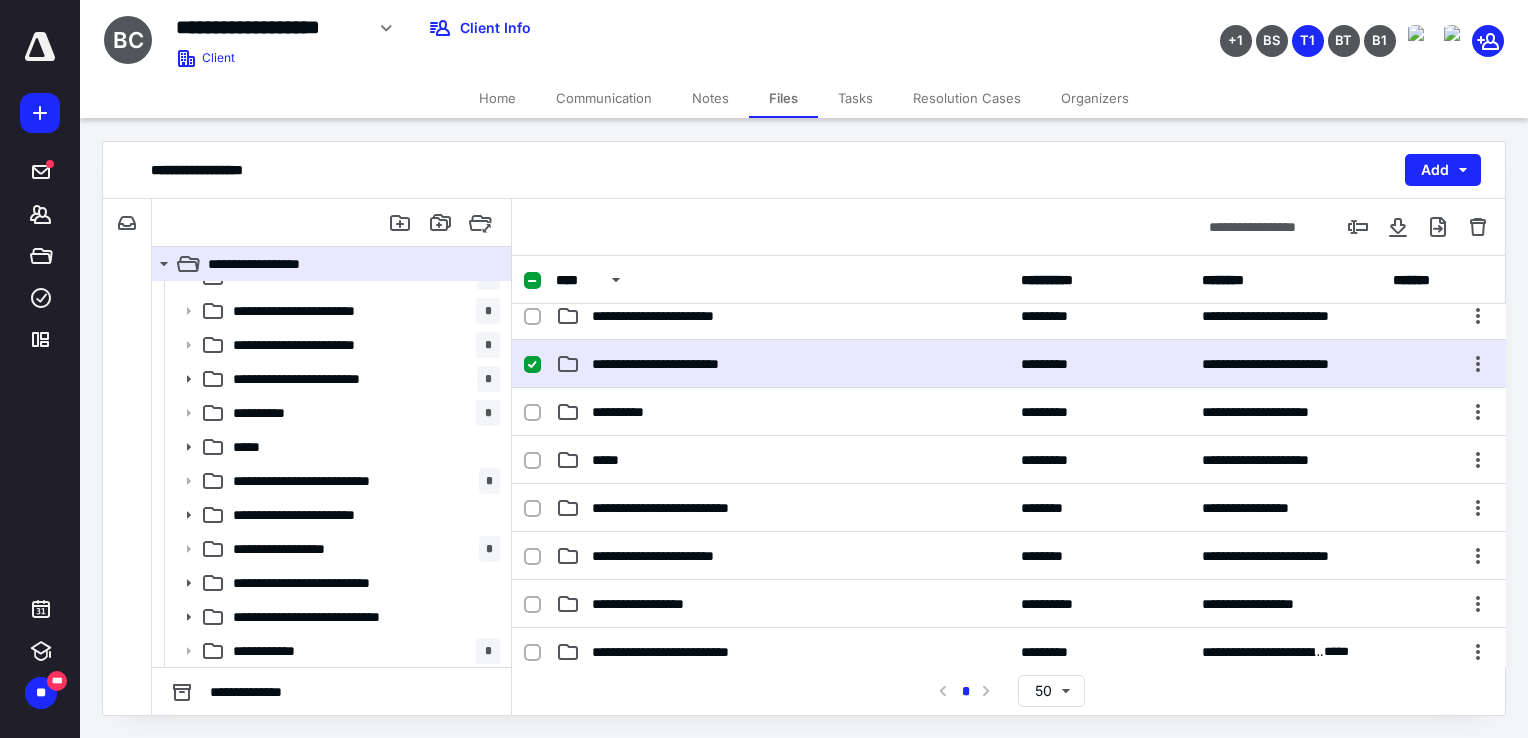 click on "Home" at bounding box center (497, 98) 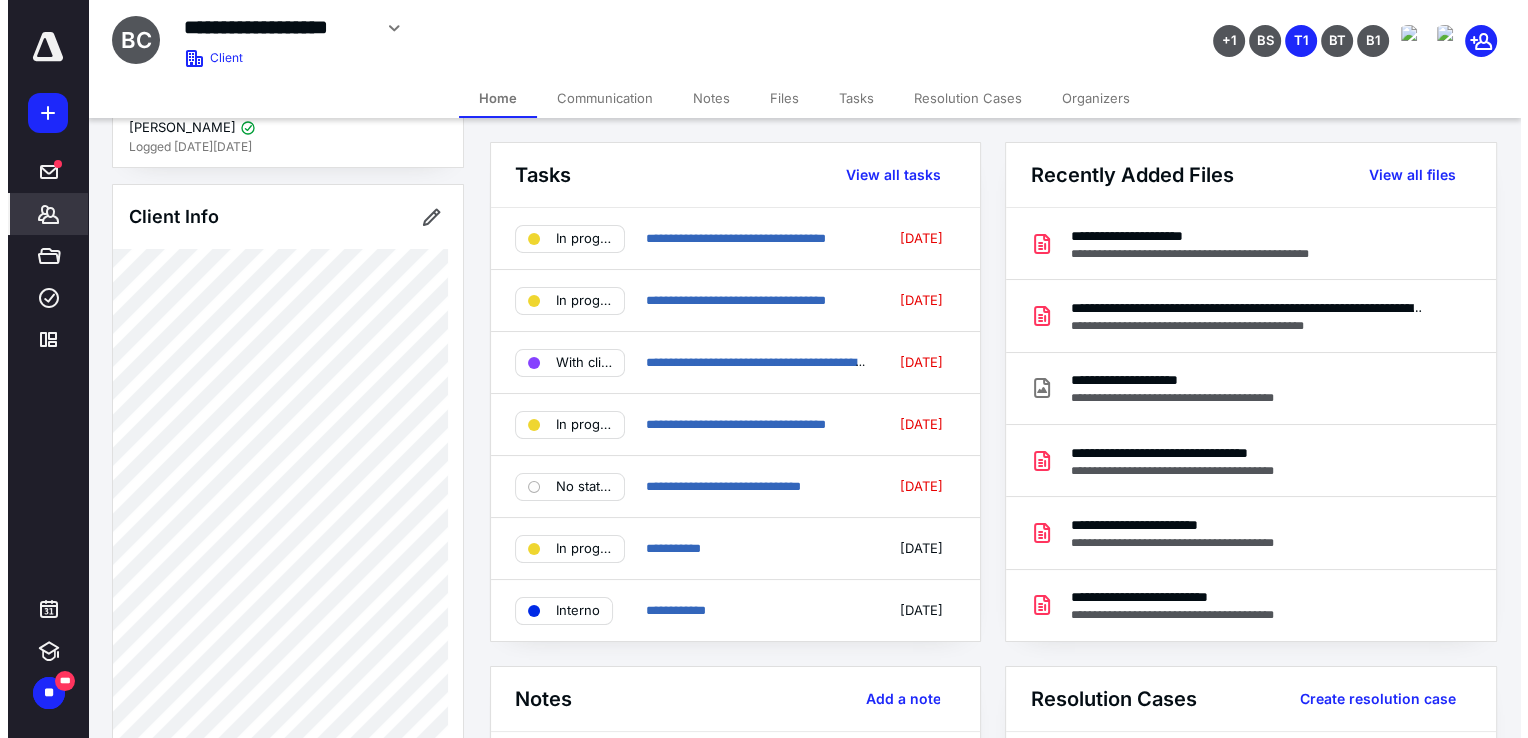 scroll, scrollTop: 200, scrollLeft: 0, axis: vertical 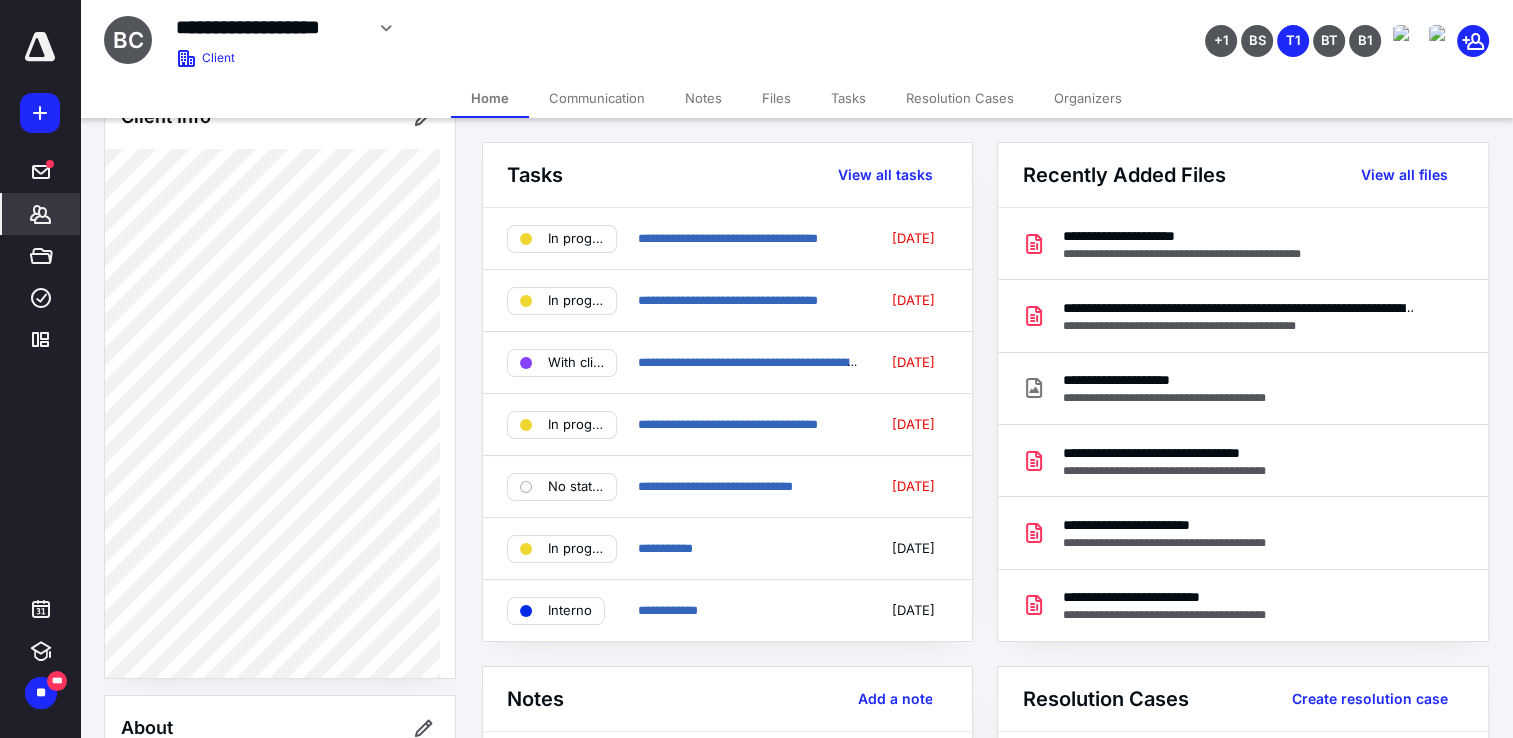 click on "Files" at bounding box center [776, 98] 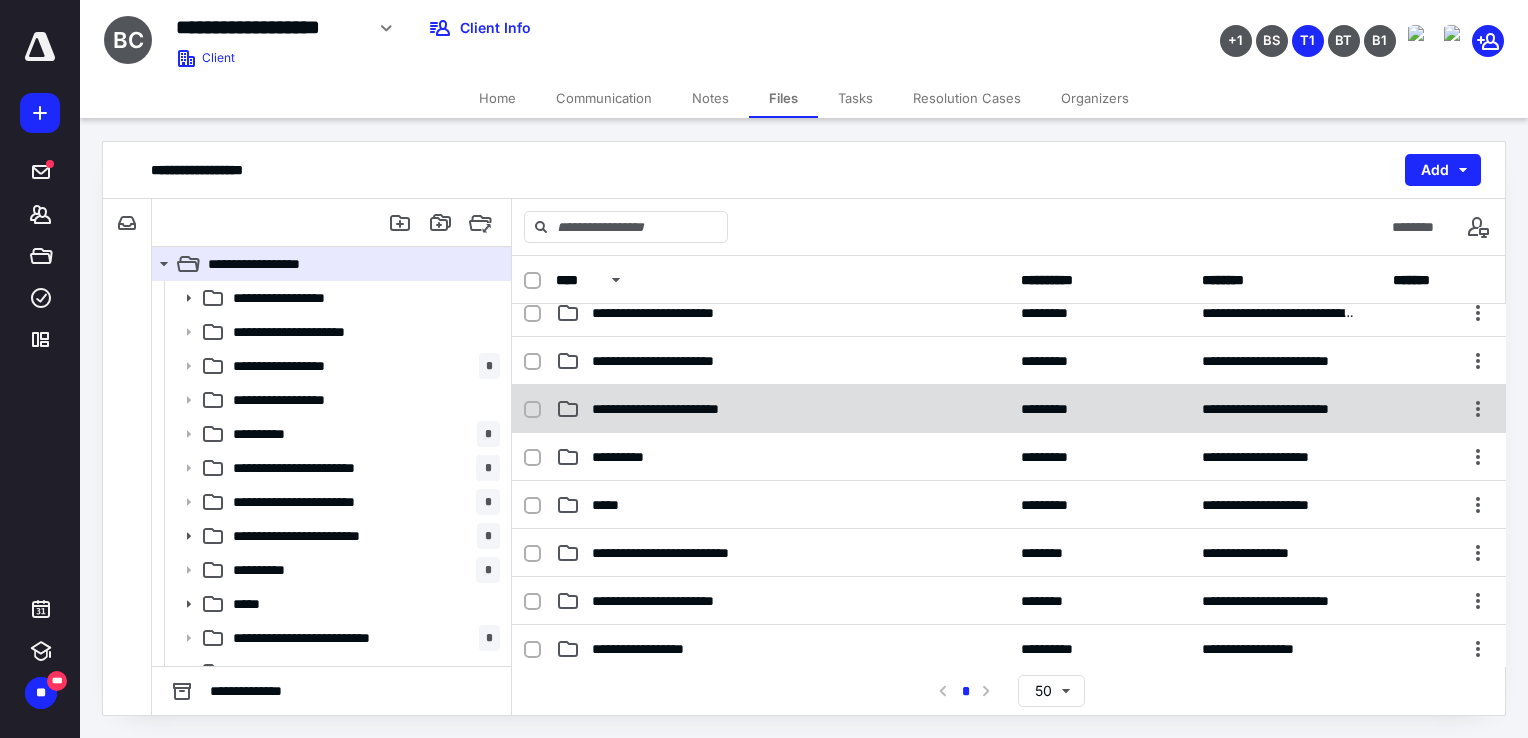 scroll, scrollTop: 300, scrollLeft: 0, axis: vertical 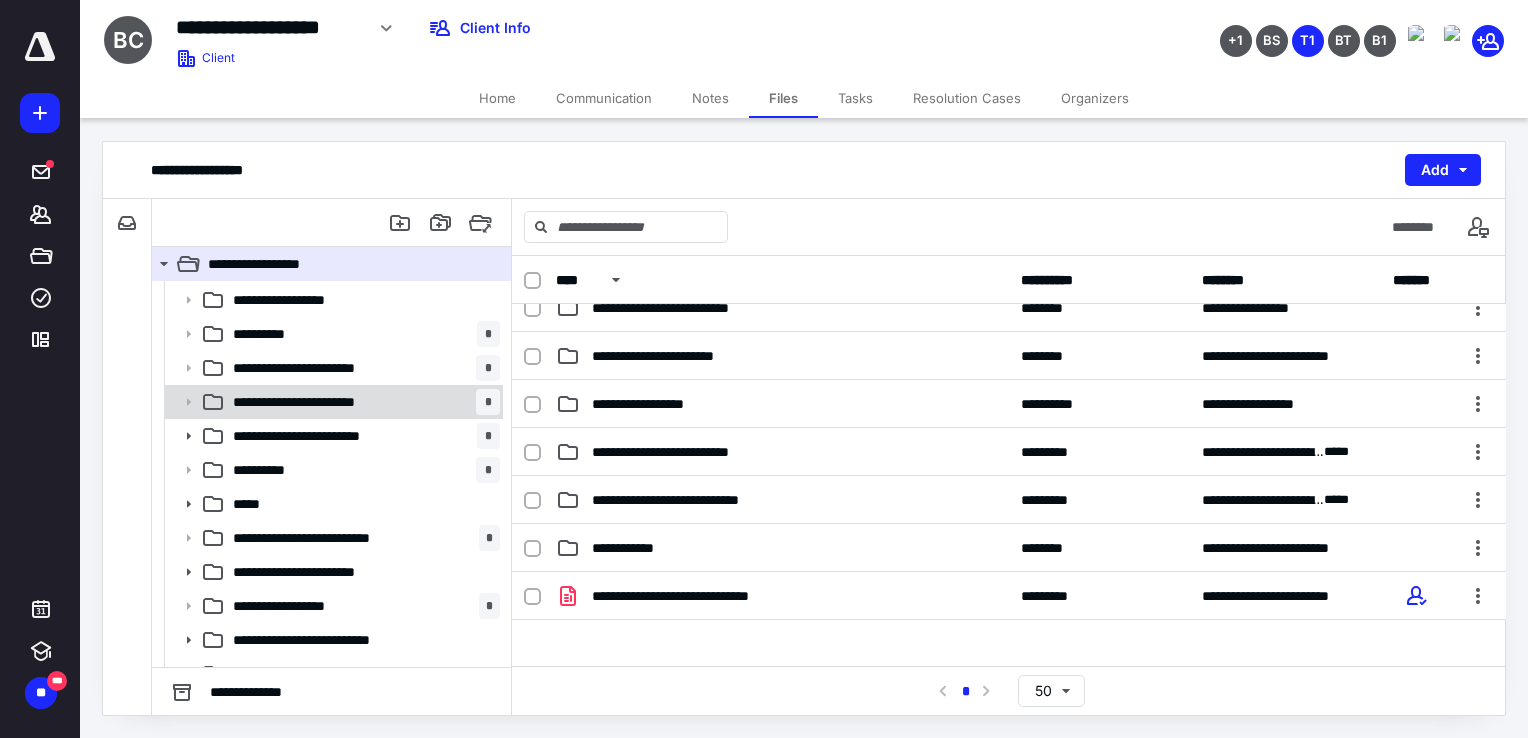 click on "**********" at bounding box center [362, 402] 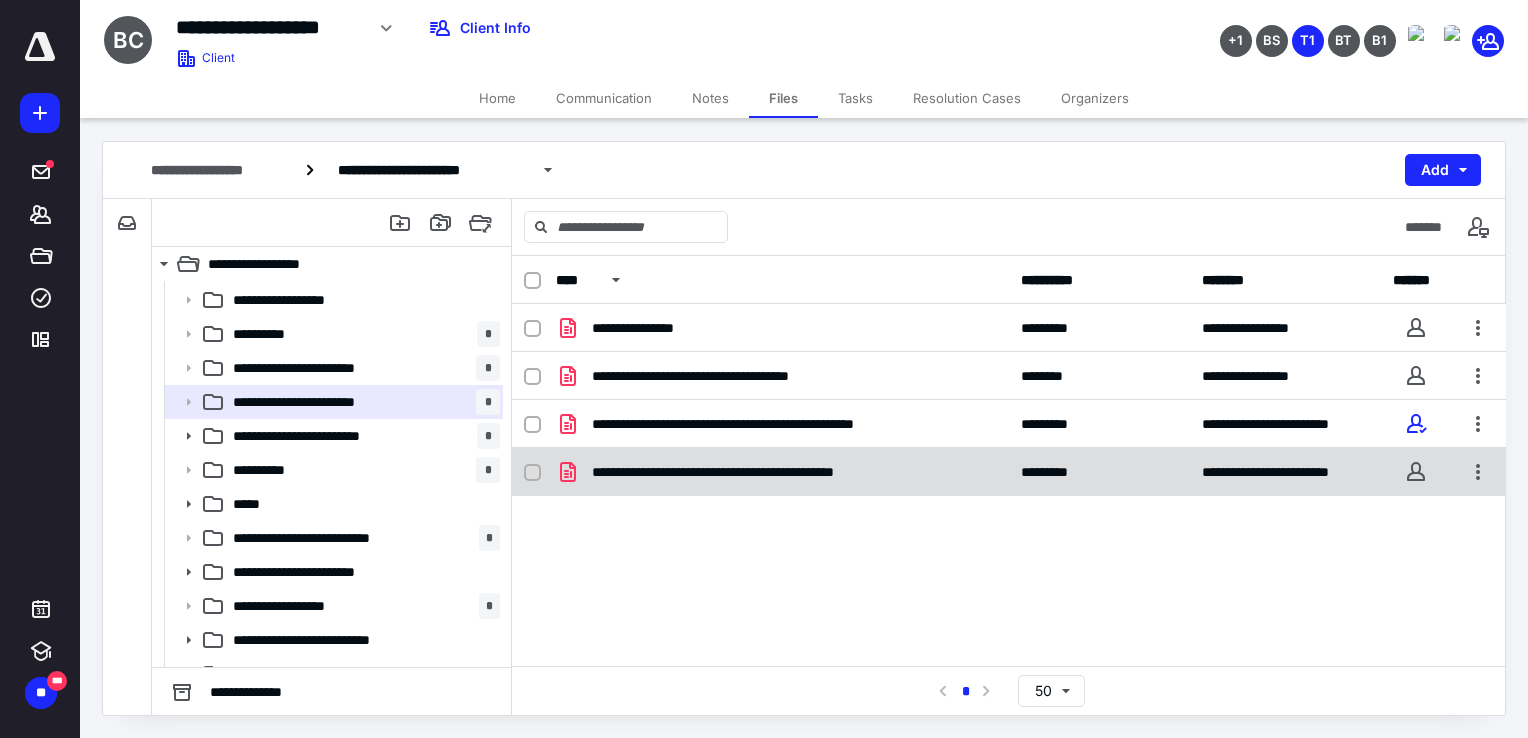 click on "**********" at bounding box center [1009, 472] 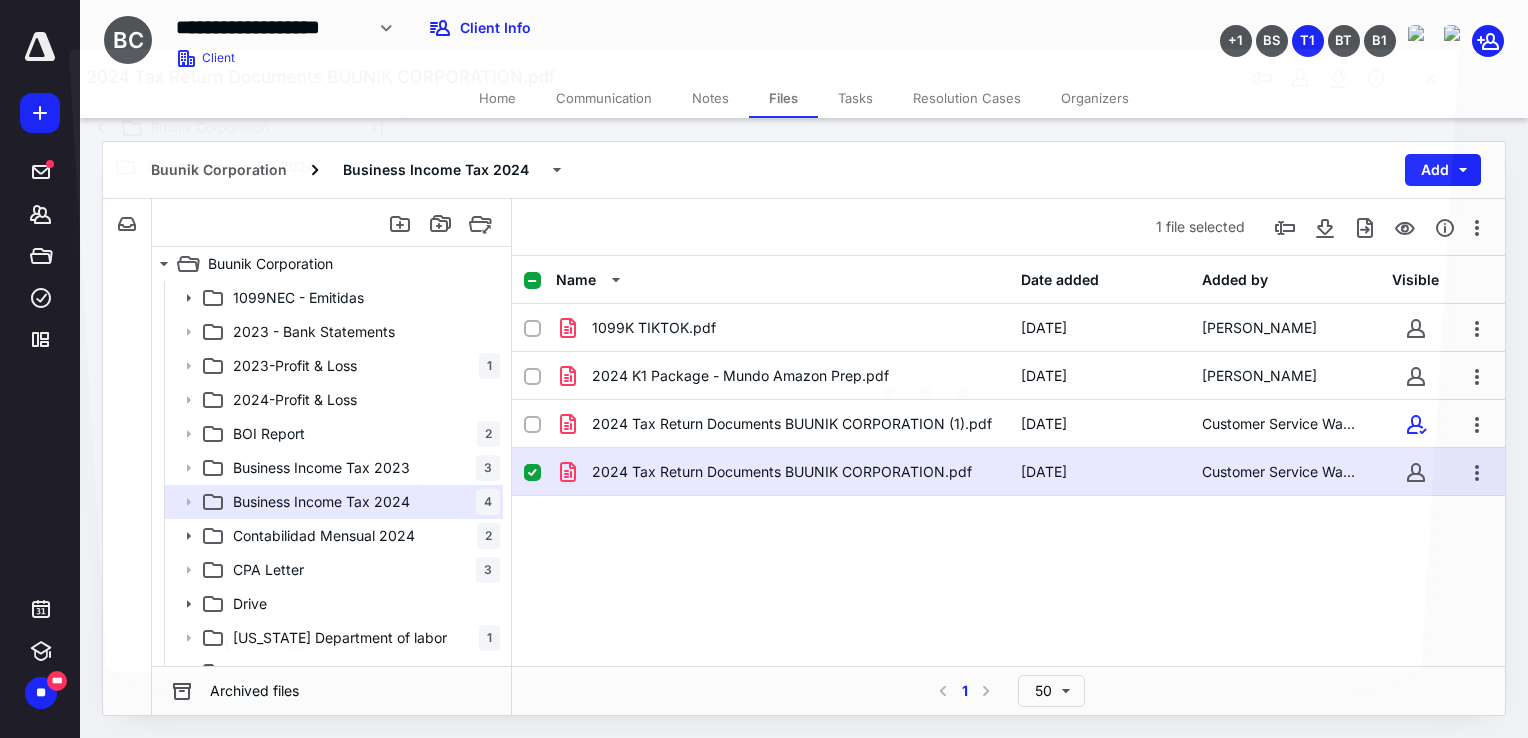 scroll, scrollTop: 100, scrollLeft: 0, axis: vertical 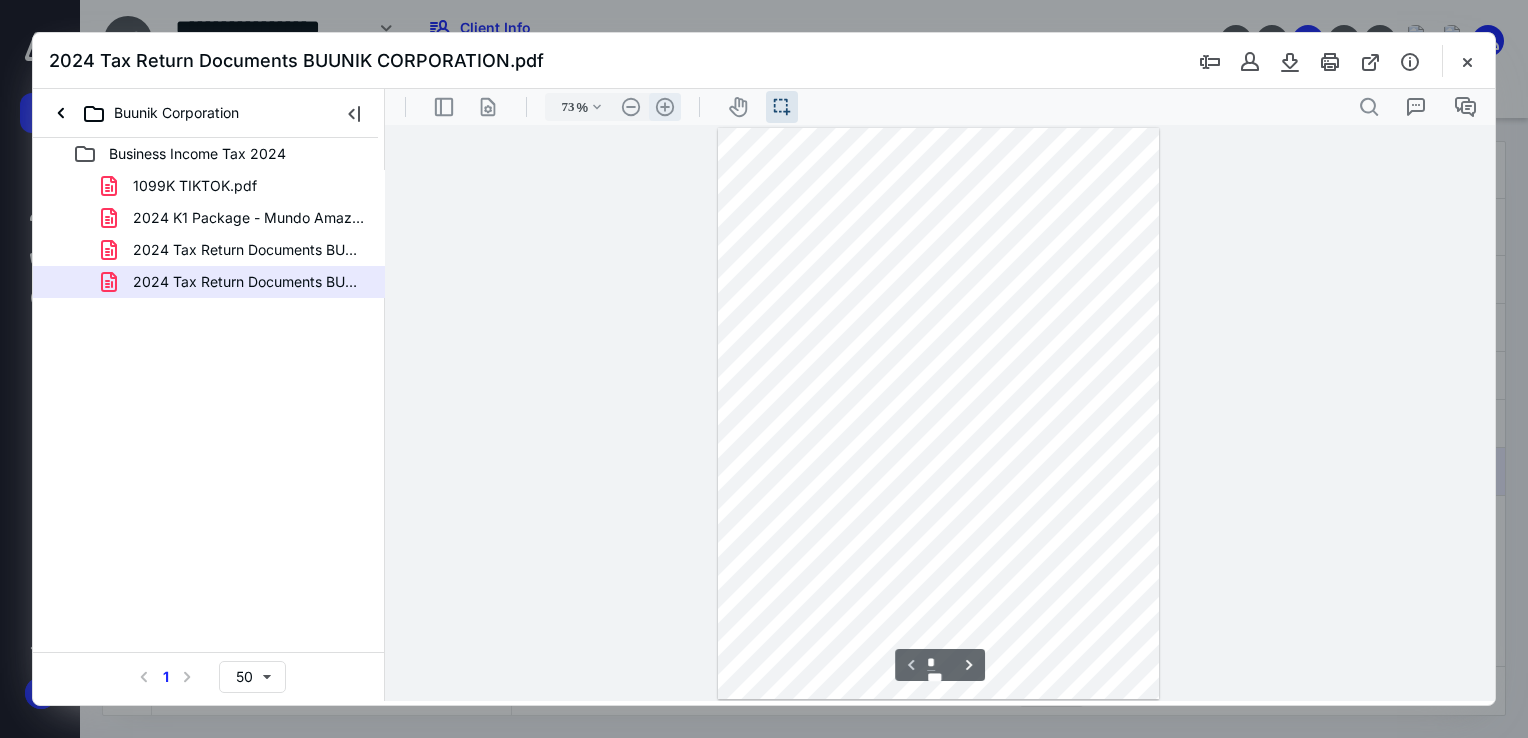 click on ".cls-1{fill:#abb0c4;} icon - header - zoom - in - line" at bounding box center (665, 107) 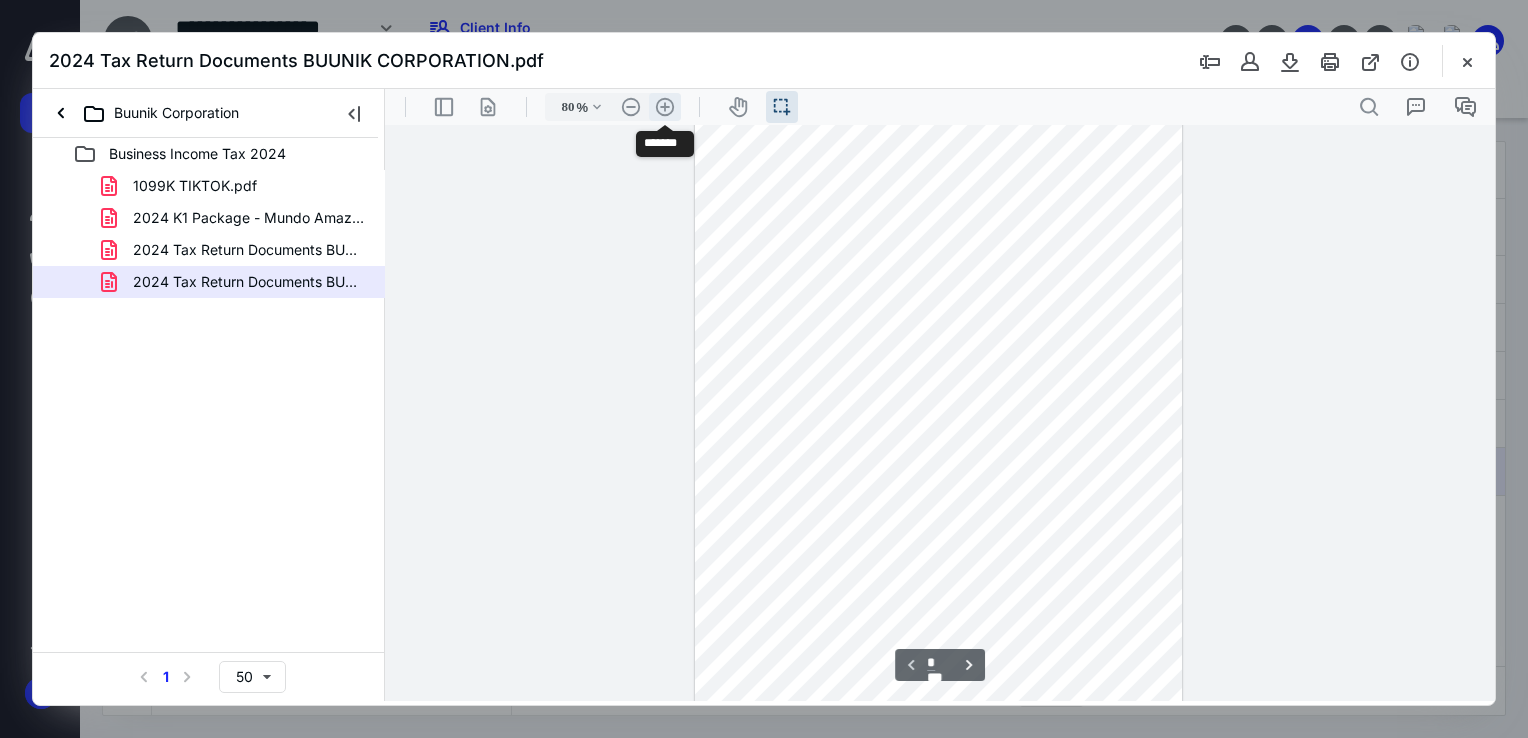 click on ".cls-1{fill:#abb0c4;} icon - header - zoom - in - line" at bounding box center (665, 107) 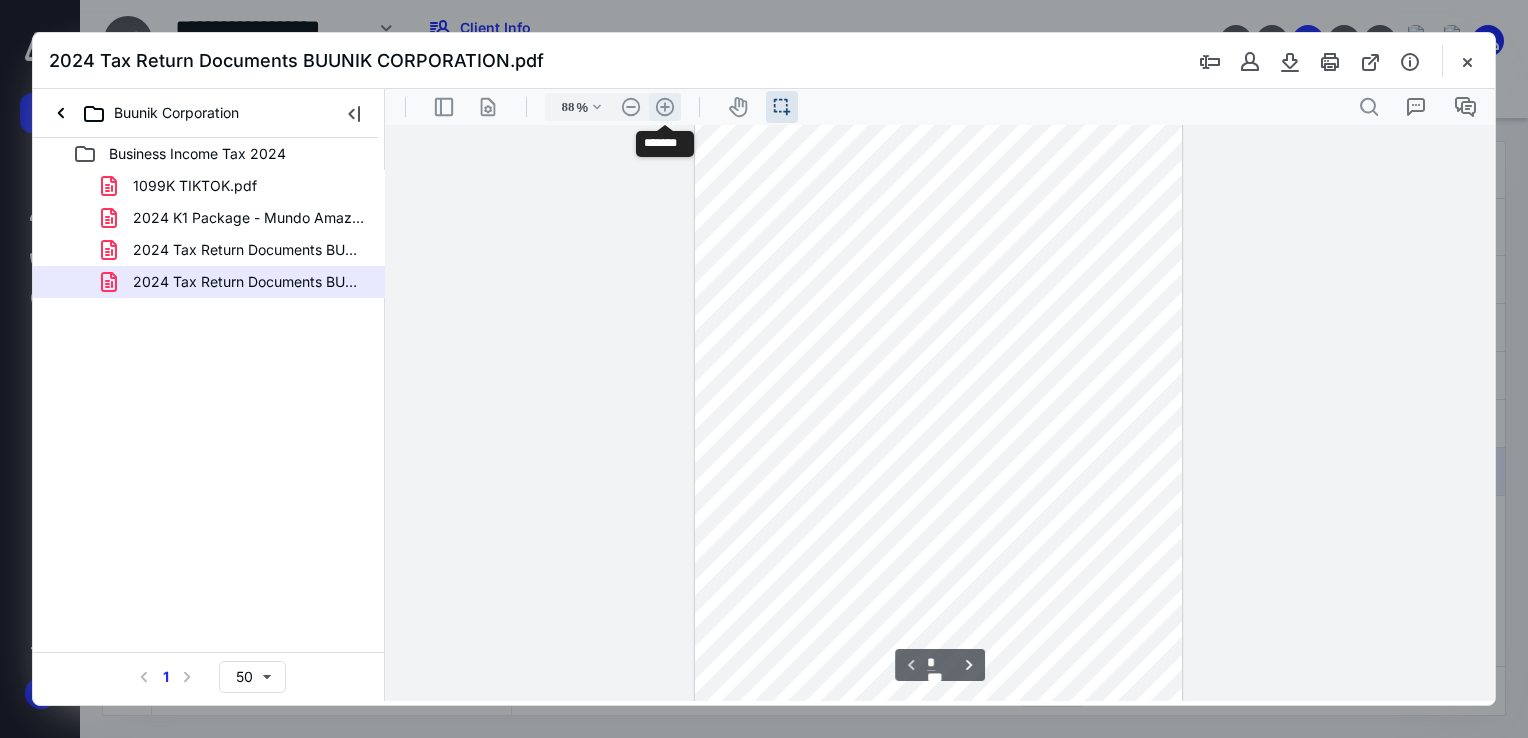 click on ".cls-1{fill:#abb0c4;} icon - header - zoom - in - line" at bounding box center (665, 107) 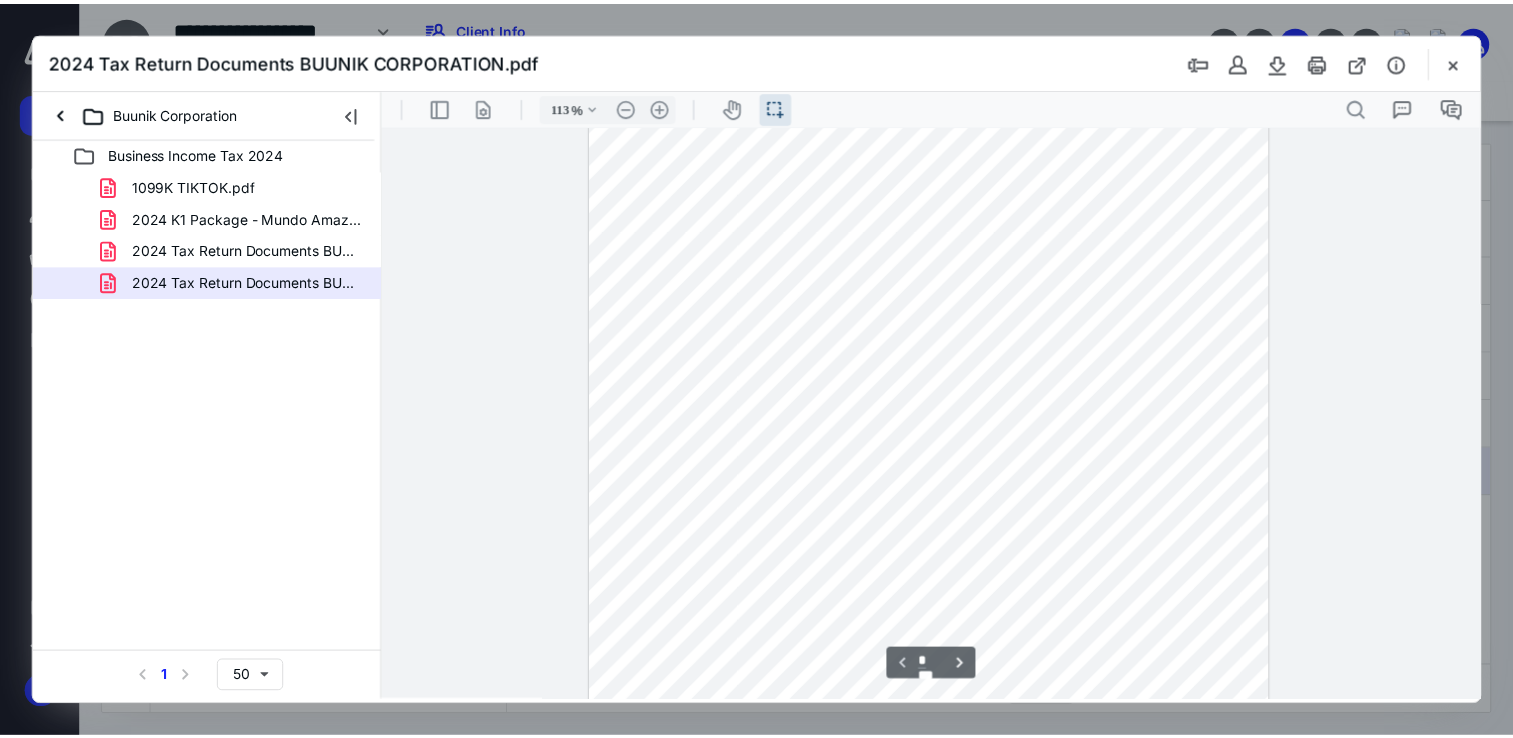 scroll, scrollTop: 0, scrollLeft: 0, axis: both 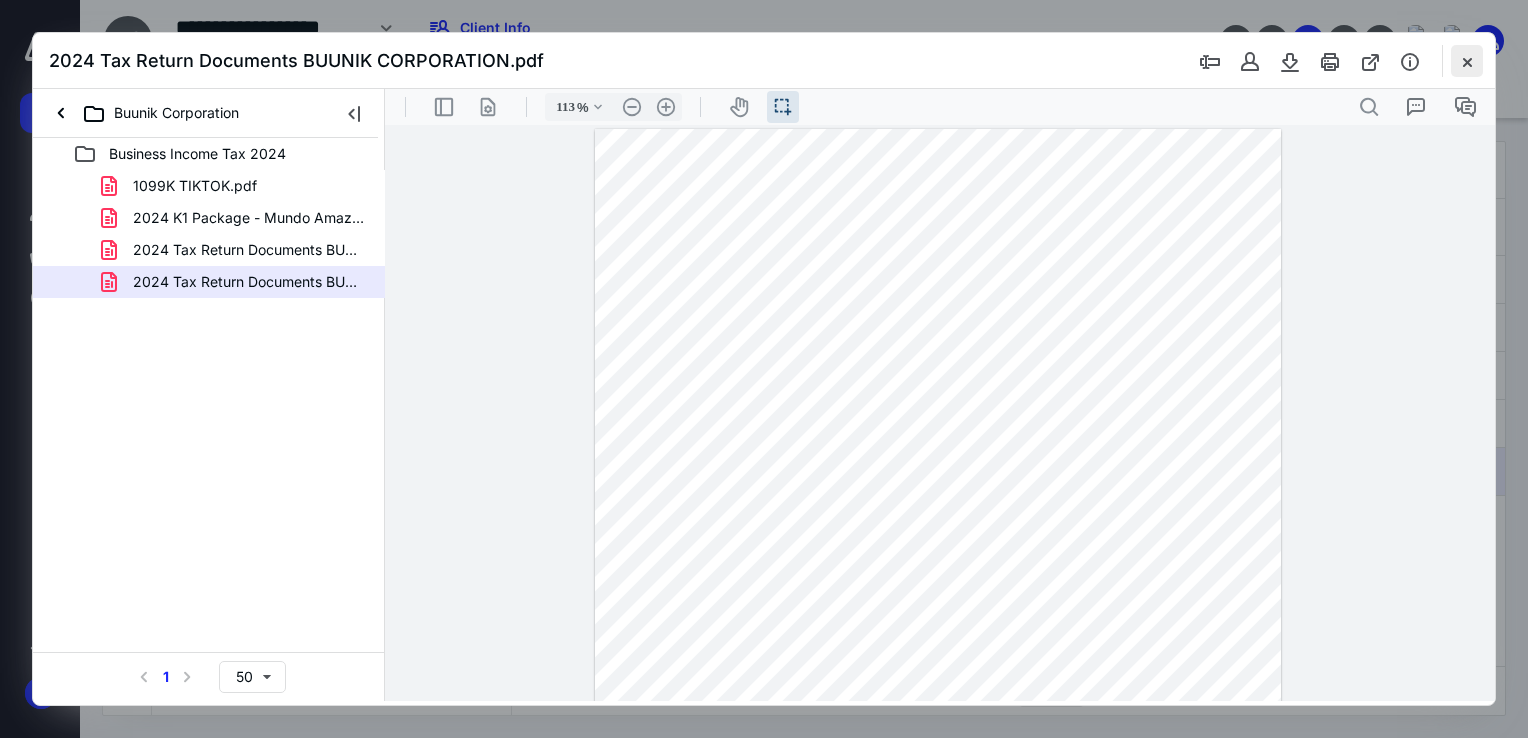 click at bounding box center [1467, 61] 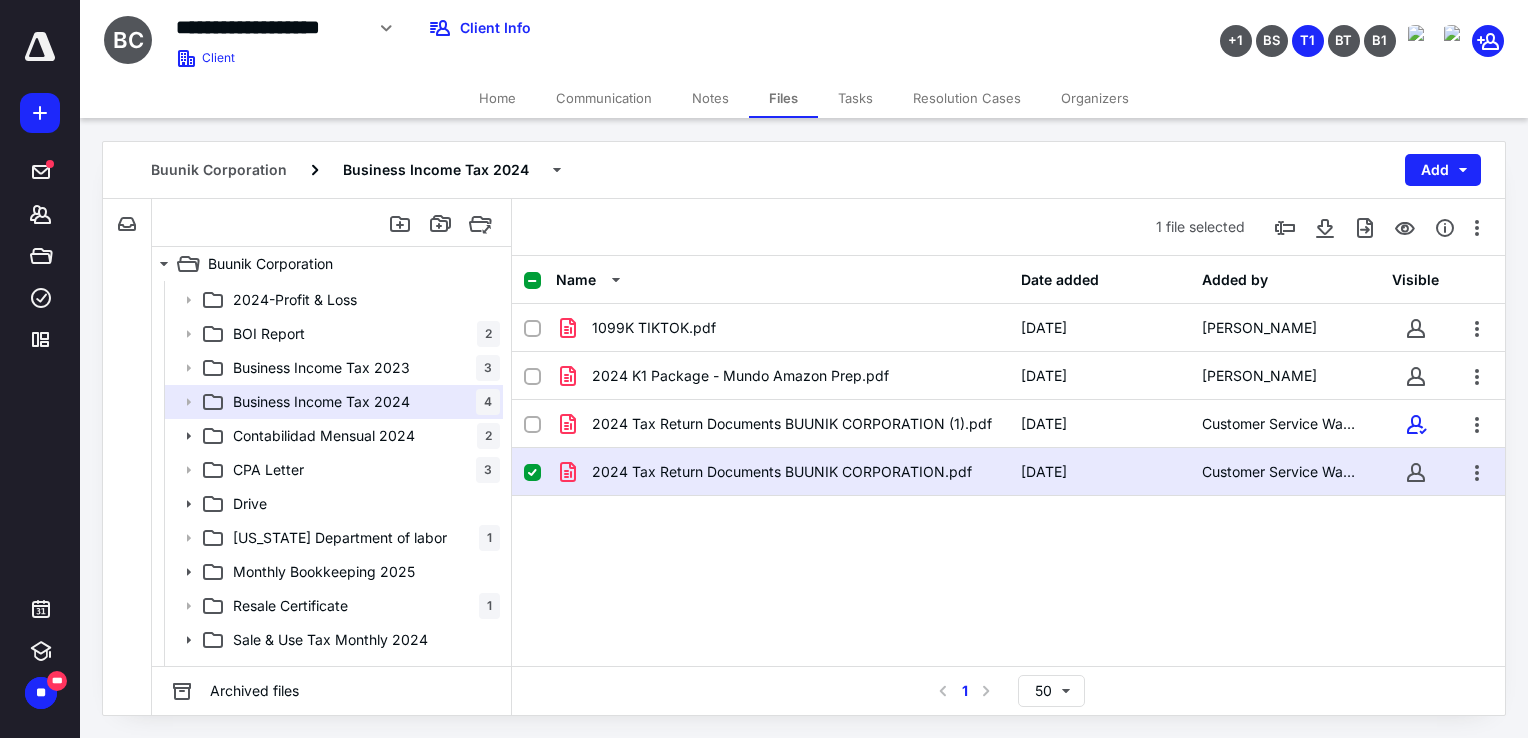 click on "Home" at bounding box center (497, 98) 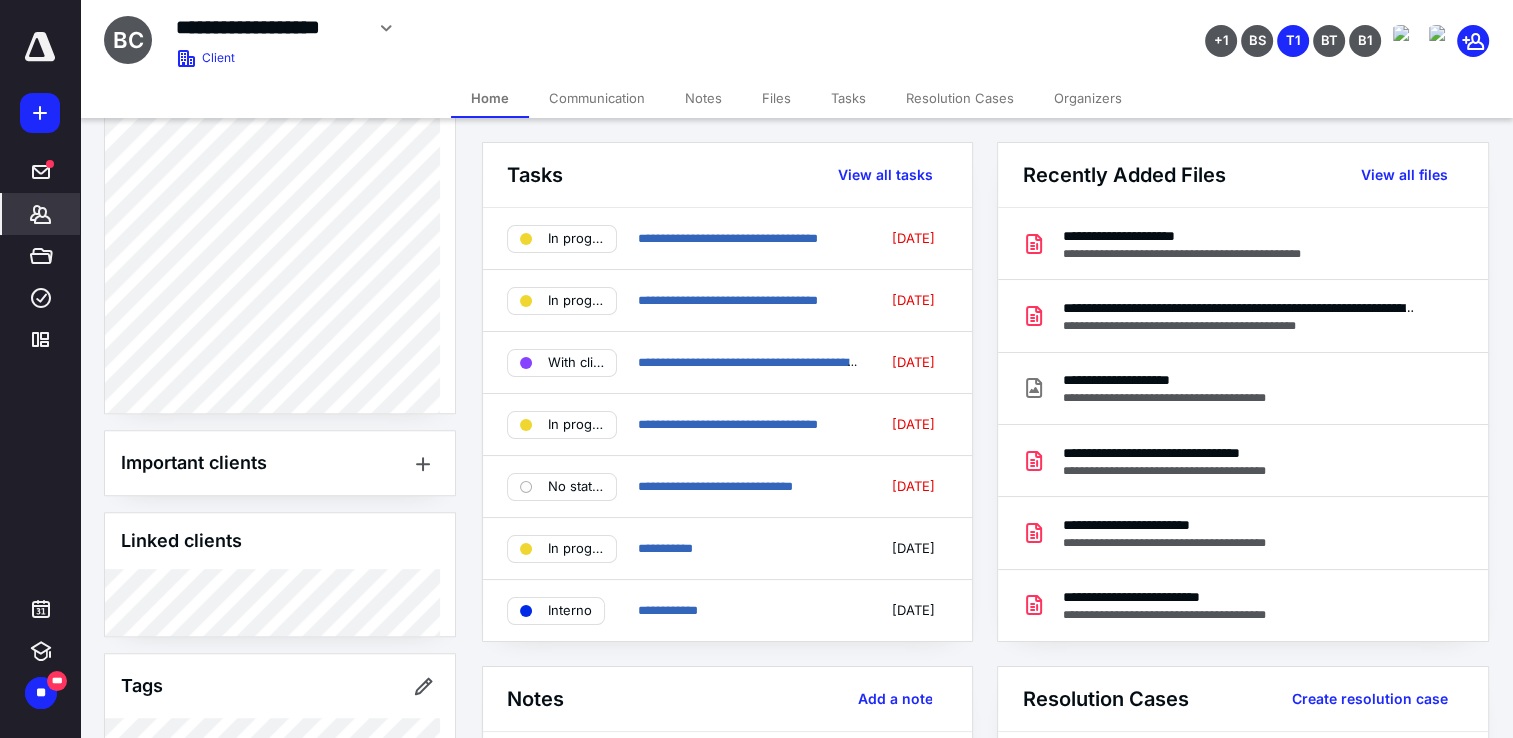 scroll, scrollTop: 1326, scrollLeft: 0, axis: vertical 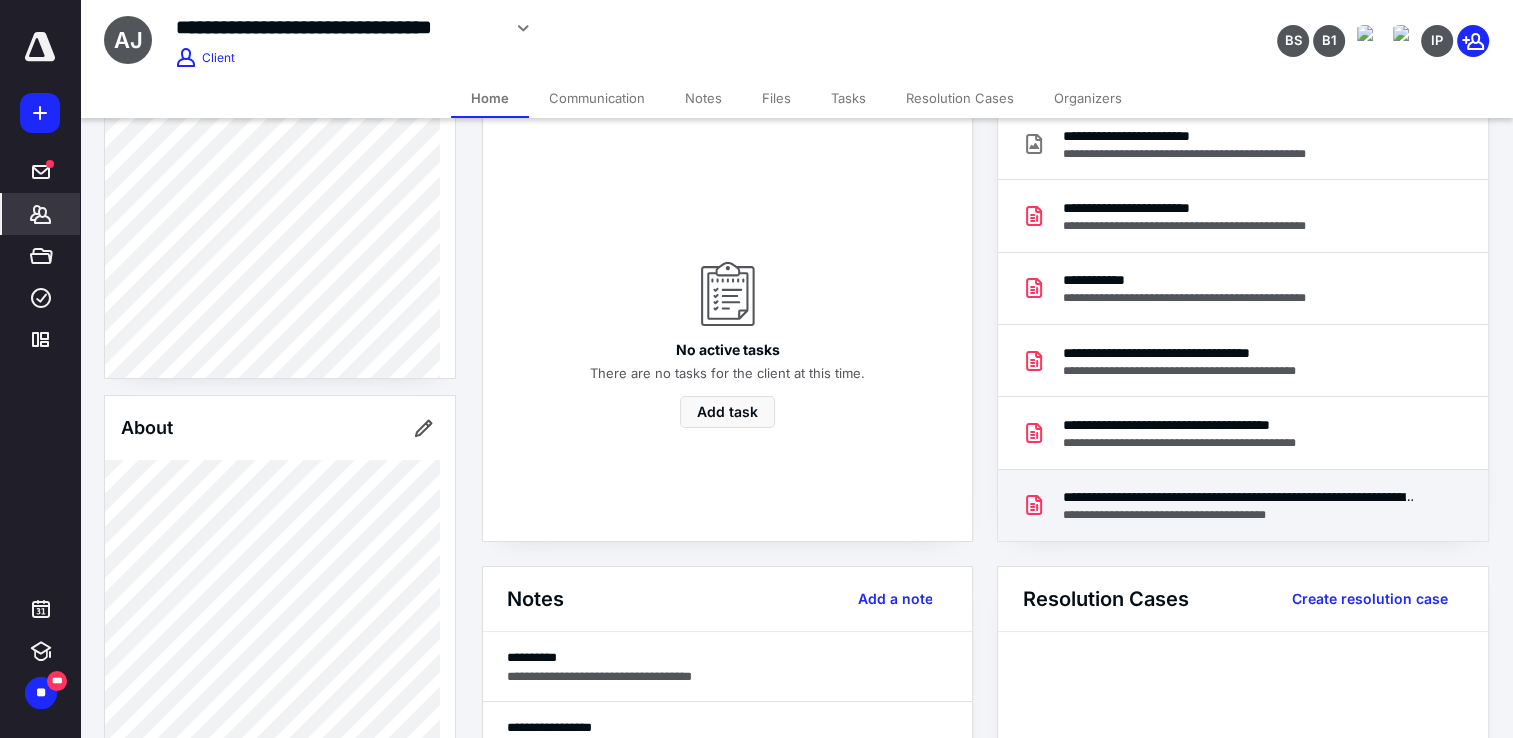 click on "**********" at bounding box center (1238, 497) 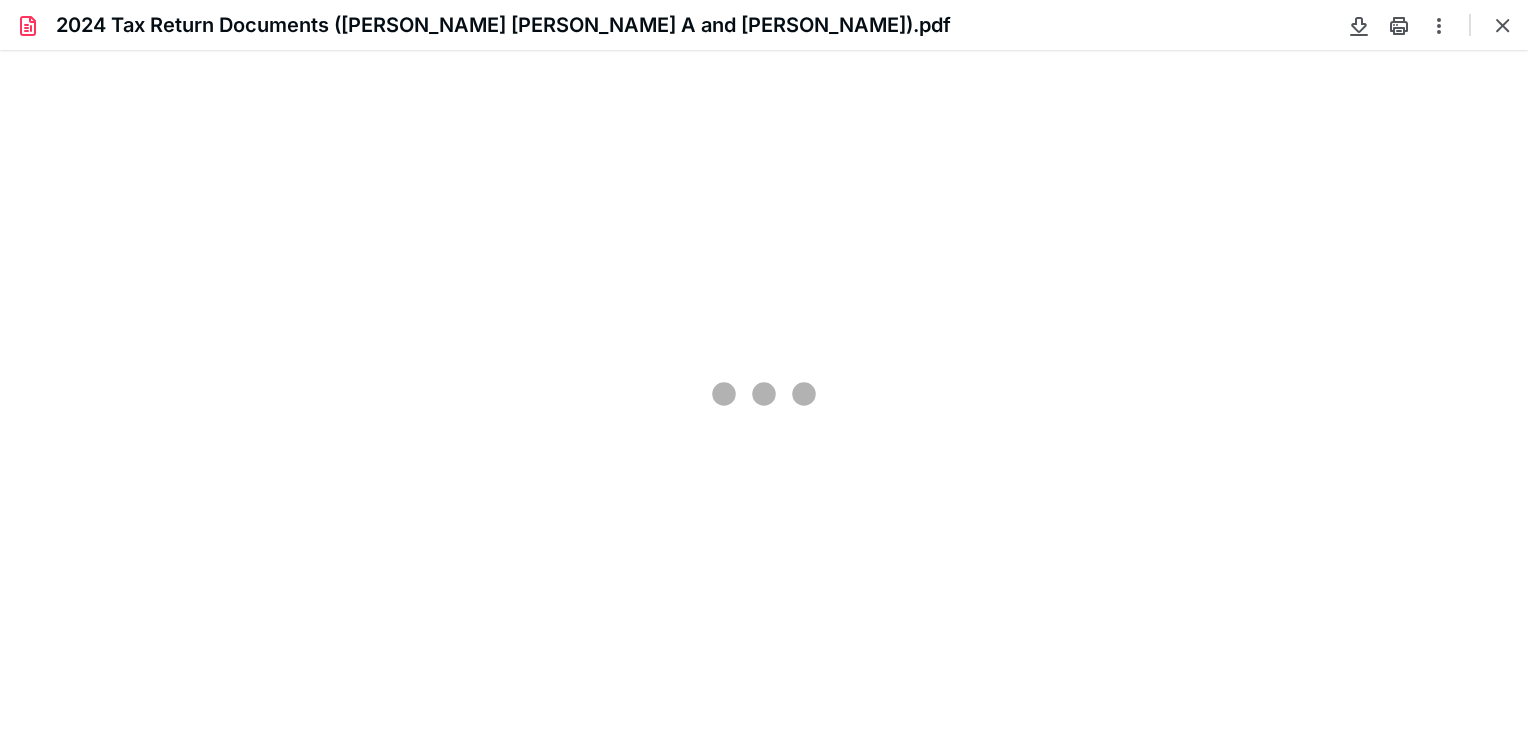 scroll, scrollTop: 0, scrollLeft: 0, axis: both 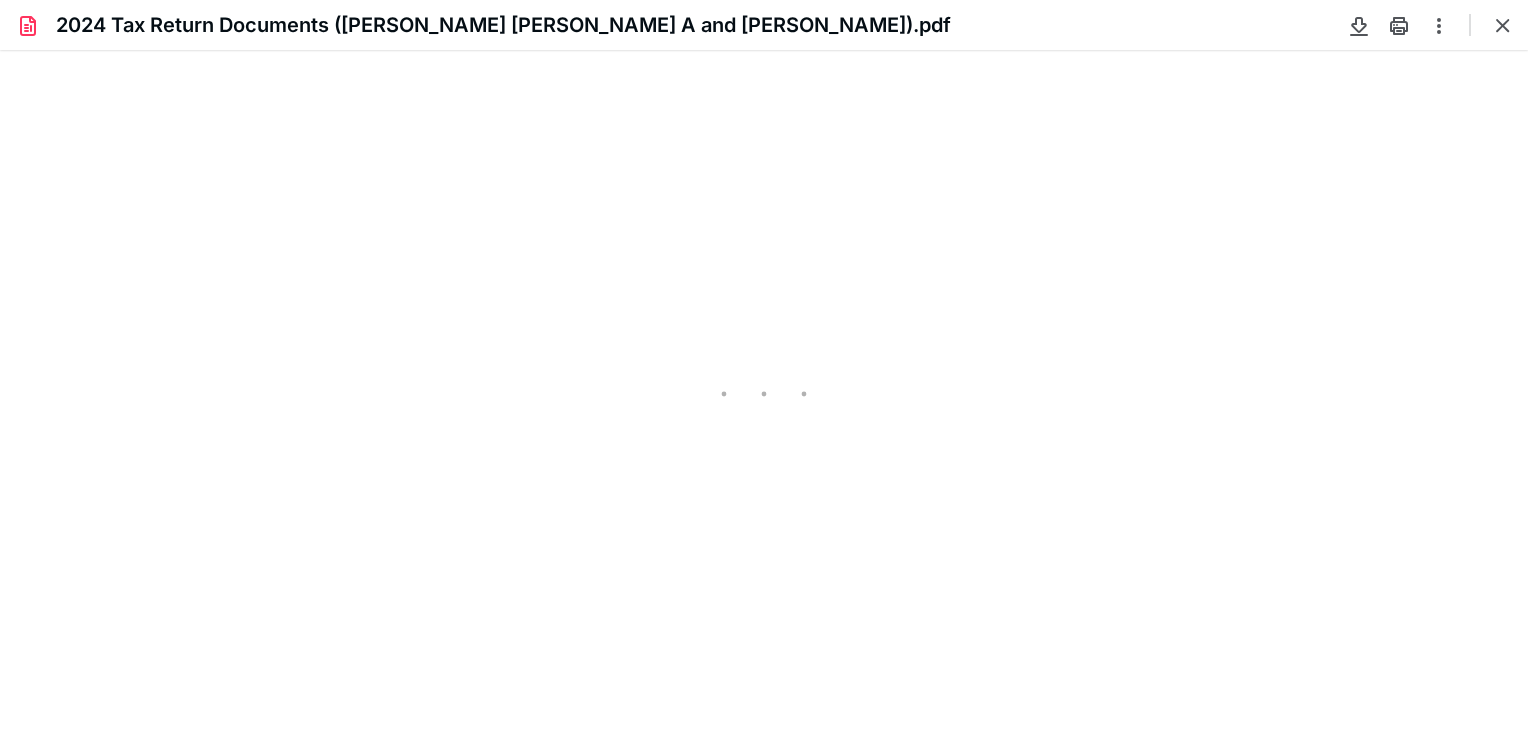 type on "77" 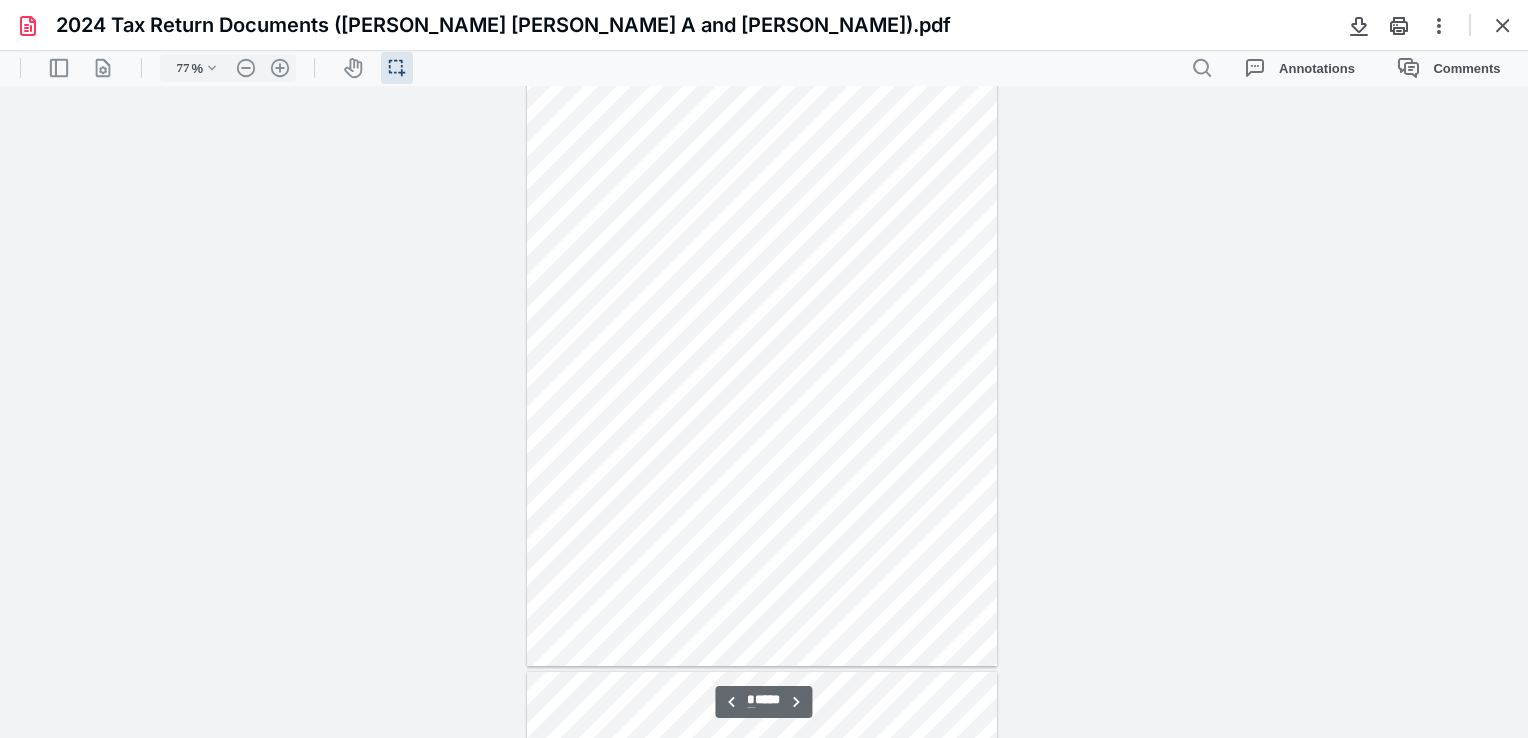 scroll, scrollTop: 3639, scrollLeft: 0, axis: vertical 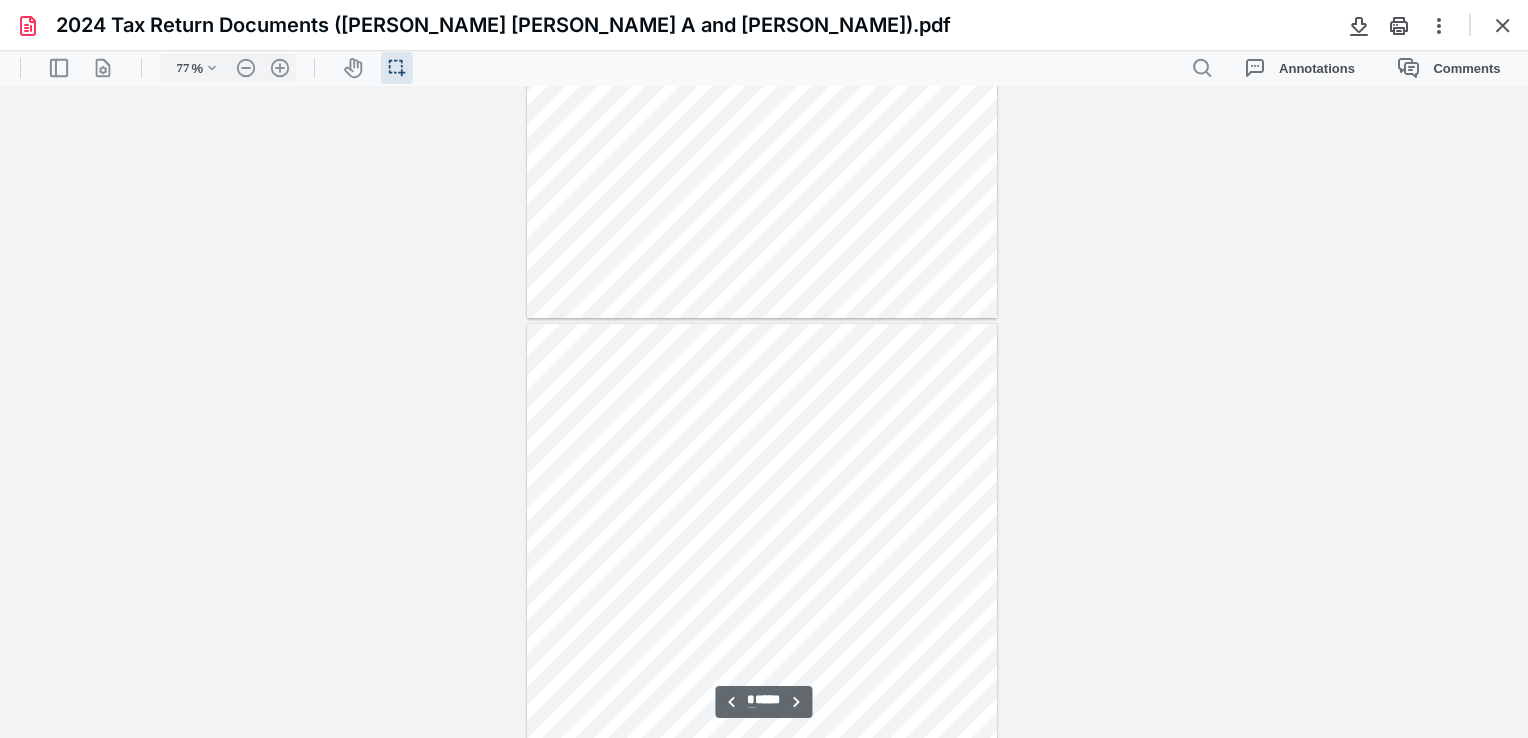 type on "*" 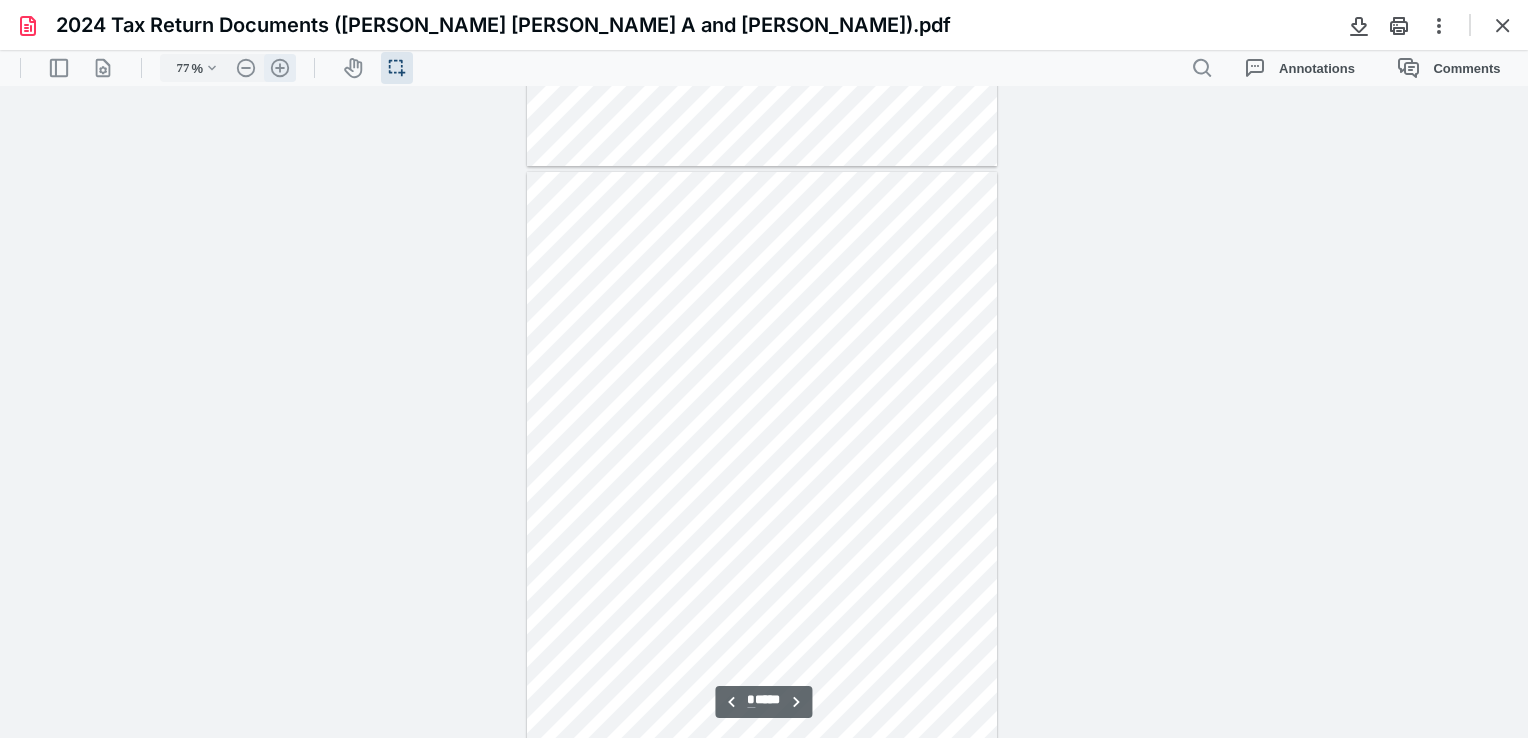 click on ".cls-1{fill:#abb0c4;} icon - header - zoom - in - line" at bounding box center (280, 68) 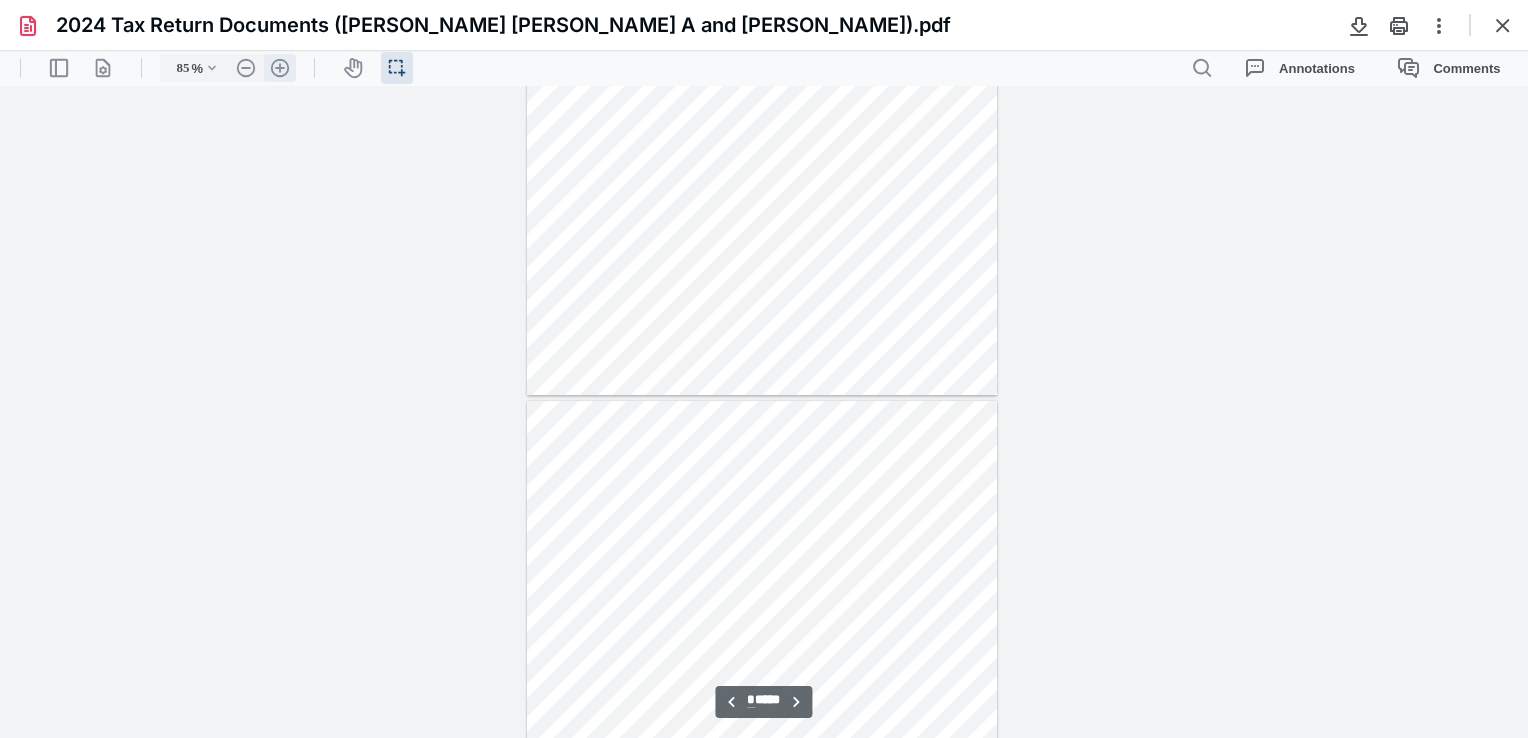 click on ".cls-1{fill:#abb0c4;} icon - header - zoom - in - line" at bounding box center (280, 68) 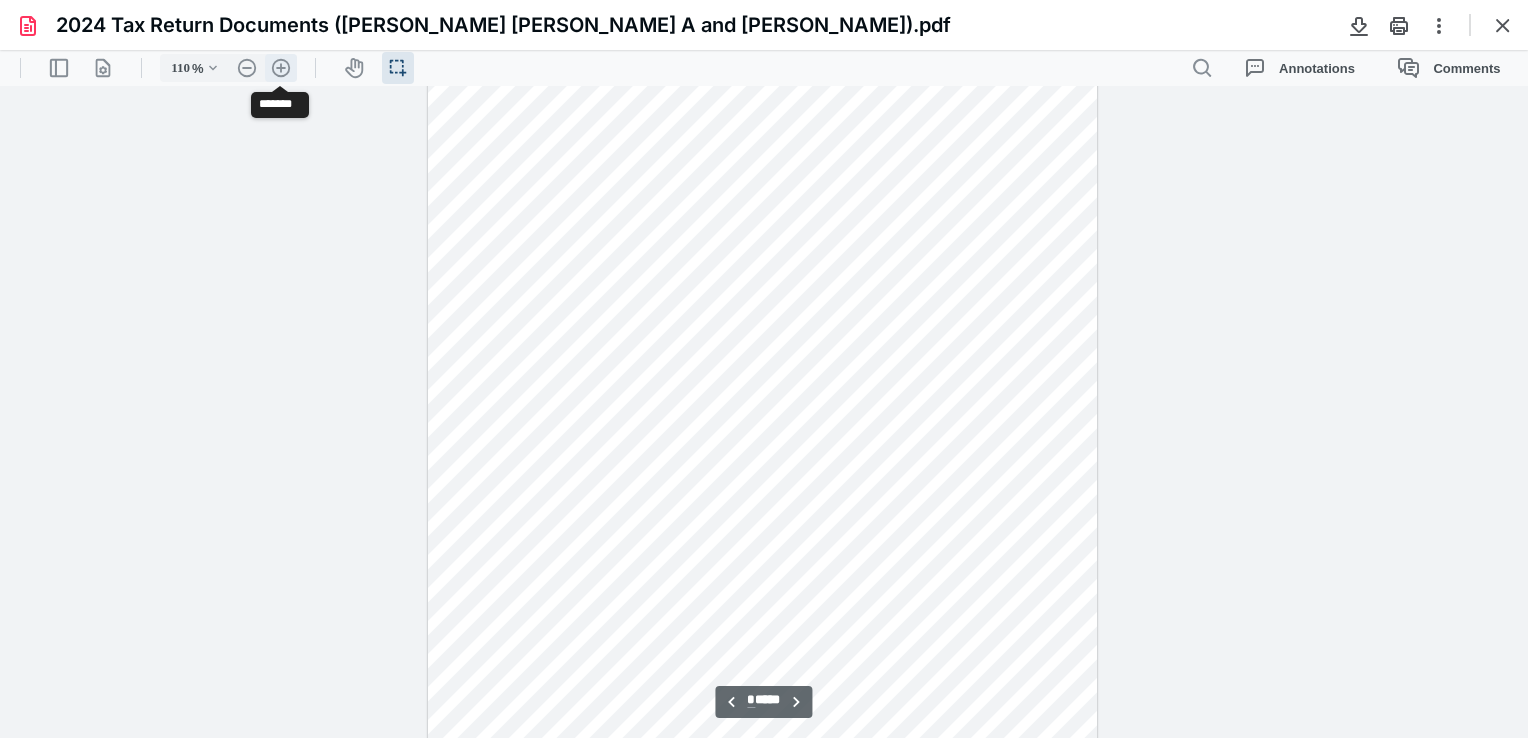 click on ".cls-1{fill:#abb0c4;} icon - header - zoom - in - line" at bounding box center (281, 68) 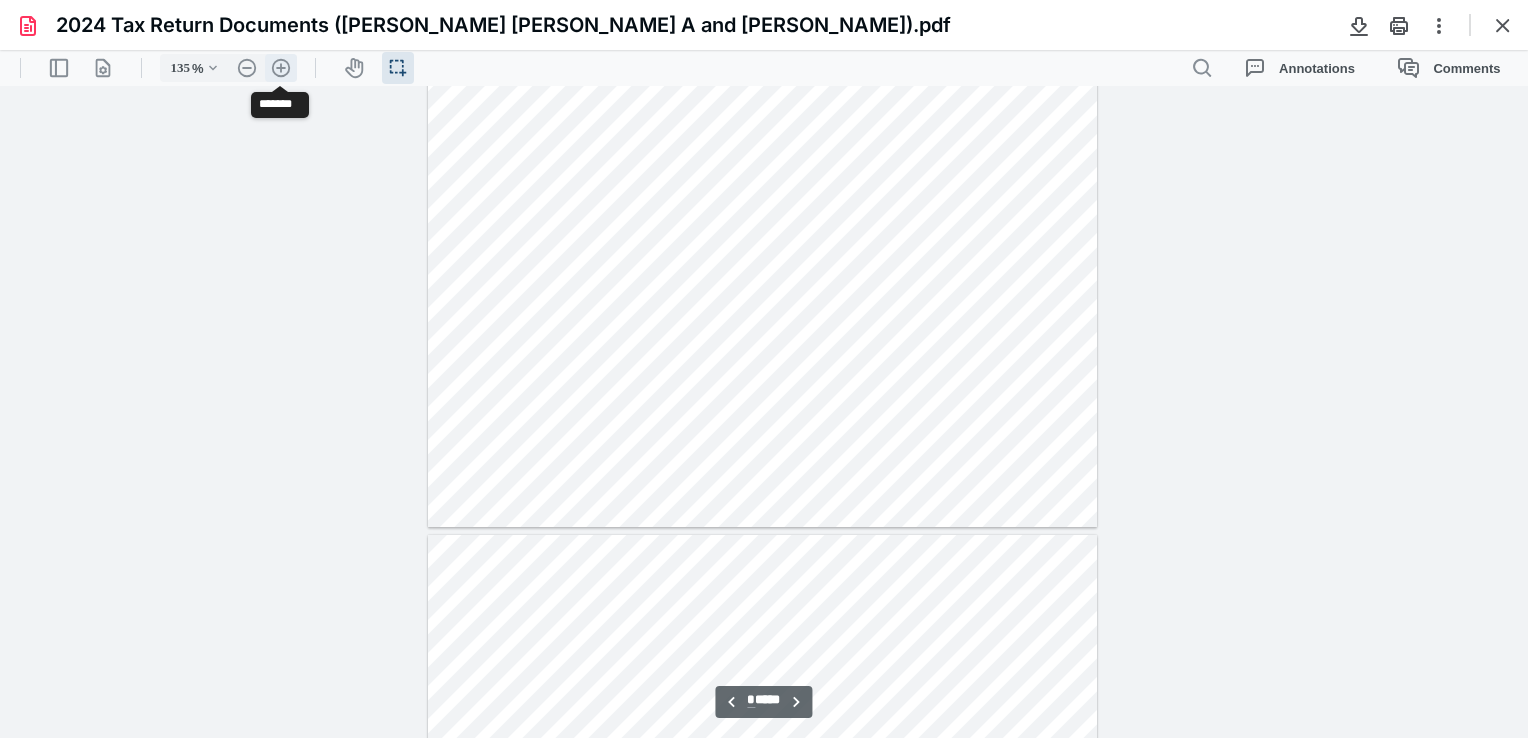 click on ".cls-1{fill:#abb0c4;} icon - header - zoom - in - line" at bounding box center [281, 68] 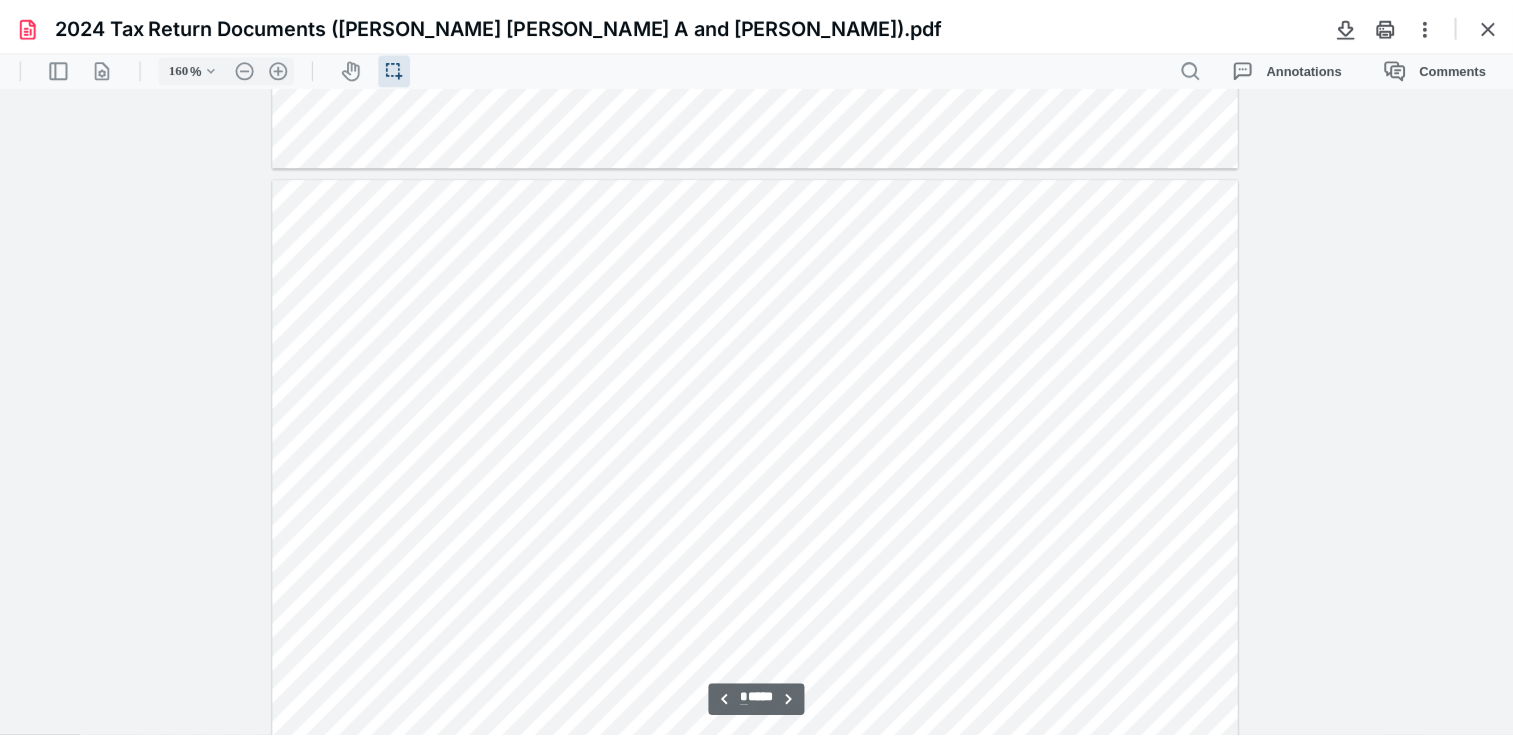 scroll, scrollTop: 7579, scrollLeft: 0, axis: vertical 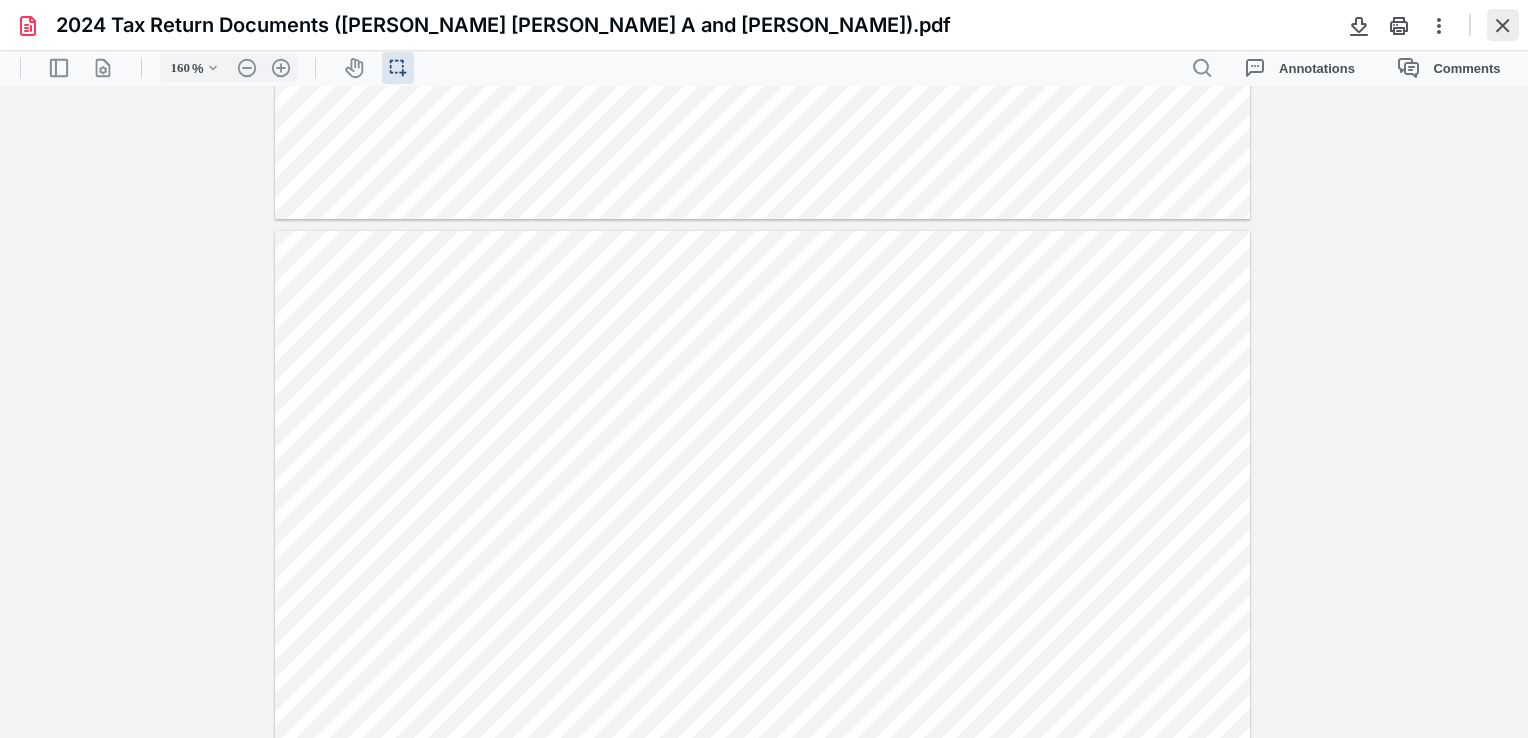 click at bounding box center (1503, 25) 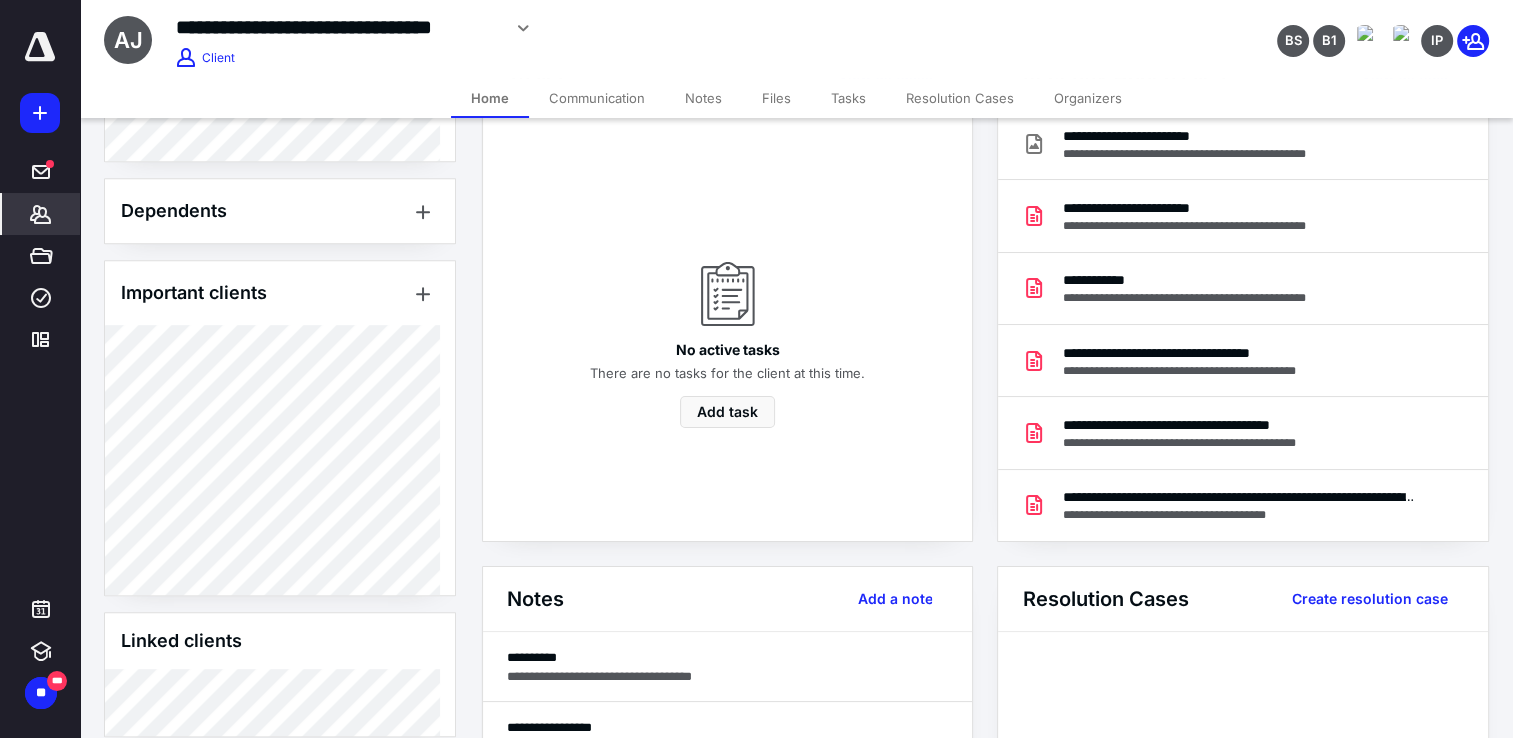 scroll, scrollTop: 1378, scrollLeft: 0, axis: vertical 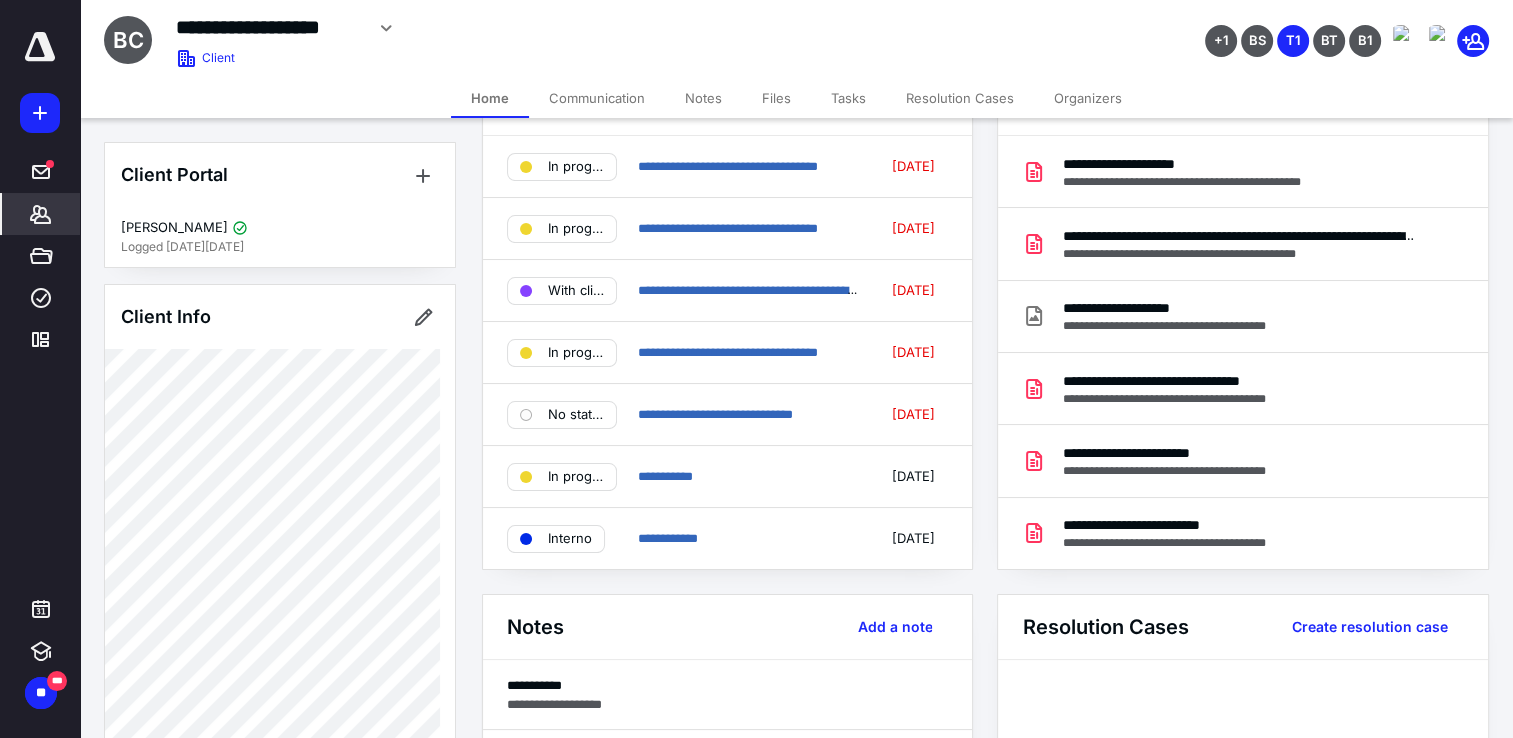 click on "Files" at bounding box center [776, 98] 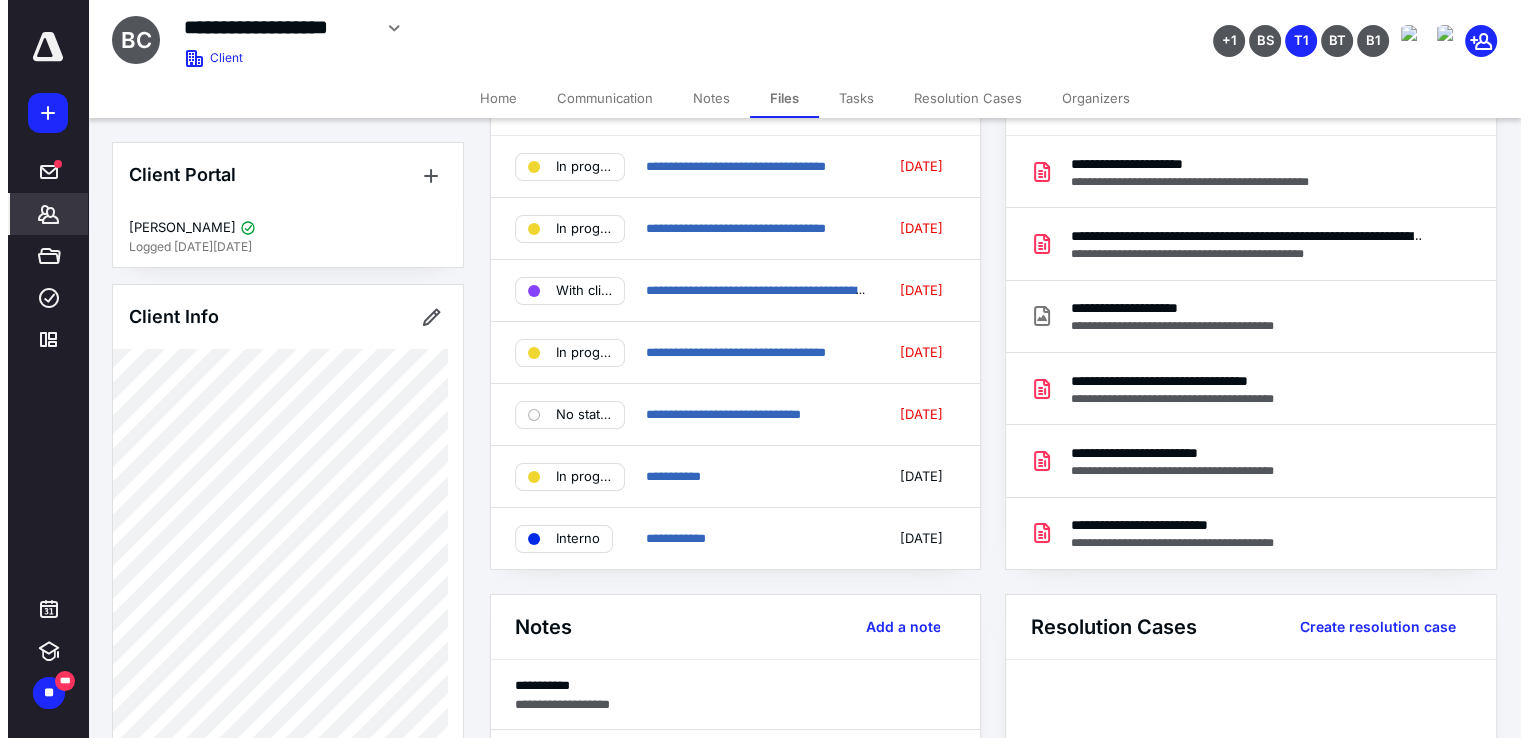 scroll, scrollTop: 0, scrollLeft: 0, axis: both 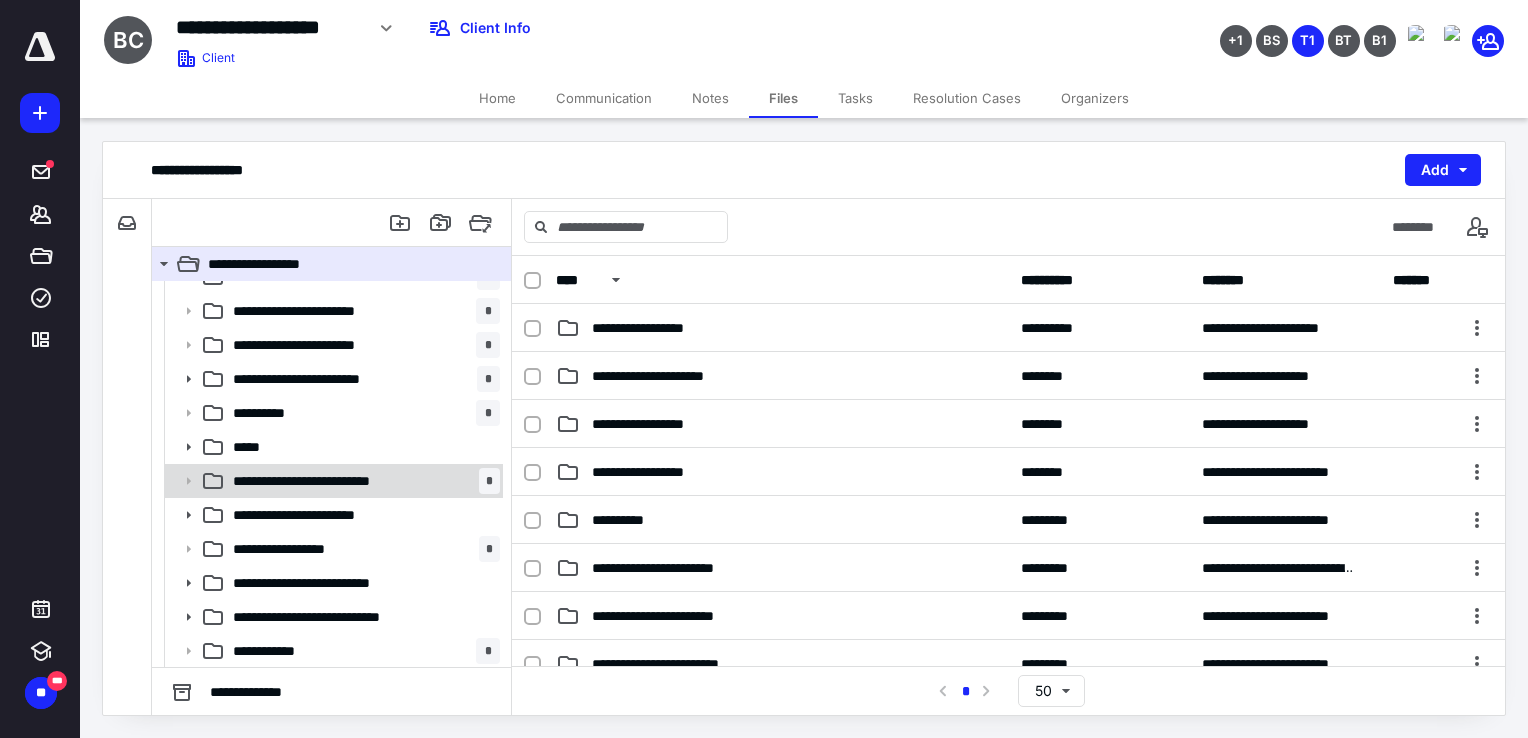click on "**********" at bounding box center [327, 481] 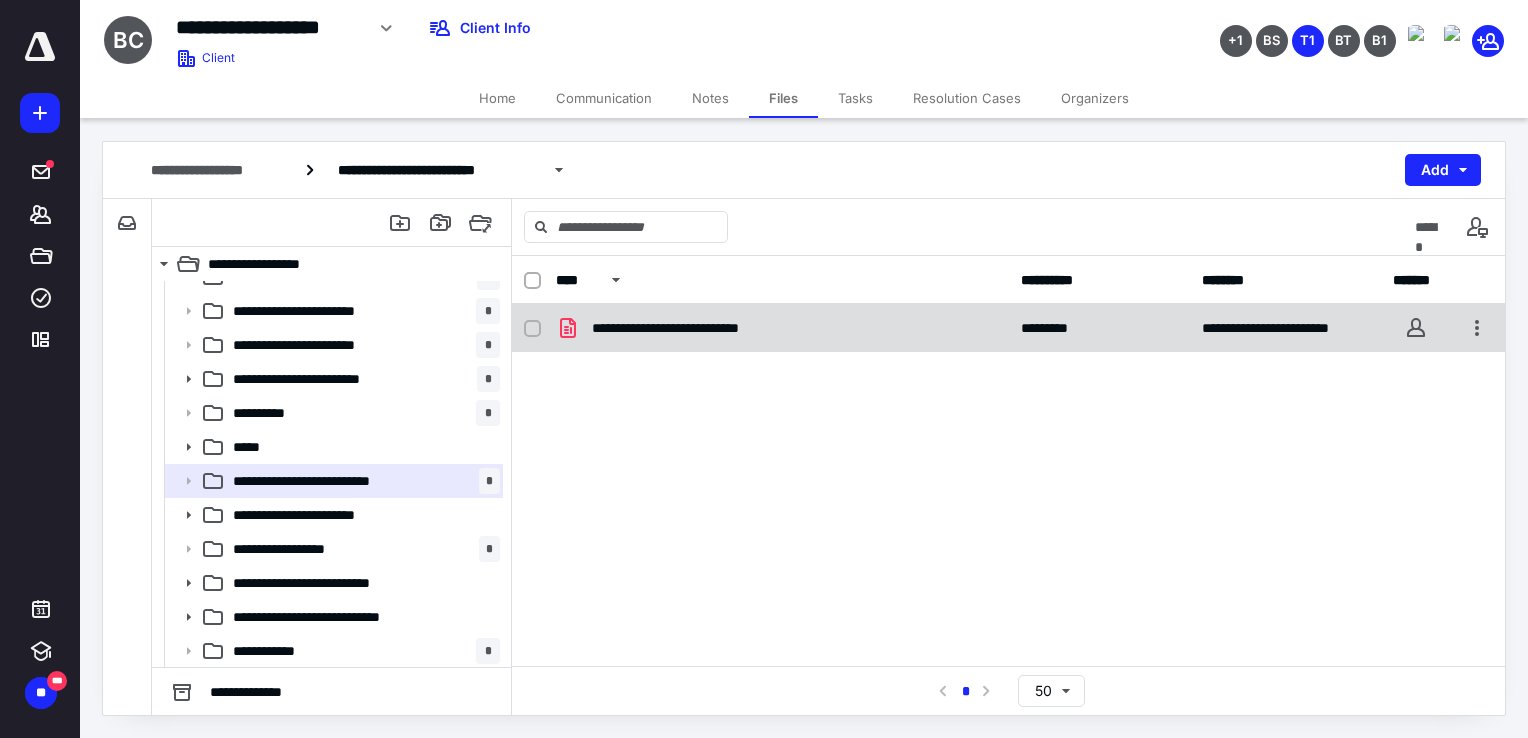 click on "**********" at bounding box center [1008, 328] 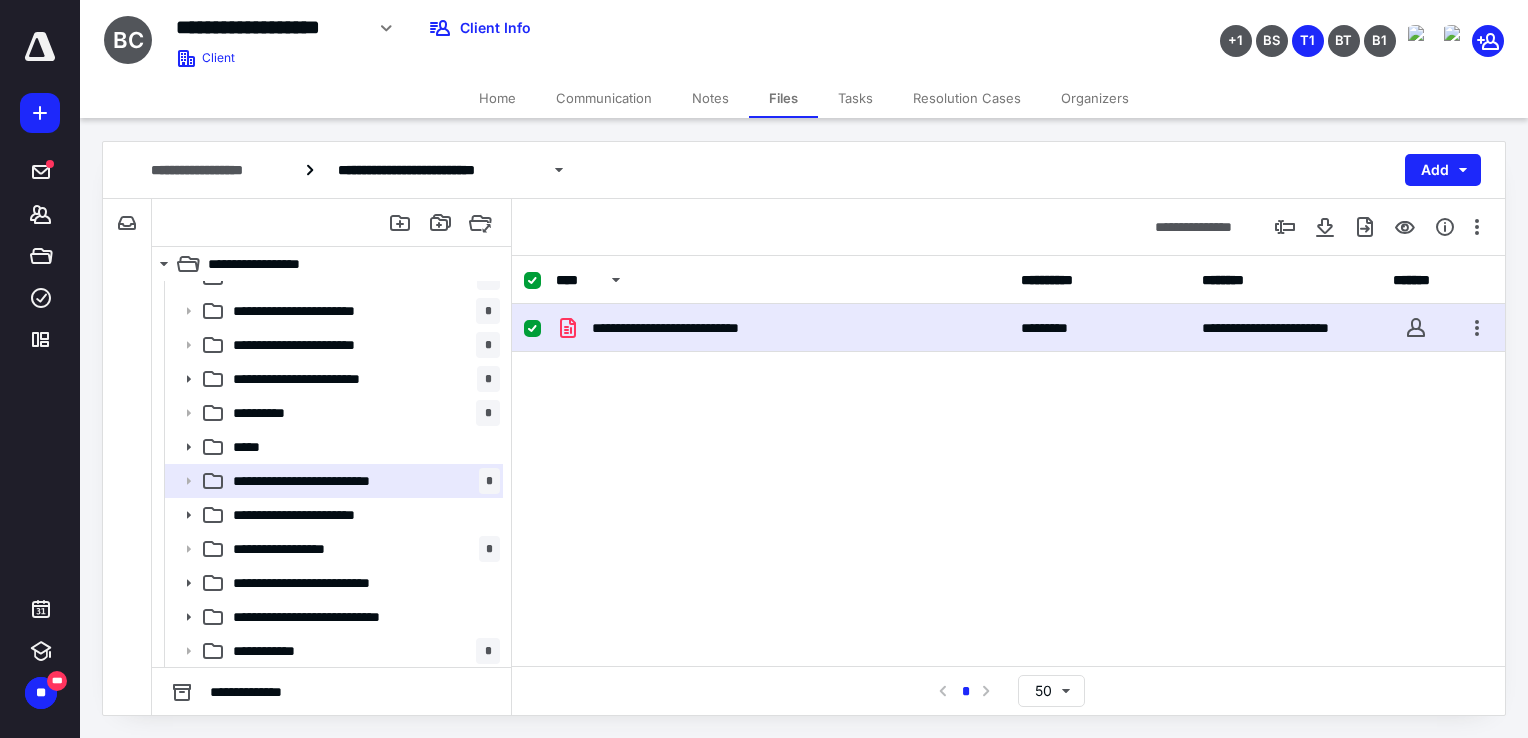 click on "**********" at bounding box center (1008, 328) 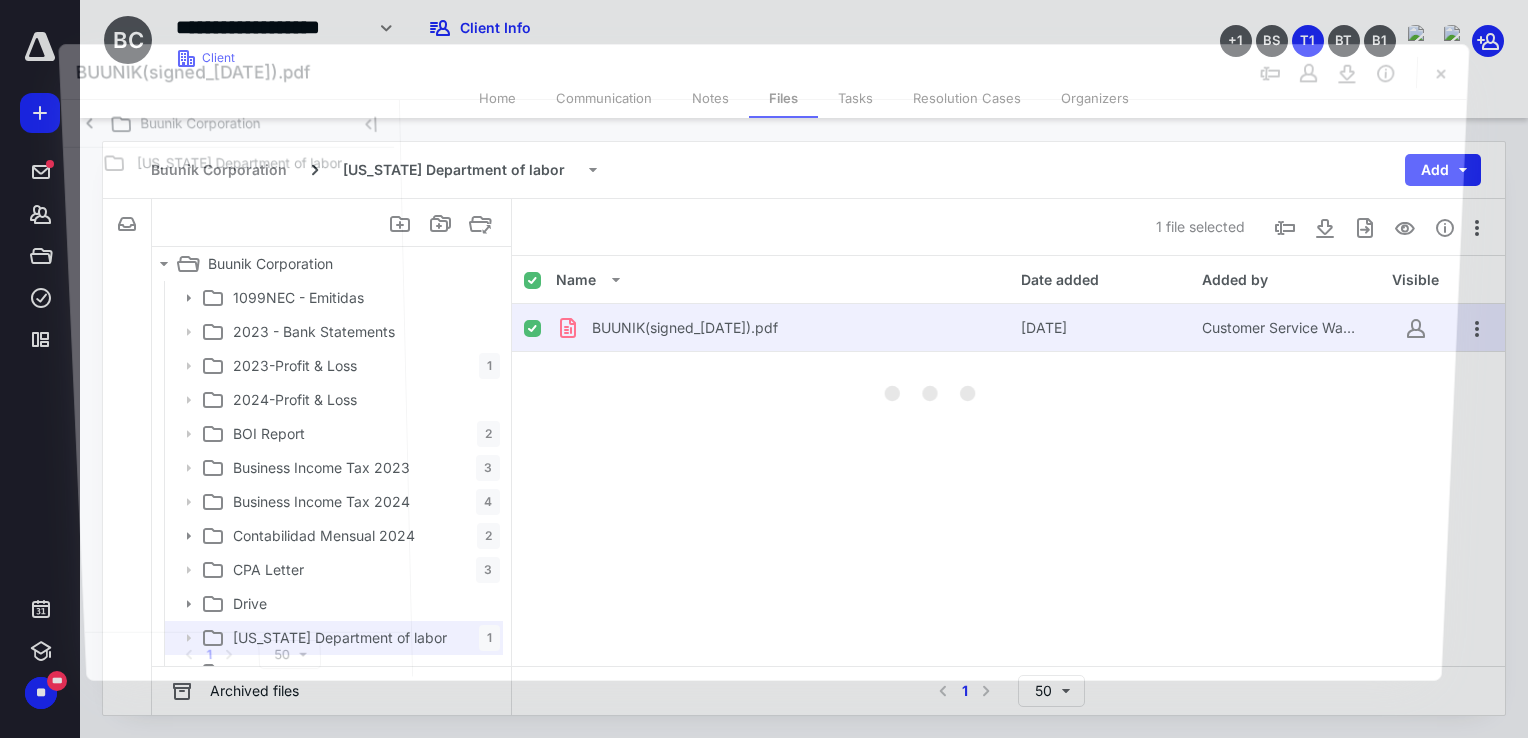scroll, scrollTop: 157, scrollLeft: 0, axis: vertical 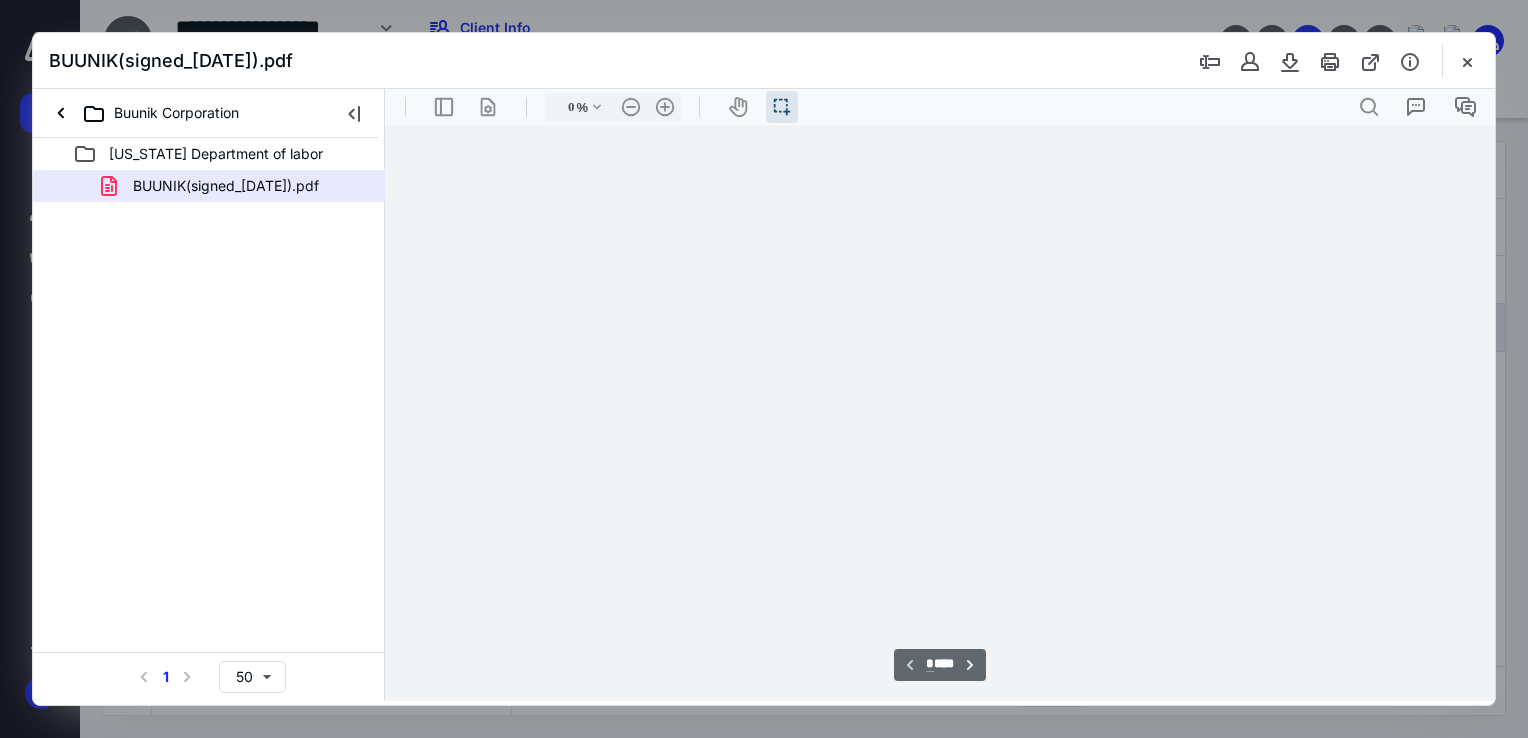 type on "73" 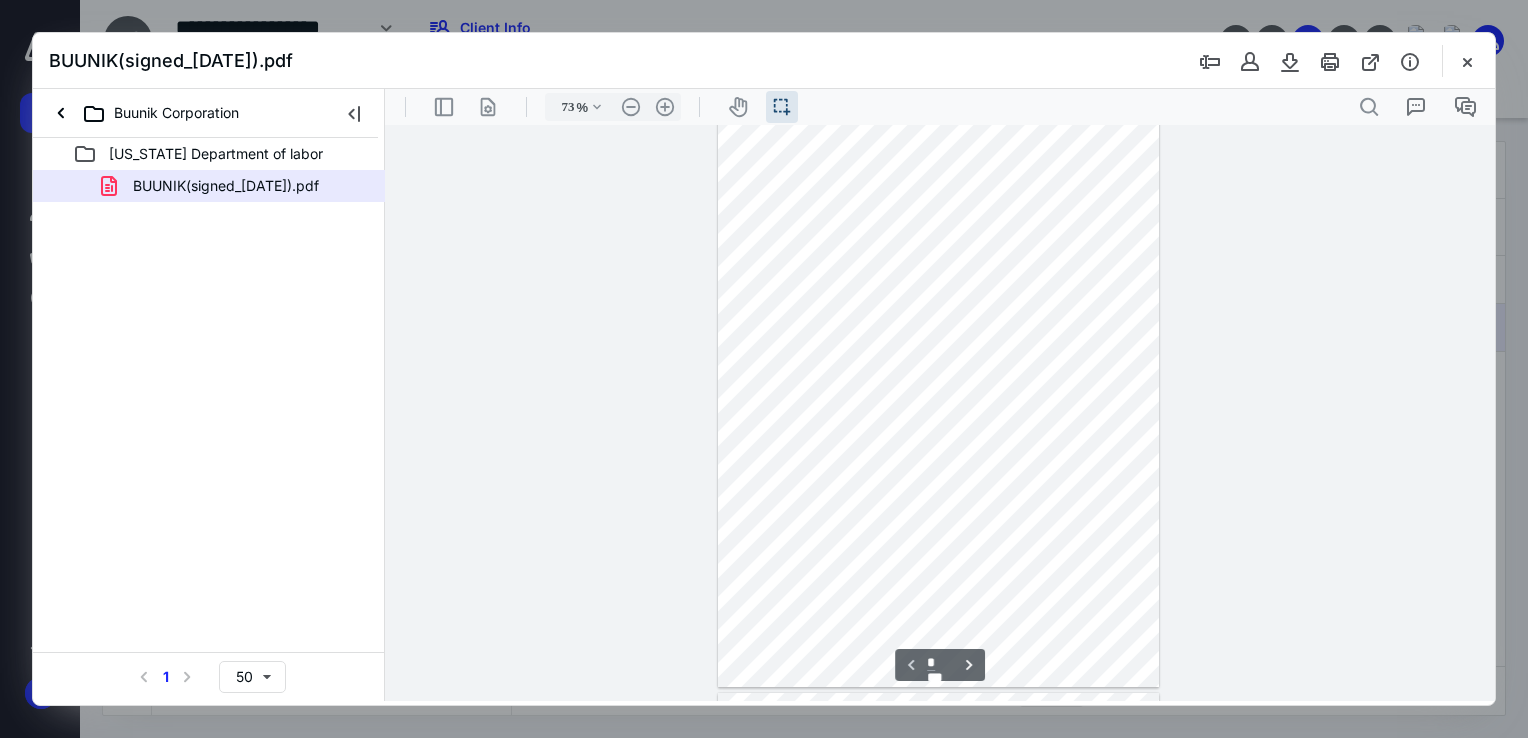 scroll, scrollTop: 0, scrollLeft: 0, axis: both 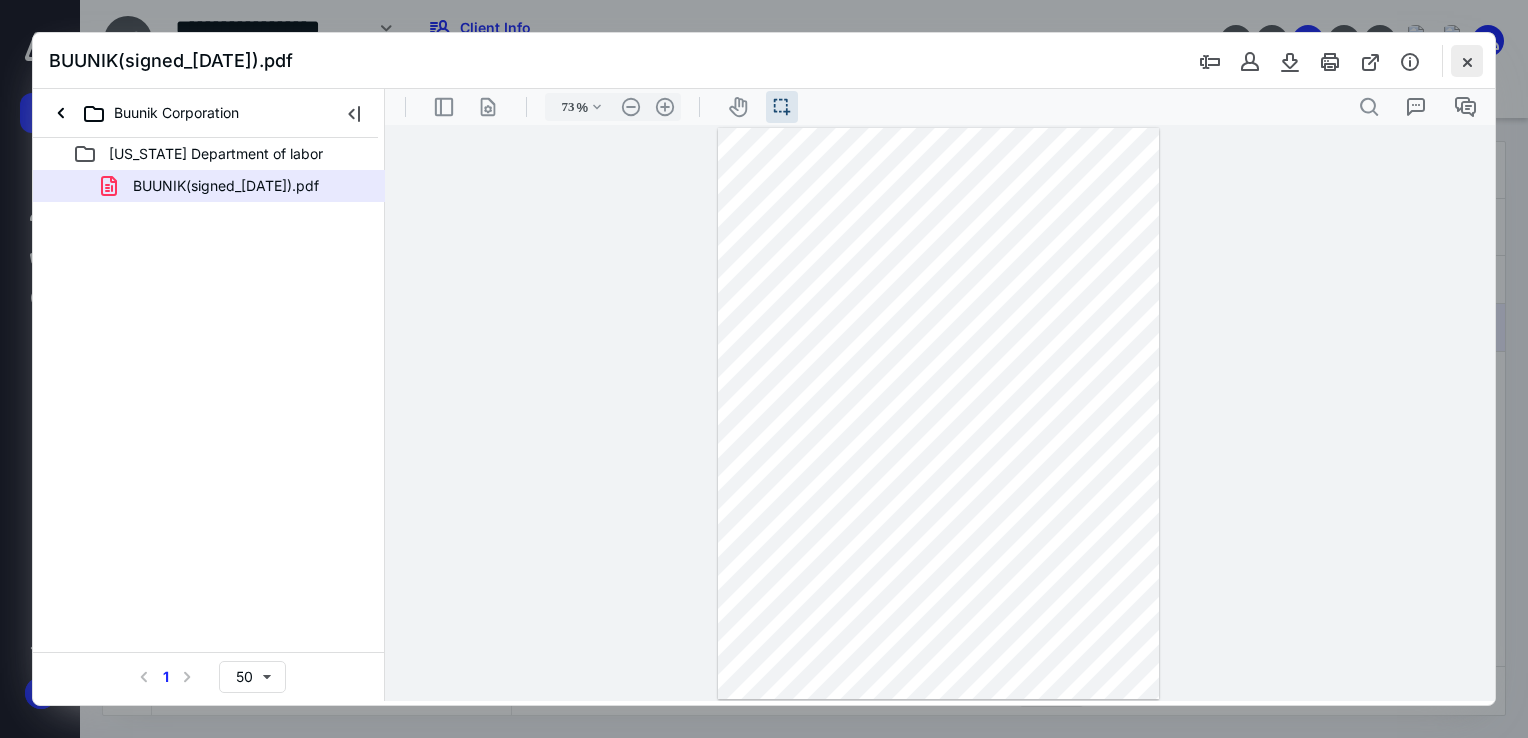 click at bounding box center [1467, 61] 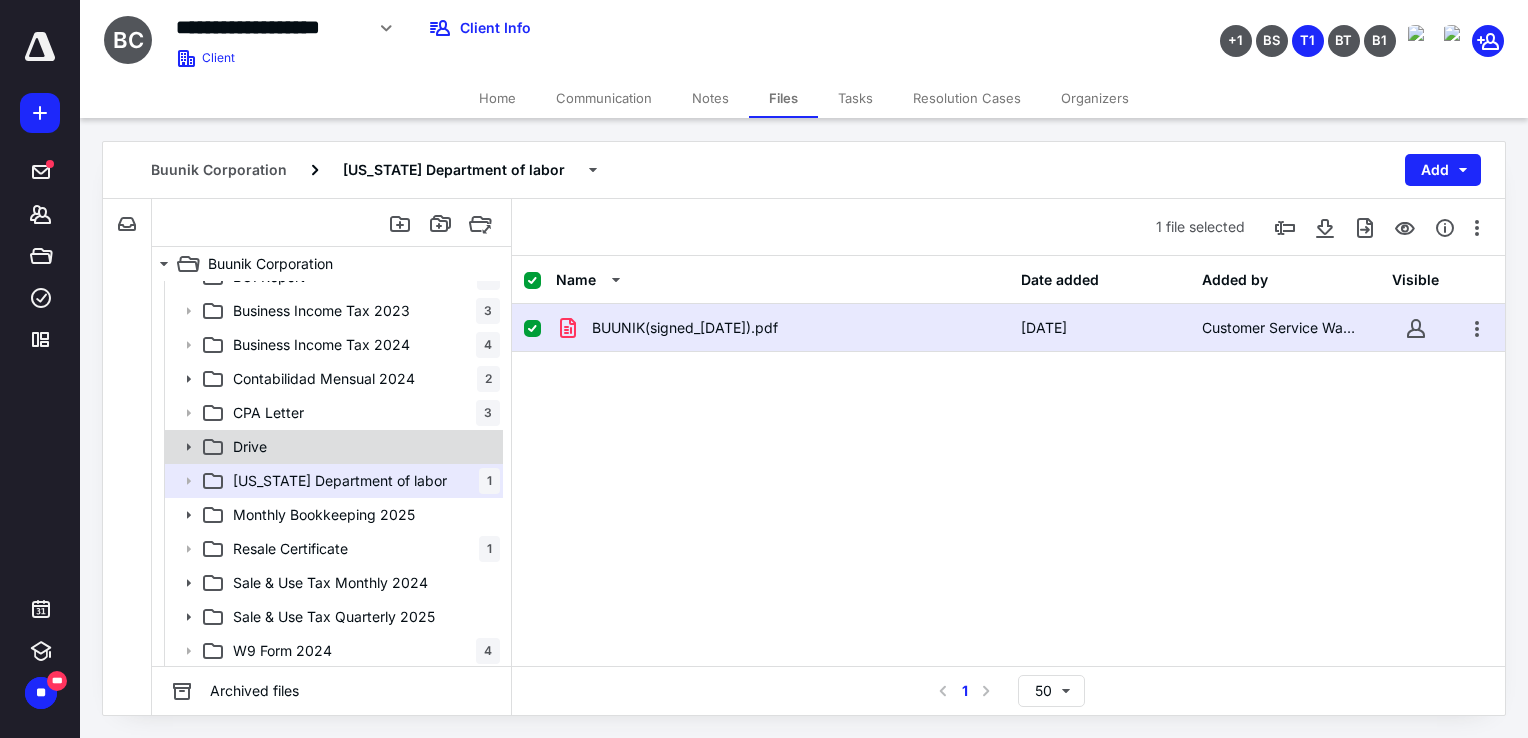 click on "Drive" at bounding box center (332, 447) 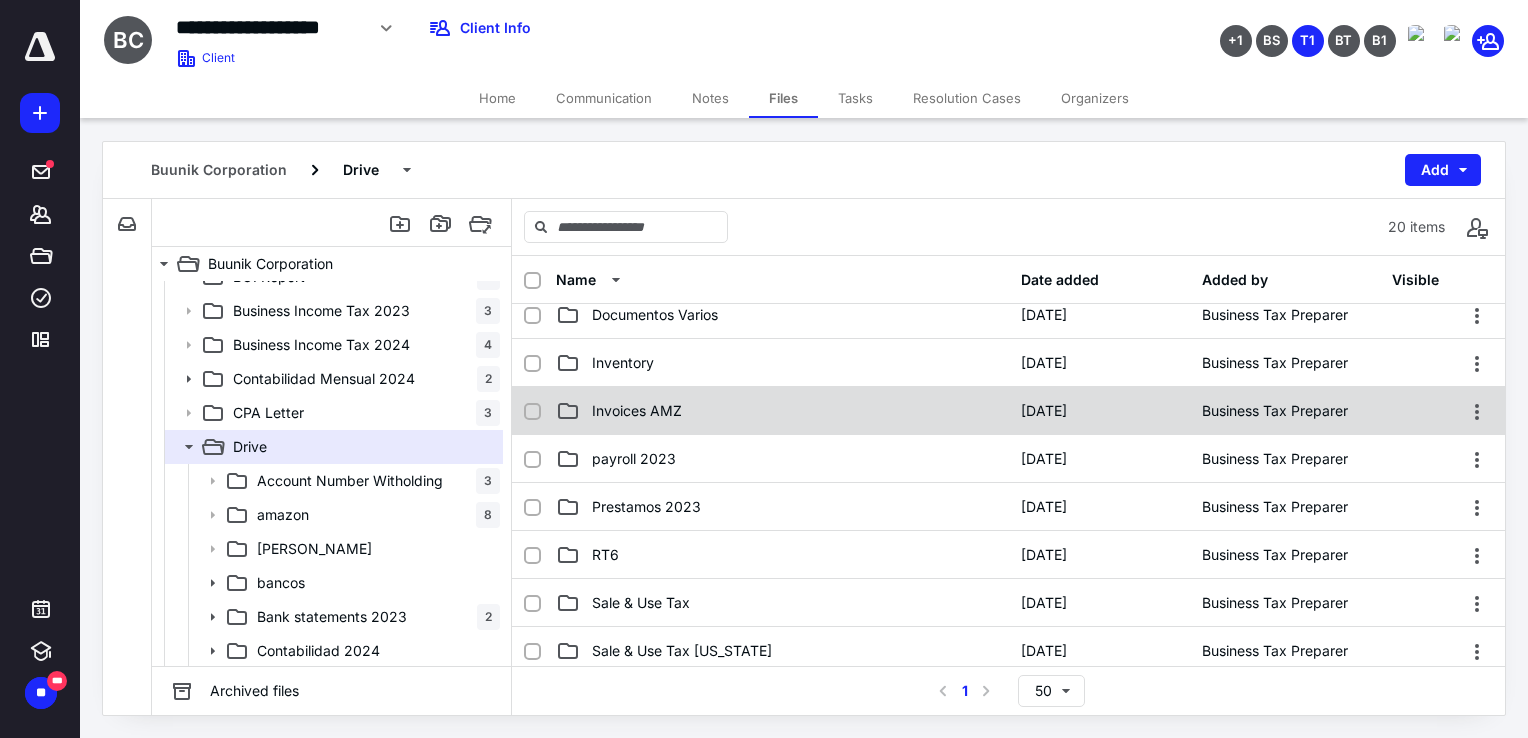 scroll, scrollTop: 400, scrollLeft: 0, axis: vertical 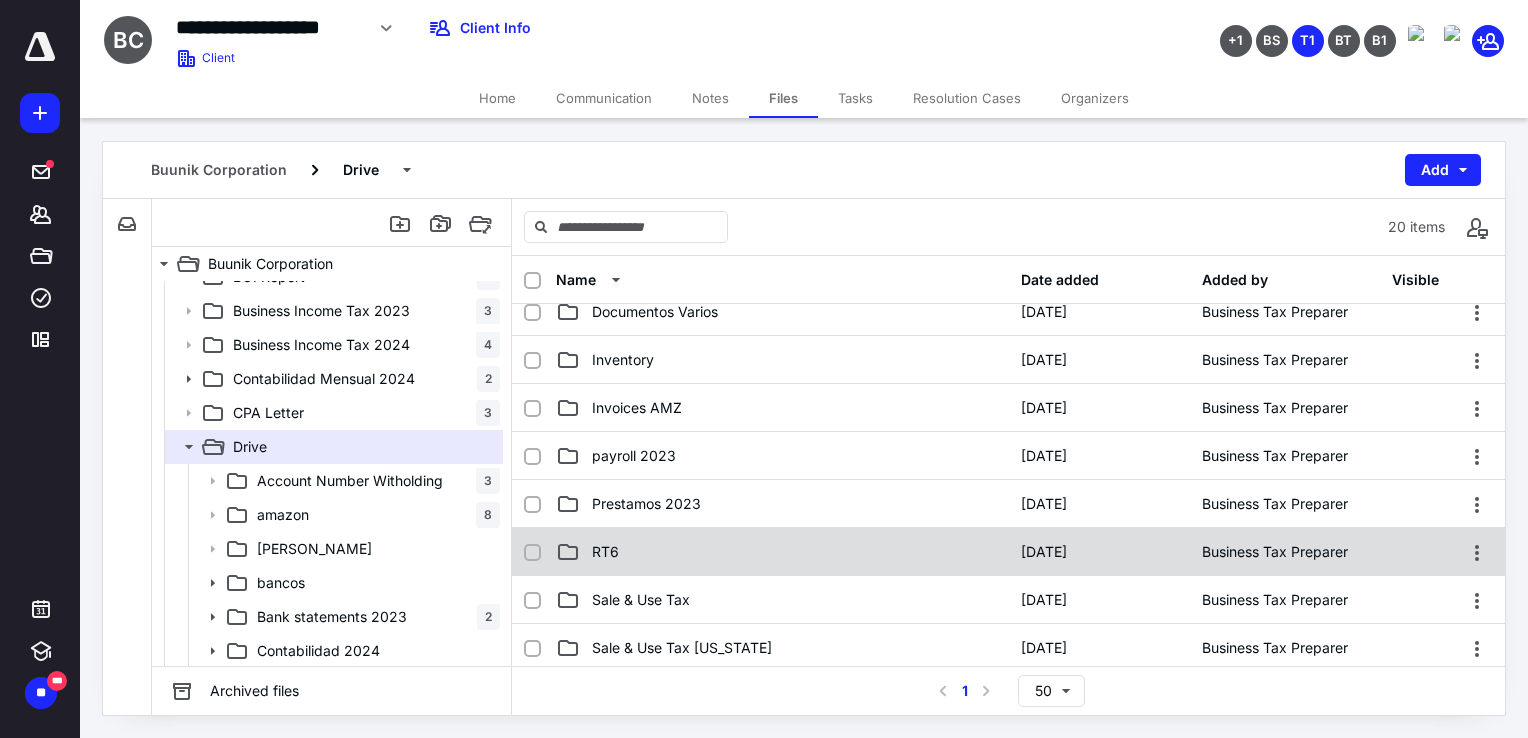 click on "RT6" at bounding box center [782, 552] 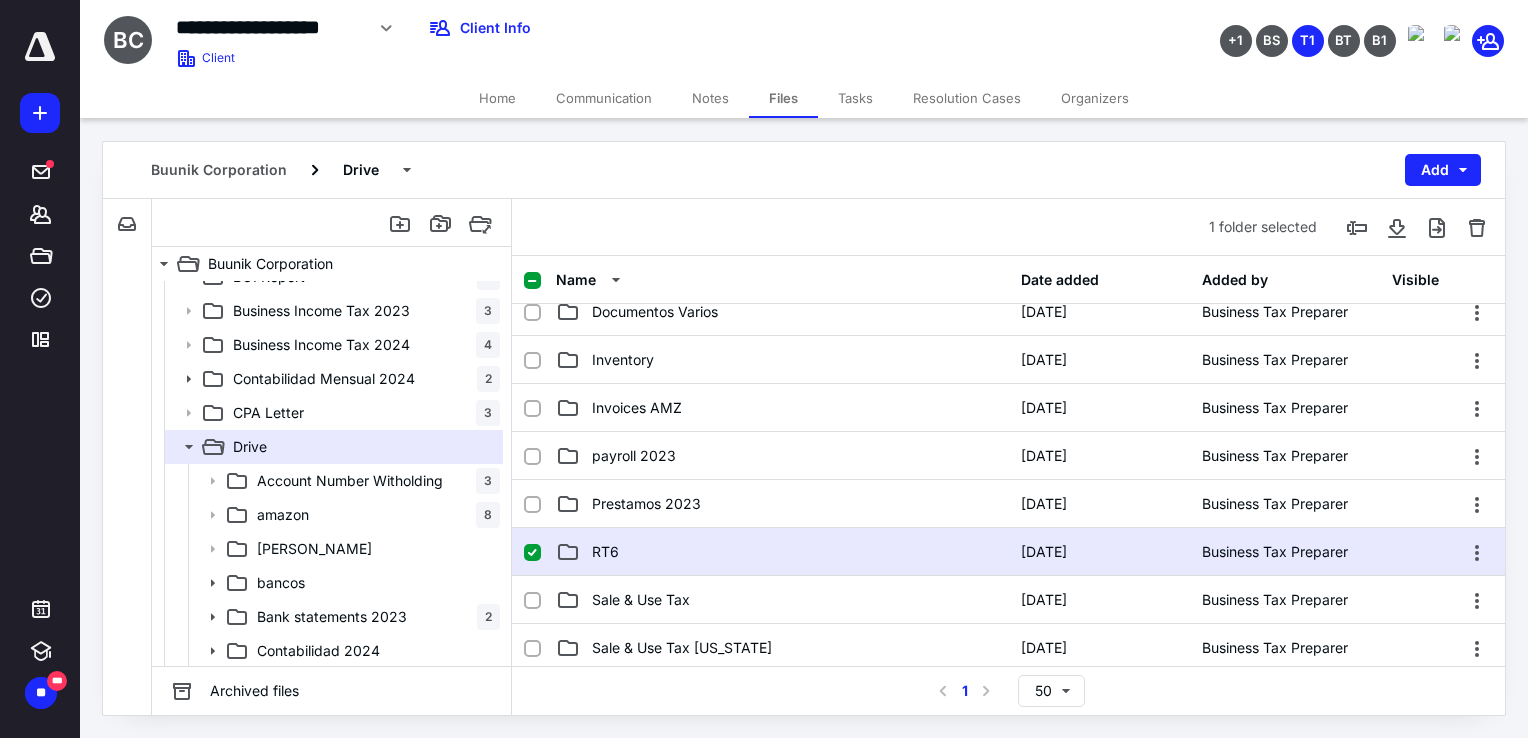 click on "RT6" at bounding box center [782, 552] 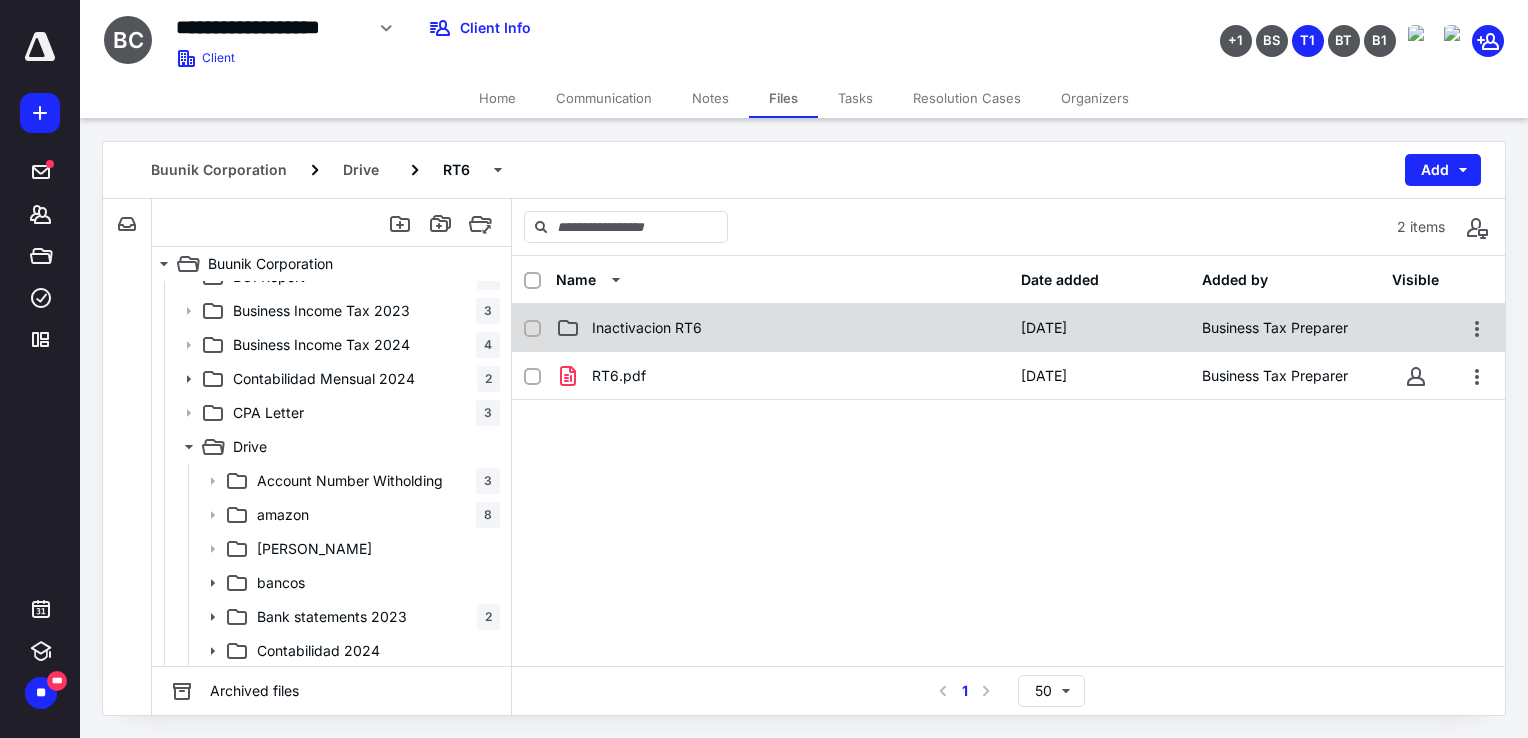 click on "Inactivacion RT6" at bounding box center [647, 328] 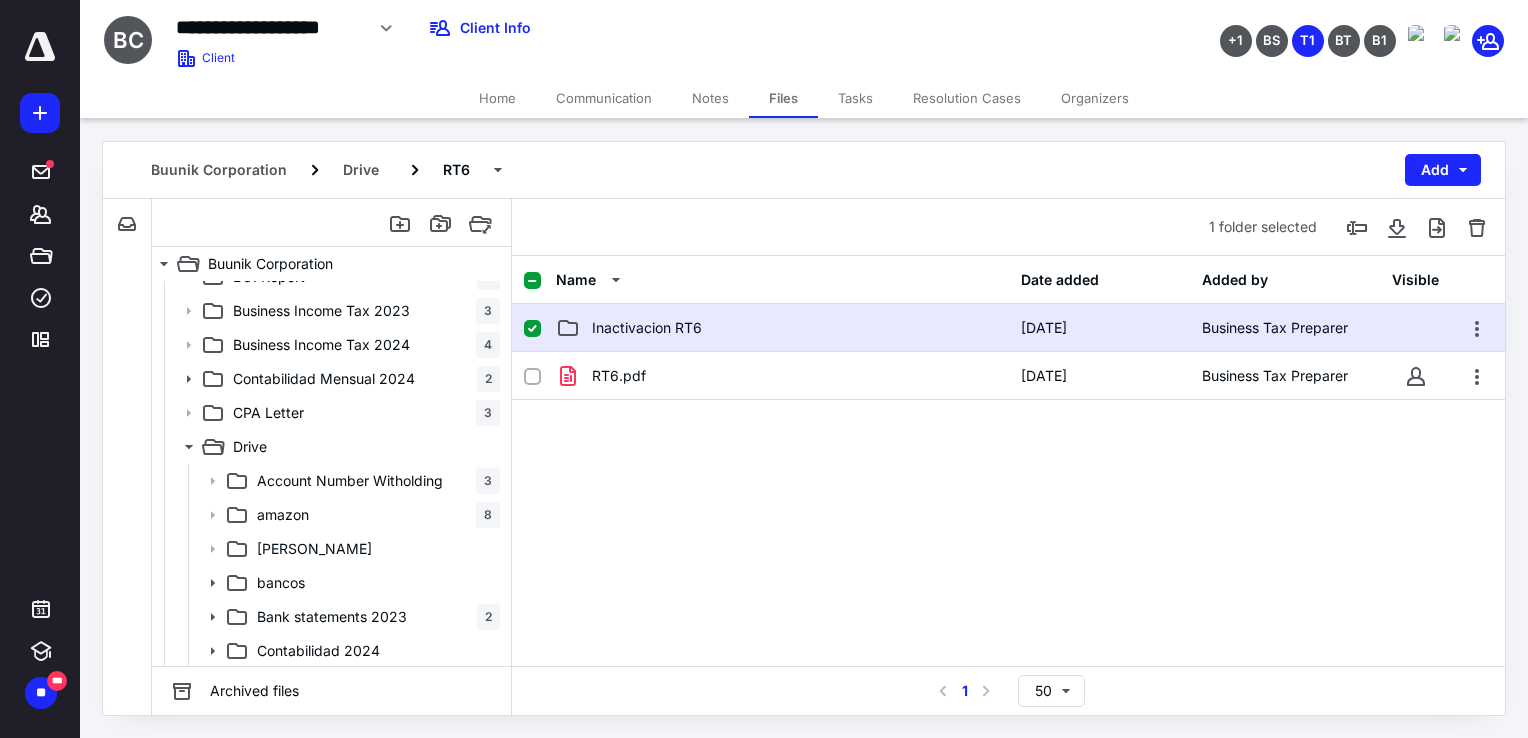 click on "Inactivacion RT6" at bounding box center (647, 328) 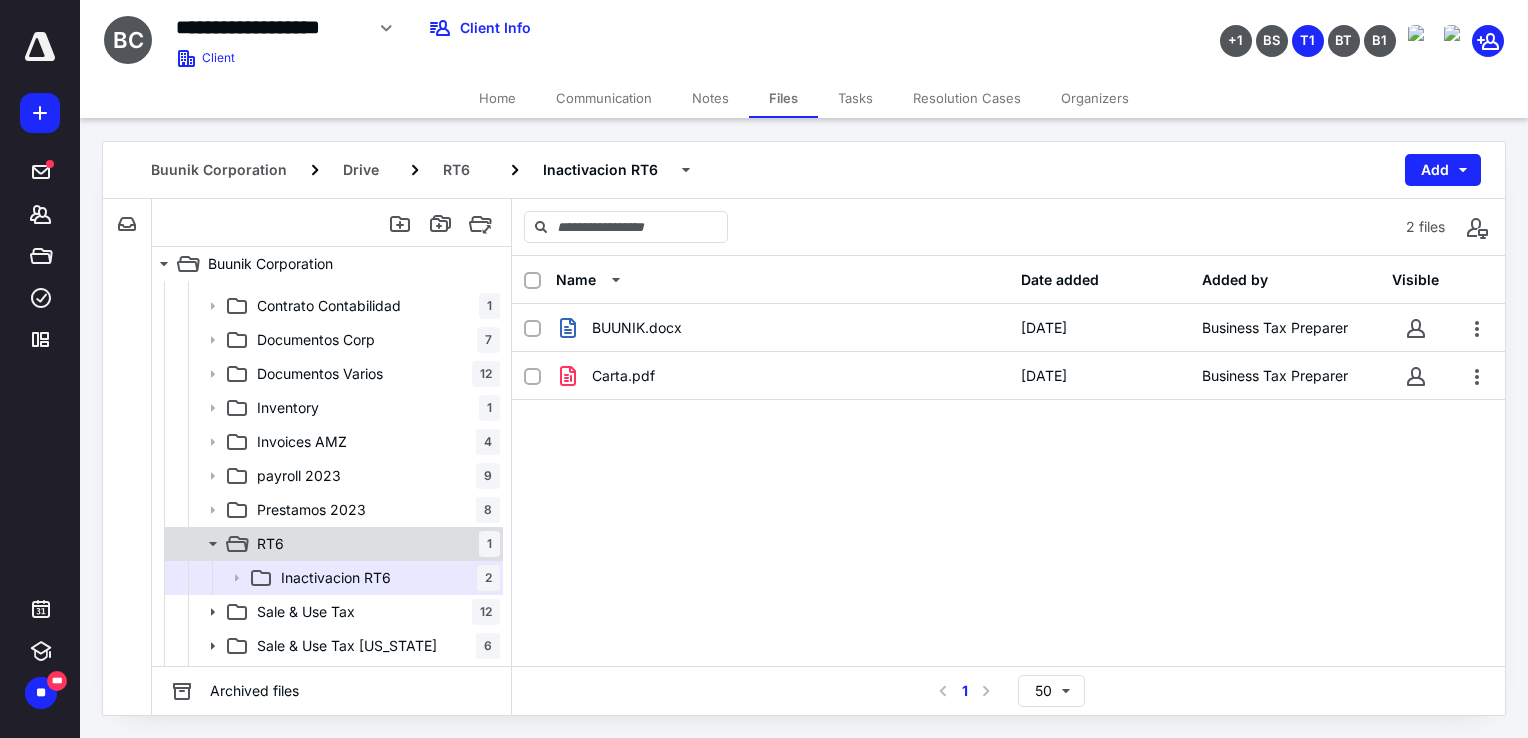 scroll, scrollTop: 557, scrollLeft: 0, axis: vertical 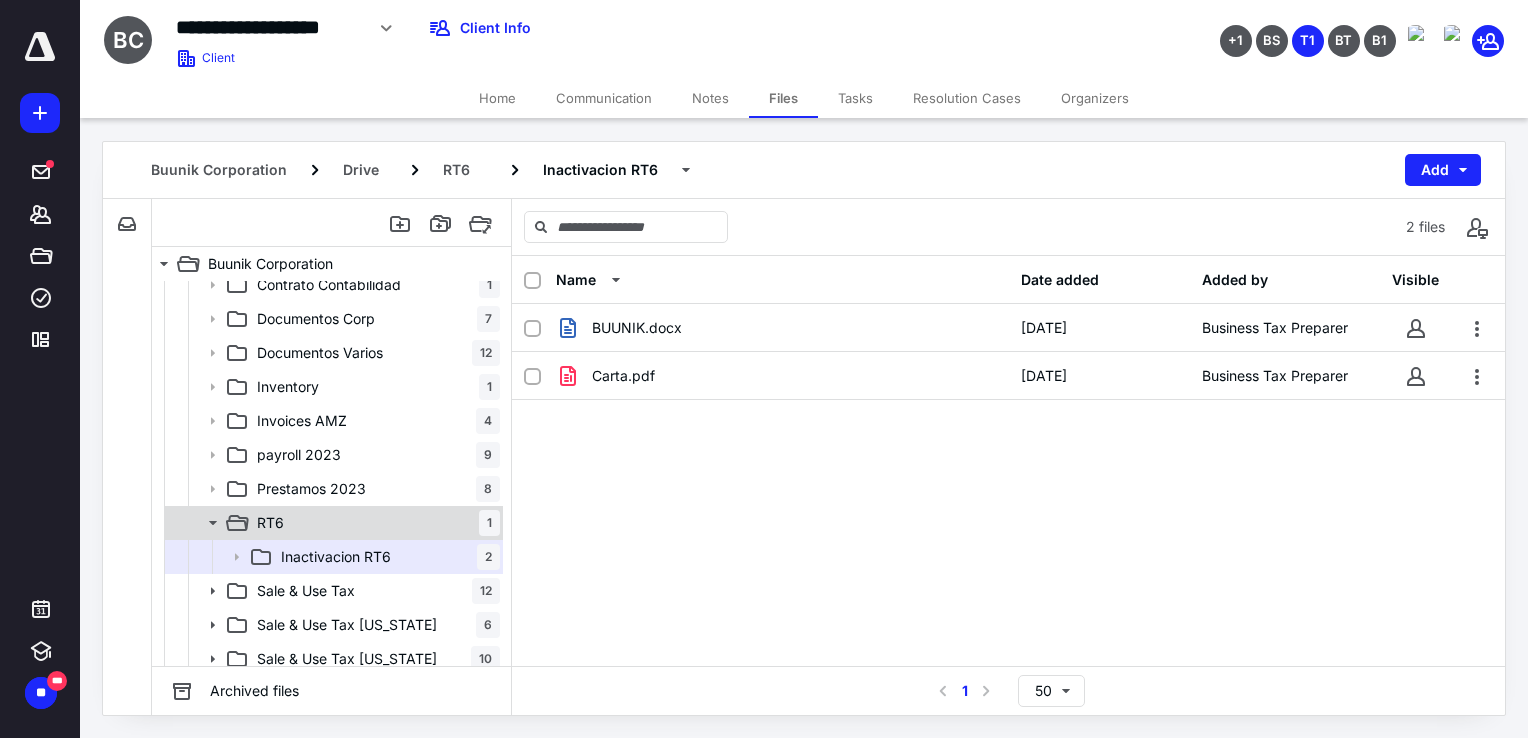 click on "RT6 1" at bounding box center (374, 523) 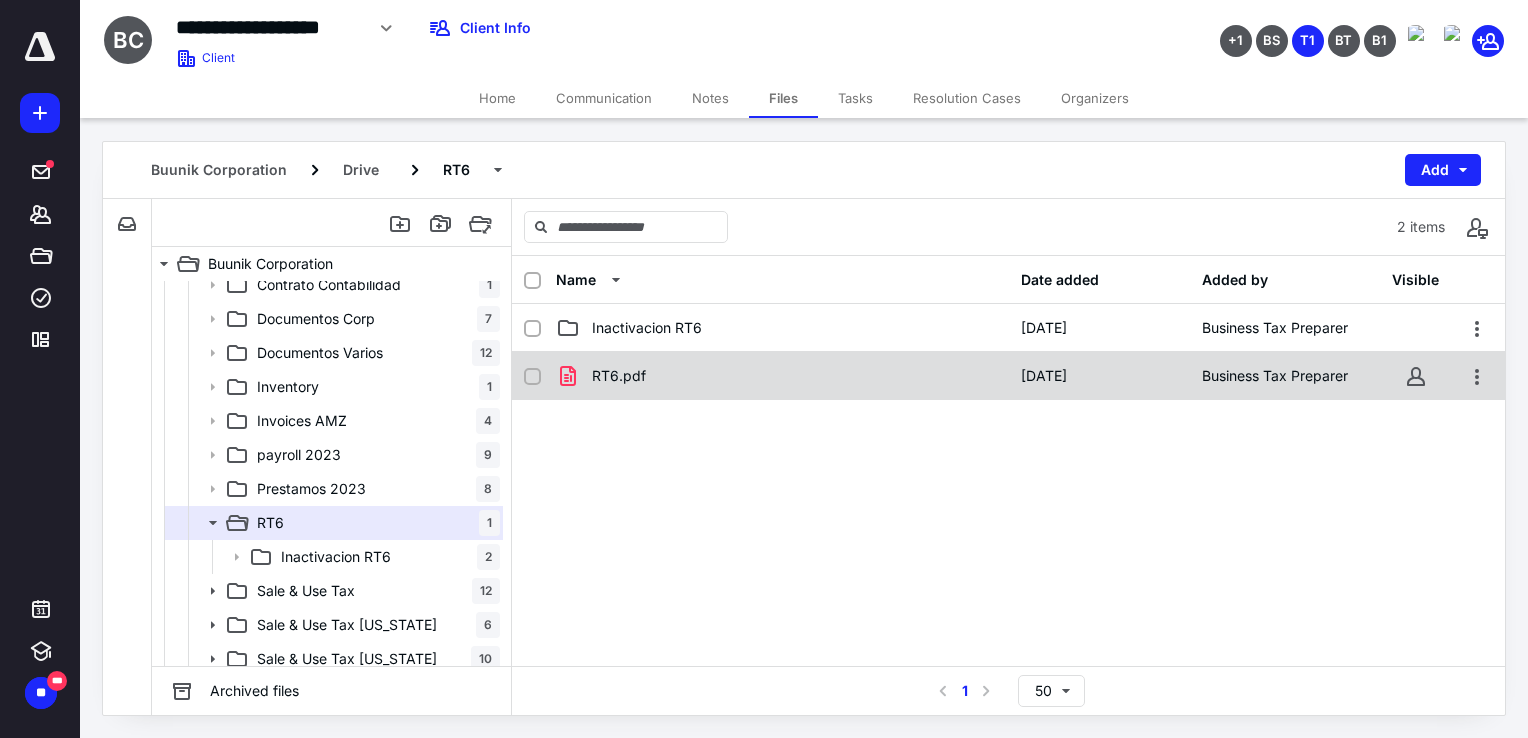 click on "RT6.pdf" at bounding box center [619, 376] 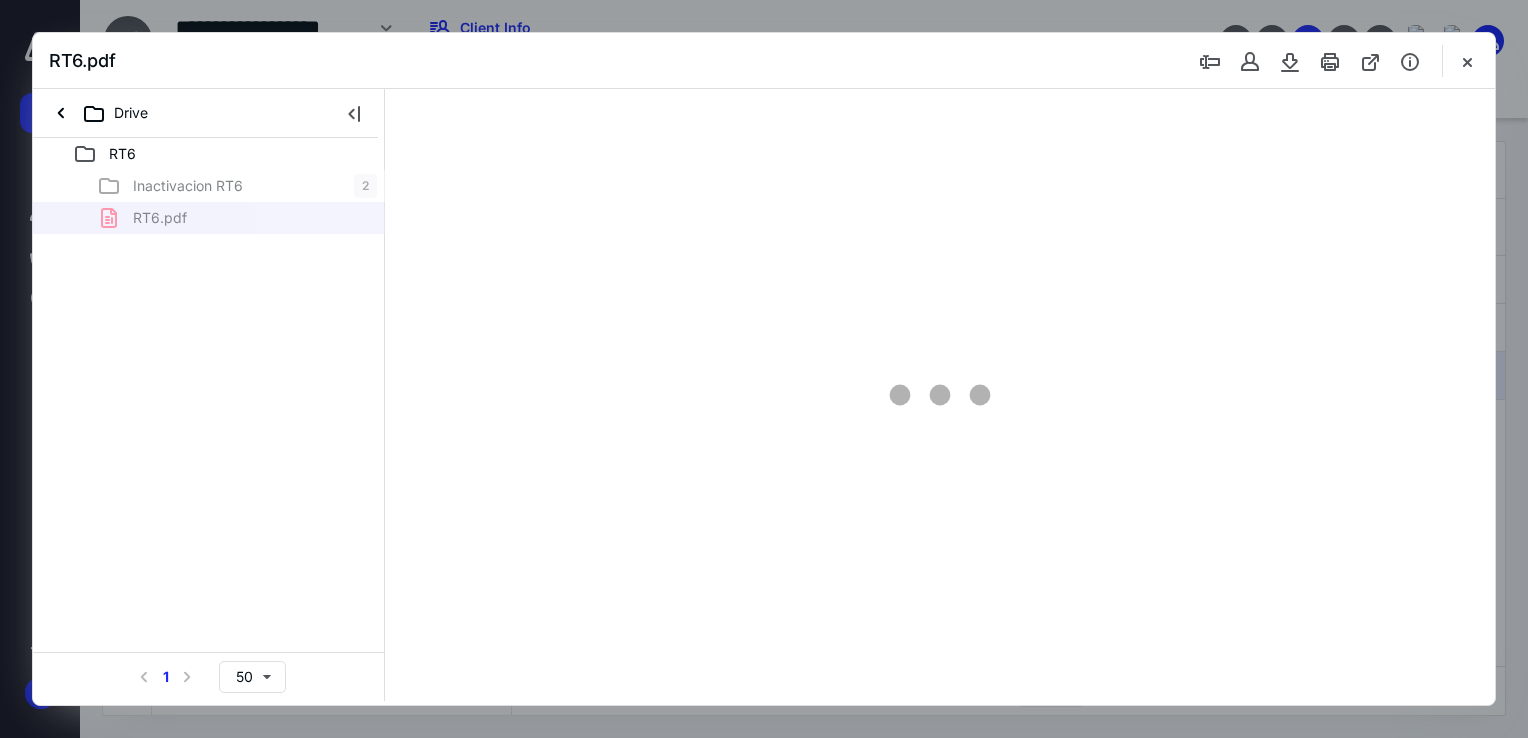 scroll, scrollTop: 0, scrollLeft: 0, axis: both 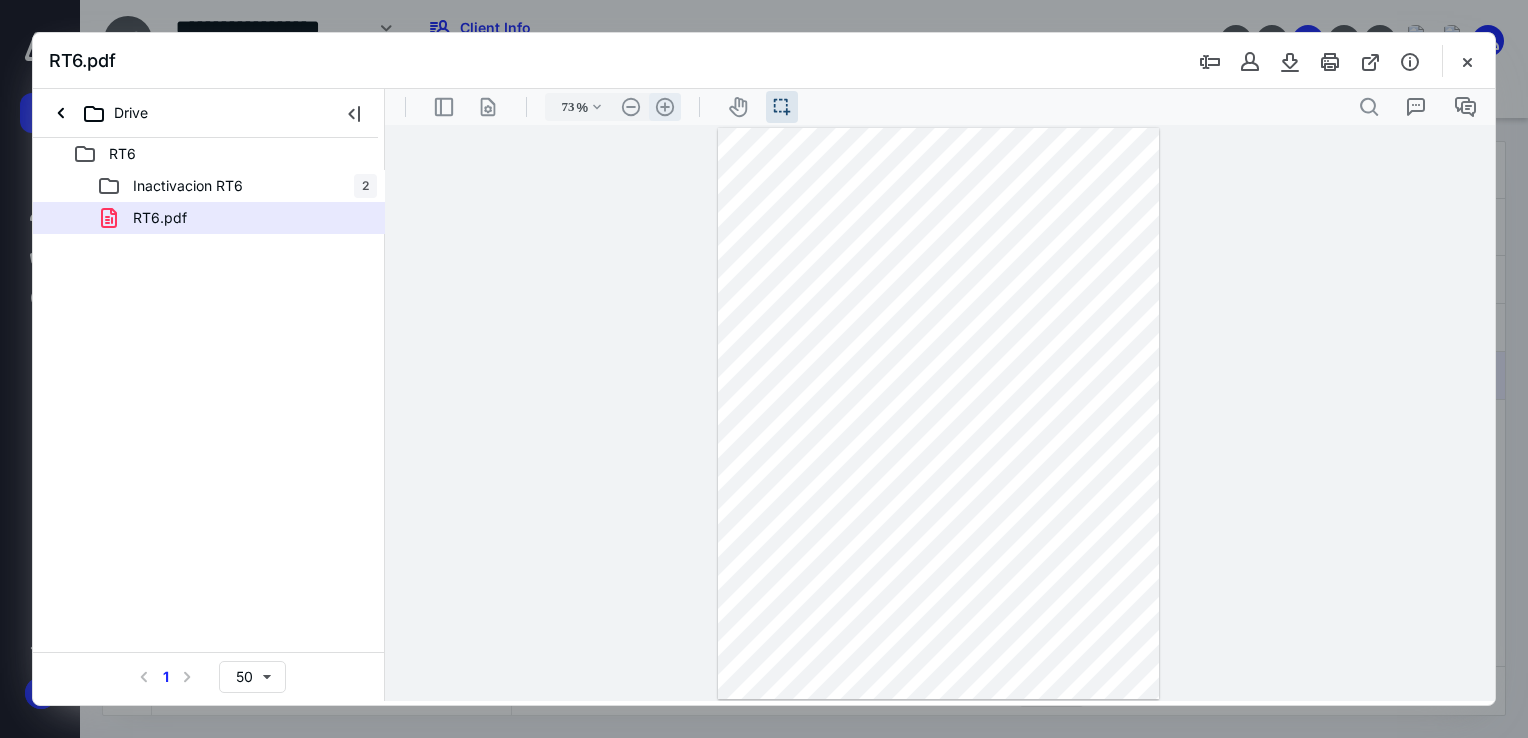 click on ".cls-1{fill:#abb0c4;} icon - header - zoom - in - line" at bounding box center [665, 107] 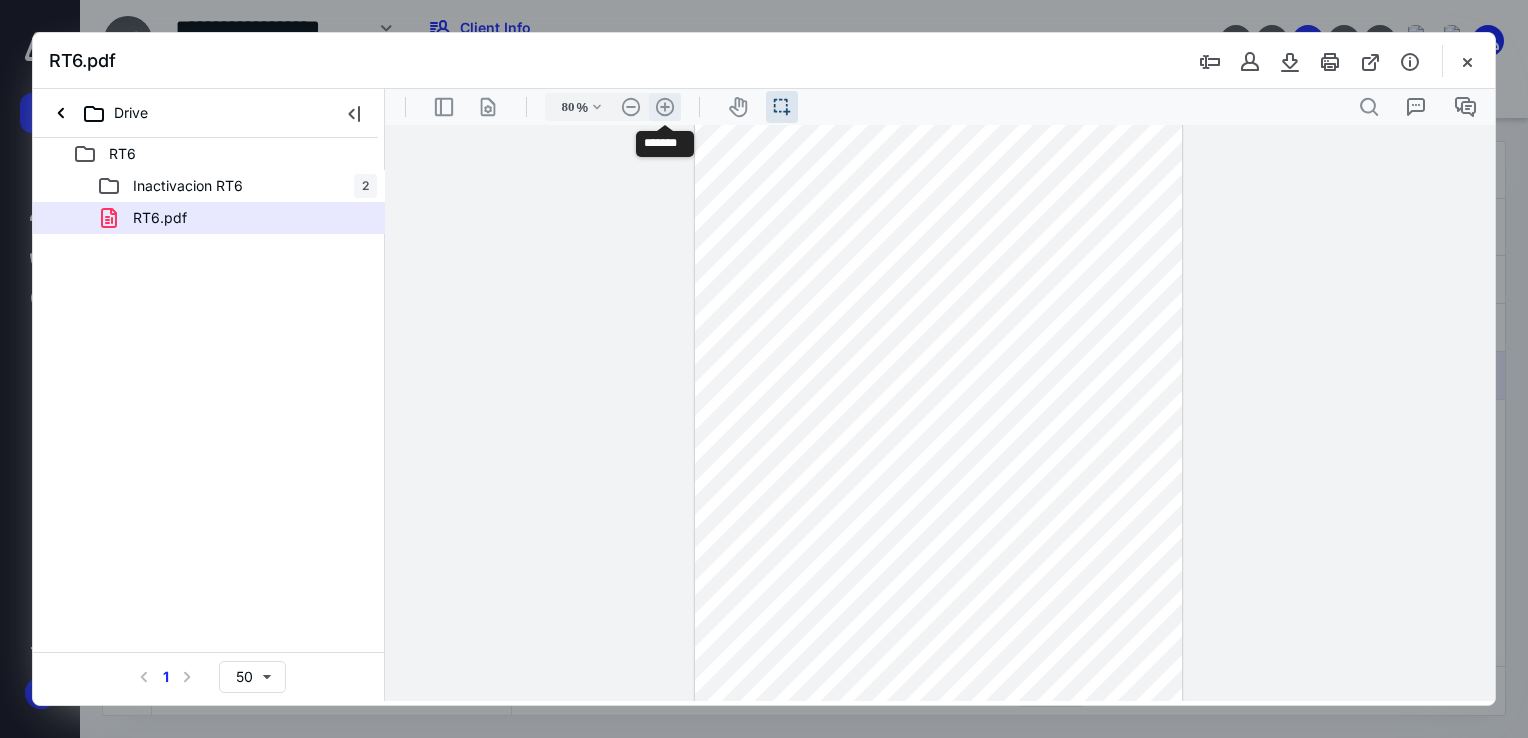 click on ".cls-1{fill:#abb0c4;} icon - header - zoom - in - line" at bounding box center (665, 107) 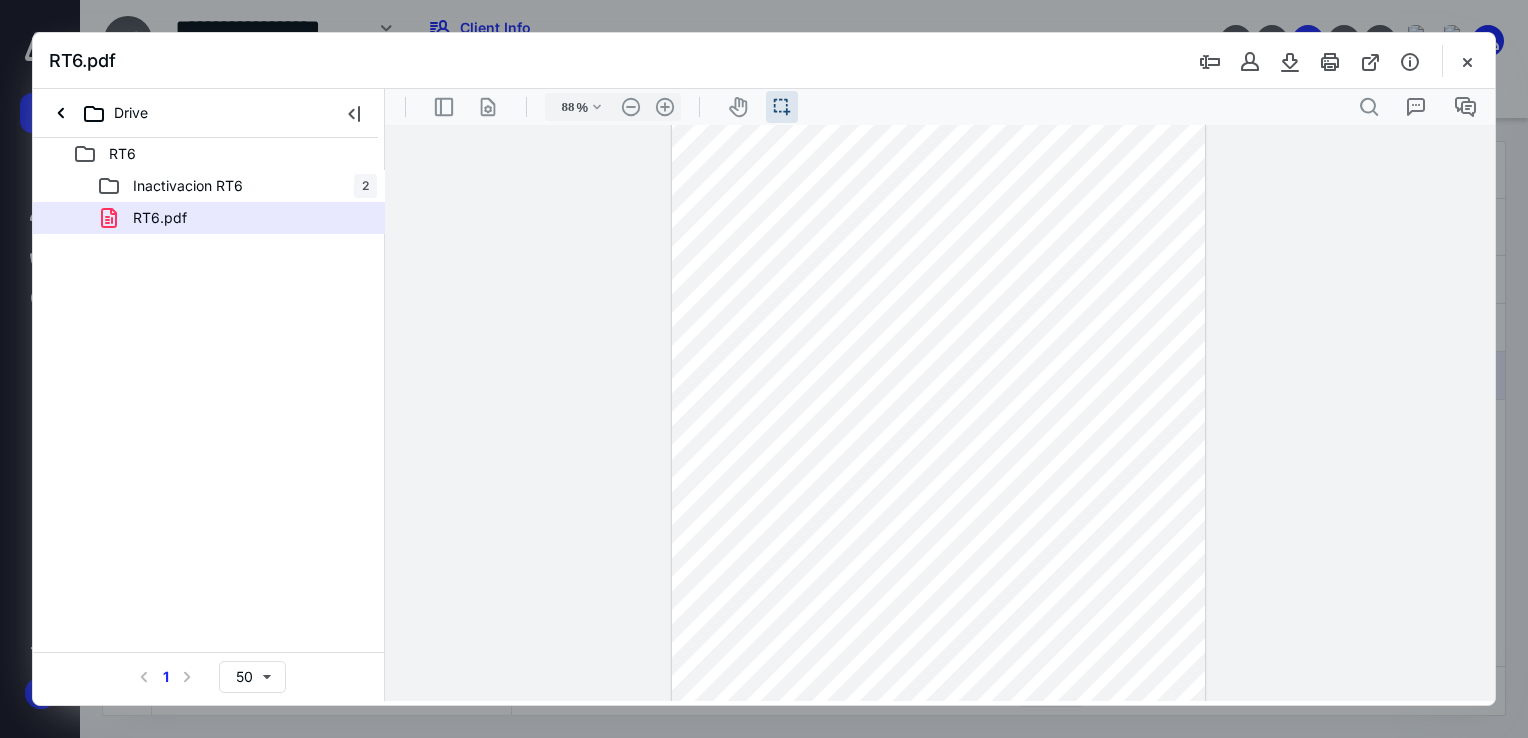 scroll, scrollTop: 119, scrollLeft: 0, axis: vertical 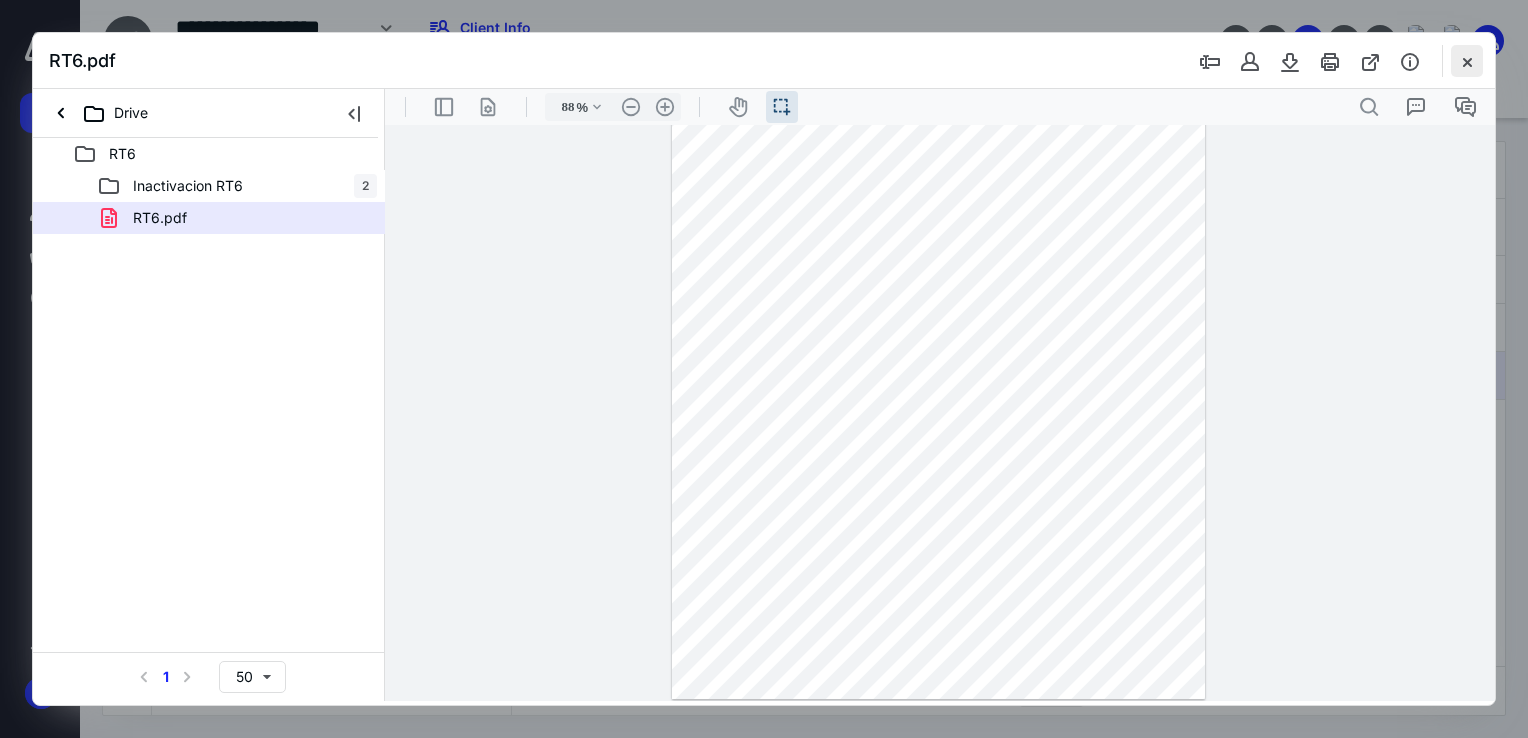 click at bounding box center (1467, 61) 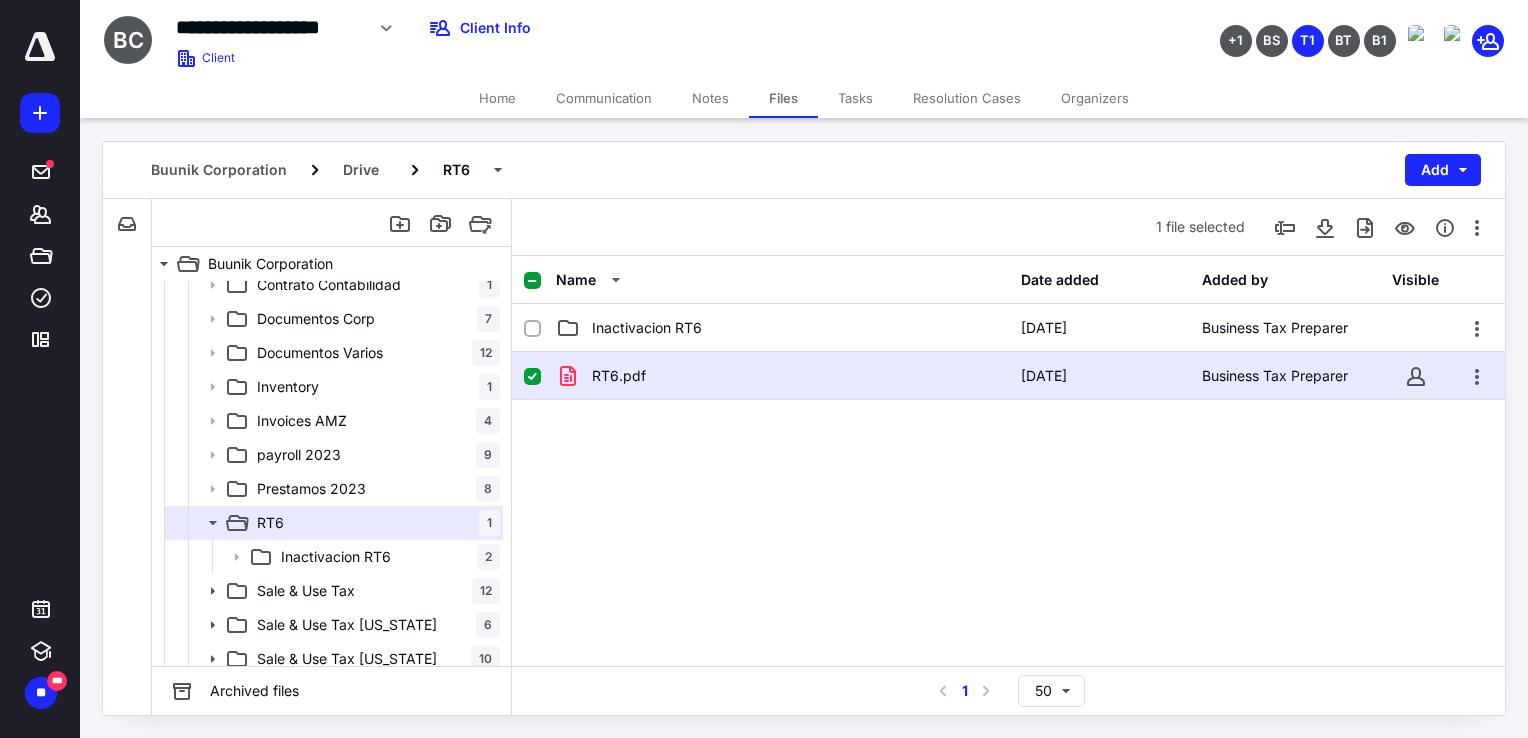 click on "***** ******* ***** **** *********" at bounding box center [40, 196] 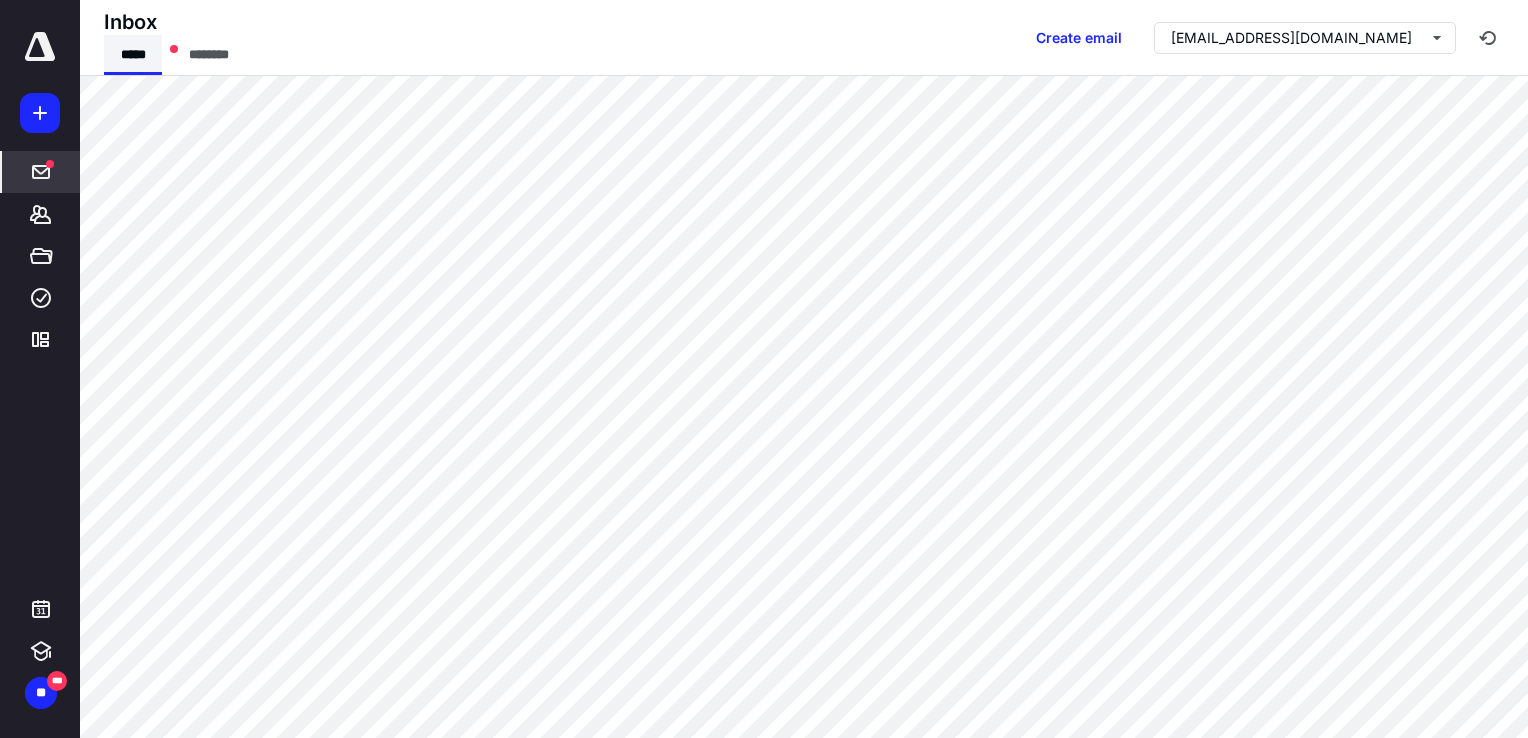 click on "*****" at bounding box center [133, 55] 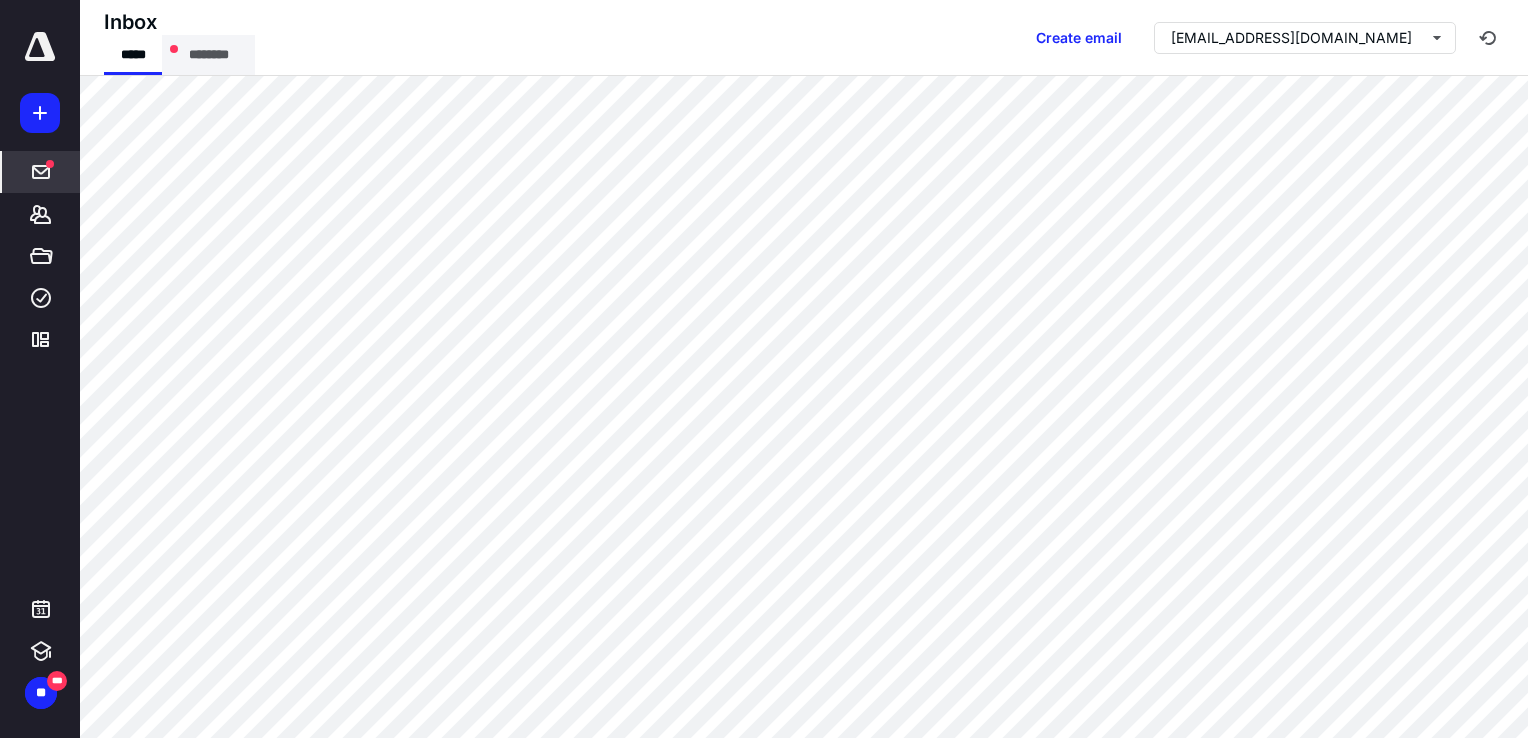 click on "********" at bounding box center (208, 55) 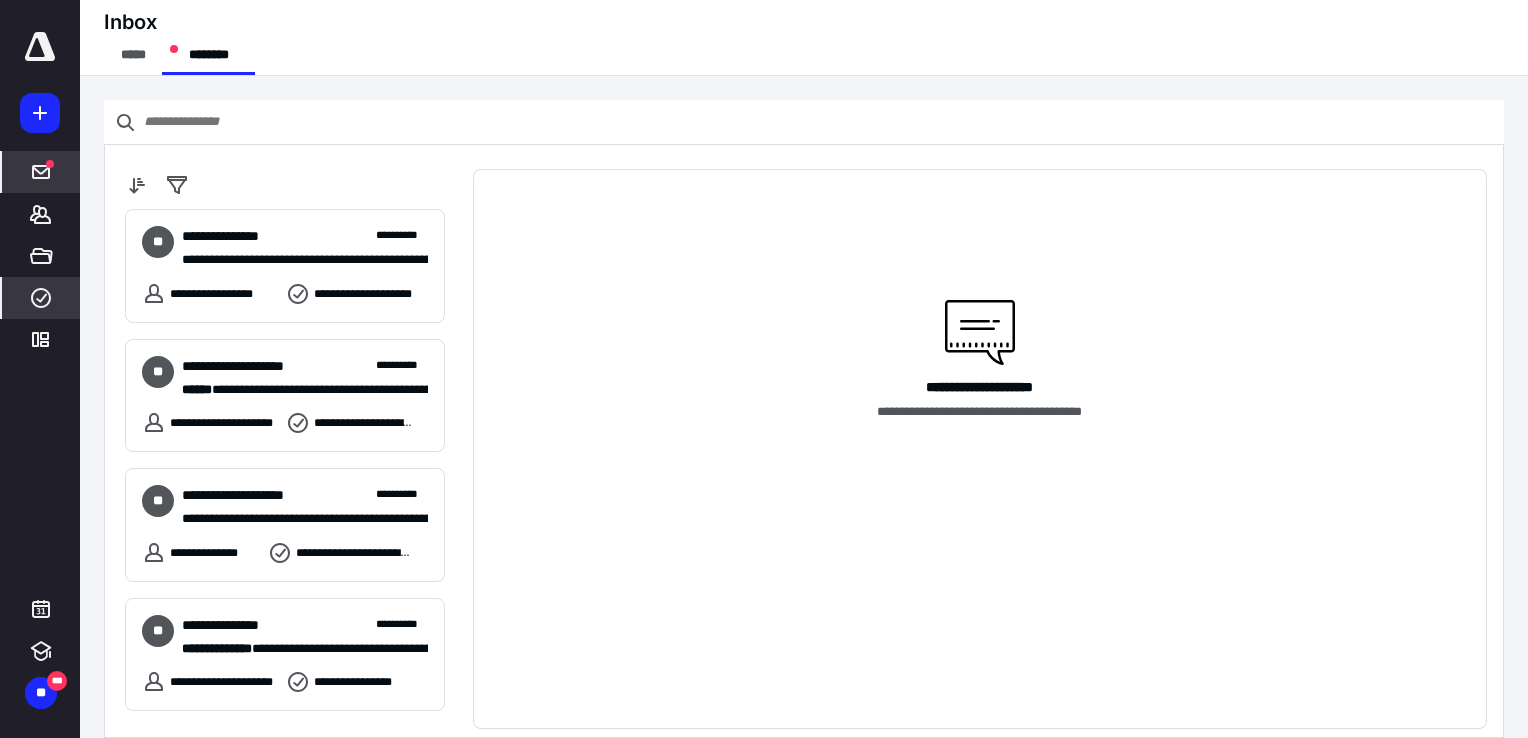 click 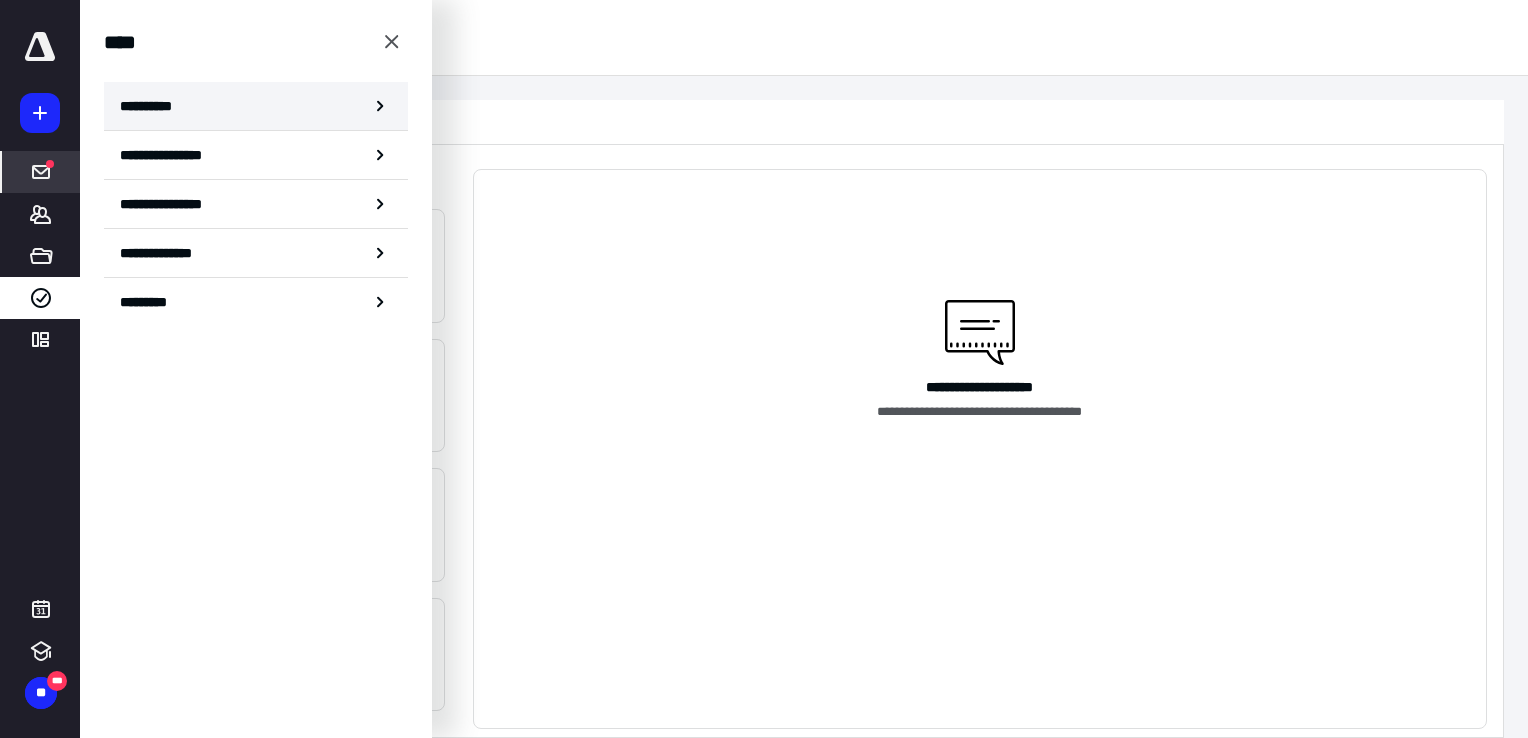 click on "**********" at bounding box center (256, 106) 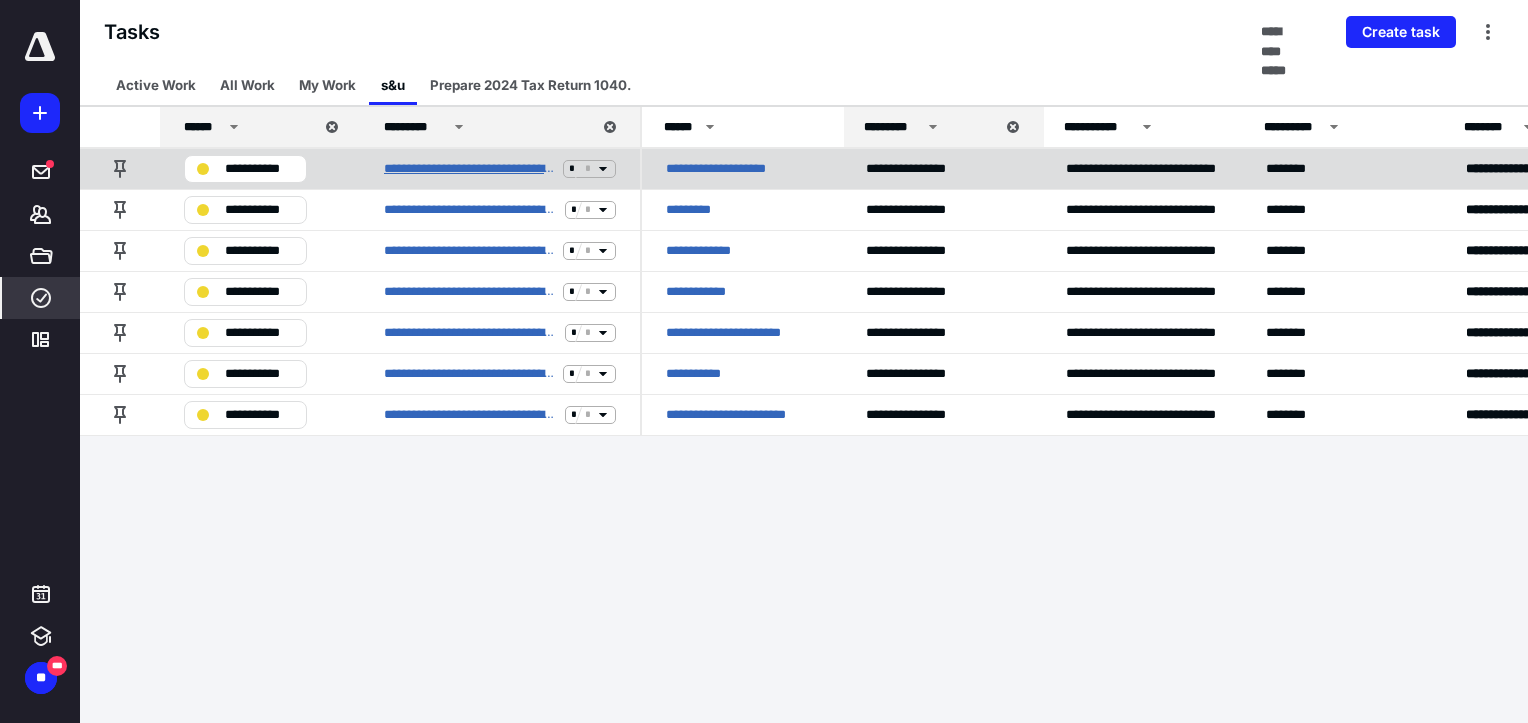 click on "**********" at bounding box center (469, 169) 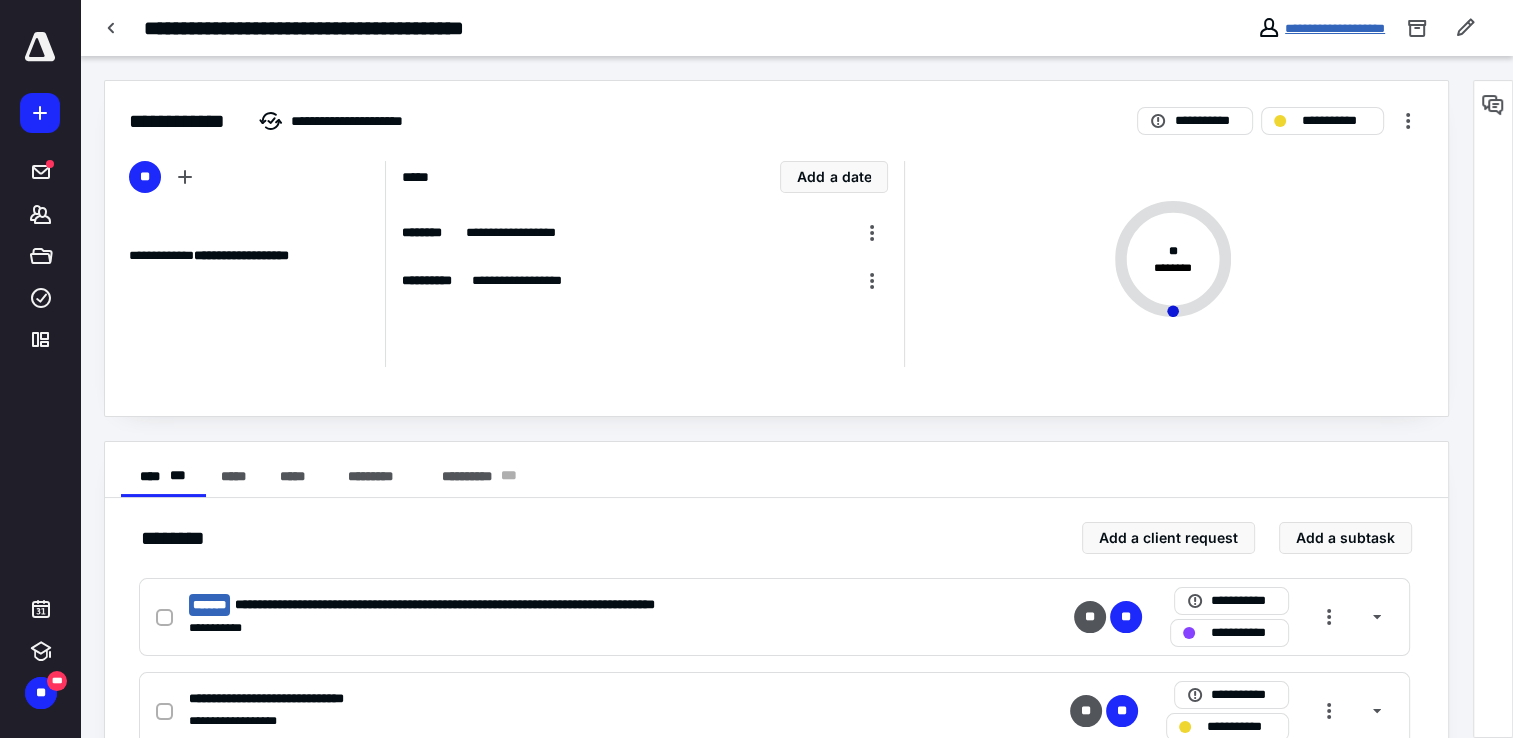 click on "**********" at bounding box center (1335, 28) 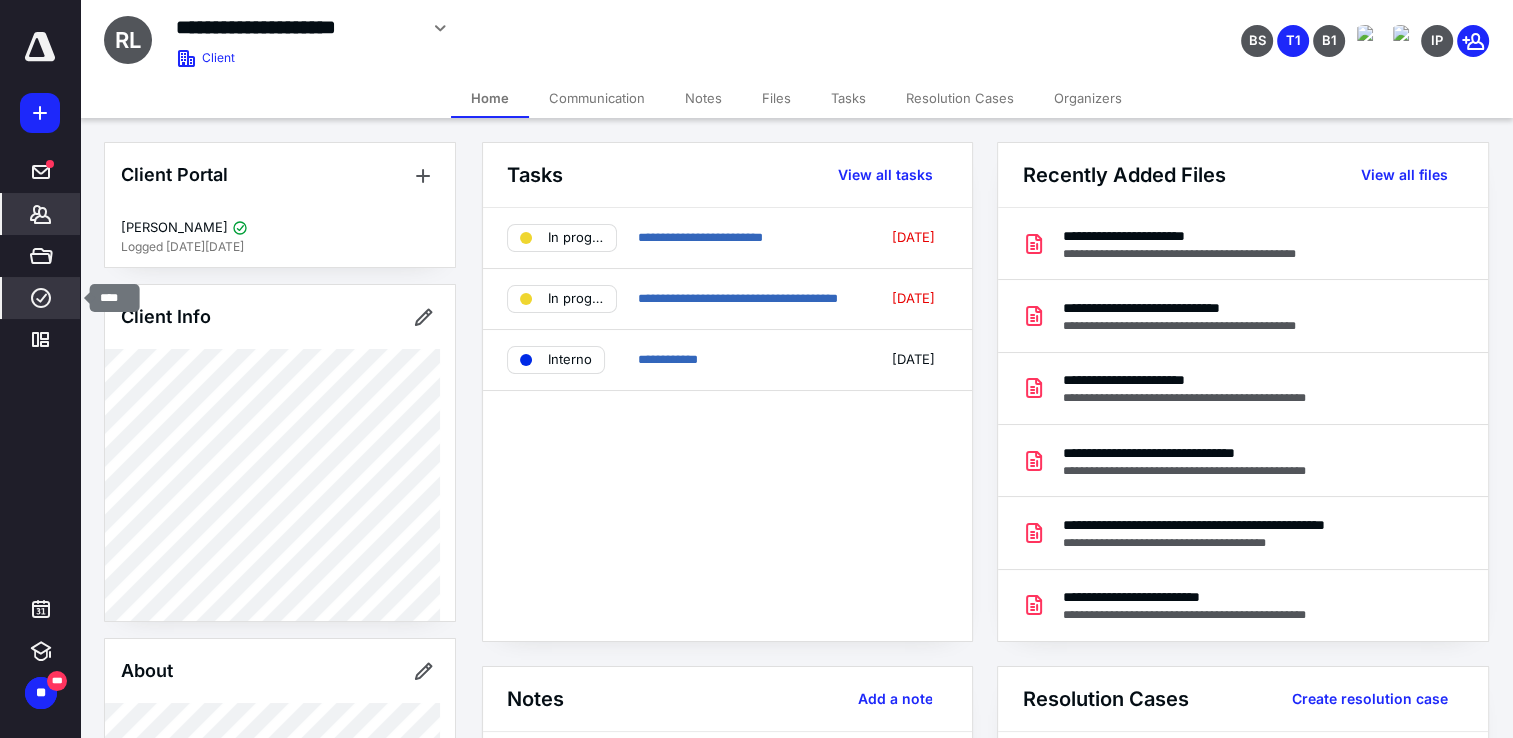 click 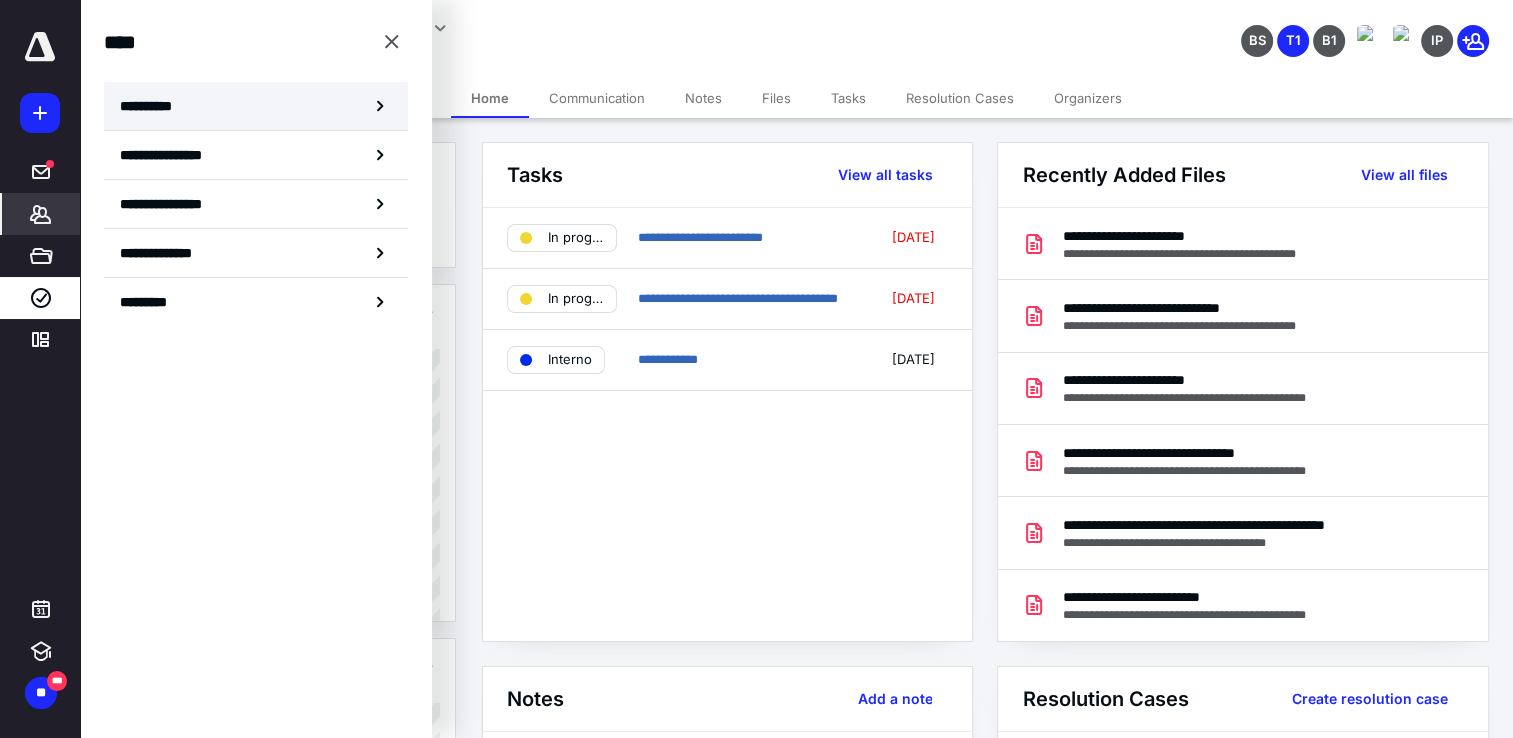 click on "**********" at bounding box center (256, 106) 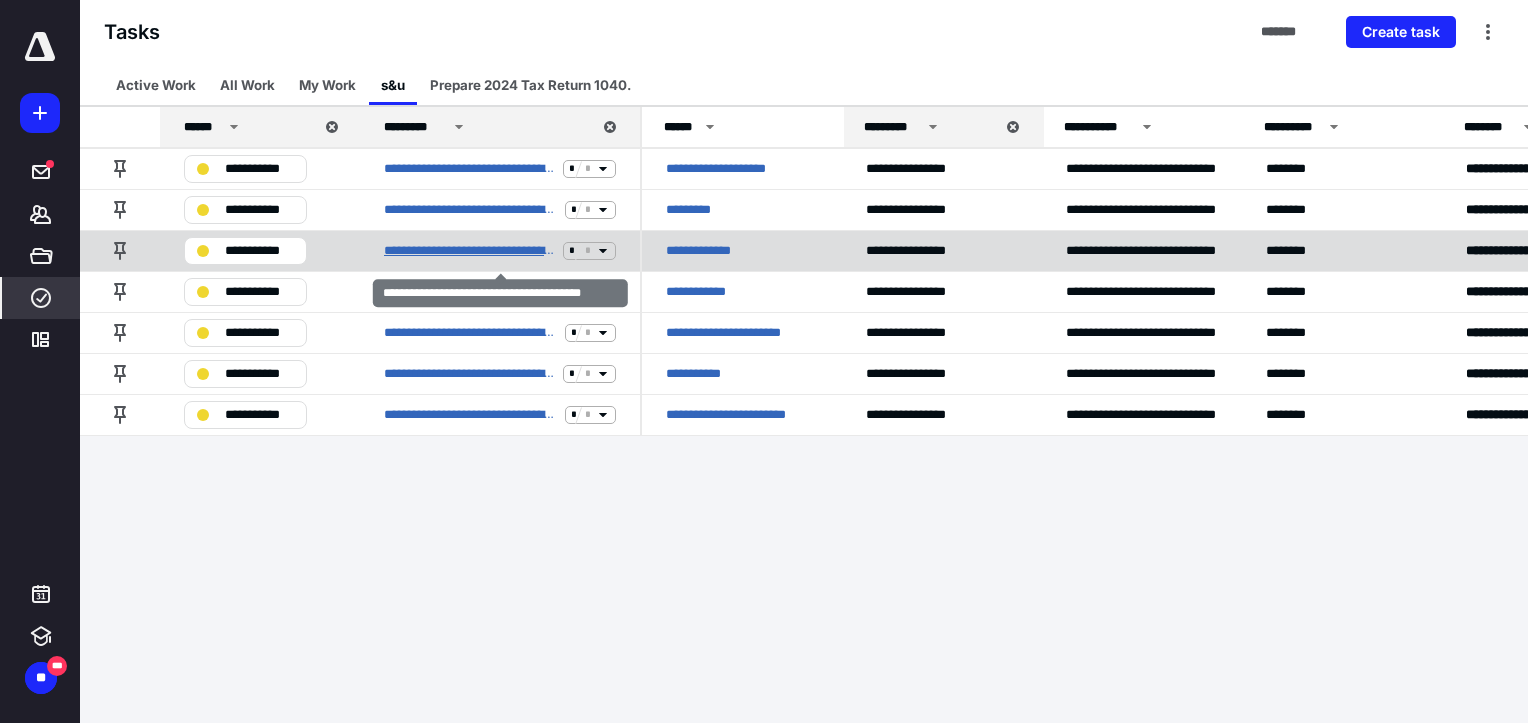 click on "**********" at bounding box center [469, 251] 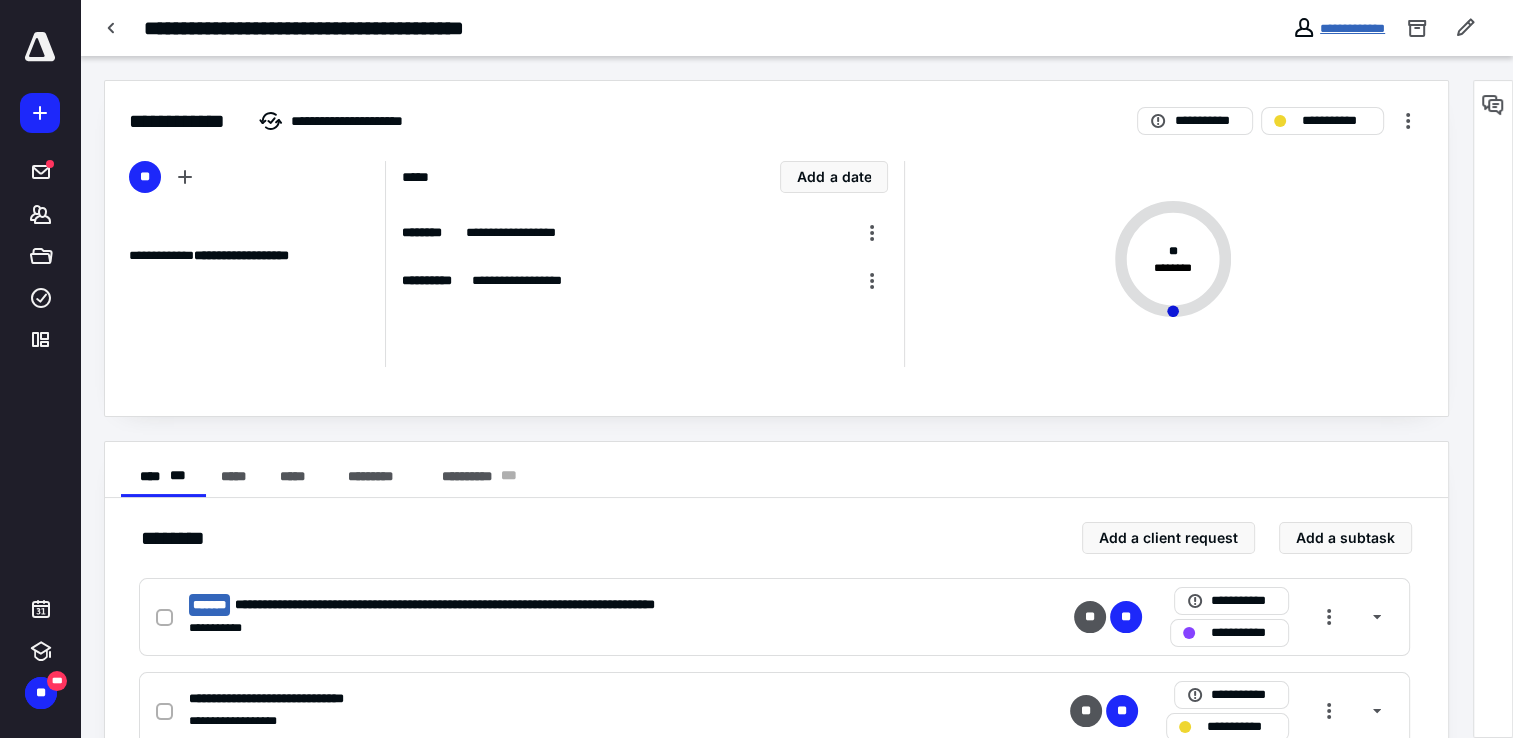 click on "**********" at bounding box center [1352, 28] 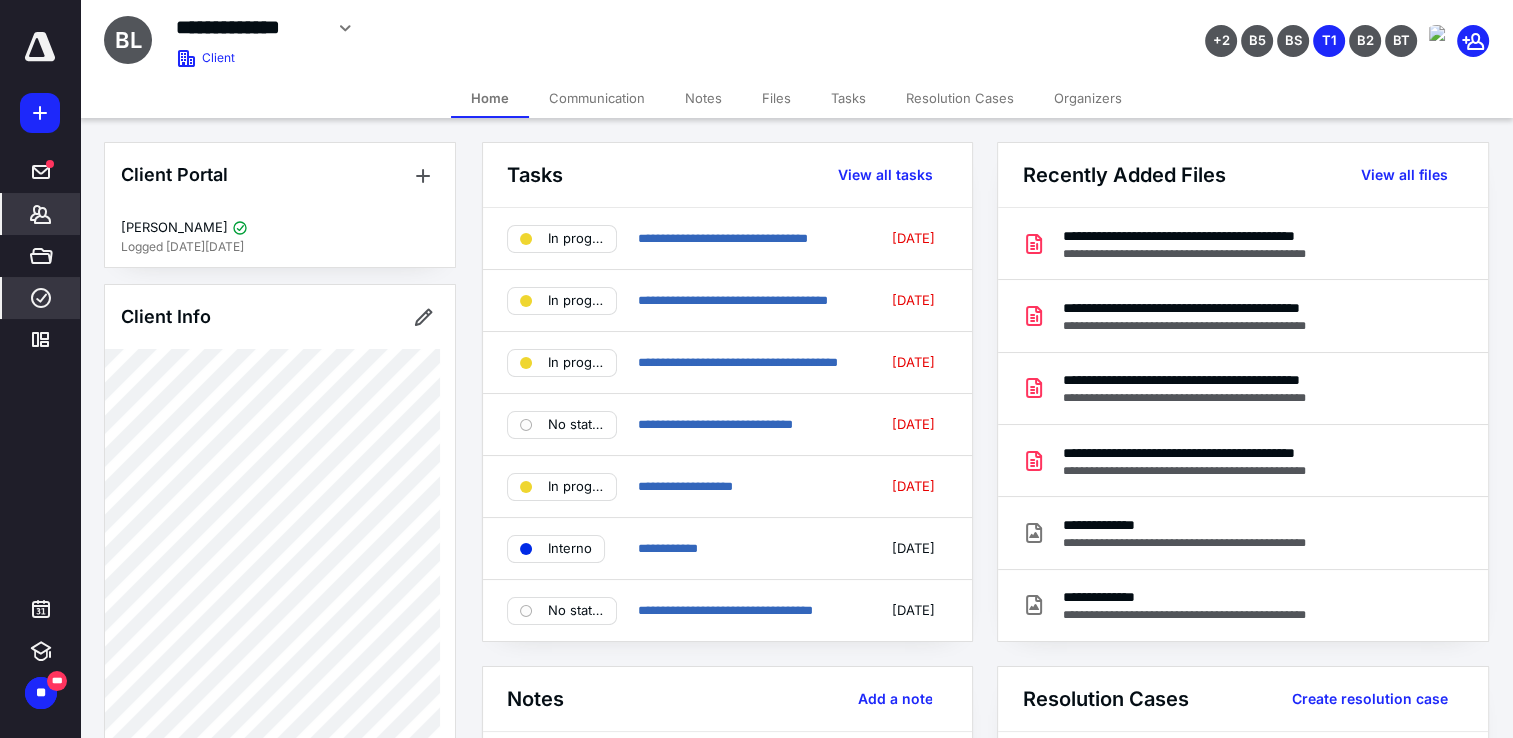 click 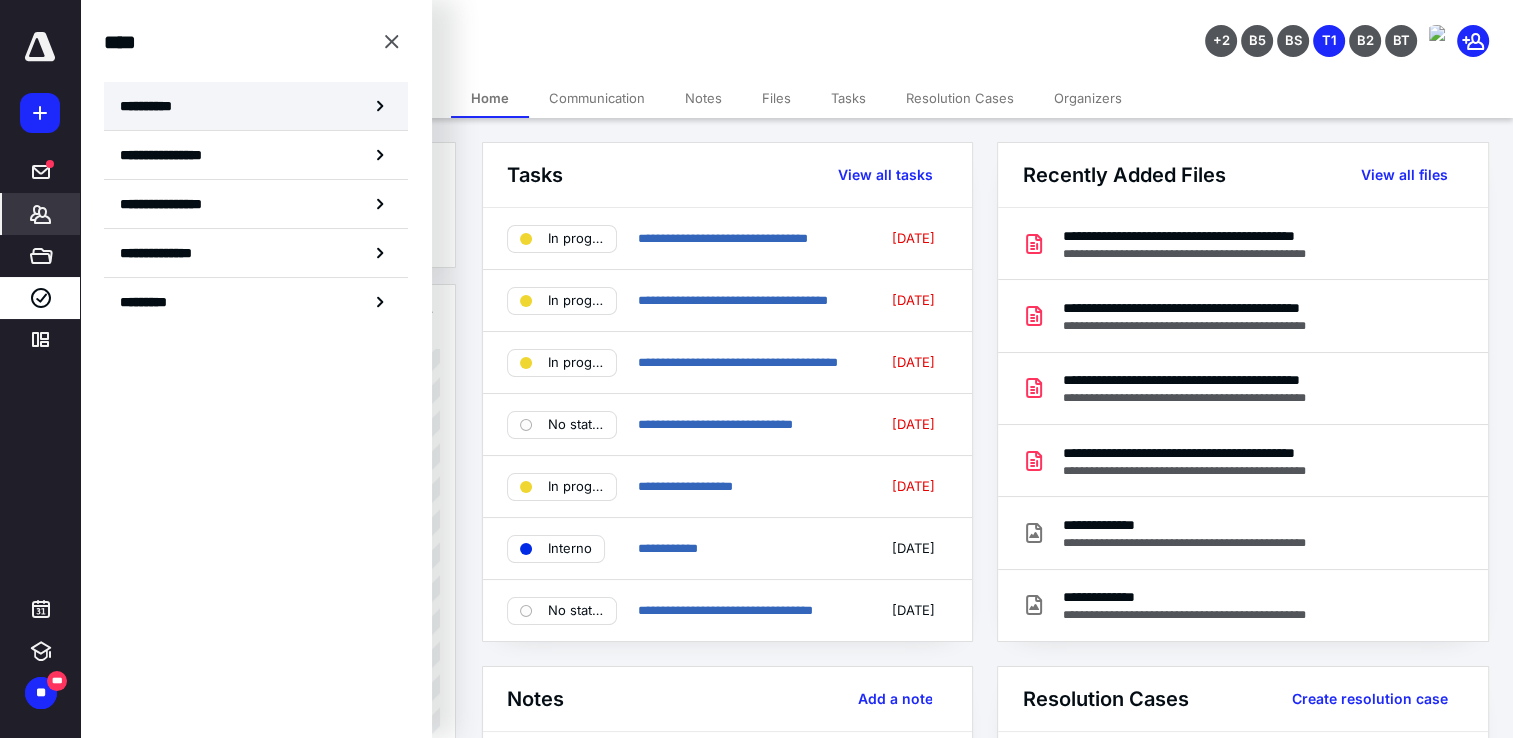 click on "**********" at bounding box center (256, 106) 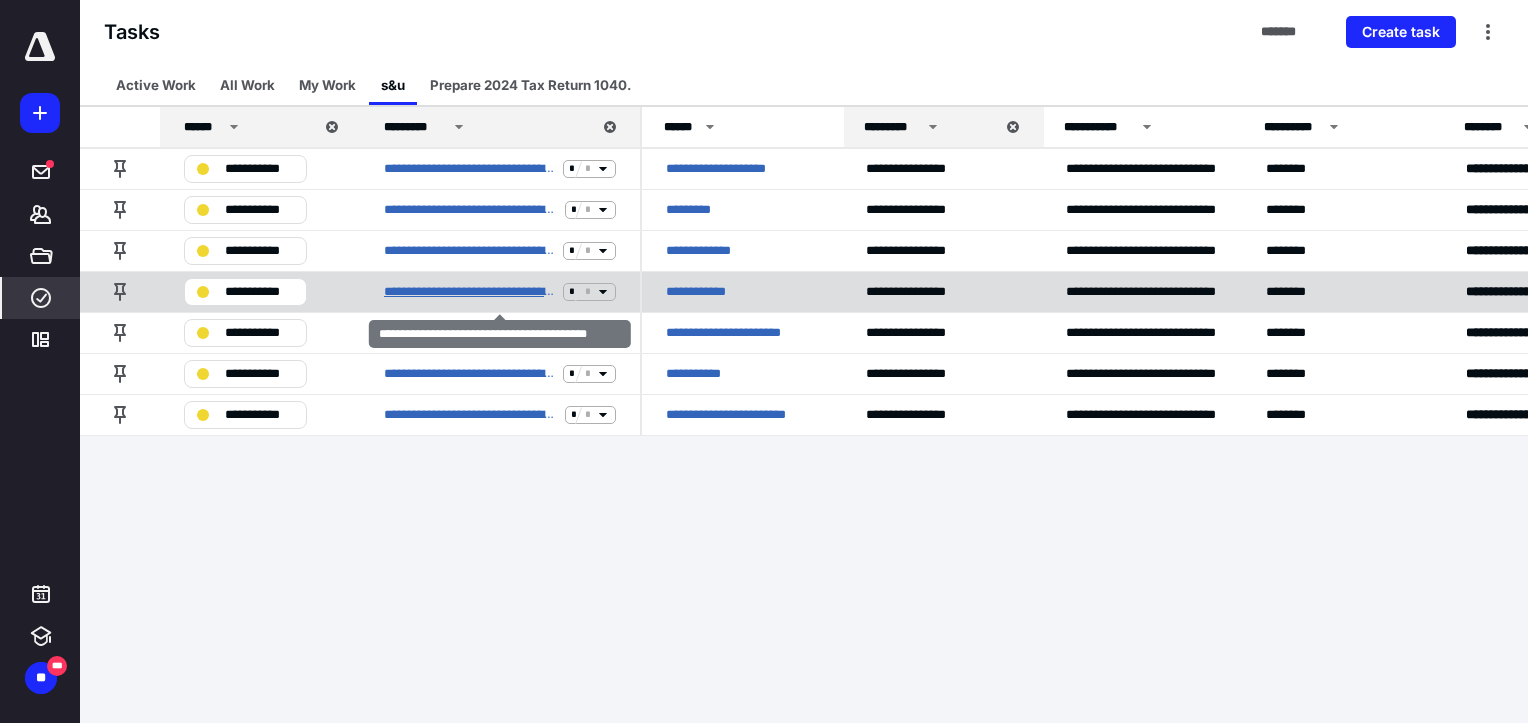 click on "**********" at bounding box center [469, 292] 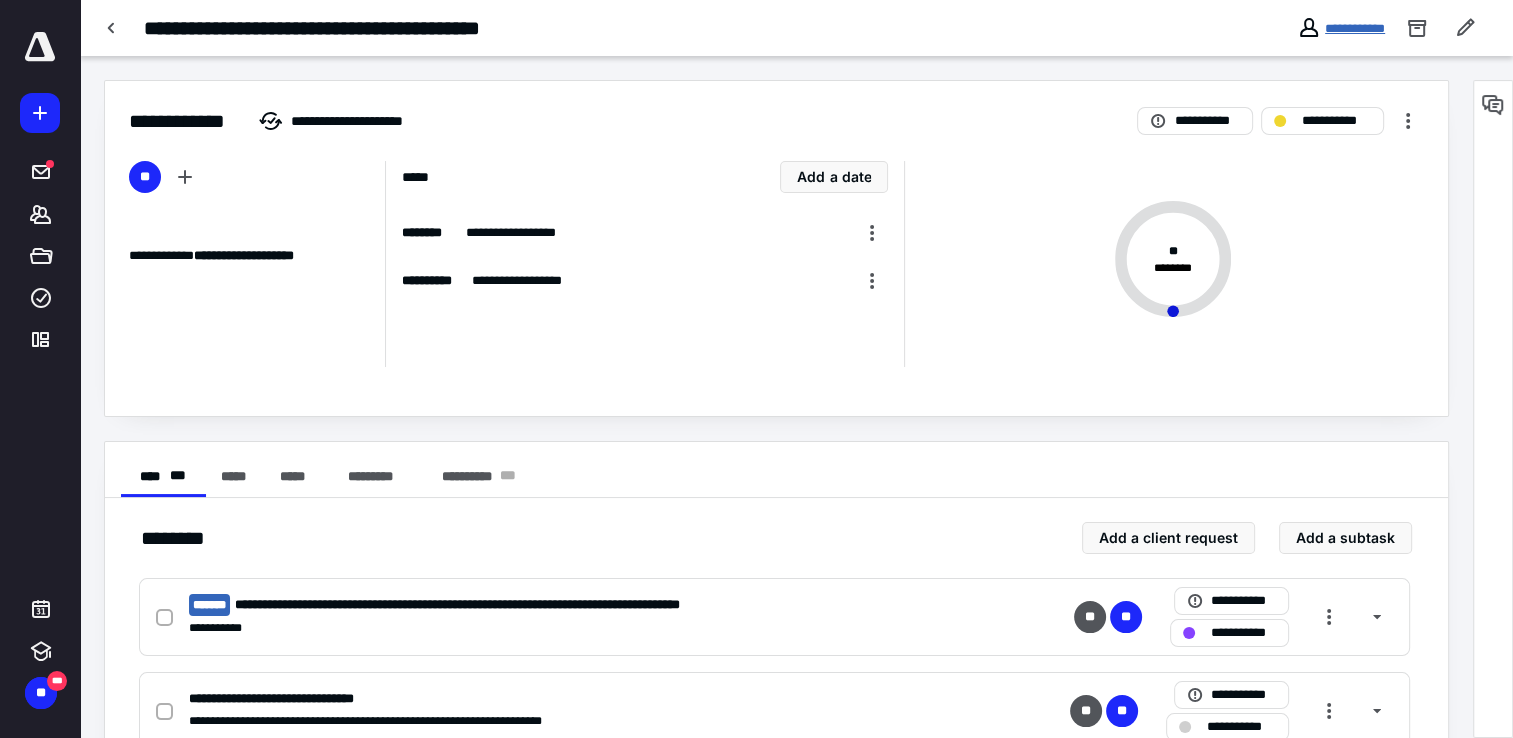 click on "**********" at bounding box center [1355, 28] 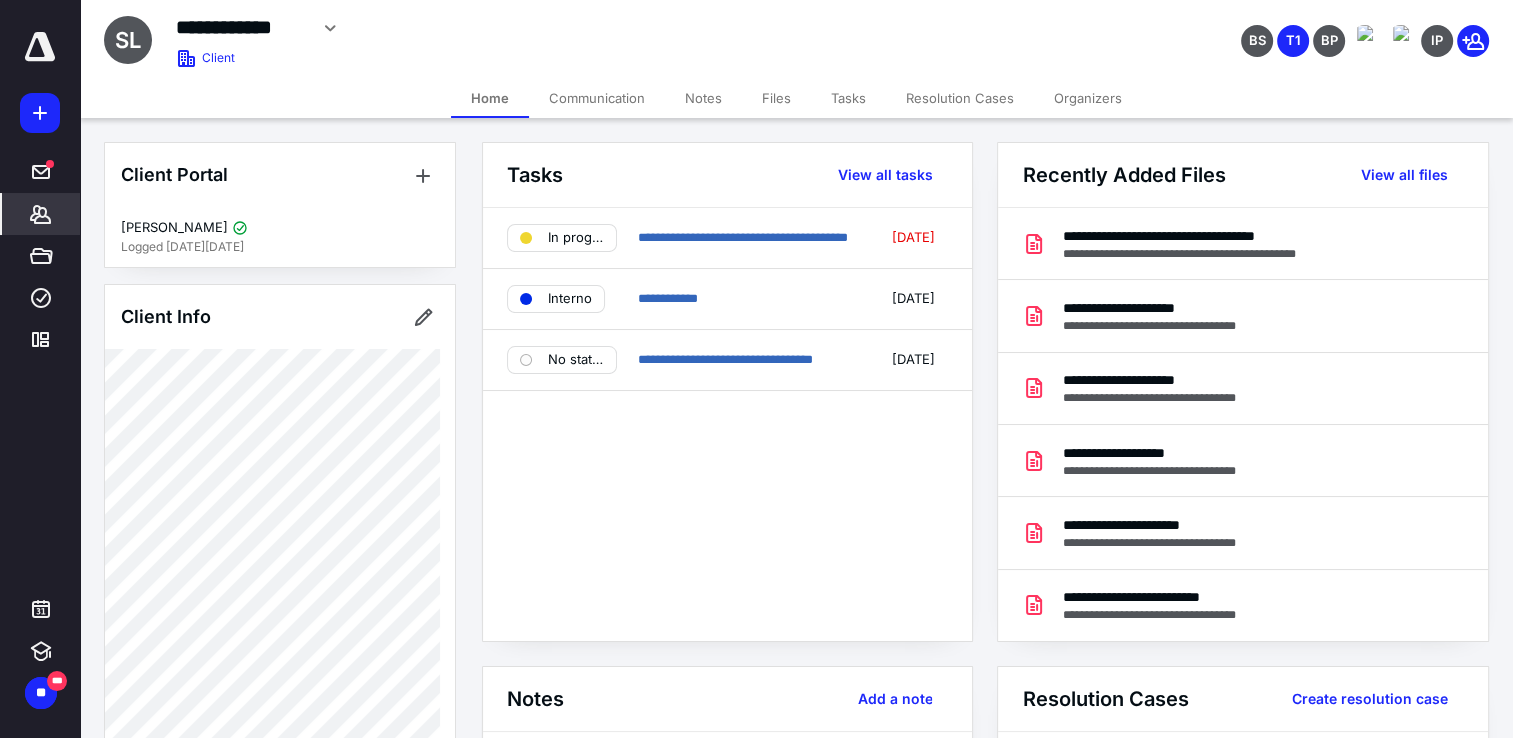 click on "Notes" at bounding box center (703, 98) 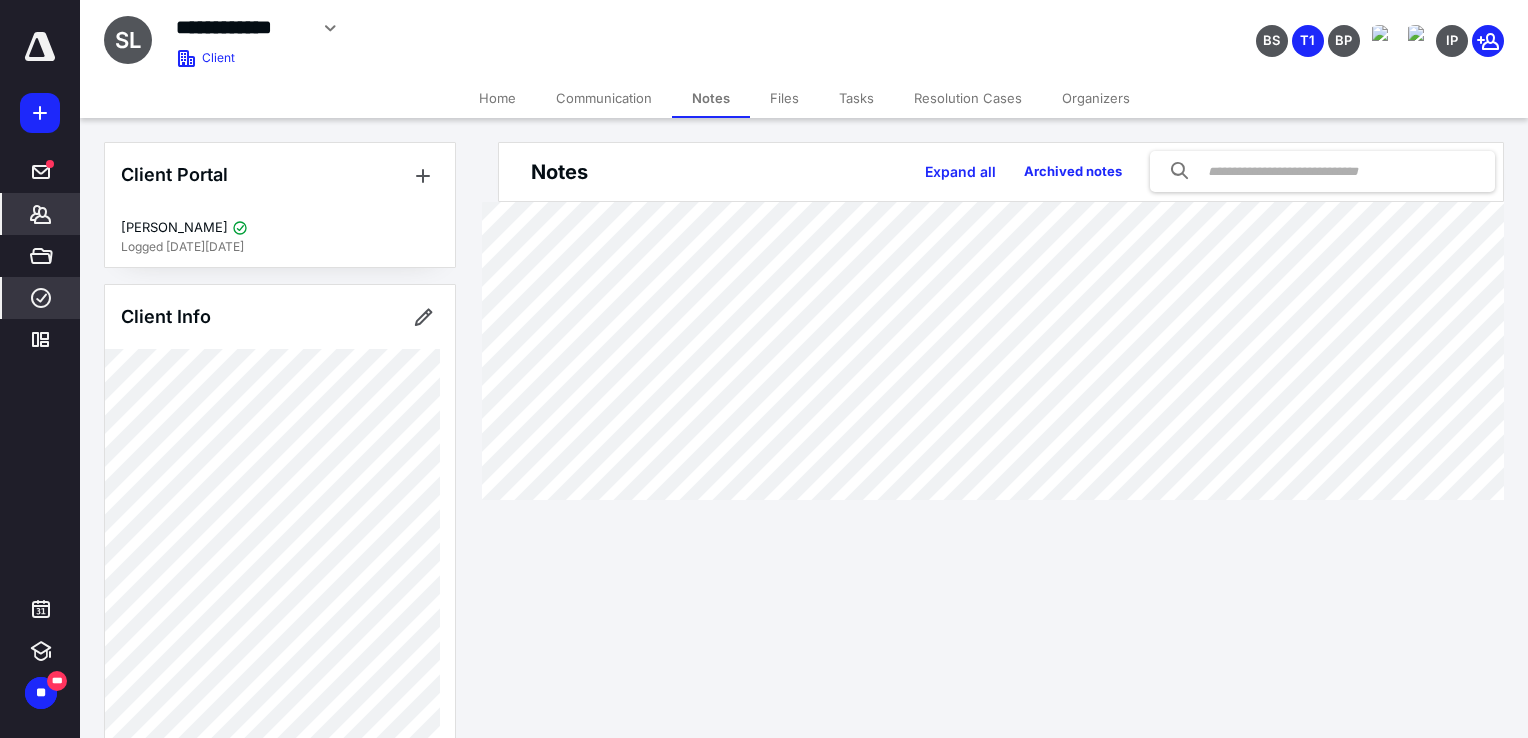 click on "****" at bounding box center [41, 298] 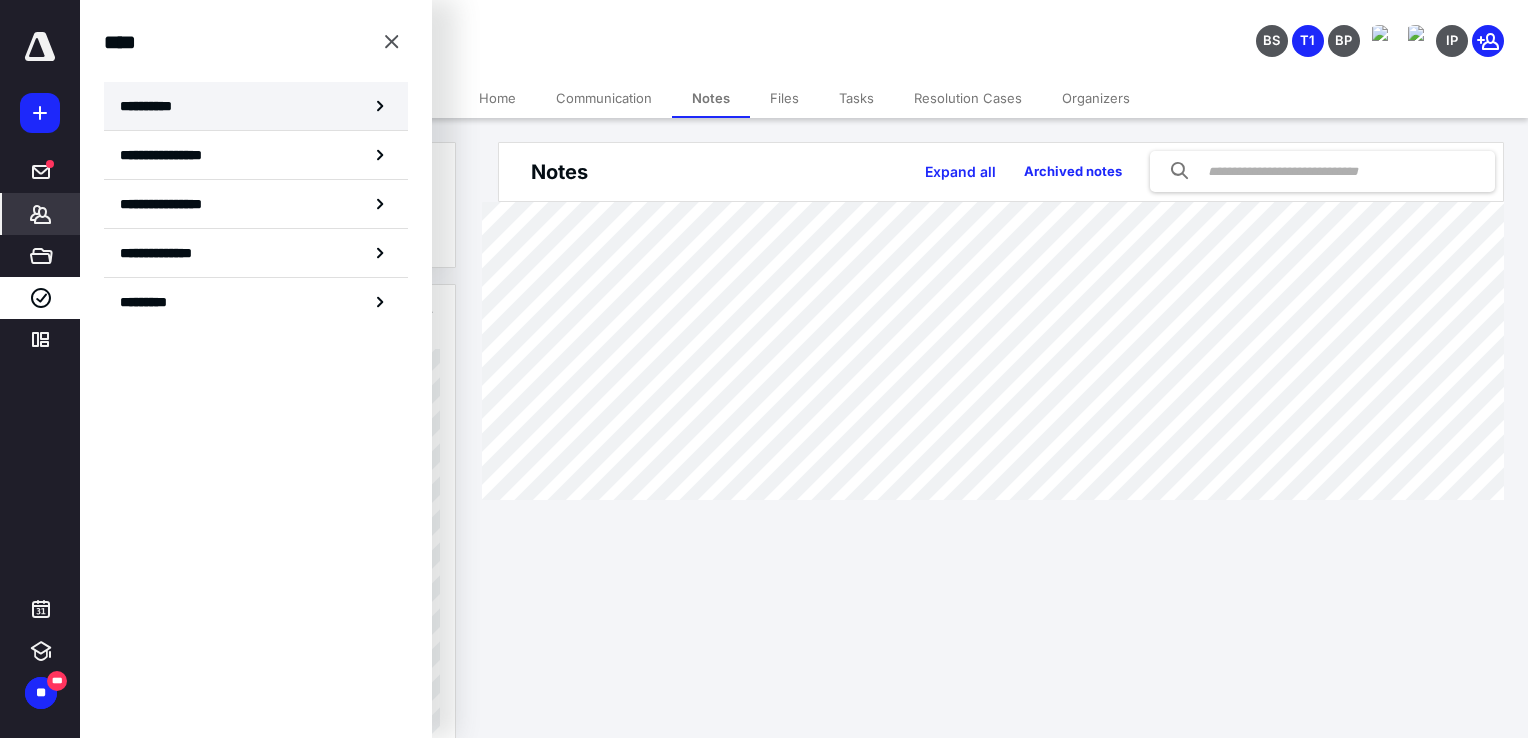 click on "**********" at bounding box center (256, 106) 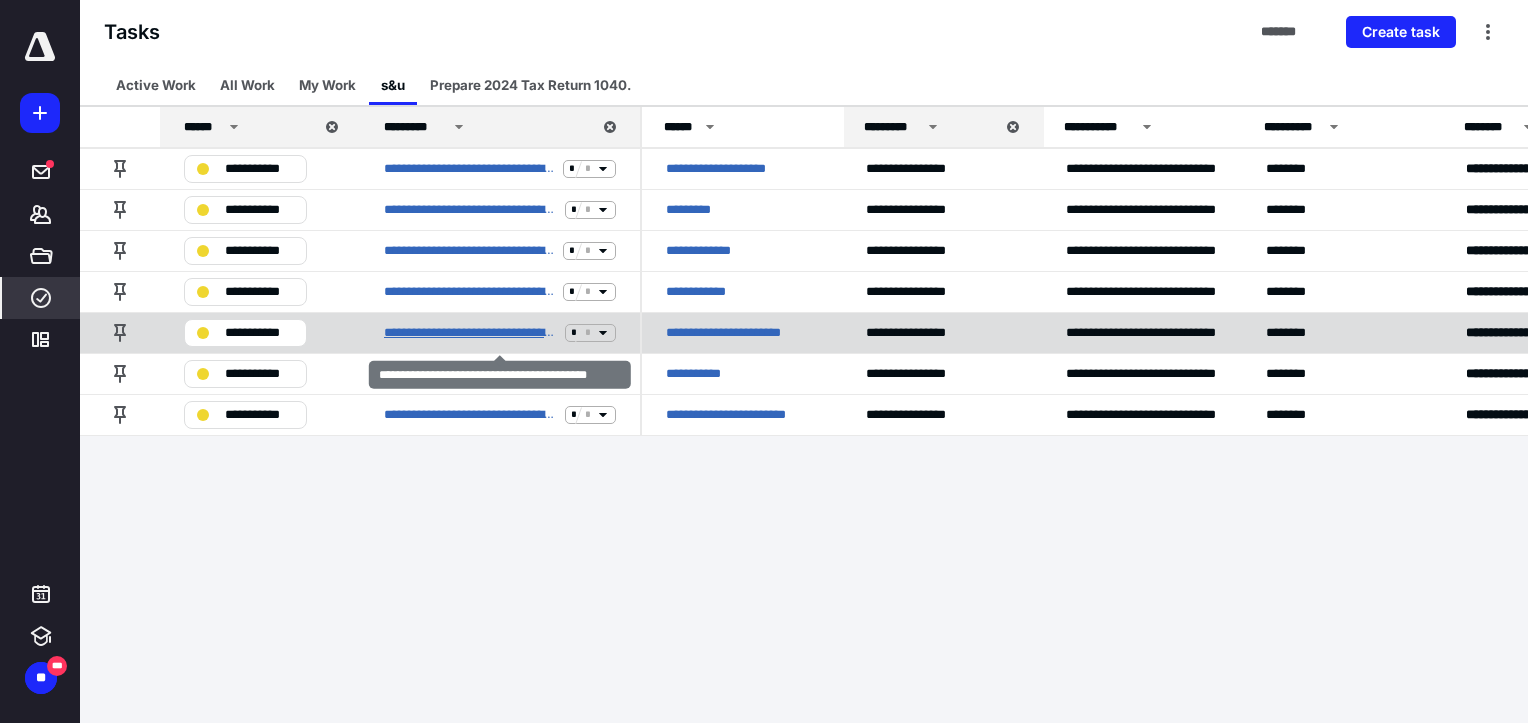 click on "**********" at bounding box center [470, 333] 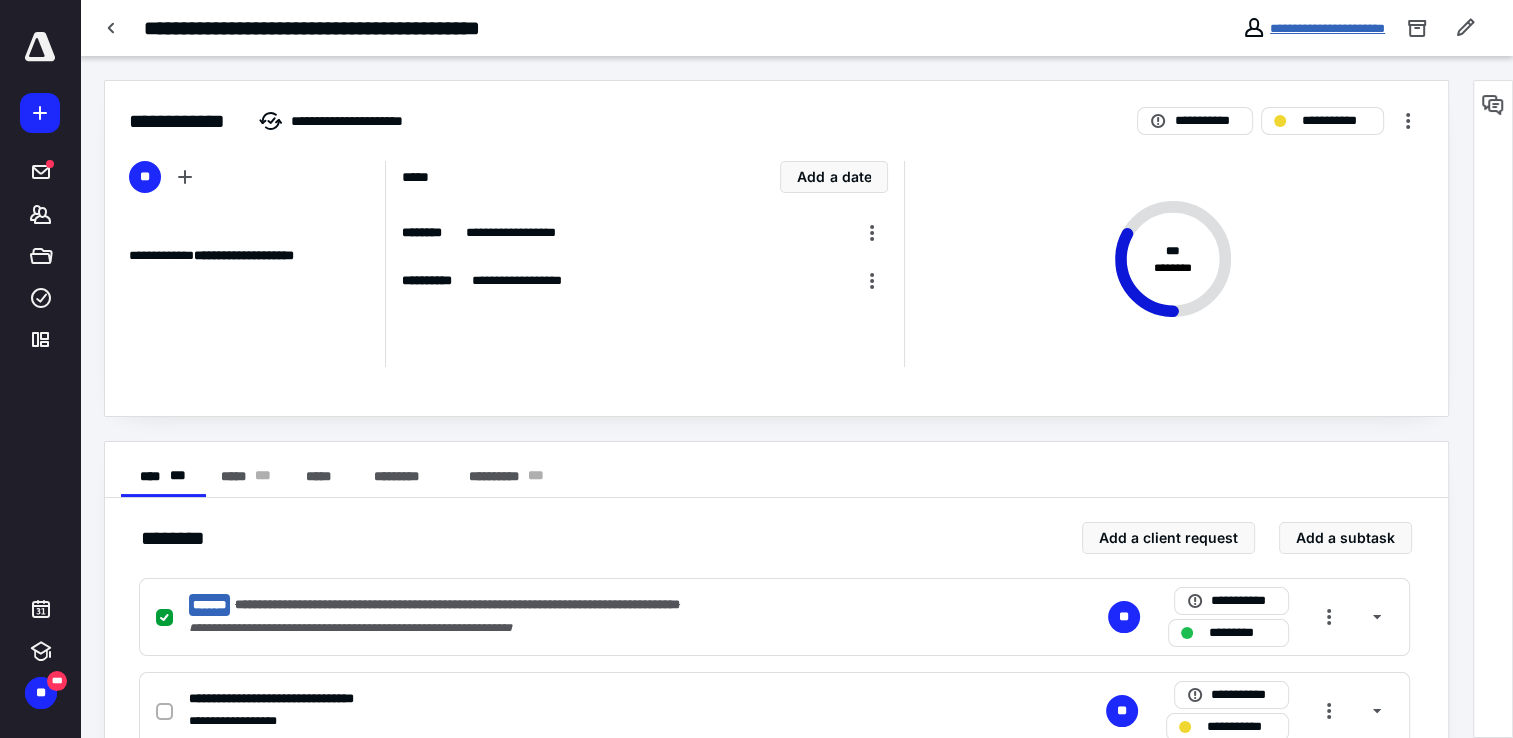 click on "**********" at bounding box center (1327, 28) 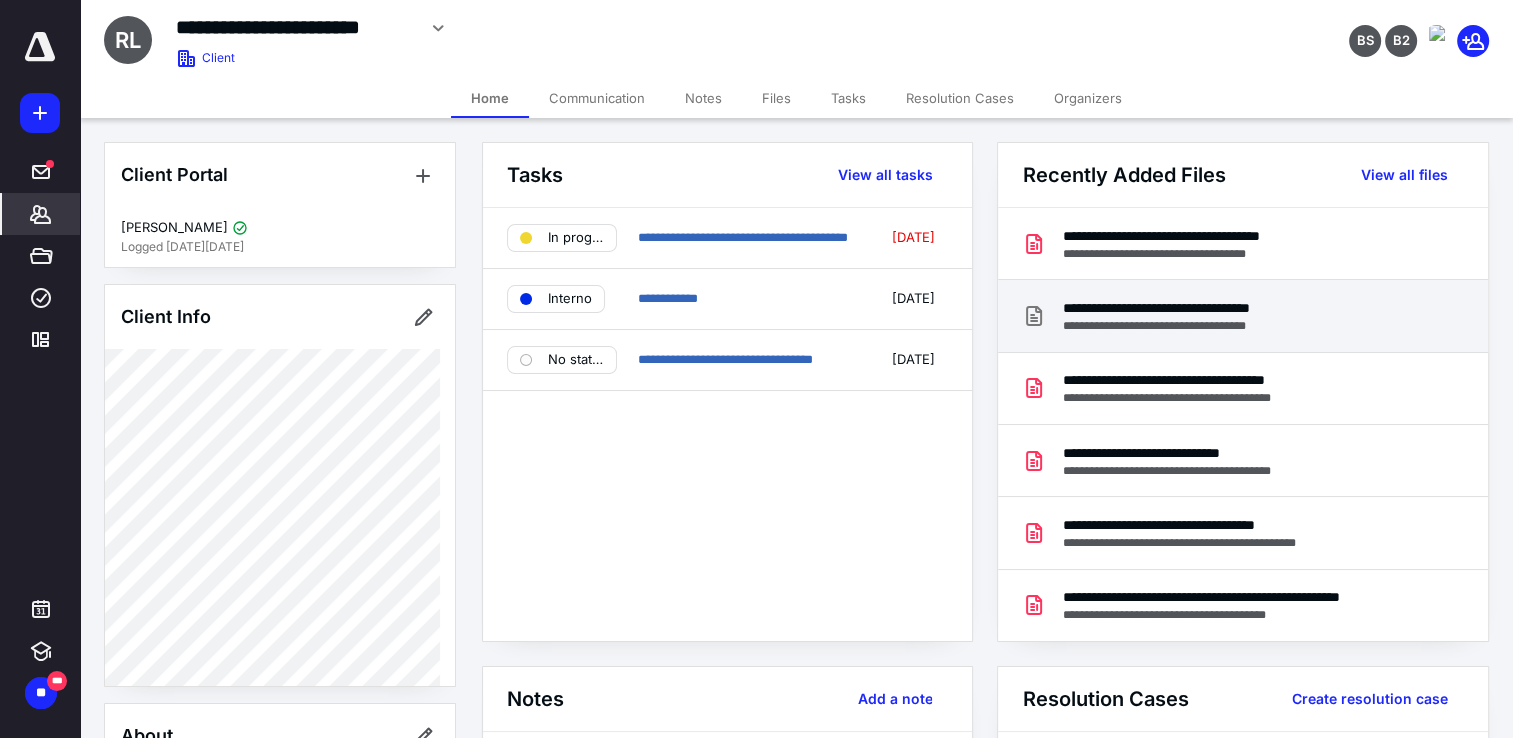 click on "**********" at bounding box center (1242, 316) 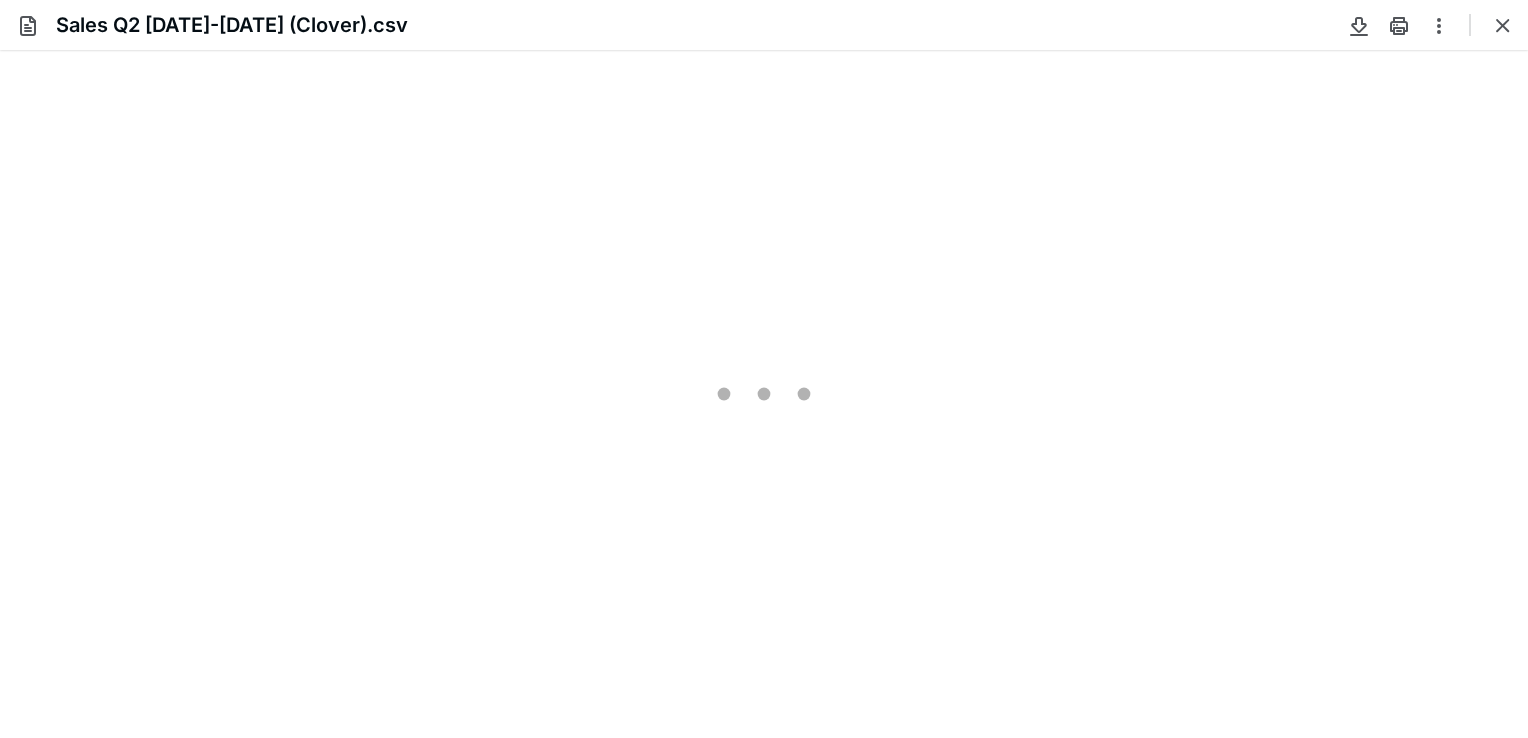 scroll, scrollTop: 0, scrollLeft: 0, axis: both 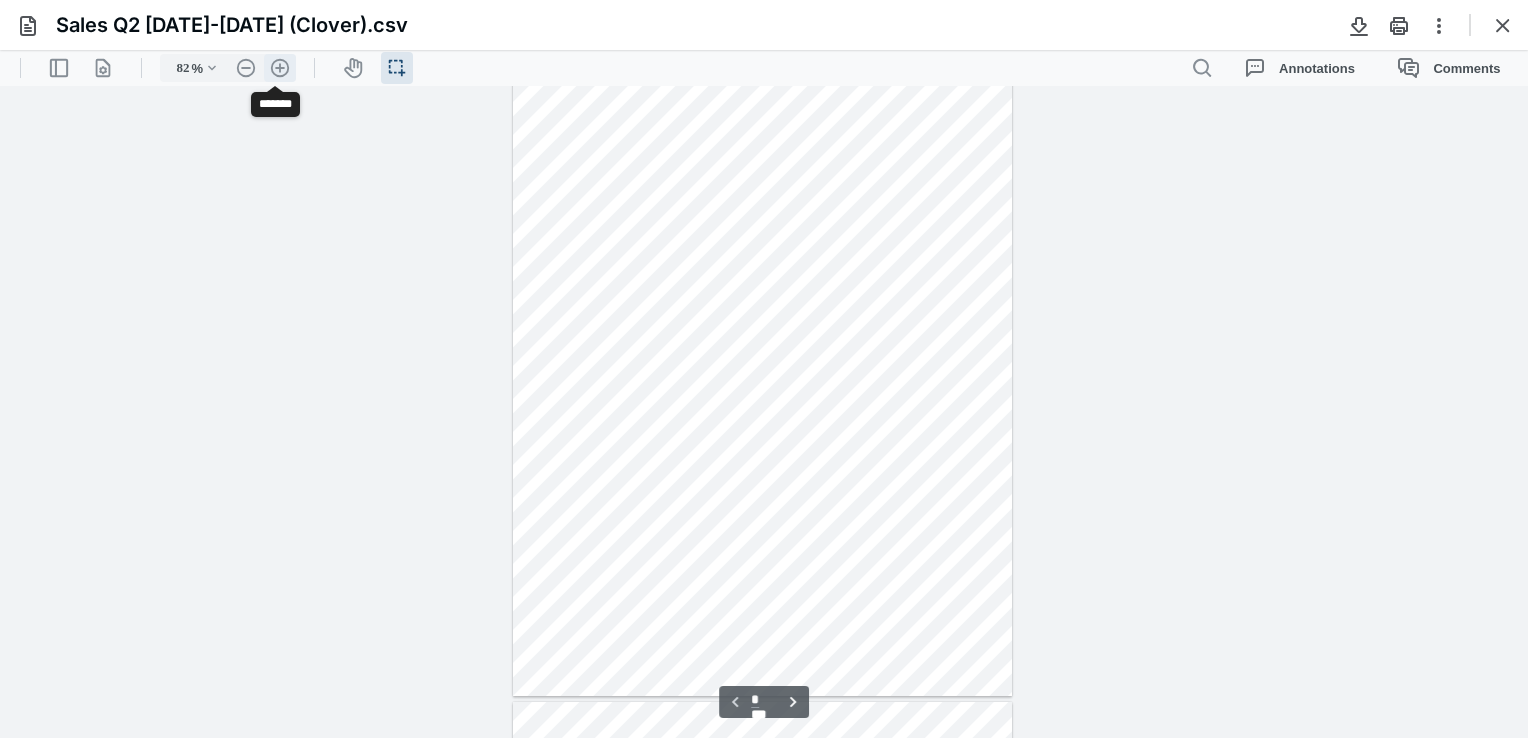 click on ".cls-1{fill:#abb0c4;} icon - header - zoom - in - line" at bounding box center [280, 68] 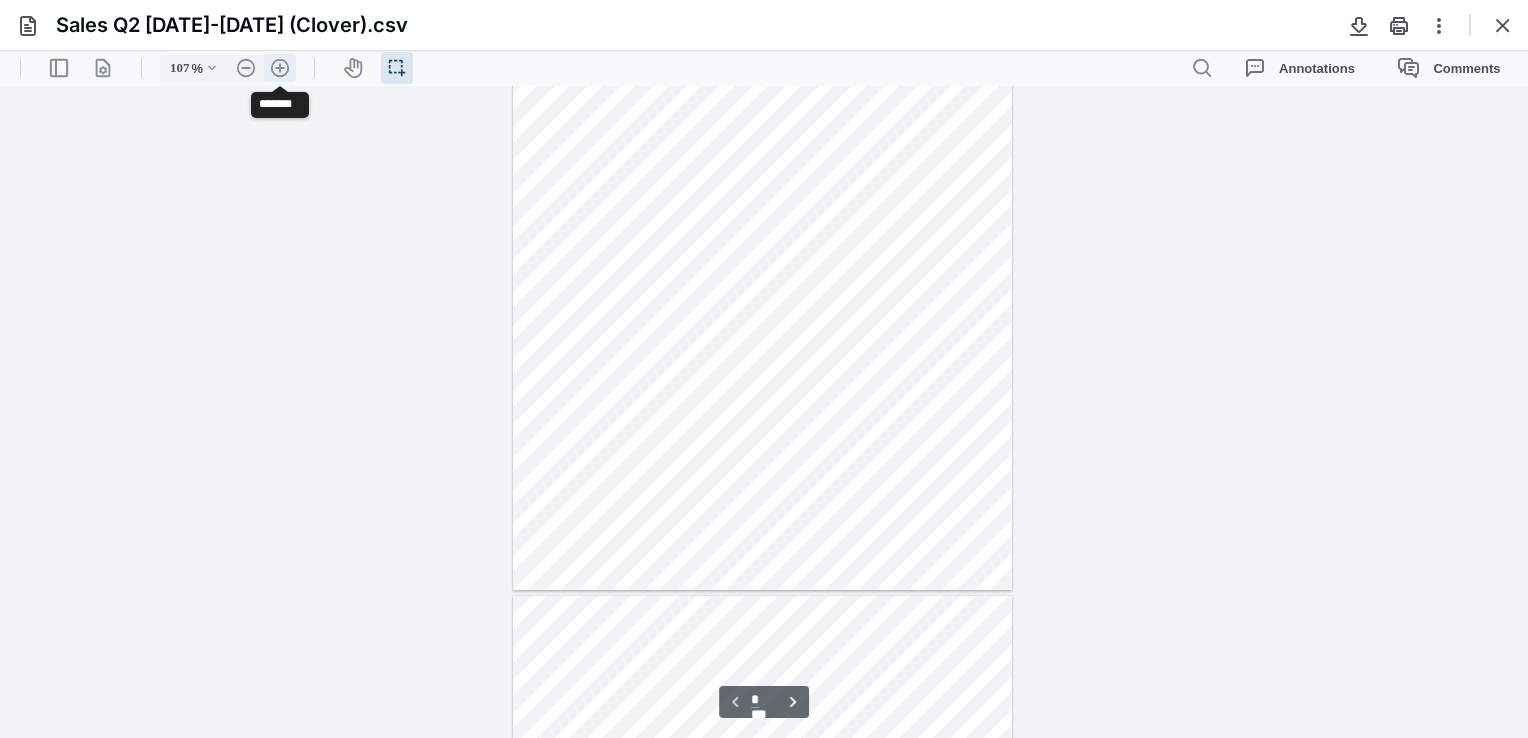 click on ".cls-1{fill:#abb0c4;} icon - header - zoom - in - line" at bounding box center [280, 68] 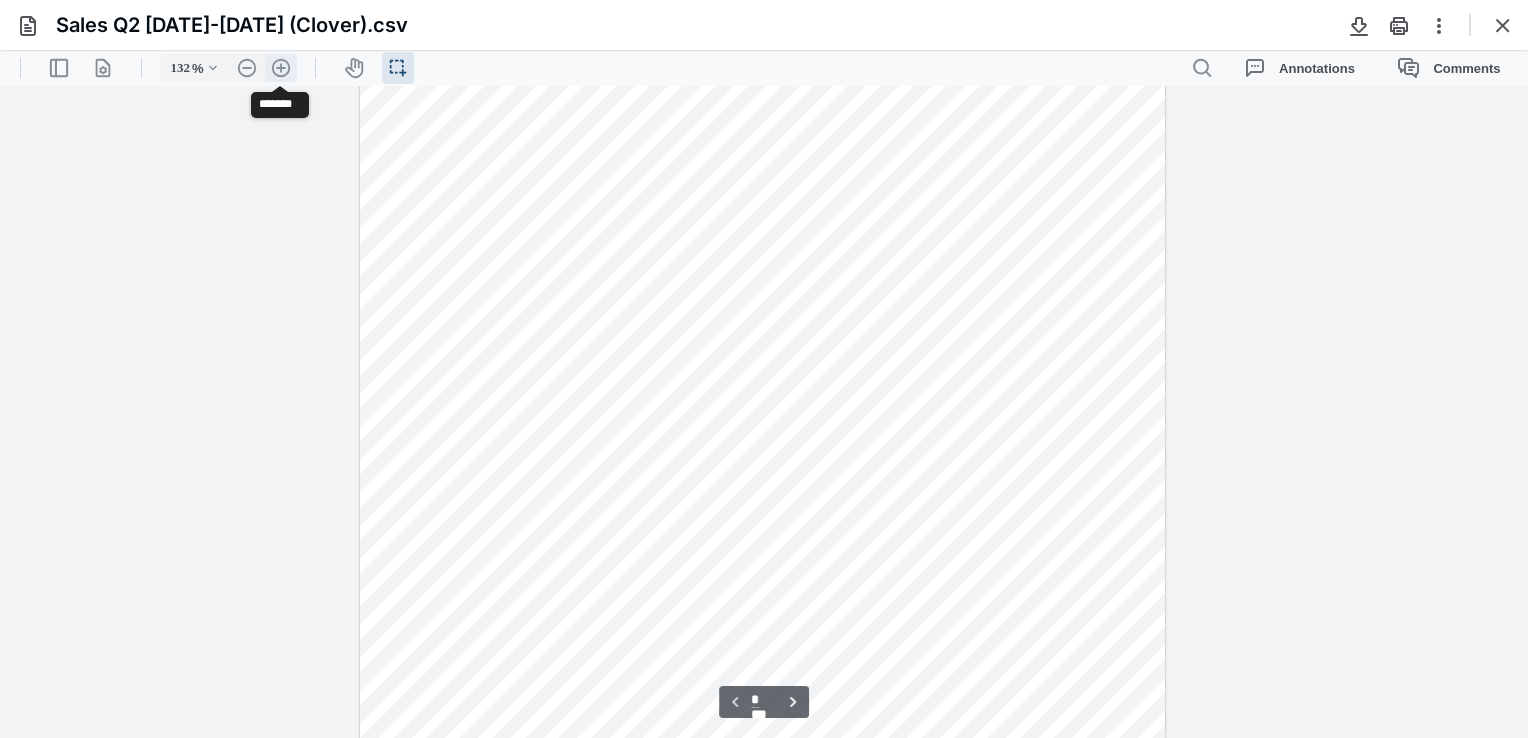 click on ".cls-1{fill:#abb0c4;} icon - header - zoom - in - line" at bounding box center (281, 68) 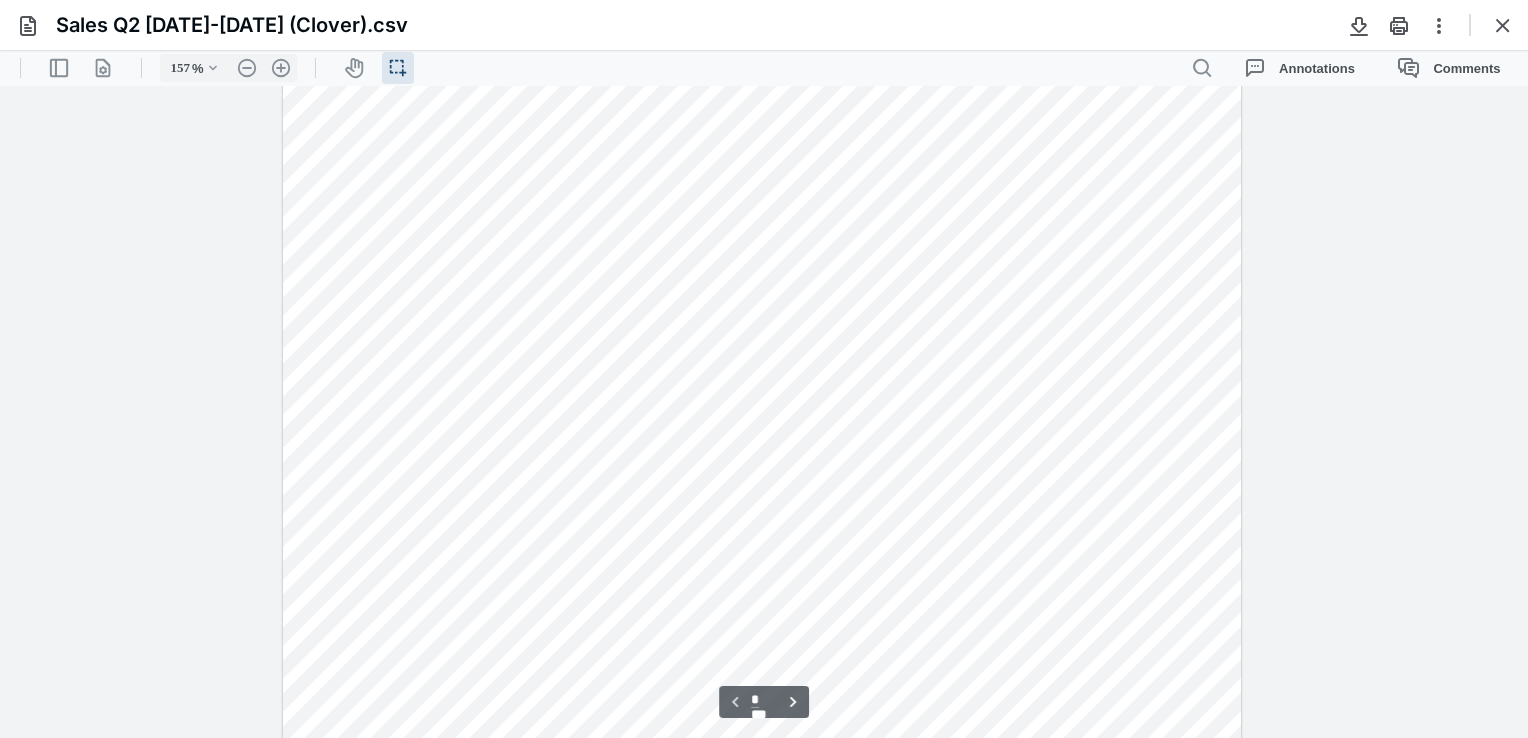 scroll, scrollTop: 158, scrollLeft: 0, axis: vertical 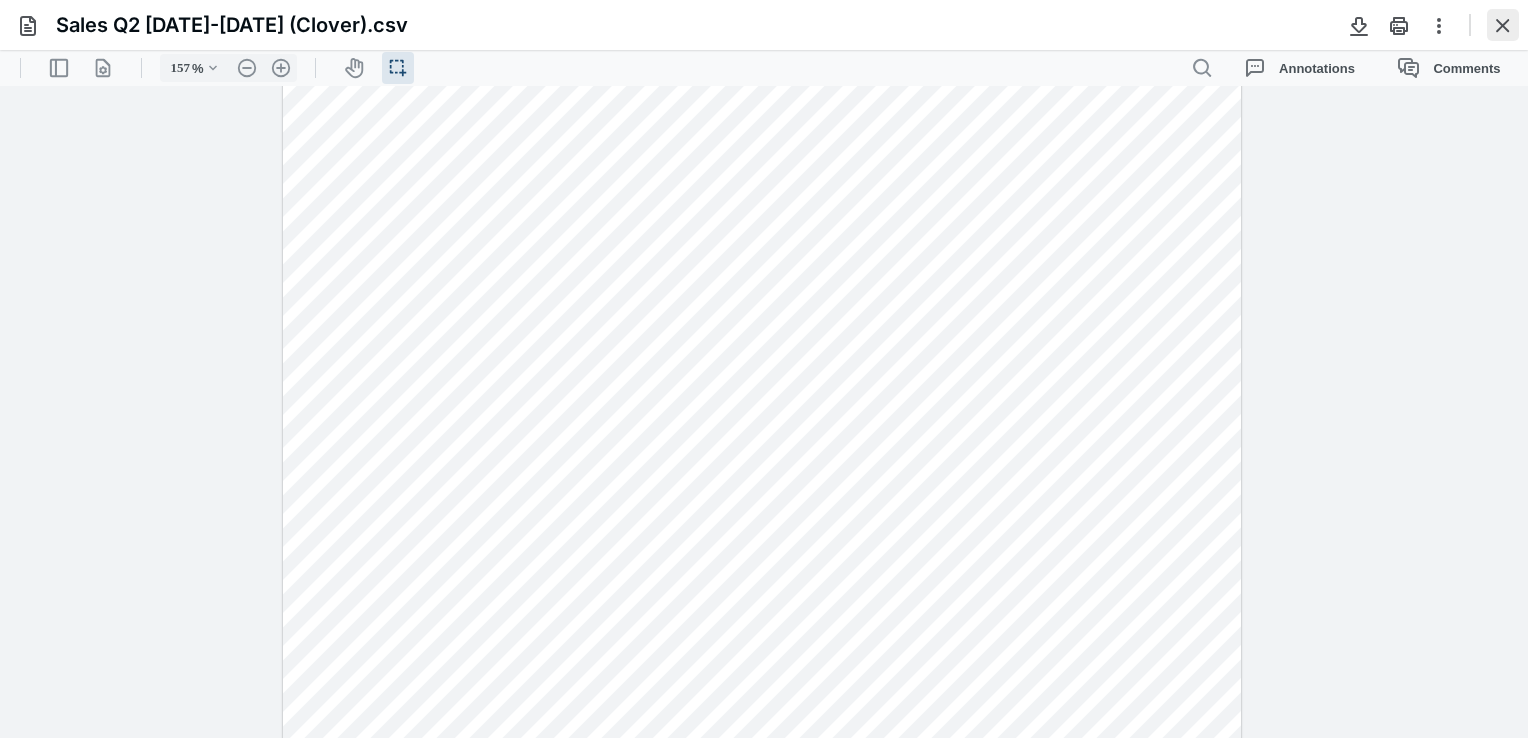 click at bounding box center [1503, 25] 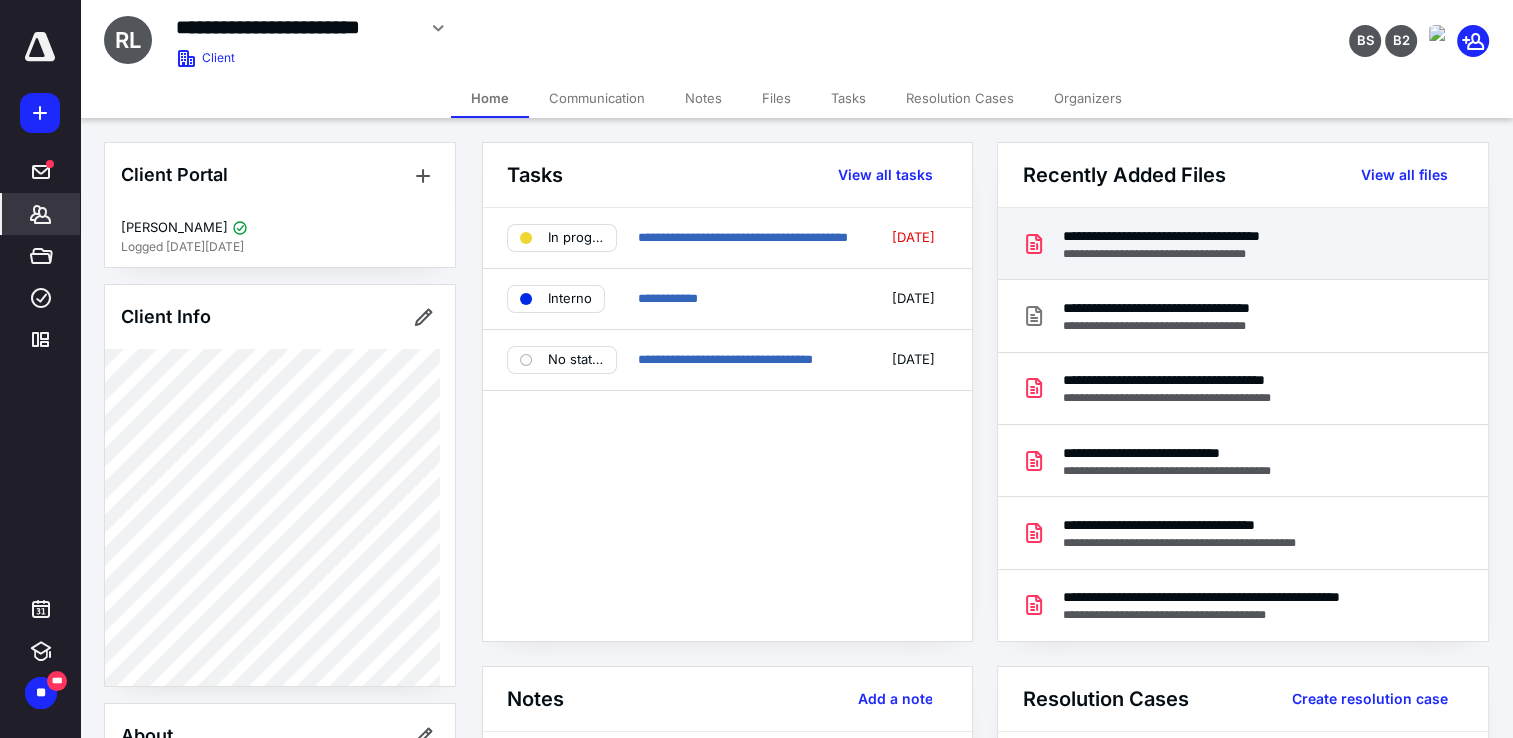 click on "**********" at bounding box center (1200, 254) 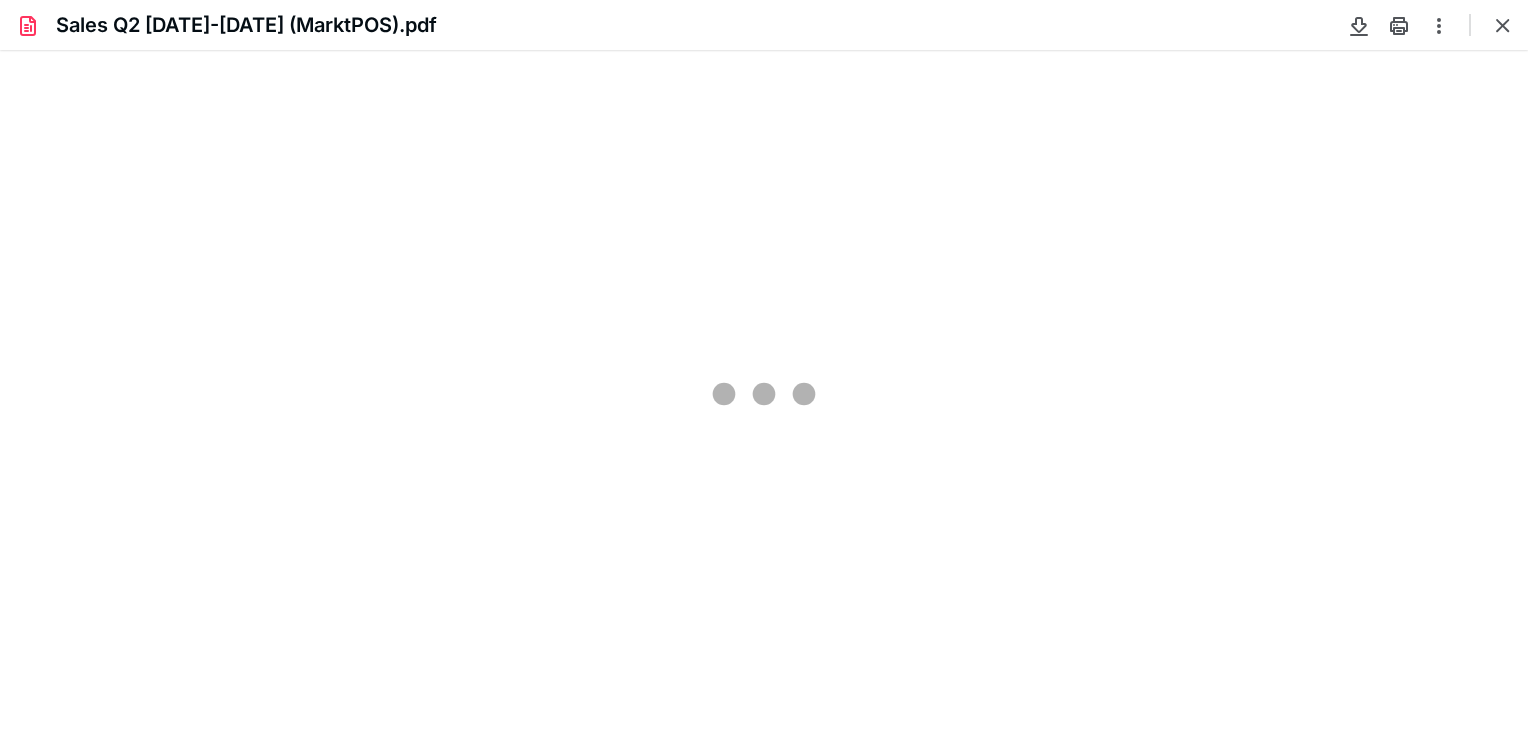 scroll, scrollTop: 0, scrollLeft: 0, axis: both 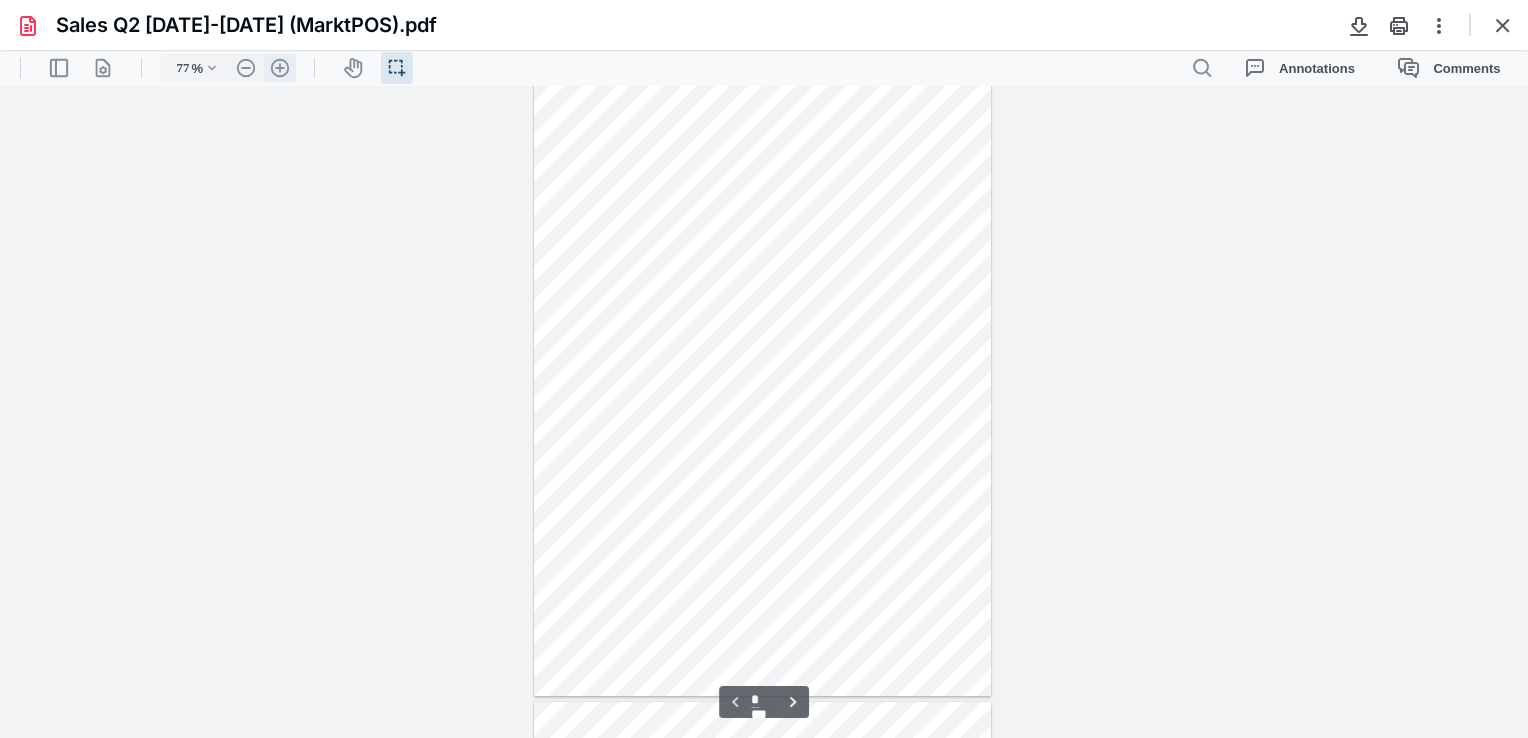 click on ".cls-1{fill:#abb0c4;} icon - header - zoom - in - line" at bounding box center (280, 68) 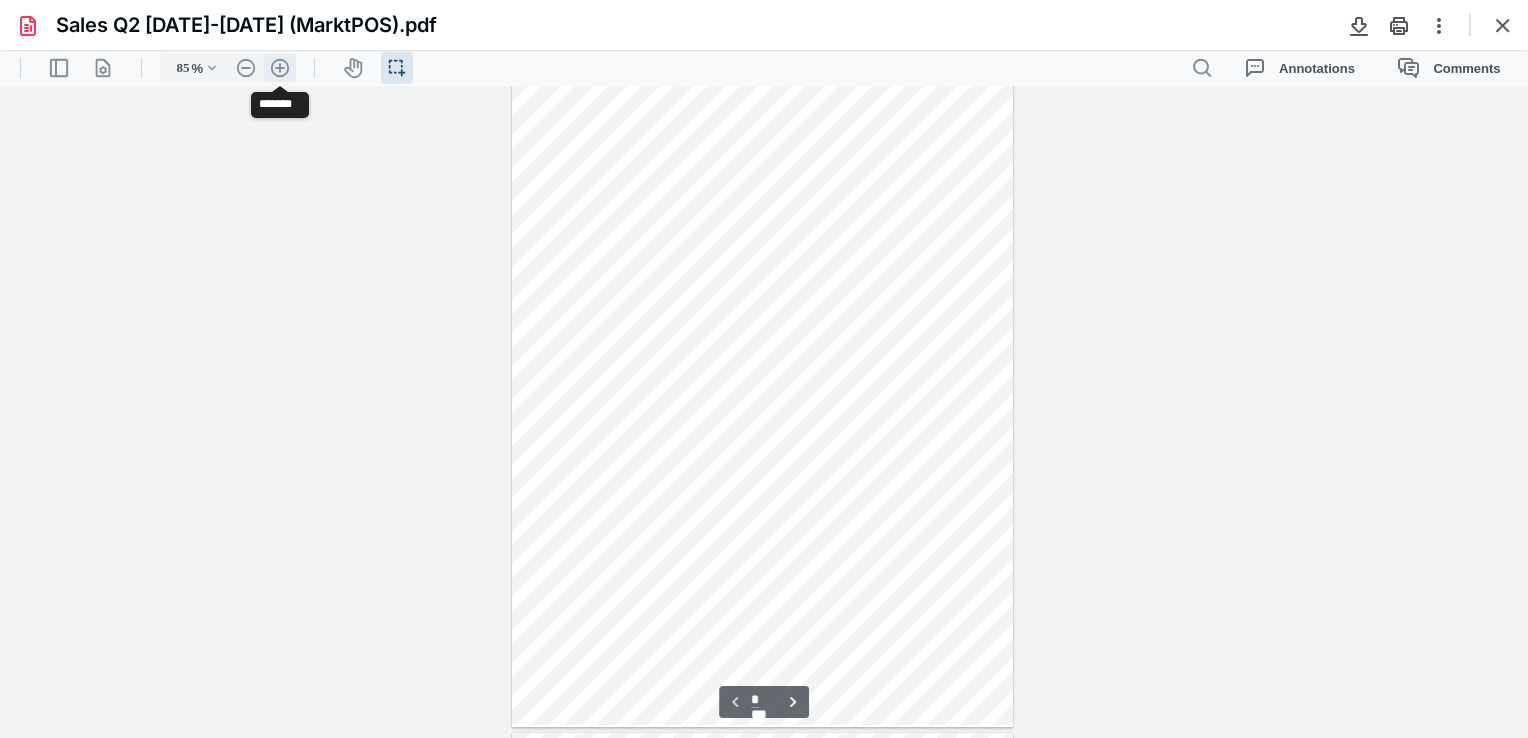 click on ".cls-1{fill:#abb0c4;} icon - header - zoom - in - line" at bounding box center [280, 68] 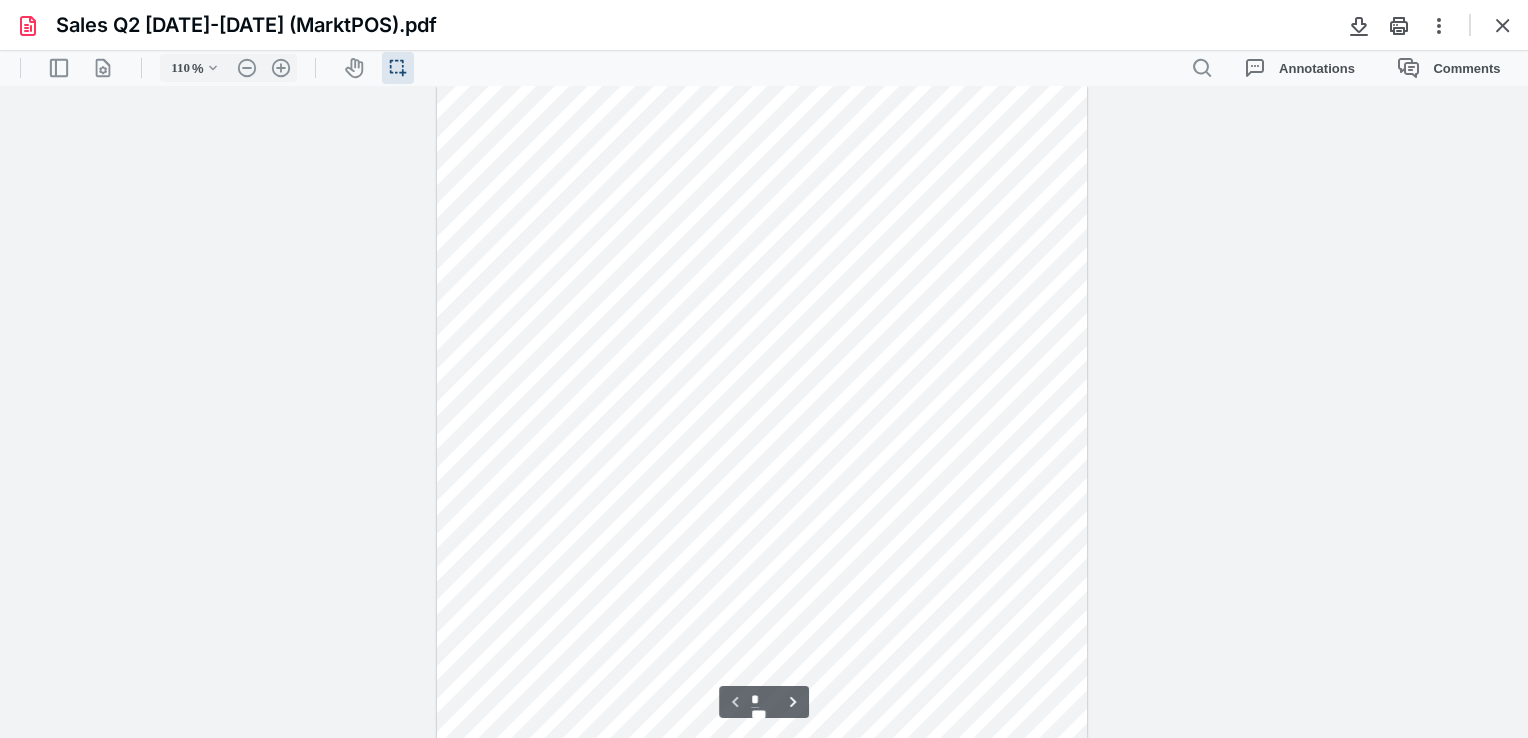 scroll, scrollTop: 0, scrollLeft: 0, axis: both 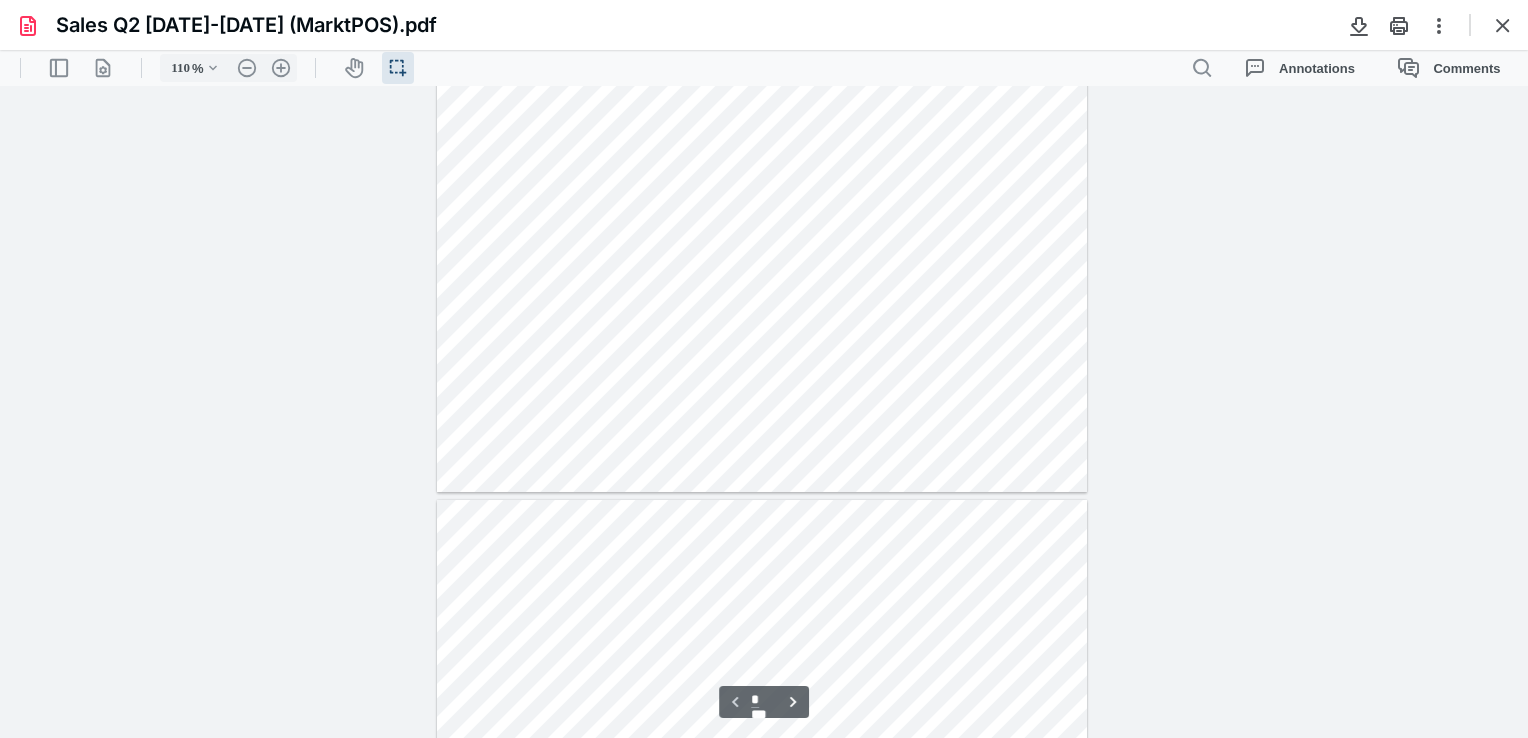 type on "*" 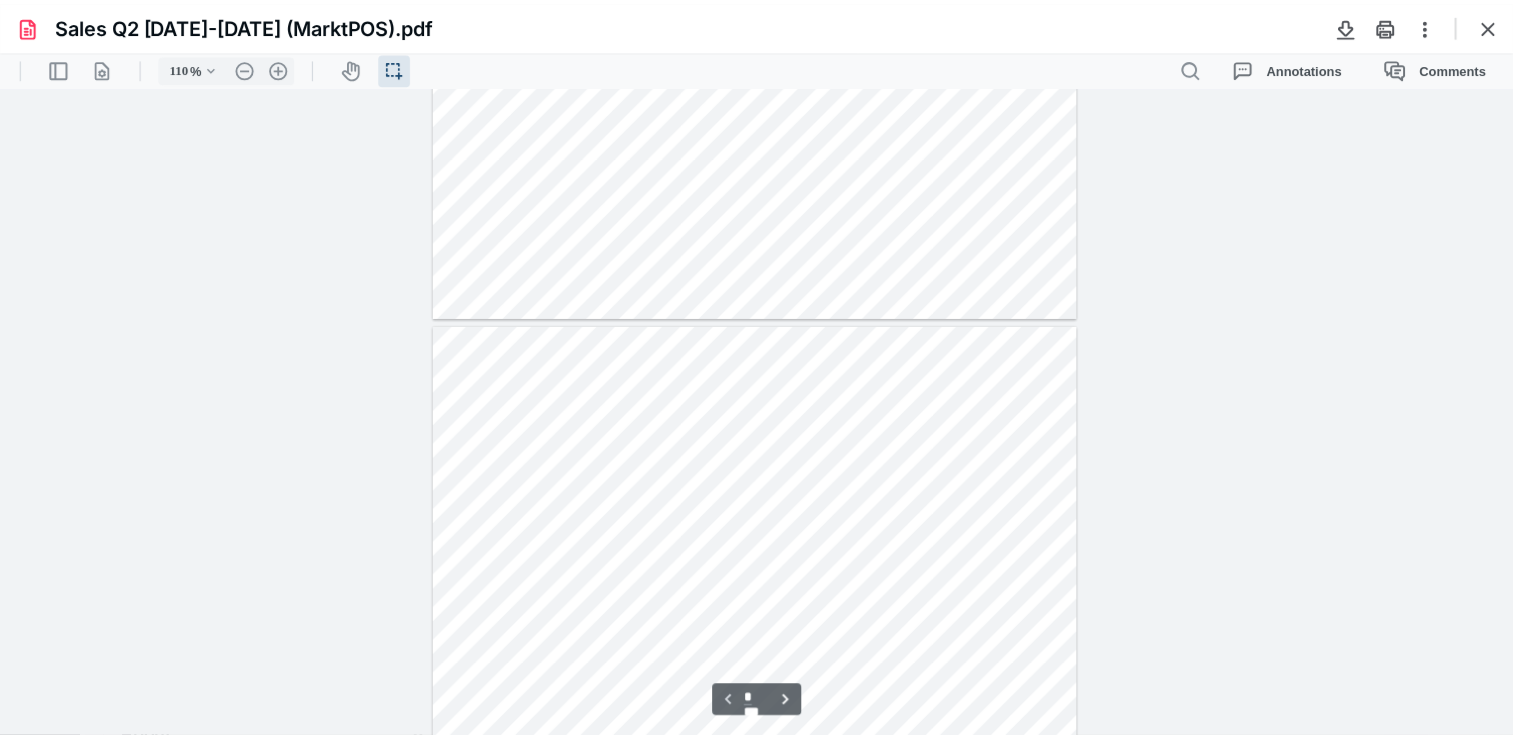 scroll, scrollTop: 700, scrollLeft: 0, axis: vertical 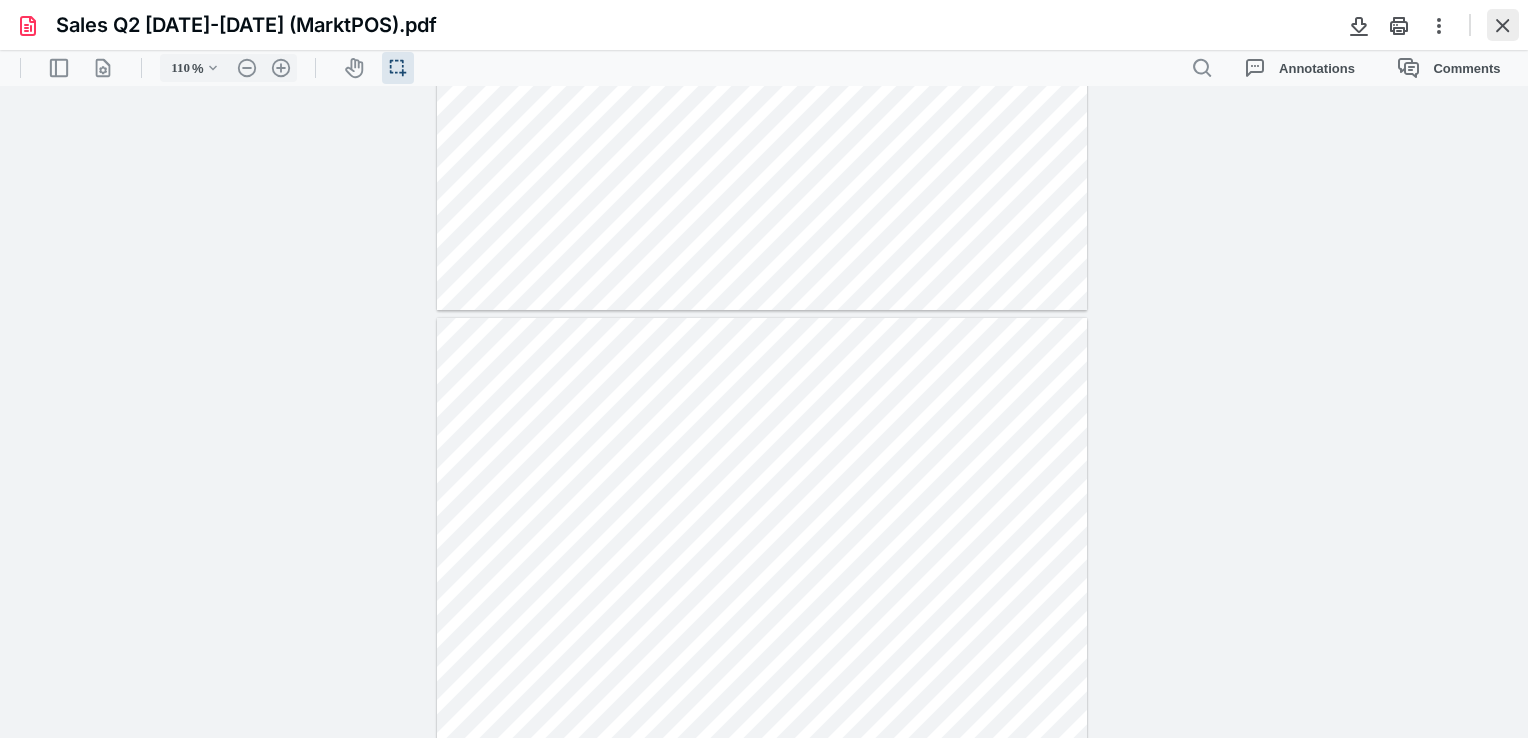 click at bounding box center [1503, 25] 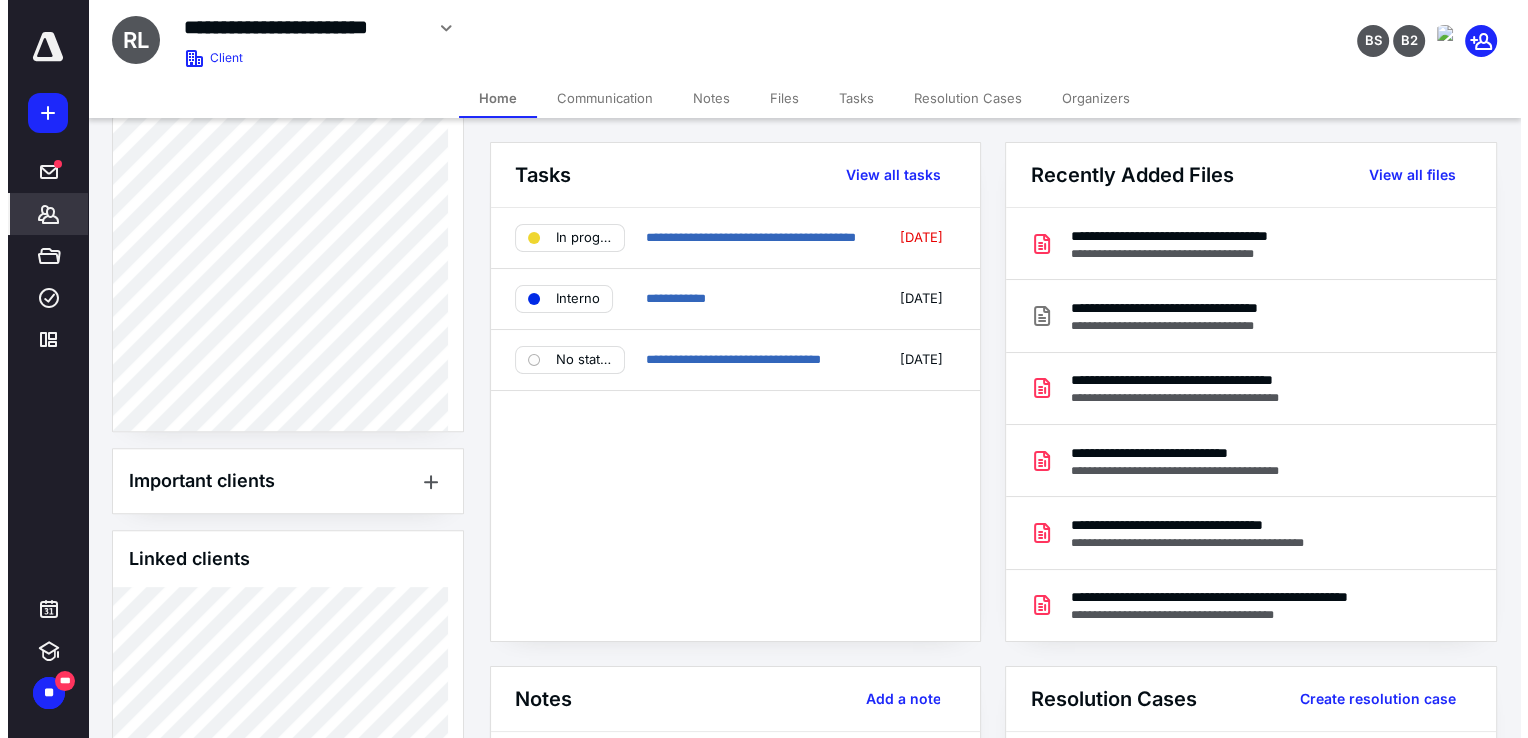 scroll, scrollTop: 1032, scrollLeft: 0, axis: vertical 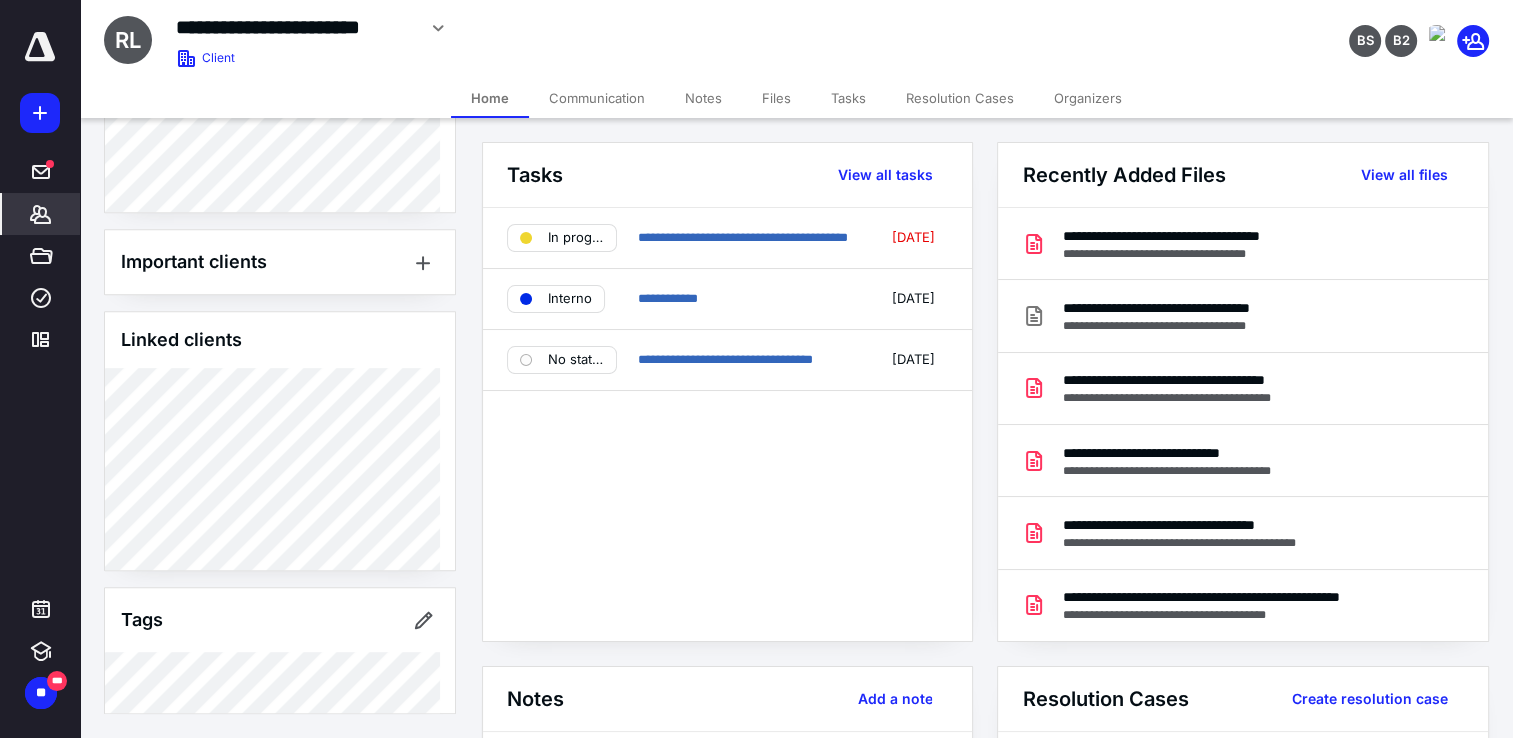 click on "Home Communication Notes Files Tasks Resolution Cases Organizers" at bounding box center [796, 98] 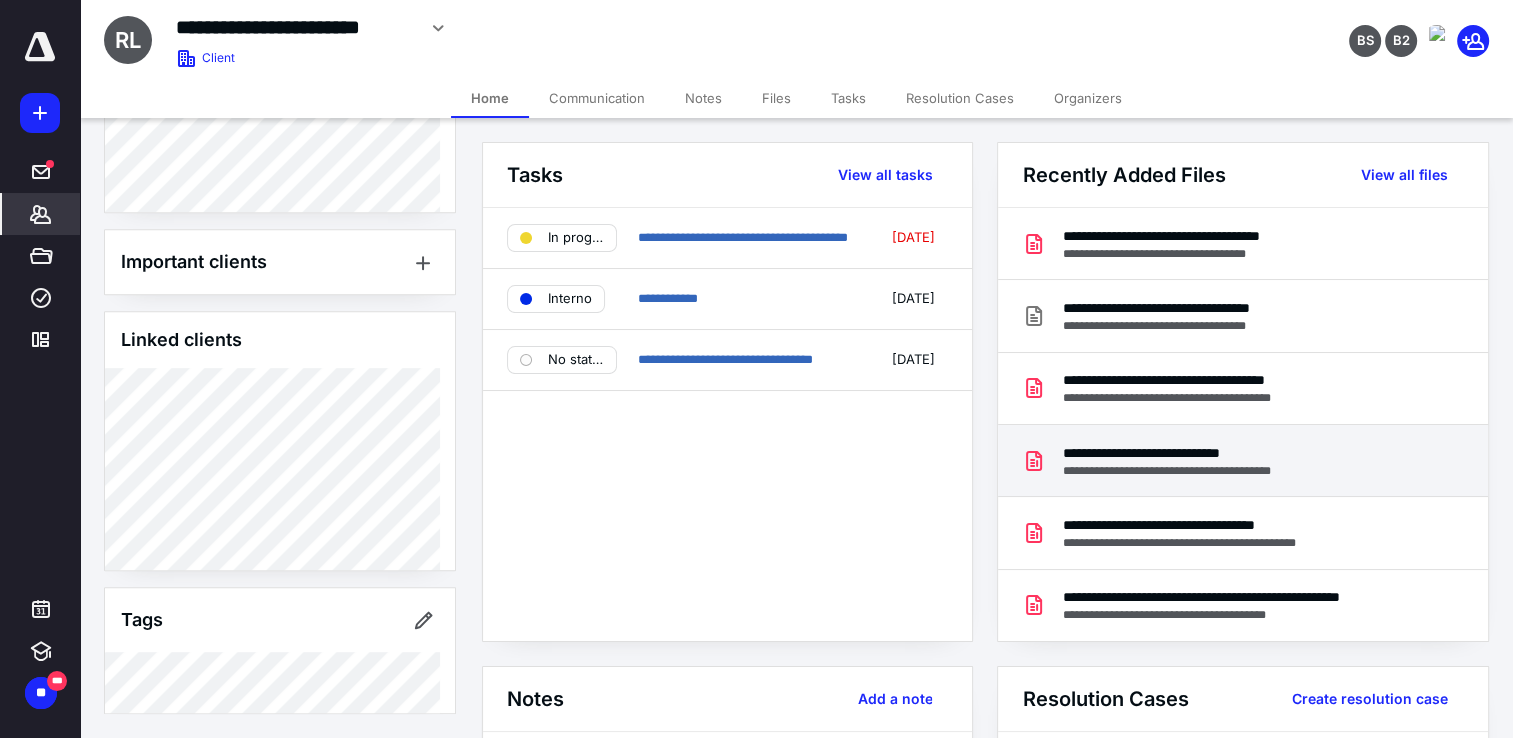 click on "**********" at bounding box center (1191, 471) 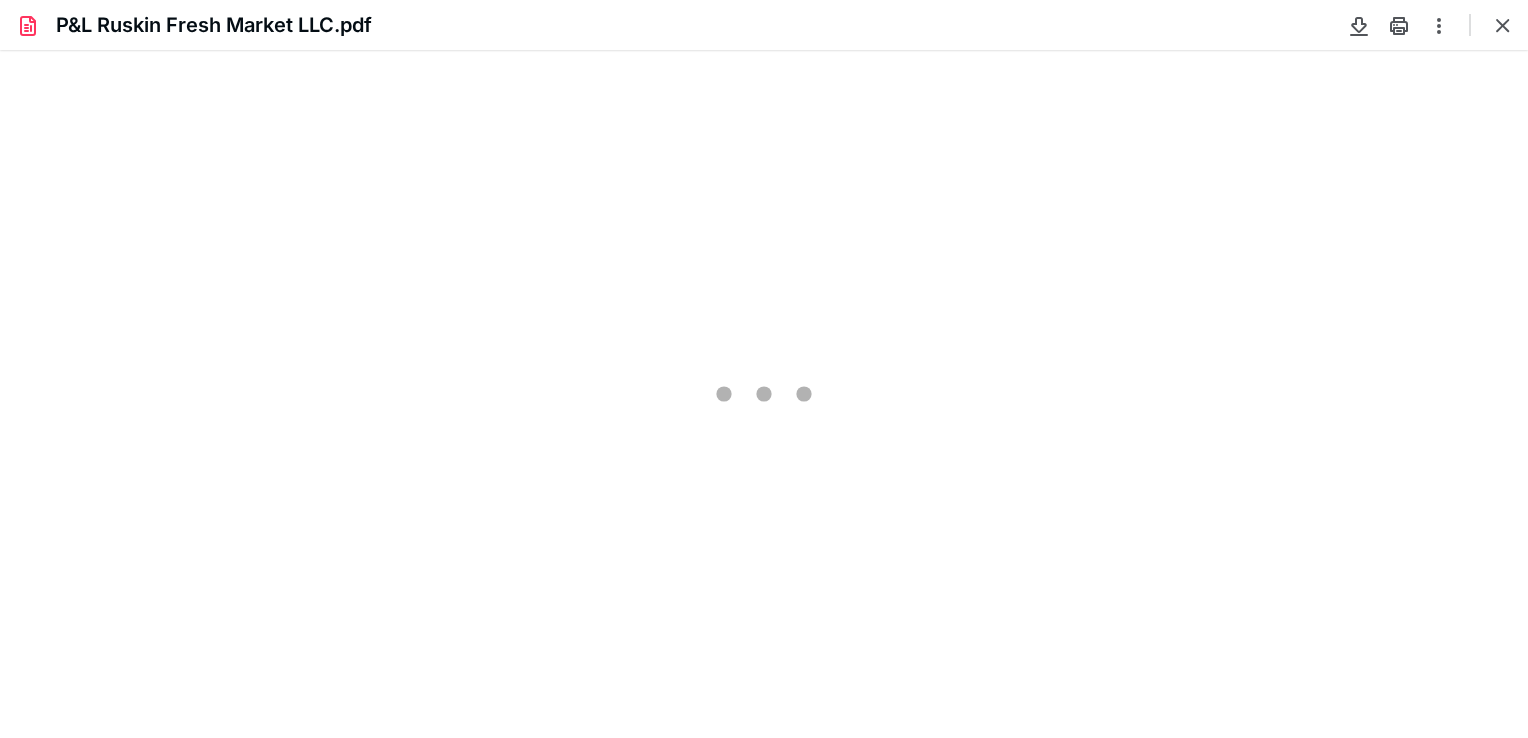 scroll, scrollTop: 0, scrollLeft: 0, axis: both 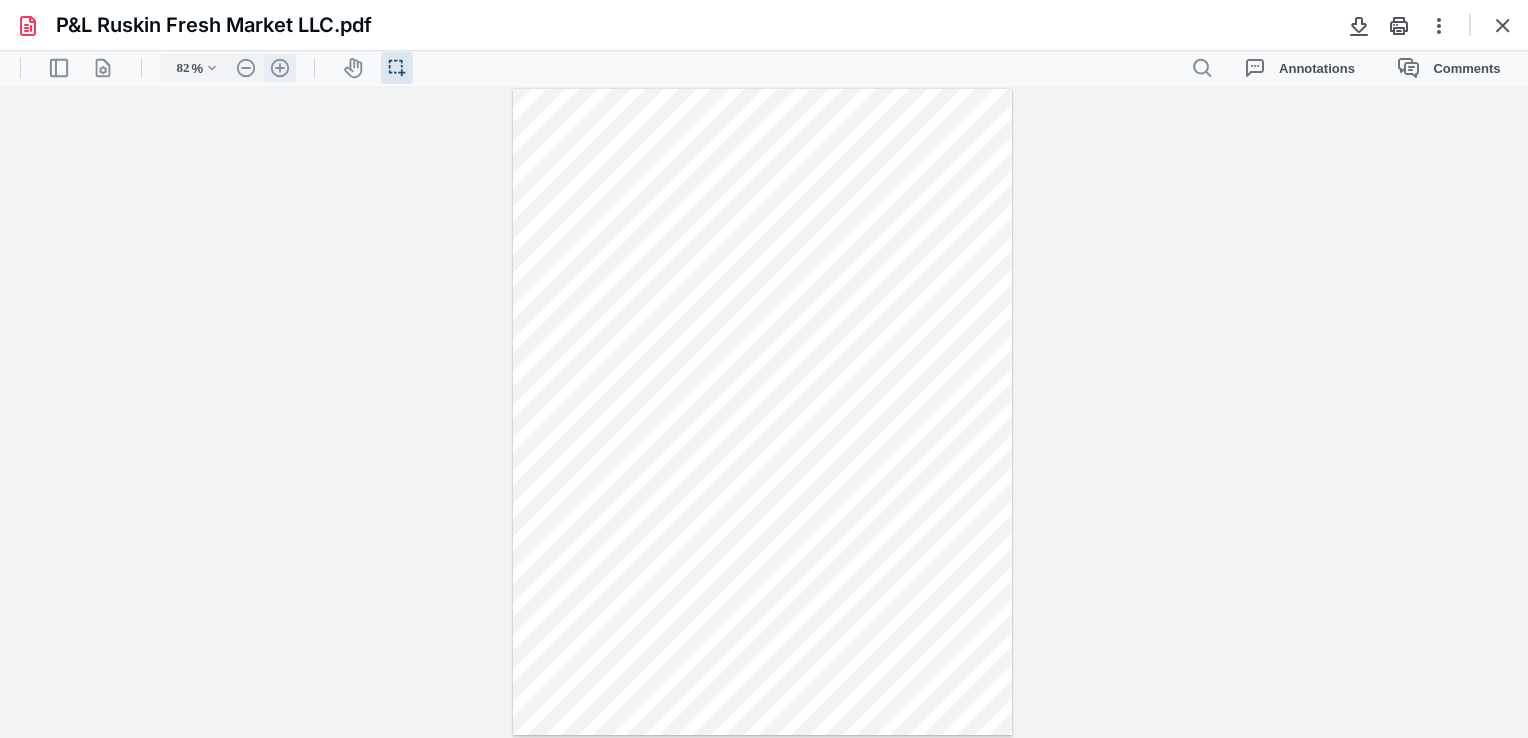 click on ".cls-1{fill:#abb0c4;} icon - header - zoom - in - line" at bounding box center (280, 68) 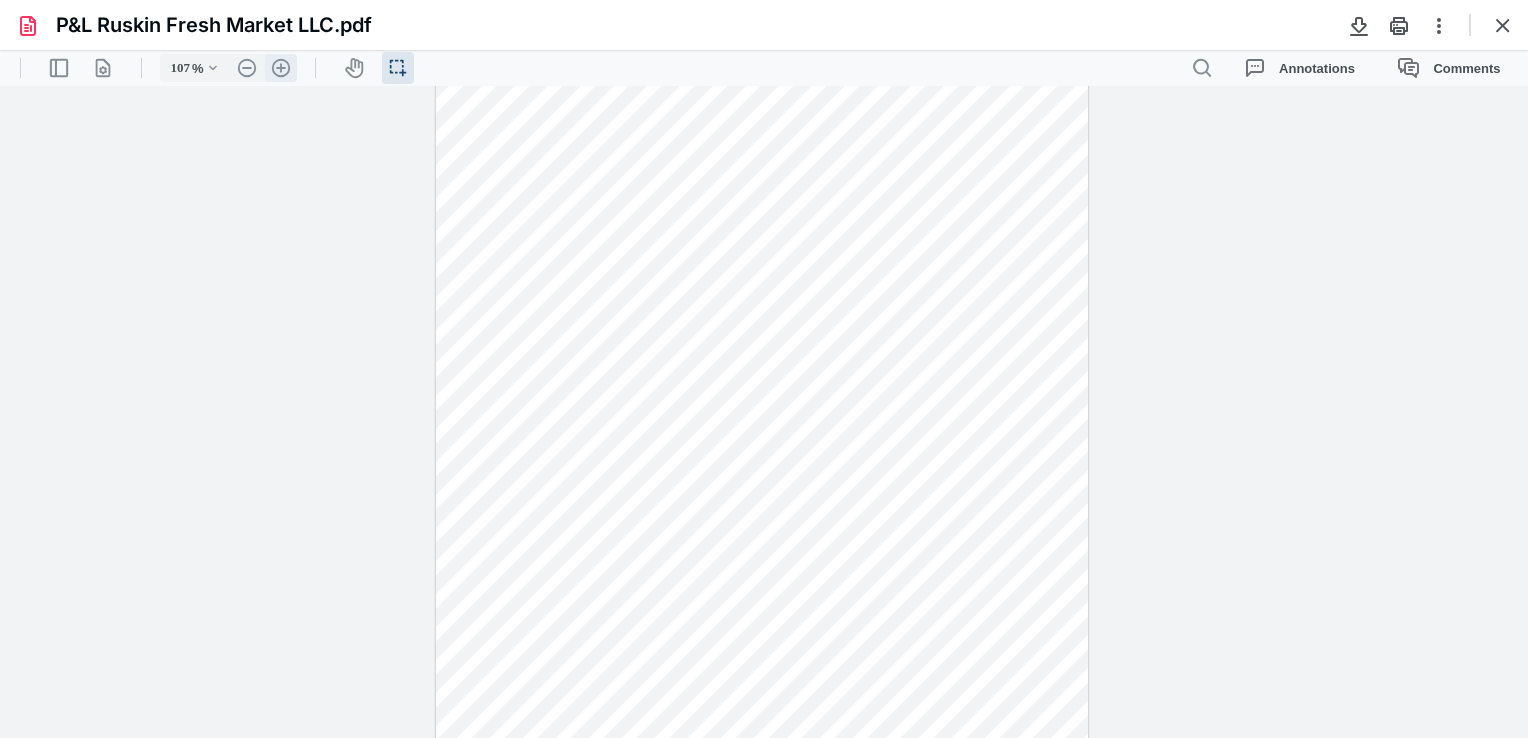 click on ".cls-1{fill:#abb0c4;} icon - header - zoom - in - line" at bounding box center [281, 68] 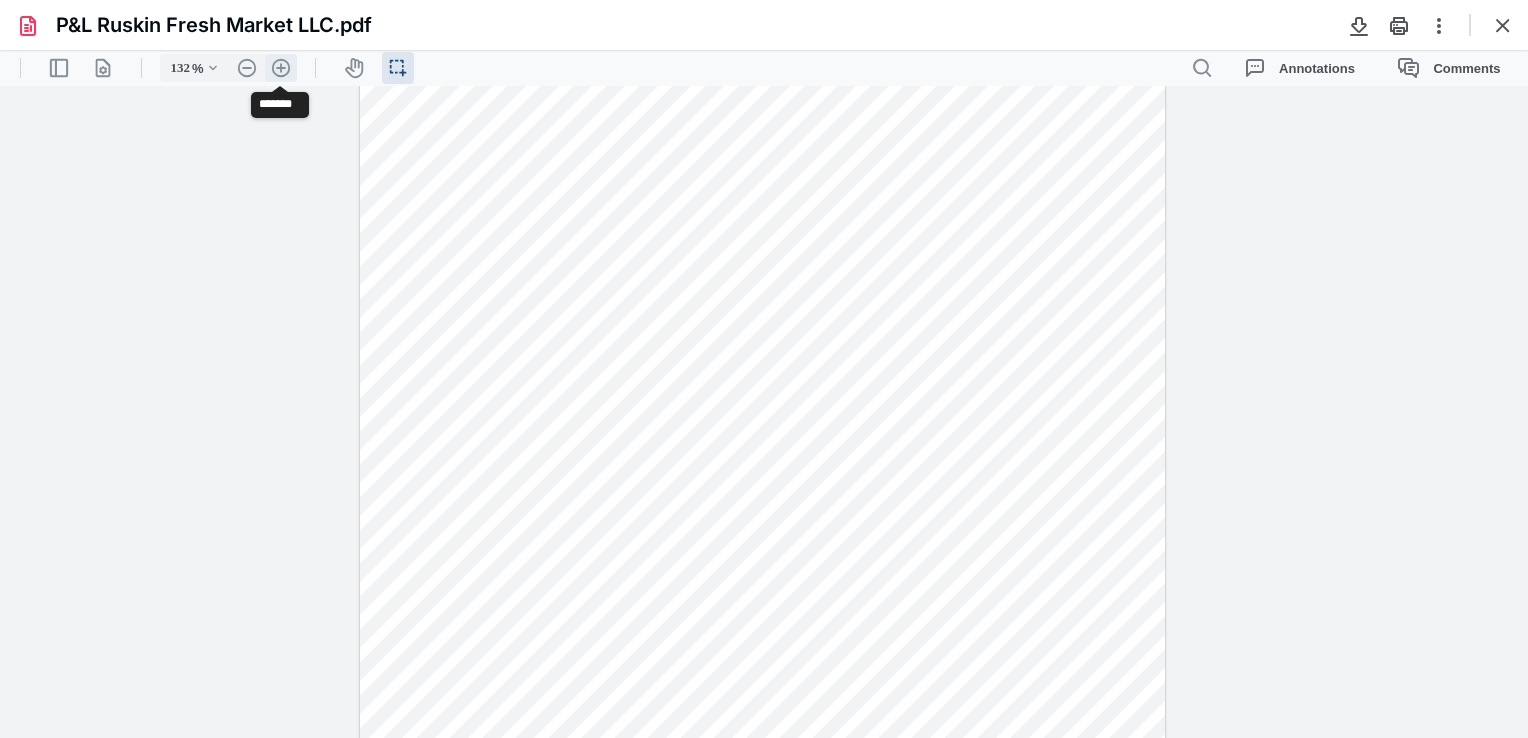 click on ".cls-1{fill:#abb0c4;} icon - header - zoom - in - line" at bounding box center (281, 68) 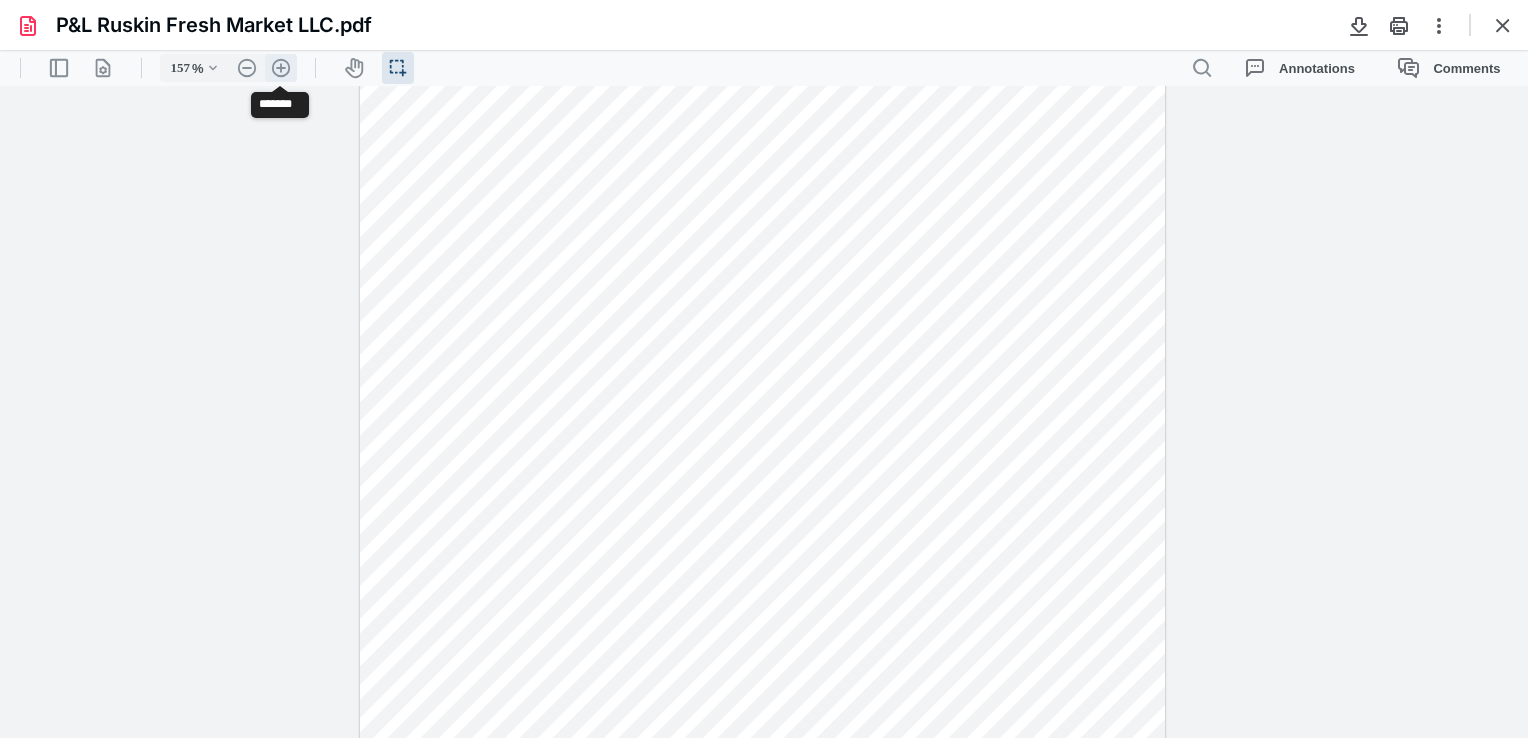 click on ".cls-1{fill:#abb0c4;} icon - header - zoom - in - line" at bounding box center (281, 68) 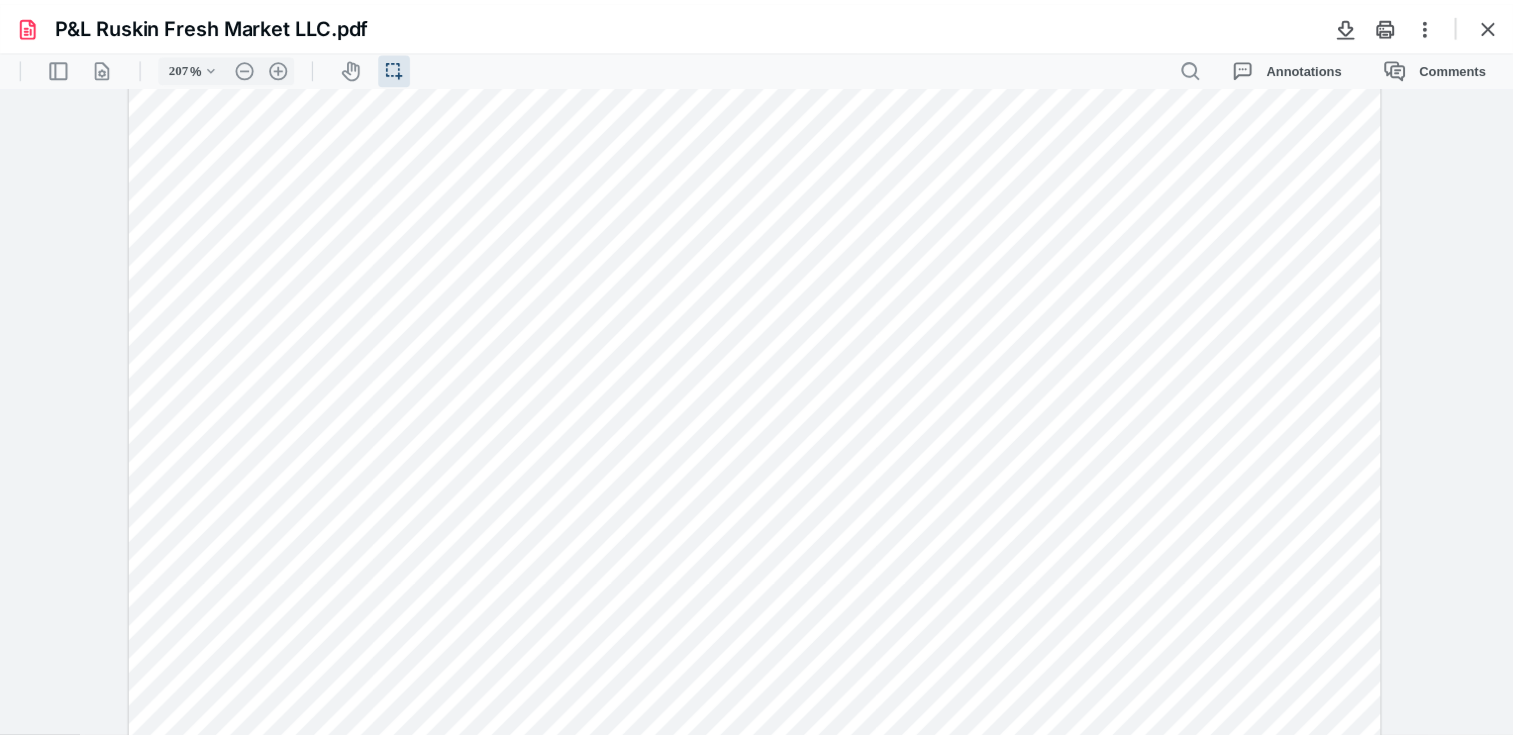 scroll, scrollTop: 999, scrollLeft: 0, axis: vertical 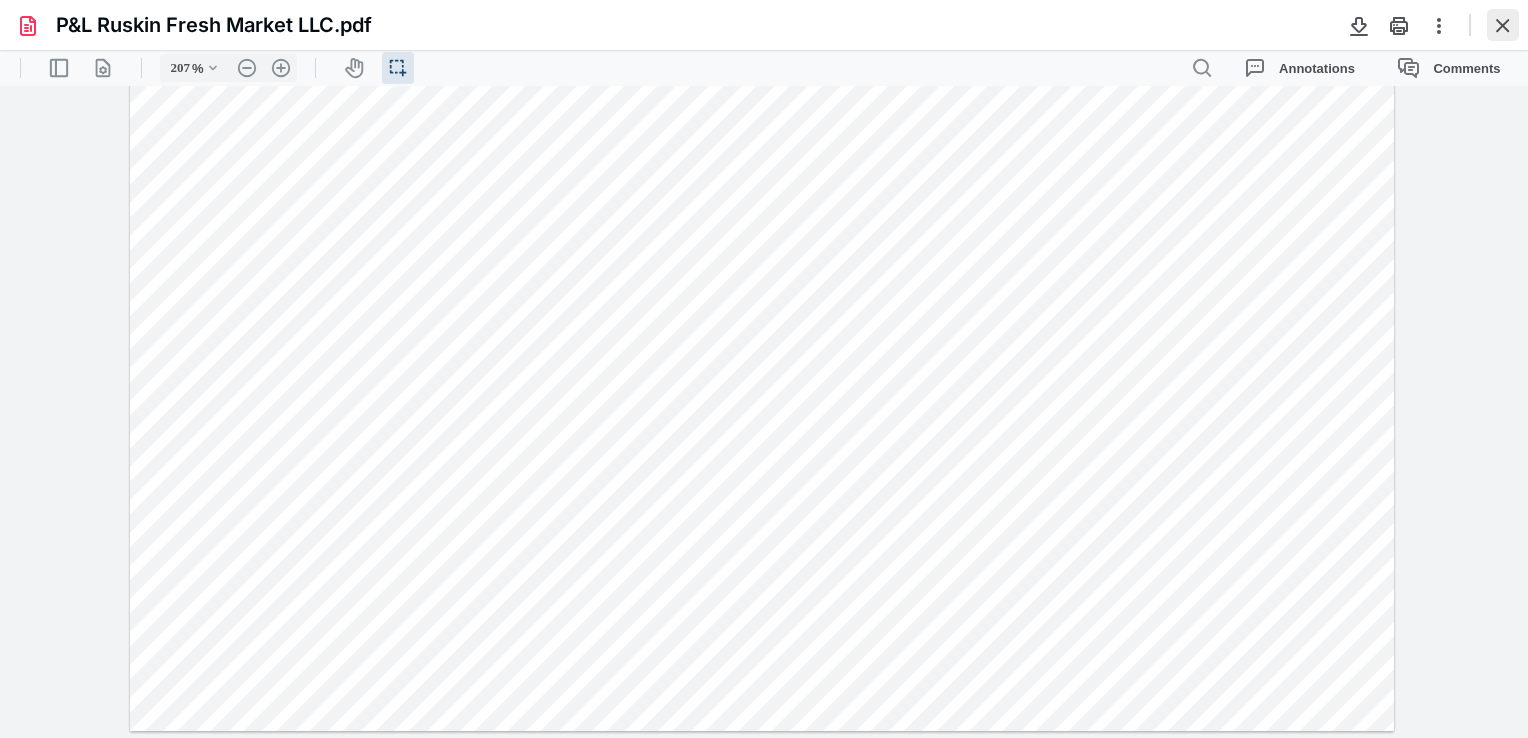 click at bounding box center [1503, 25] 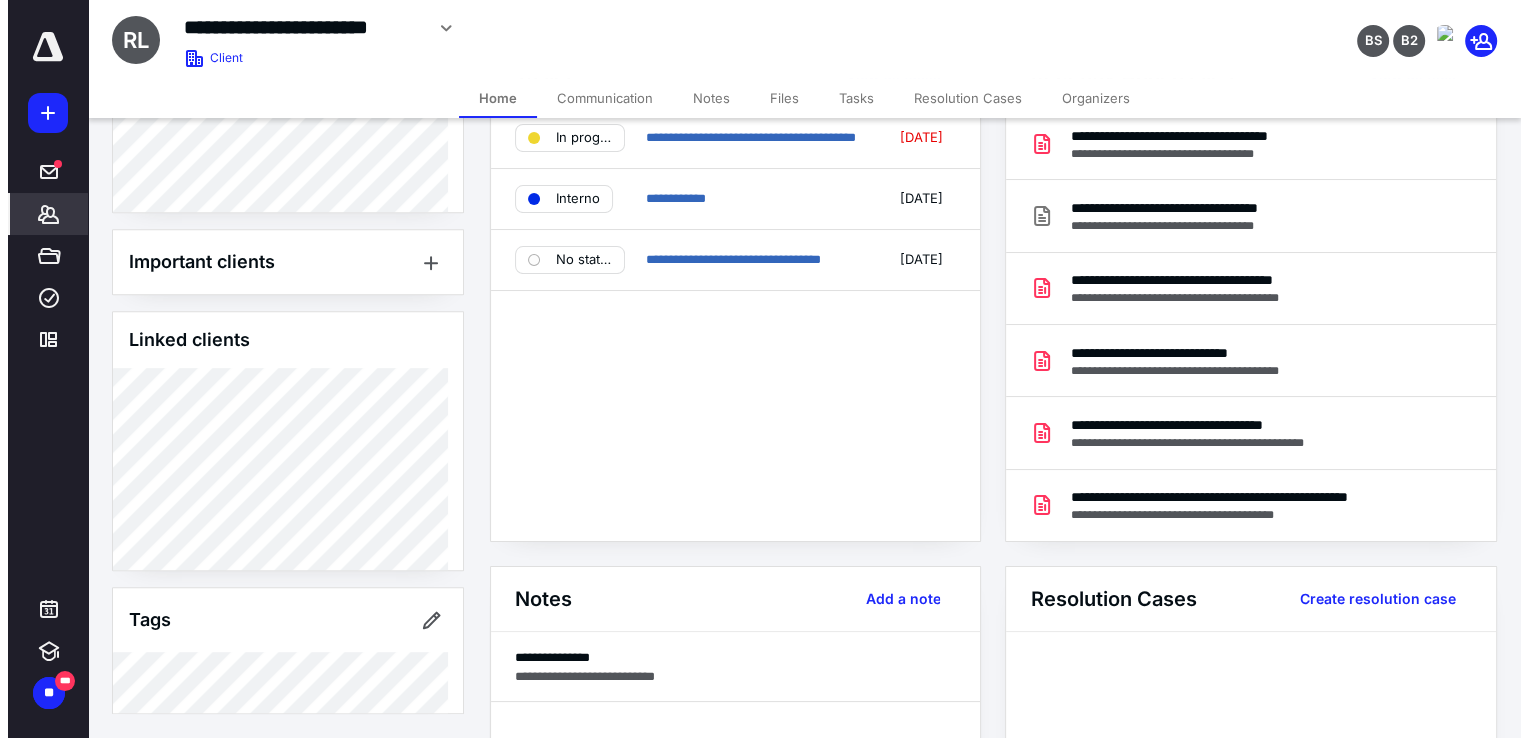 scroll, scrollTop: 0, scrollLeft: 0, axis: both 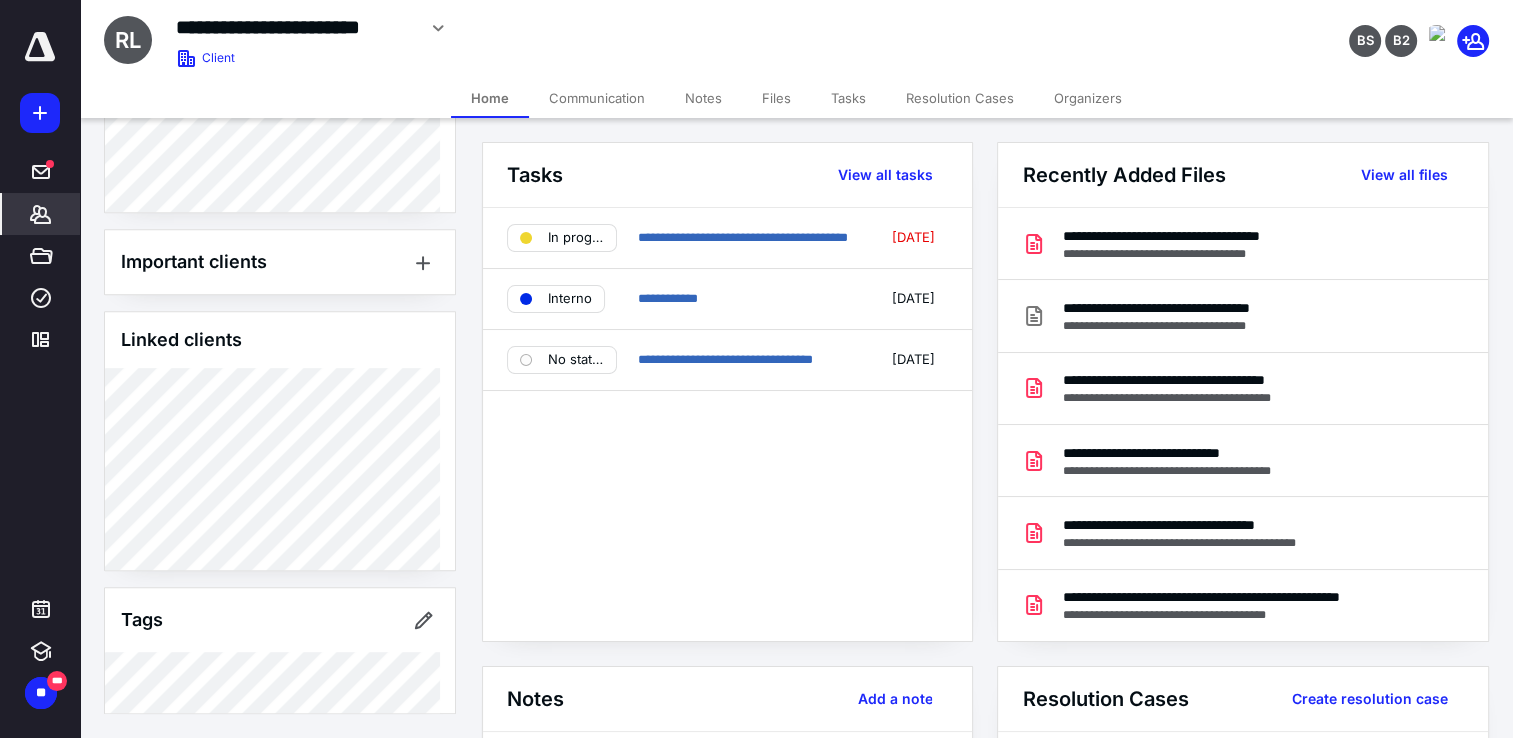 click on "Communication" at bounding box center (597, 98) 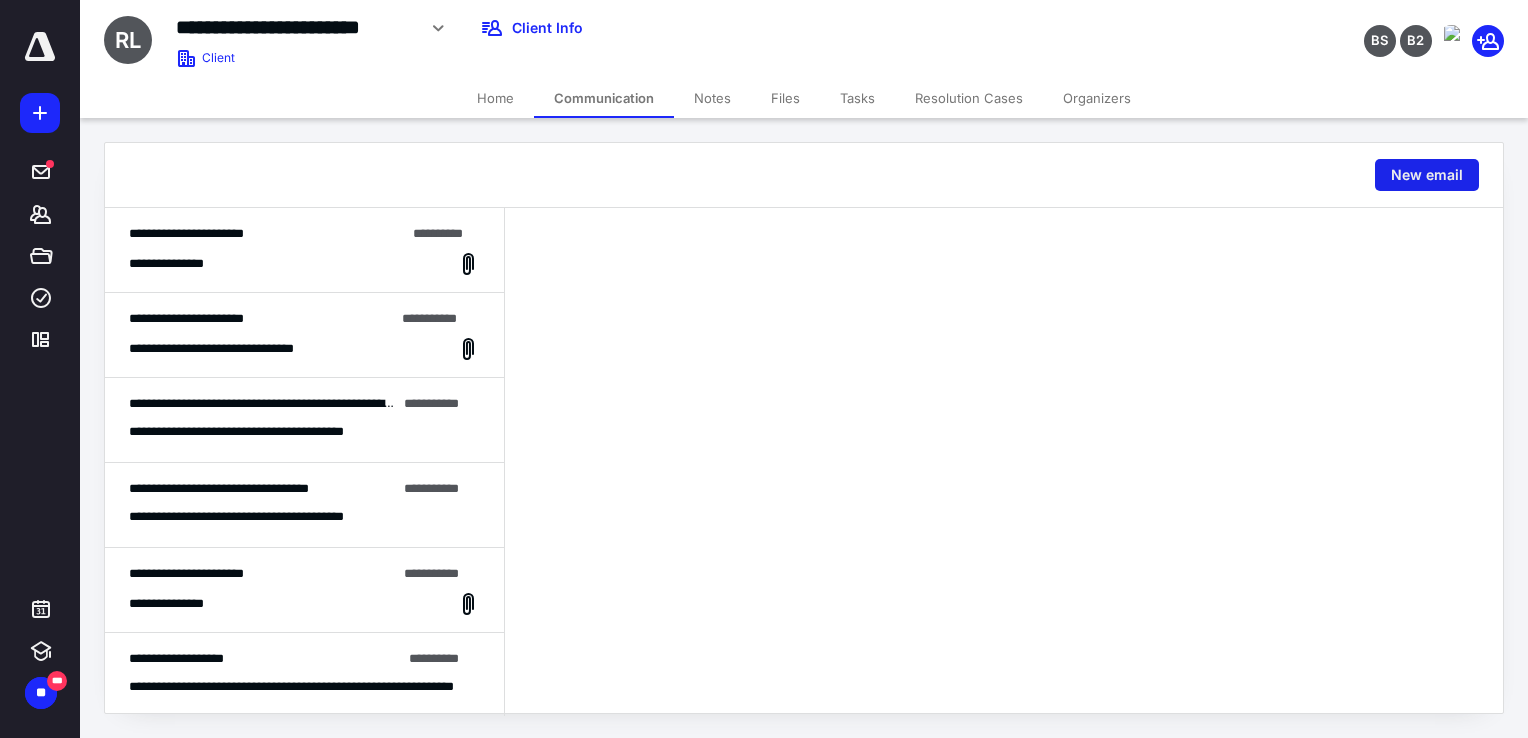 click on "New email" at bounding box center (1427, 175) 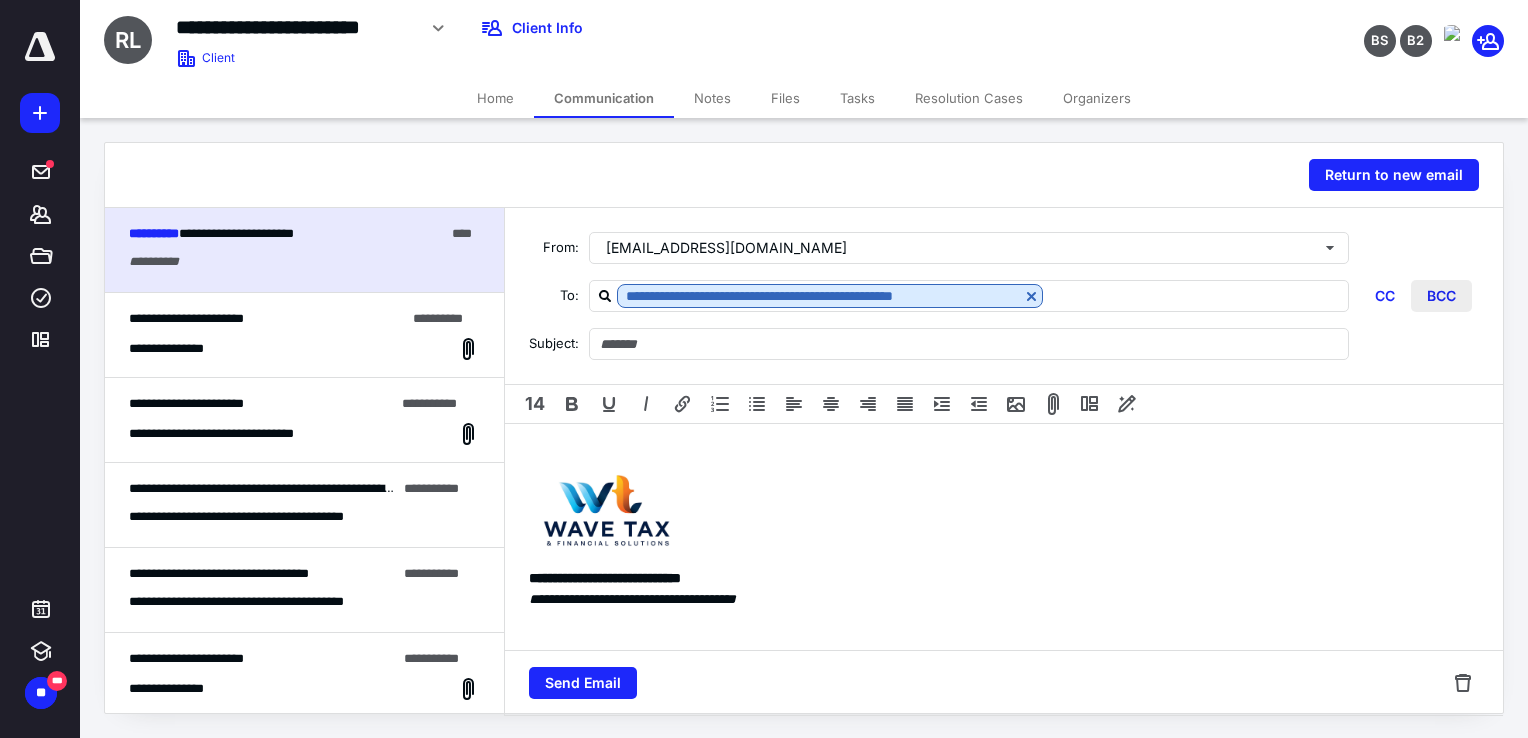 click on "BCC" at bounding box center [1441, 296] 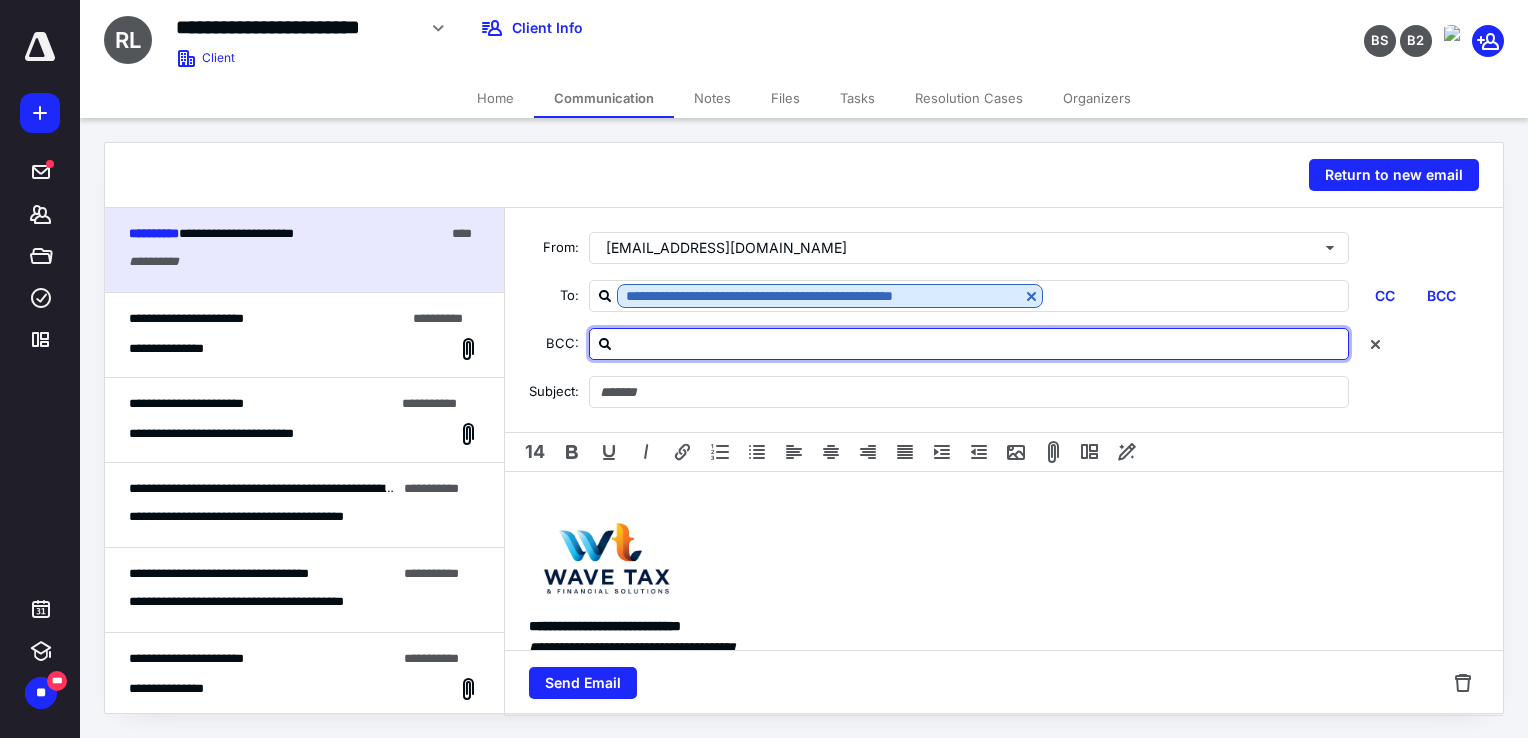 click at bounding box center (981, 343) 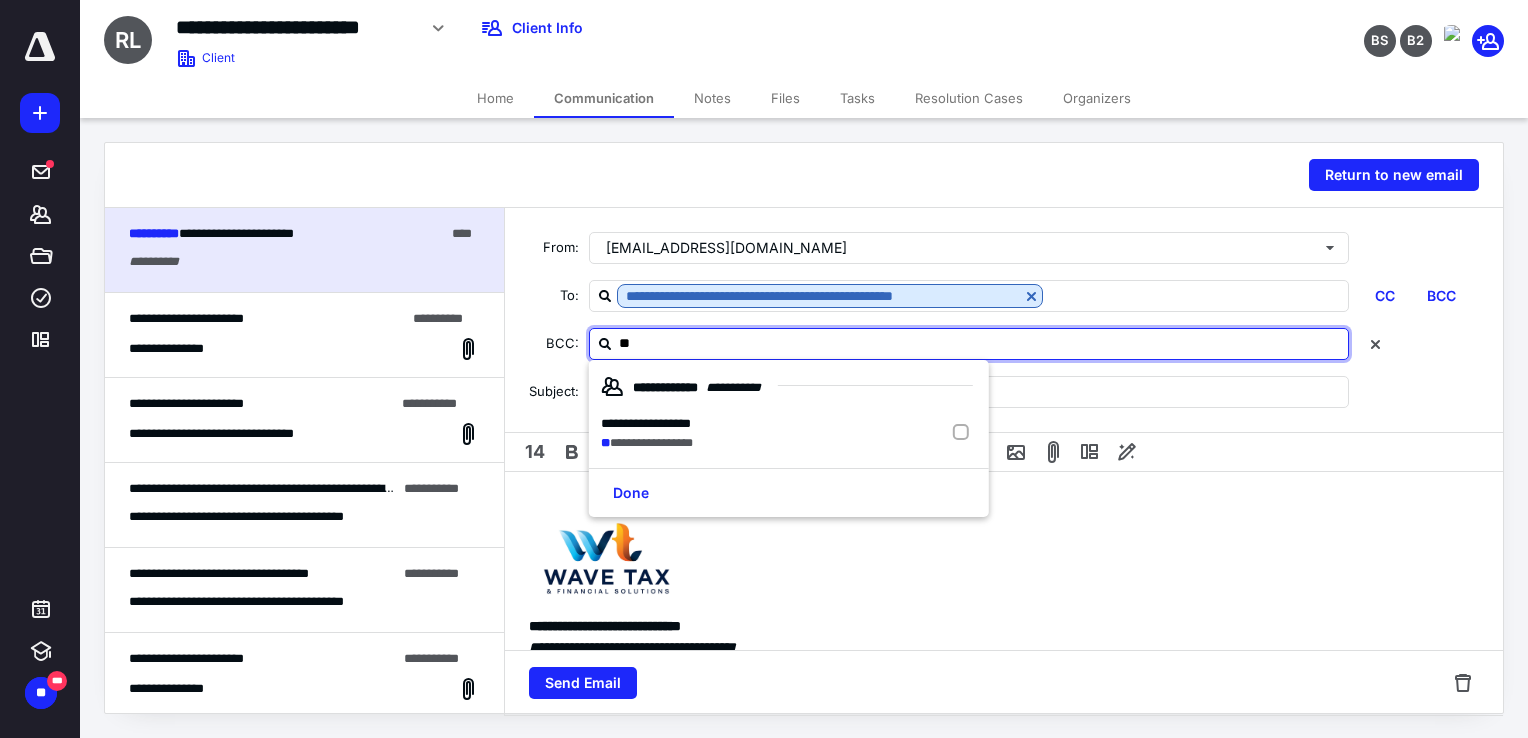 type on "*" 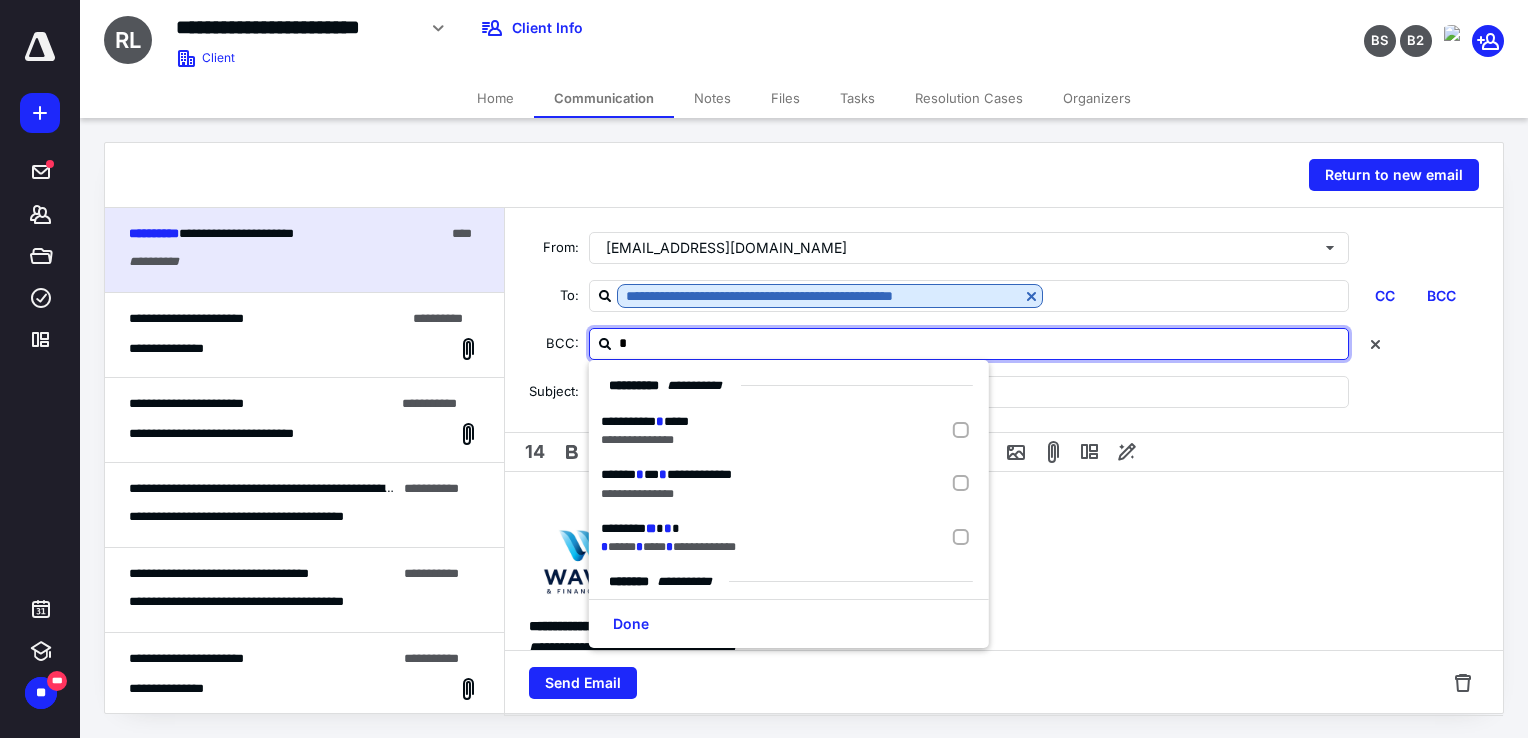 type 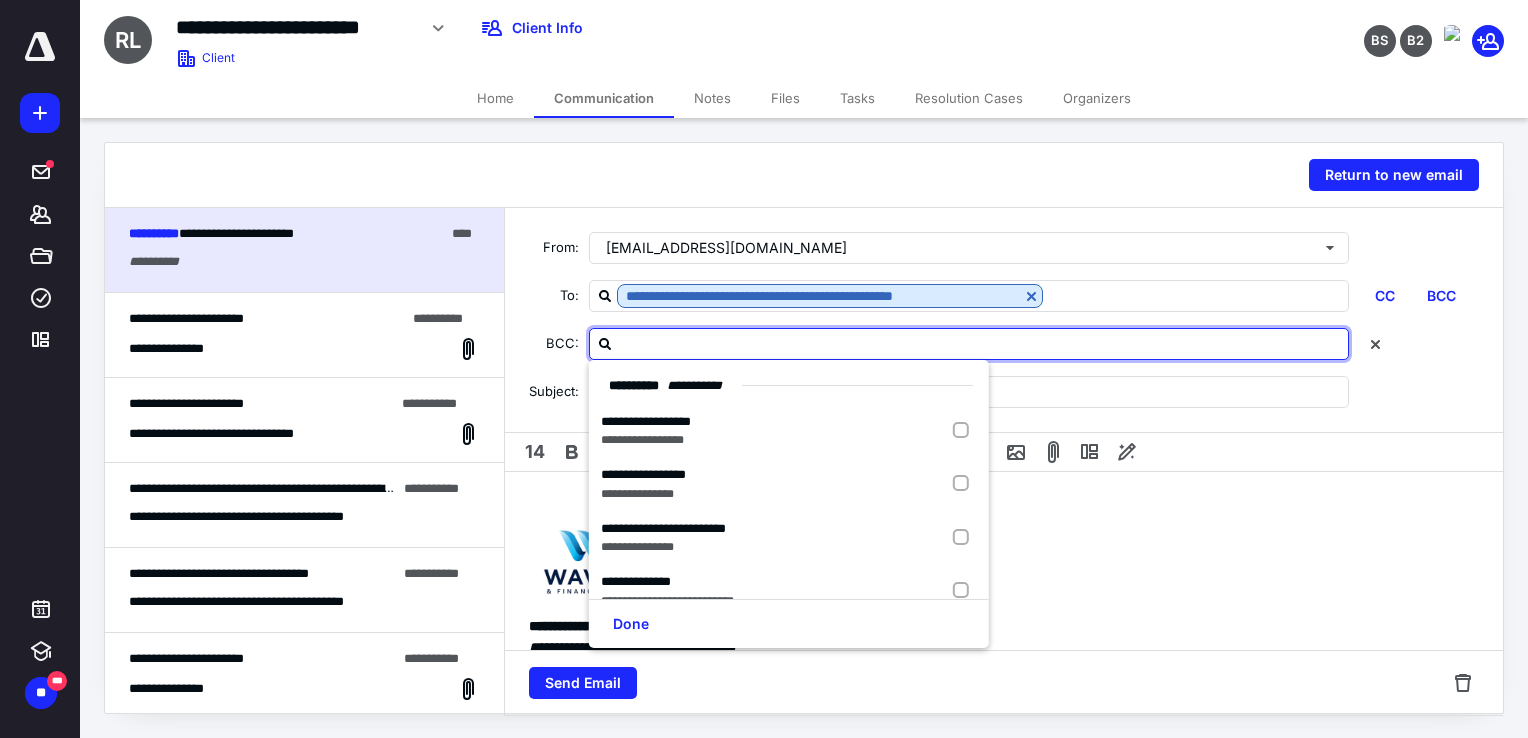 click on "**********" at bounding box center [1004, 667] 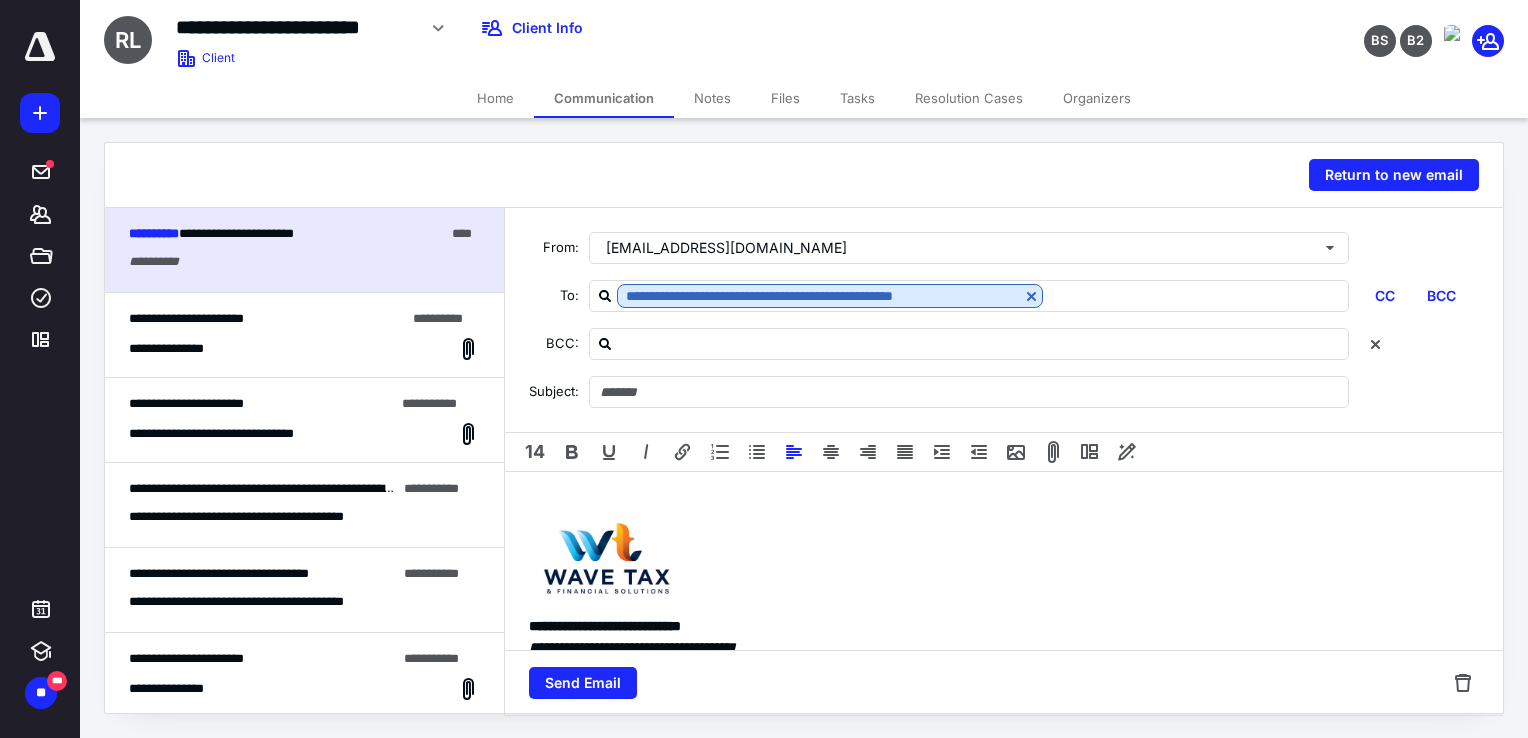 click on "Home" at bounding box center (495, 98) 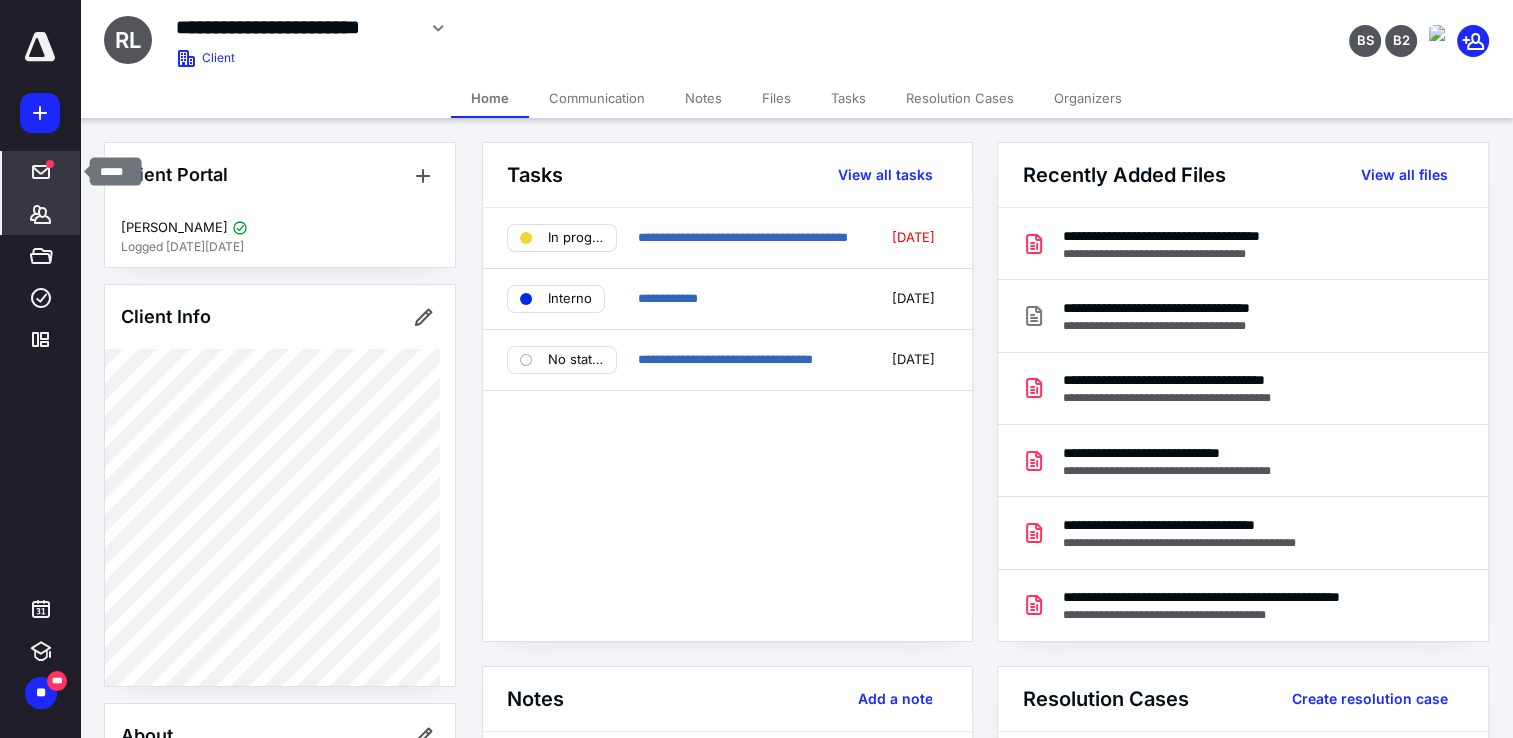 click on "*****" at bounding box center [41, 172] 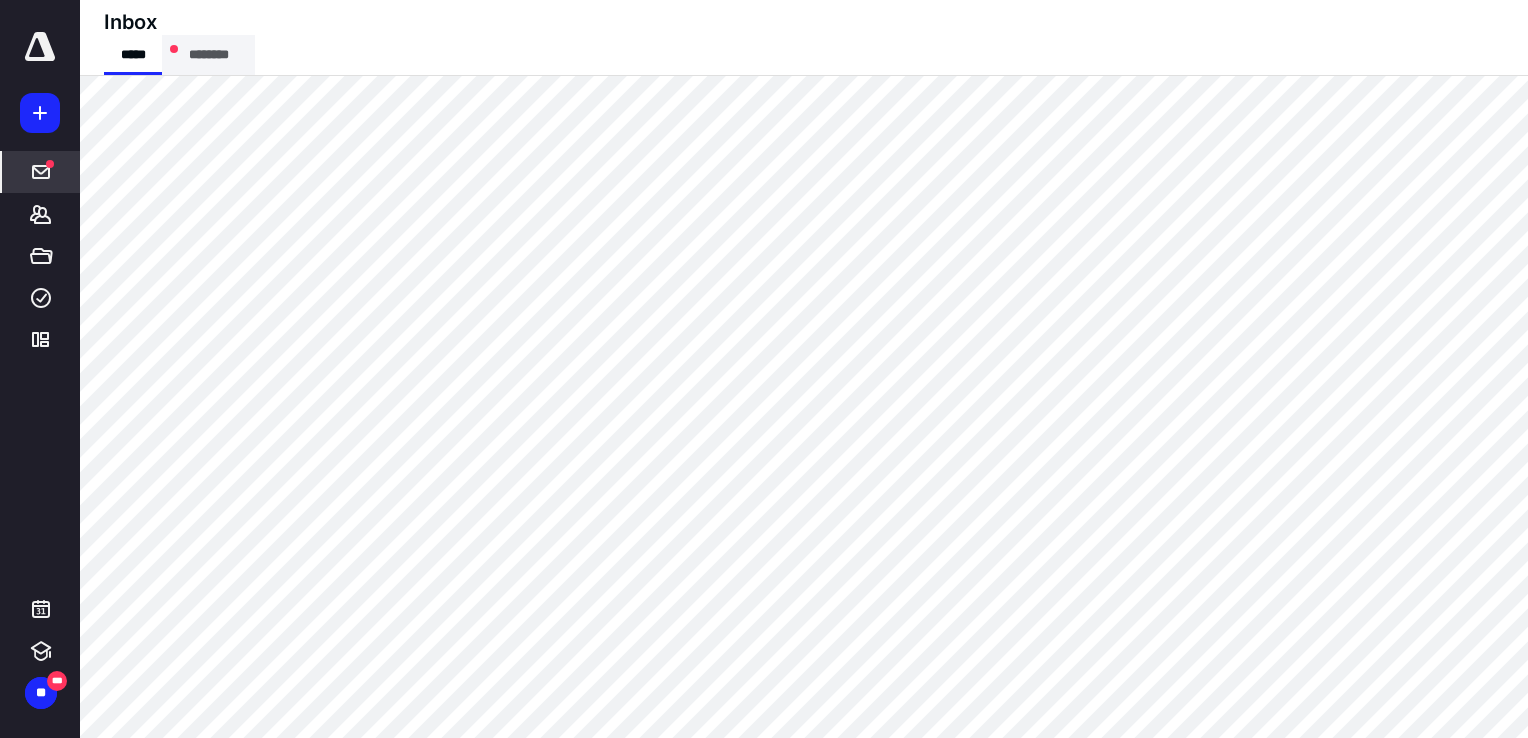 click on "********" at bounding box center [208, 55] 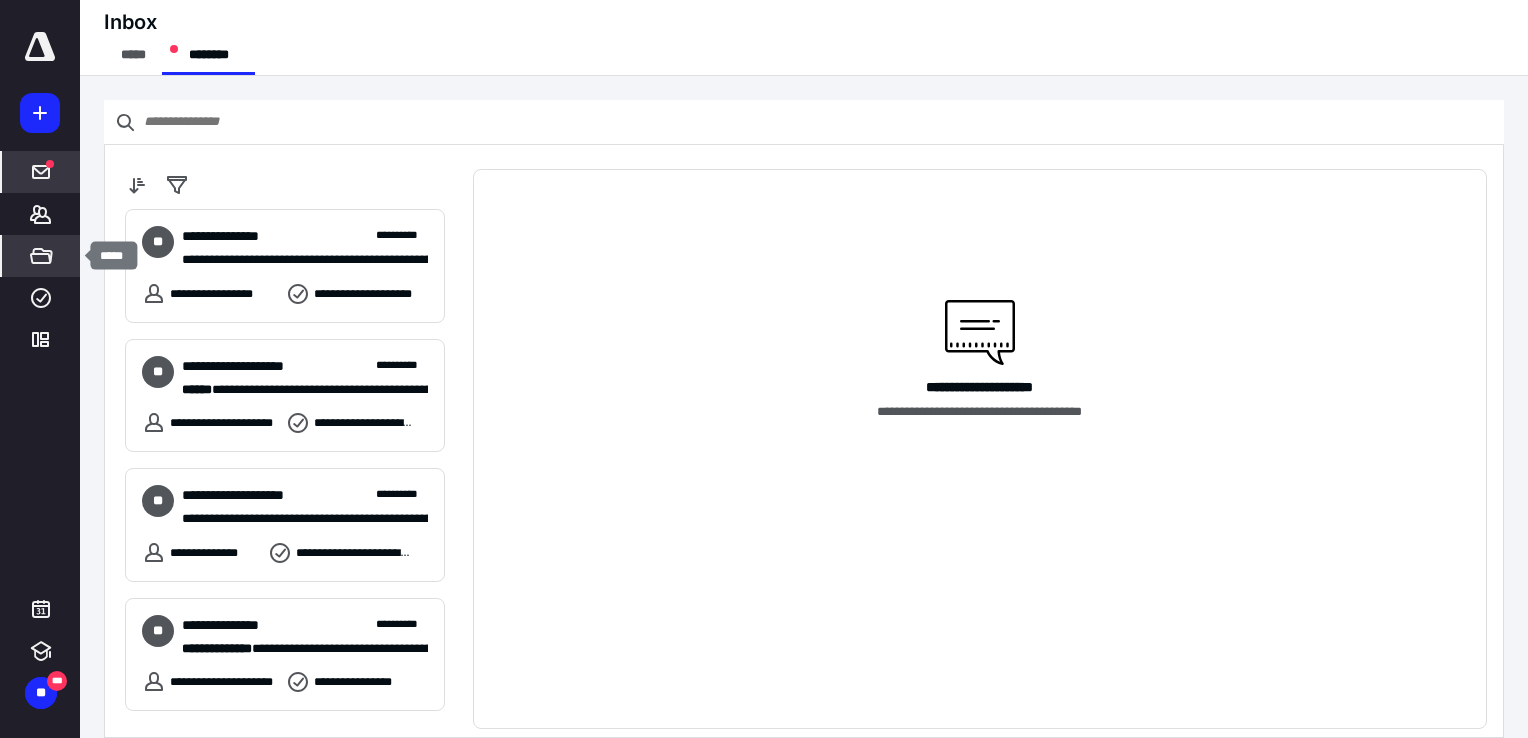 click on "*****" at bounding box center (41, 256) 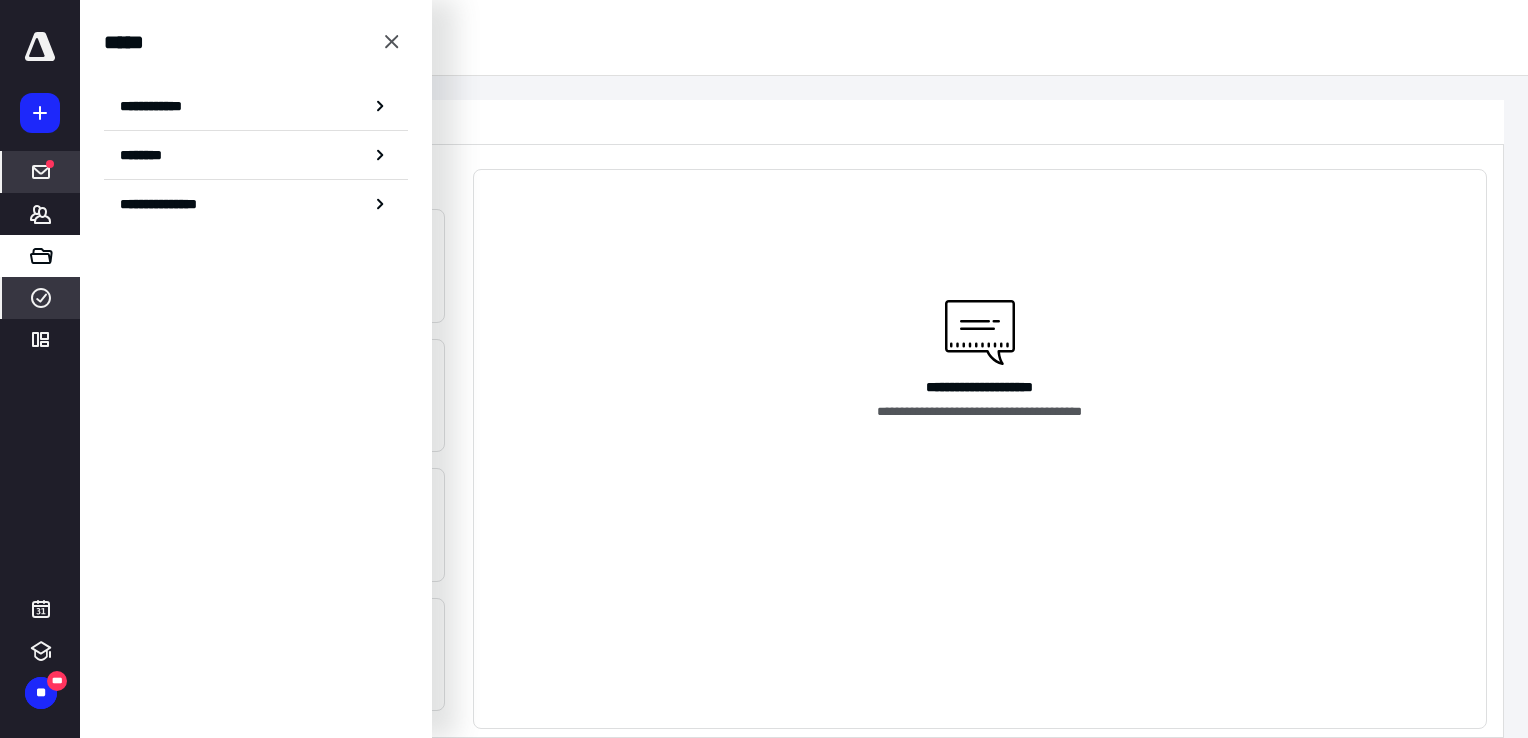 click 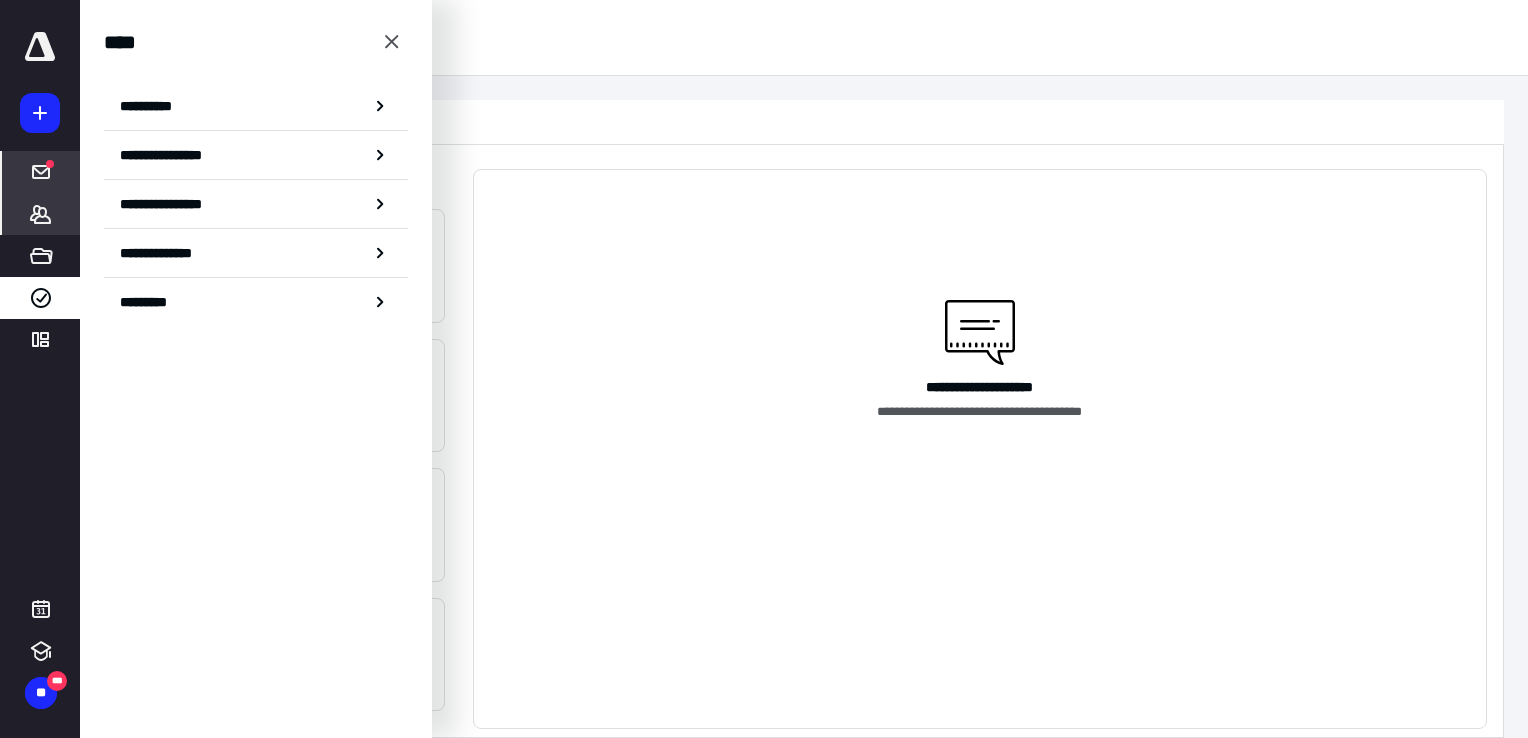 click 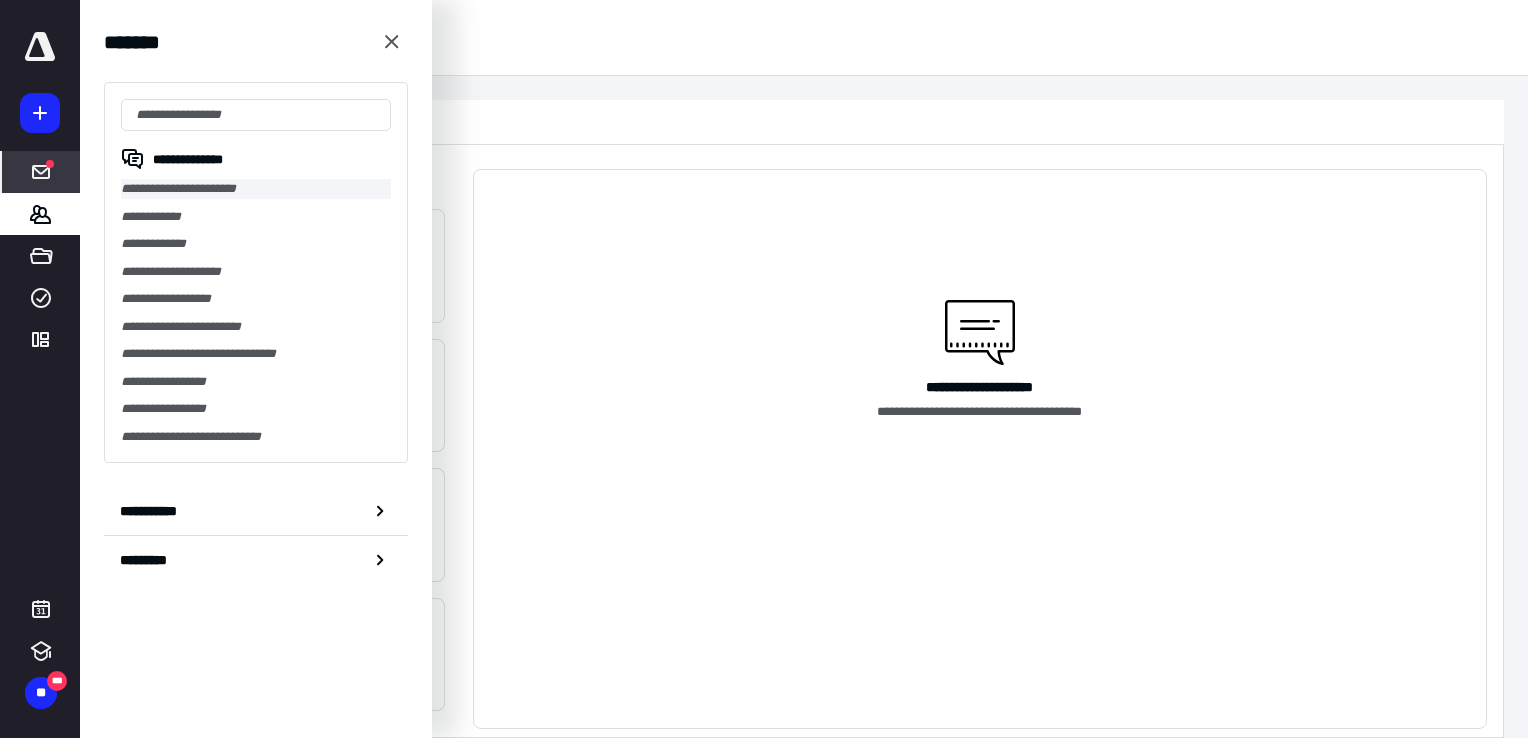 click on "**********" at bounding box center (256, 189) 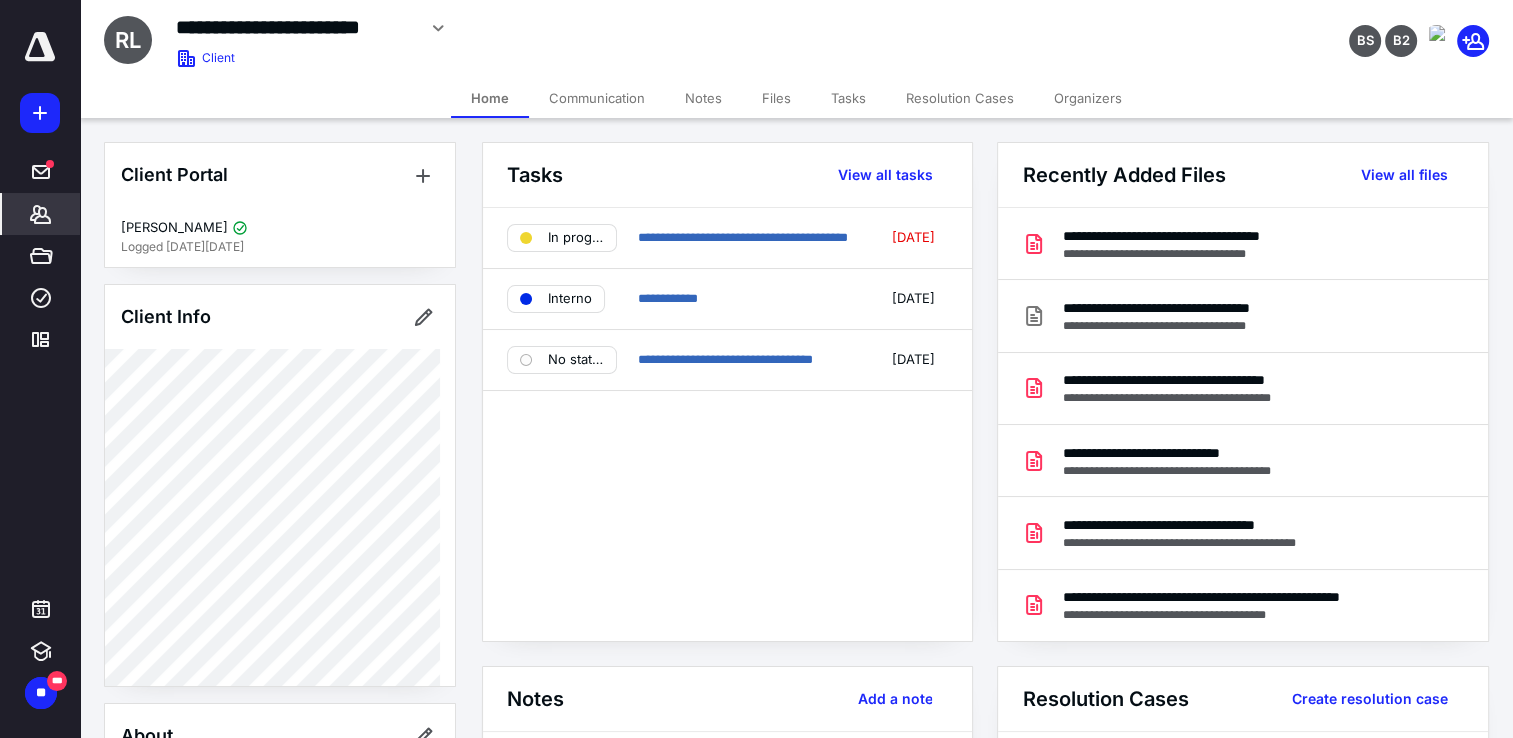 click on "Notes" at bounding box center (703, 98) 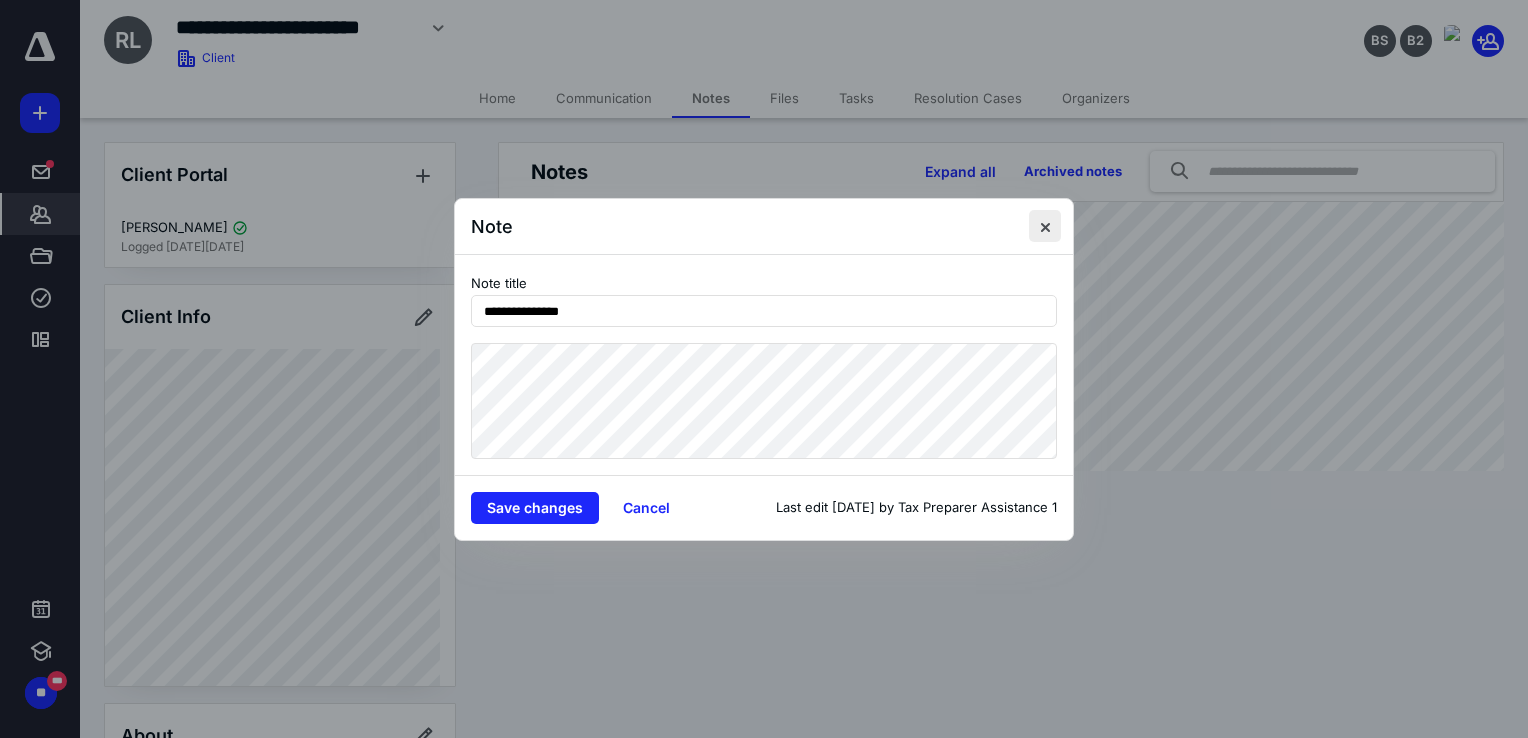 click at bounding box center [1045, 226] 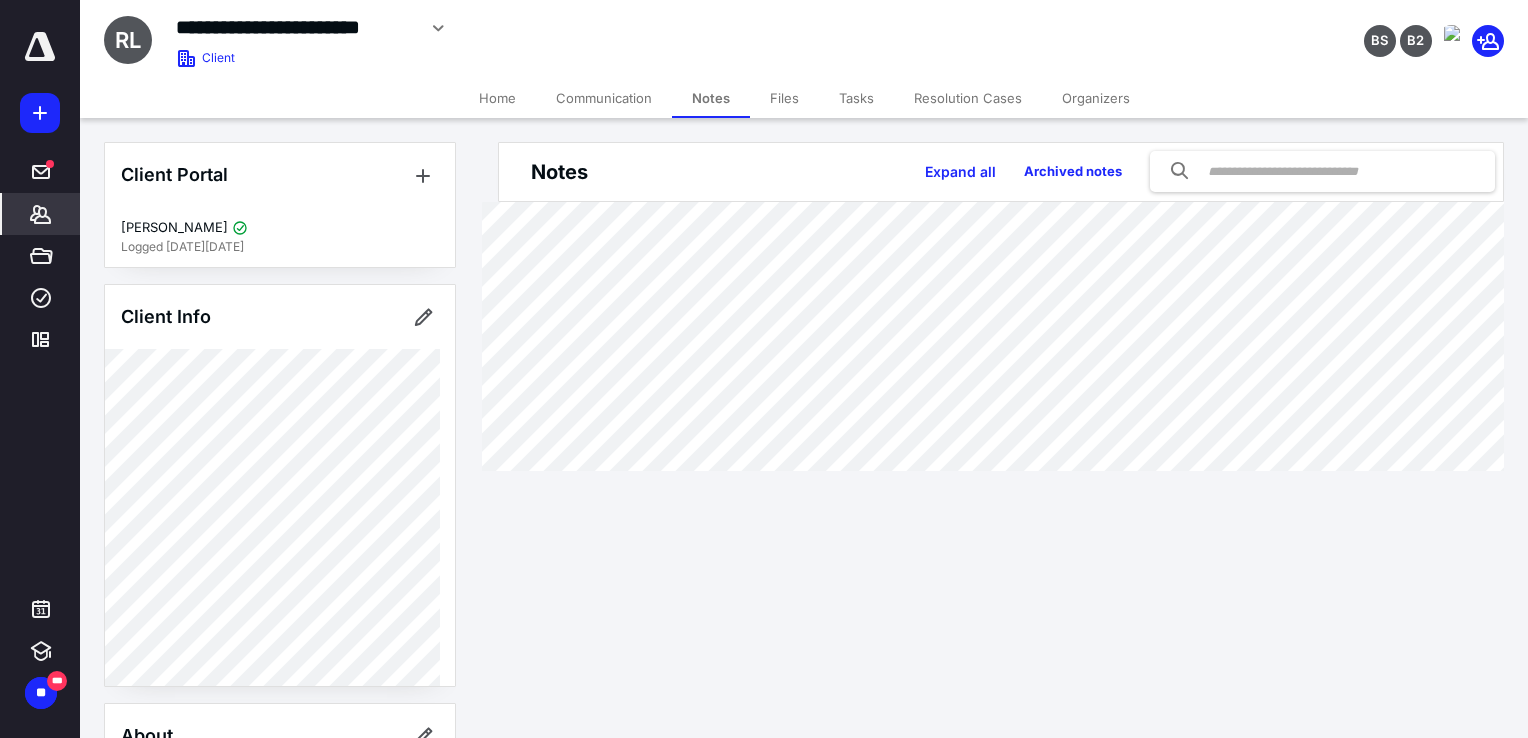 click on "Home" at bounding box center [497, 98] 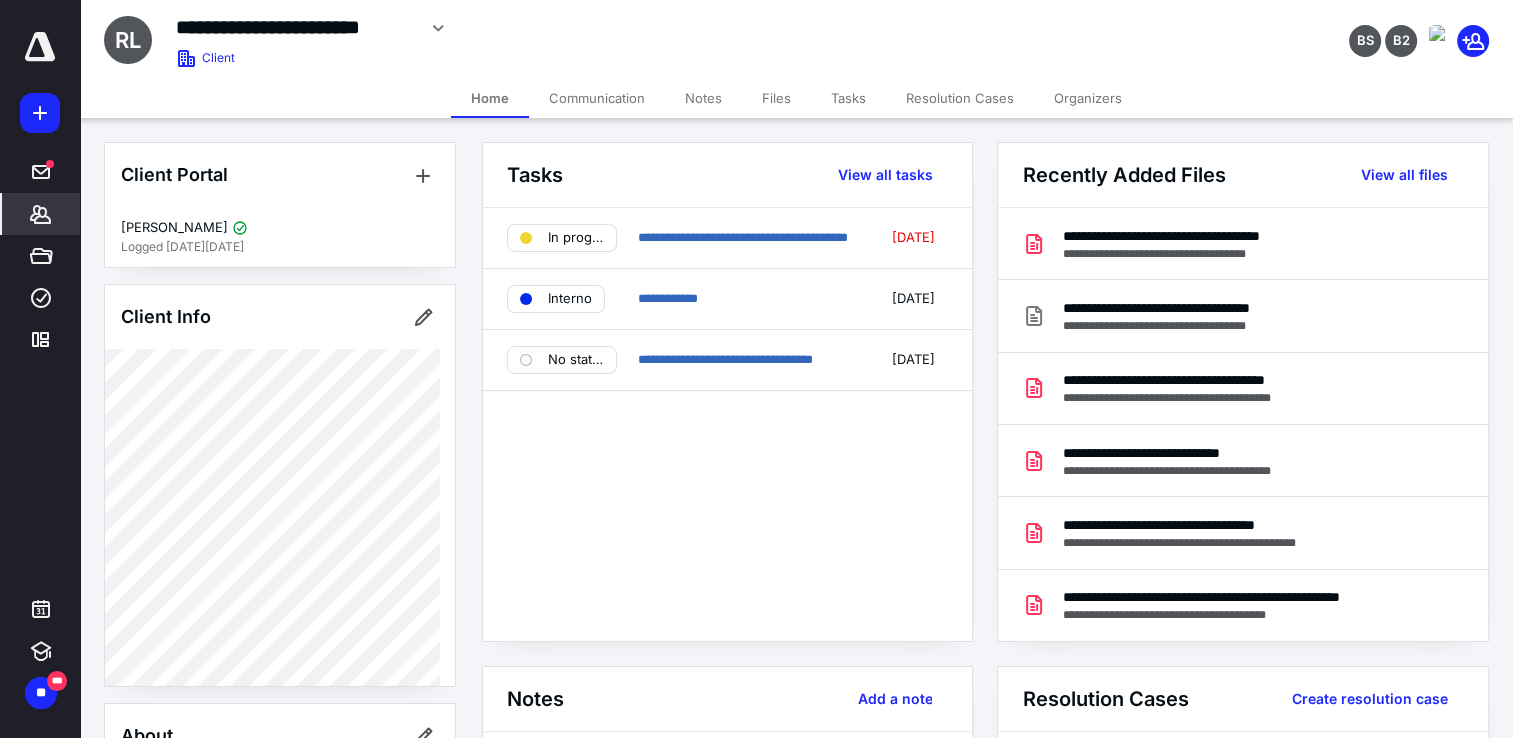click on "Notes" at bounding box center (703, 98) 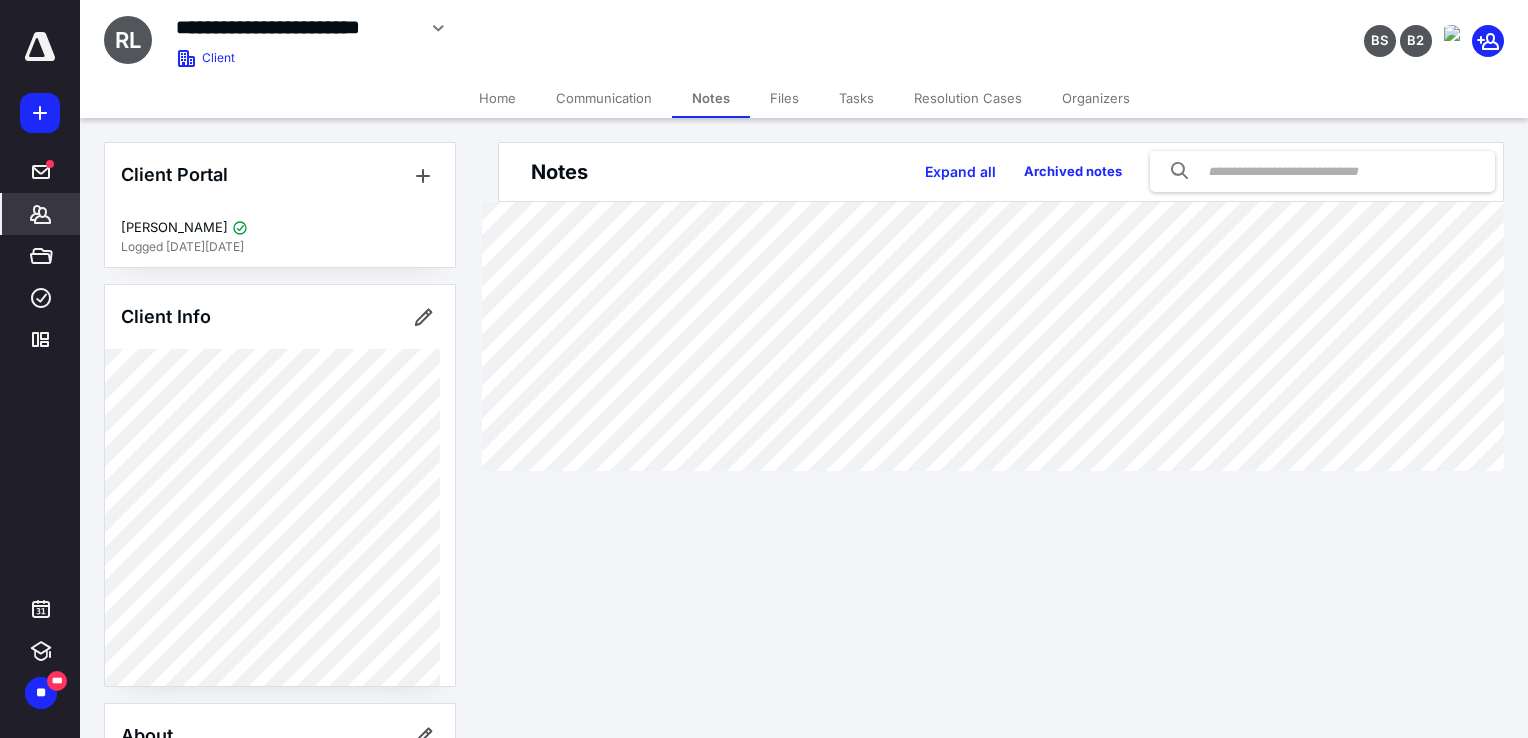click on "Files" at bounding box center [784, 98] 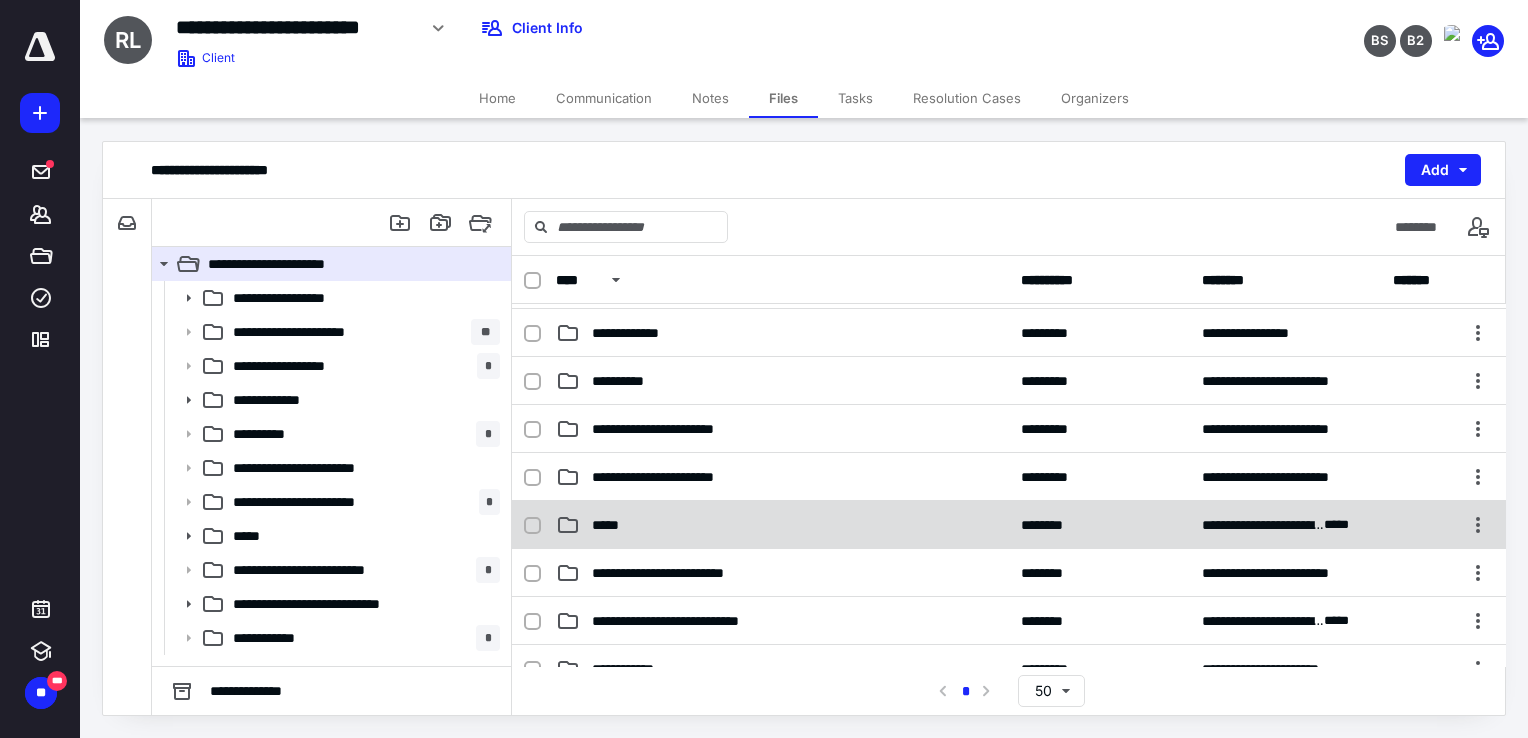 scroll, scrollTop: 200, scrollLeft: 0, axis: vertical 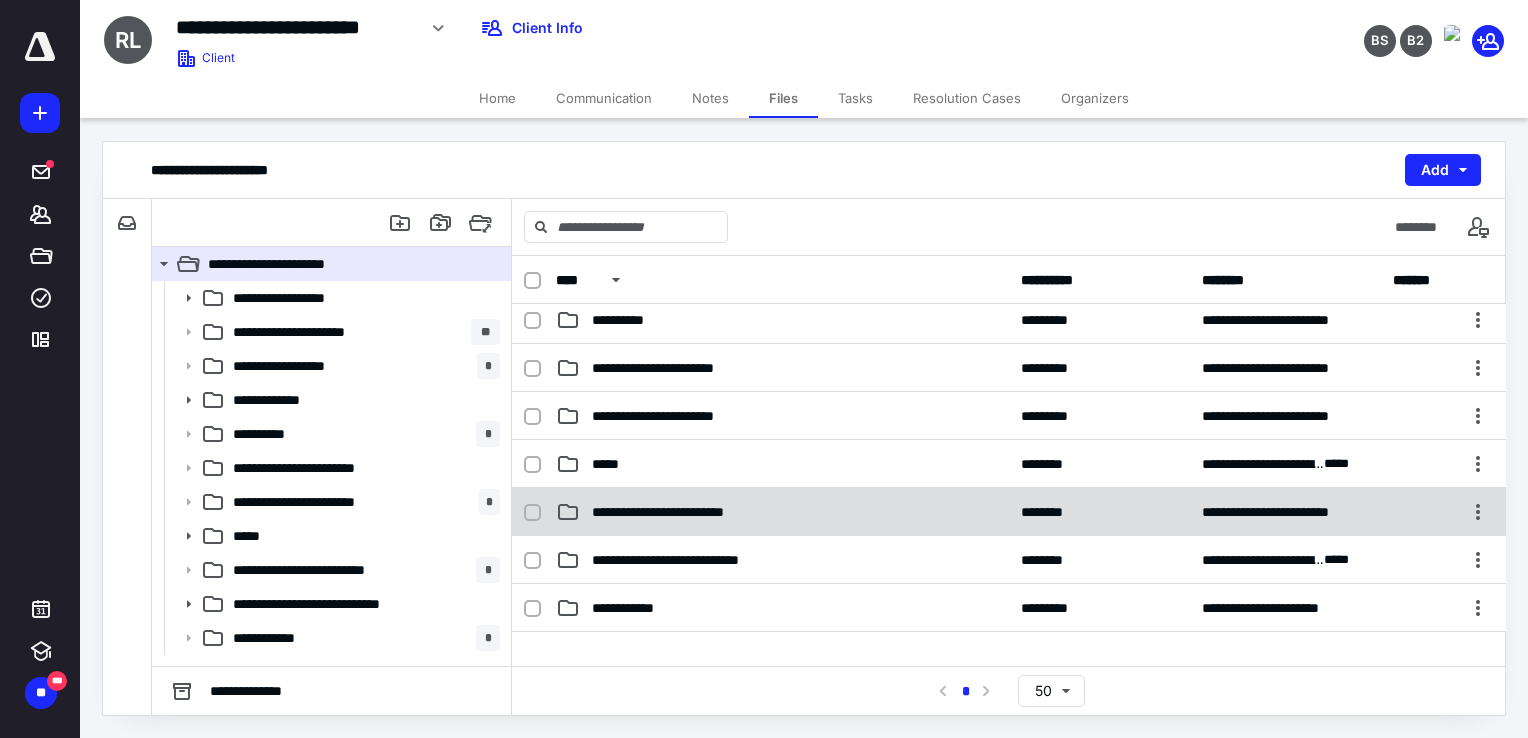 click on "**********" at bounding box center [1009, 512] 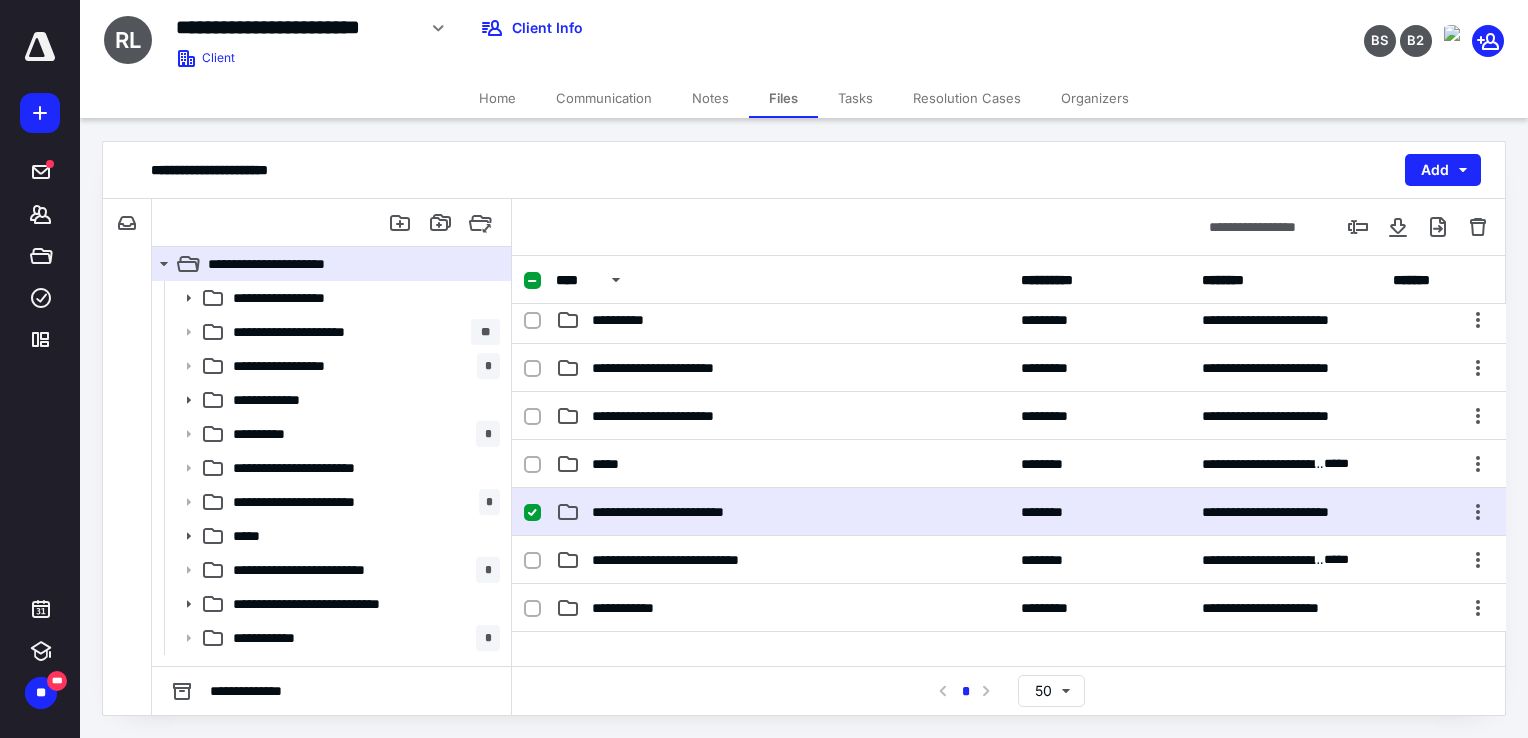 click on "**********" at bounding box center [1009, 512] 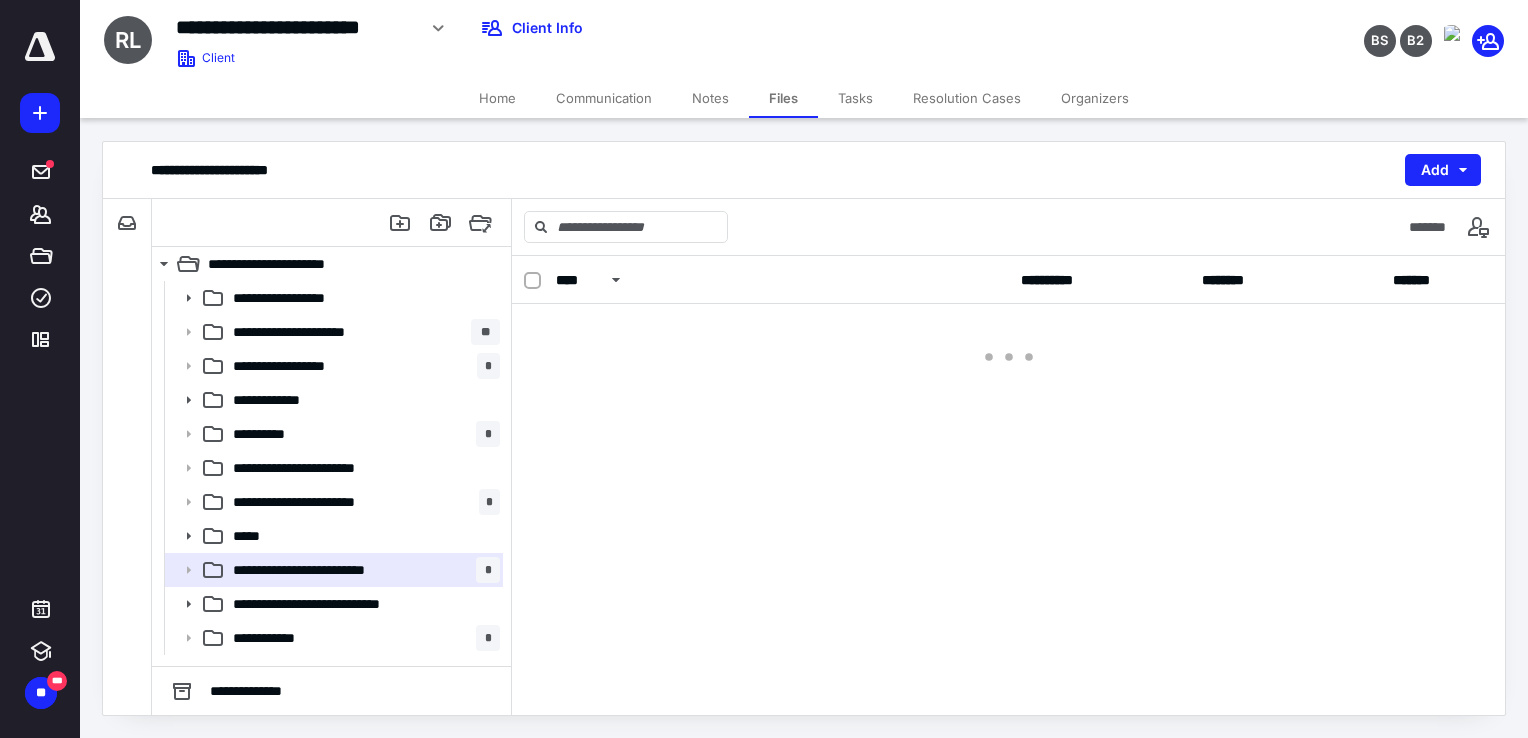 scroll, scrollTop: 0, scrollLeft: 0, axis: both 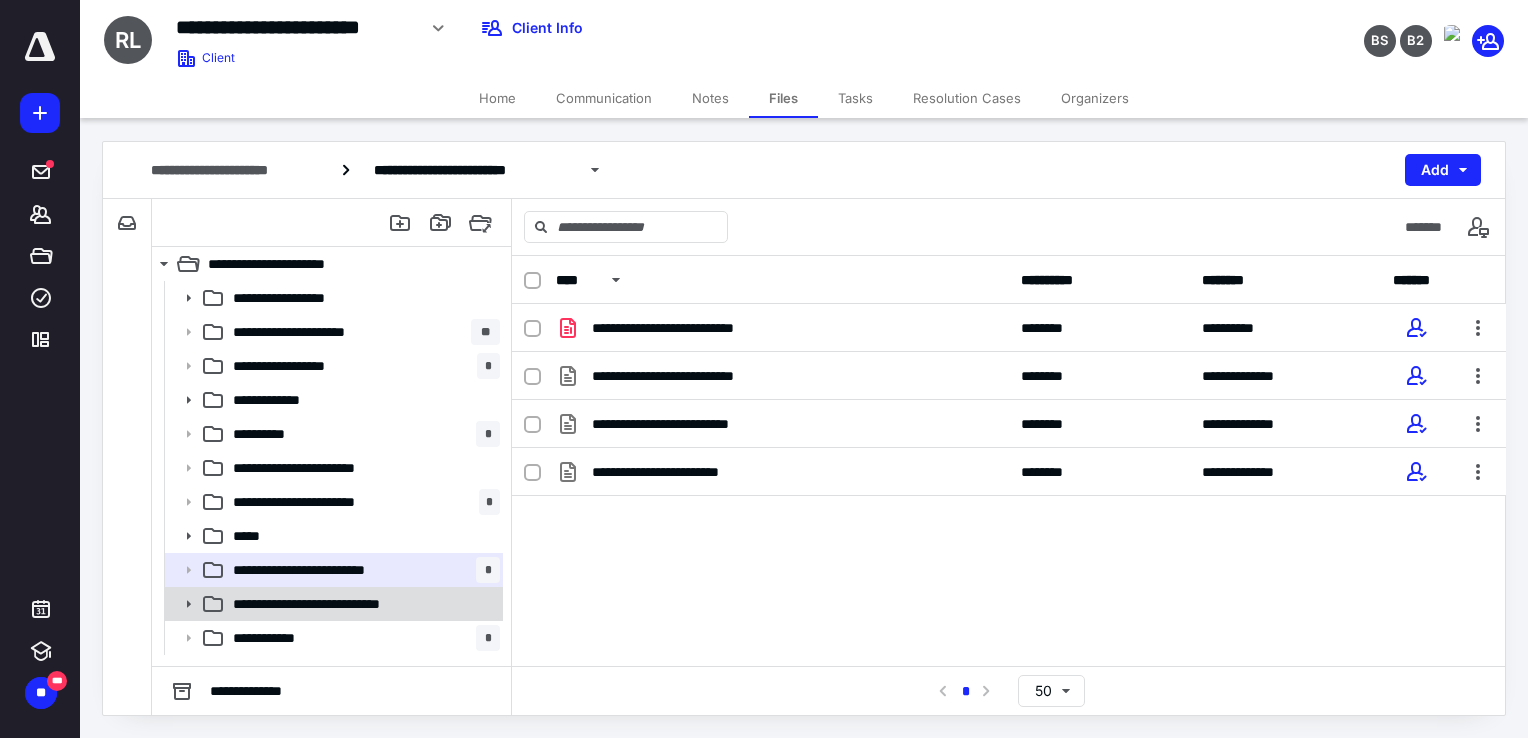click on "**********" at bounding box center (334, 604) 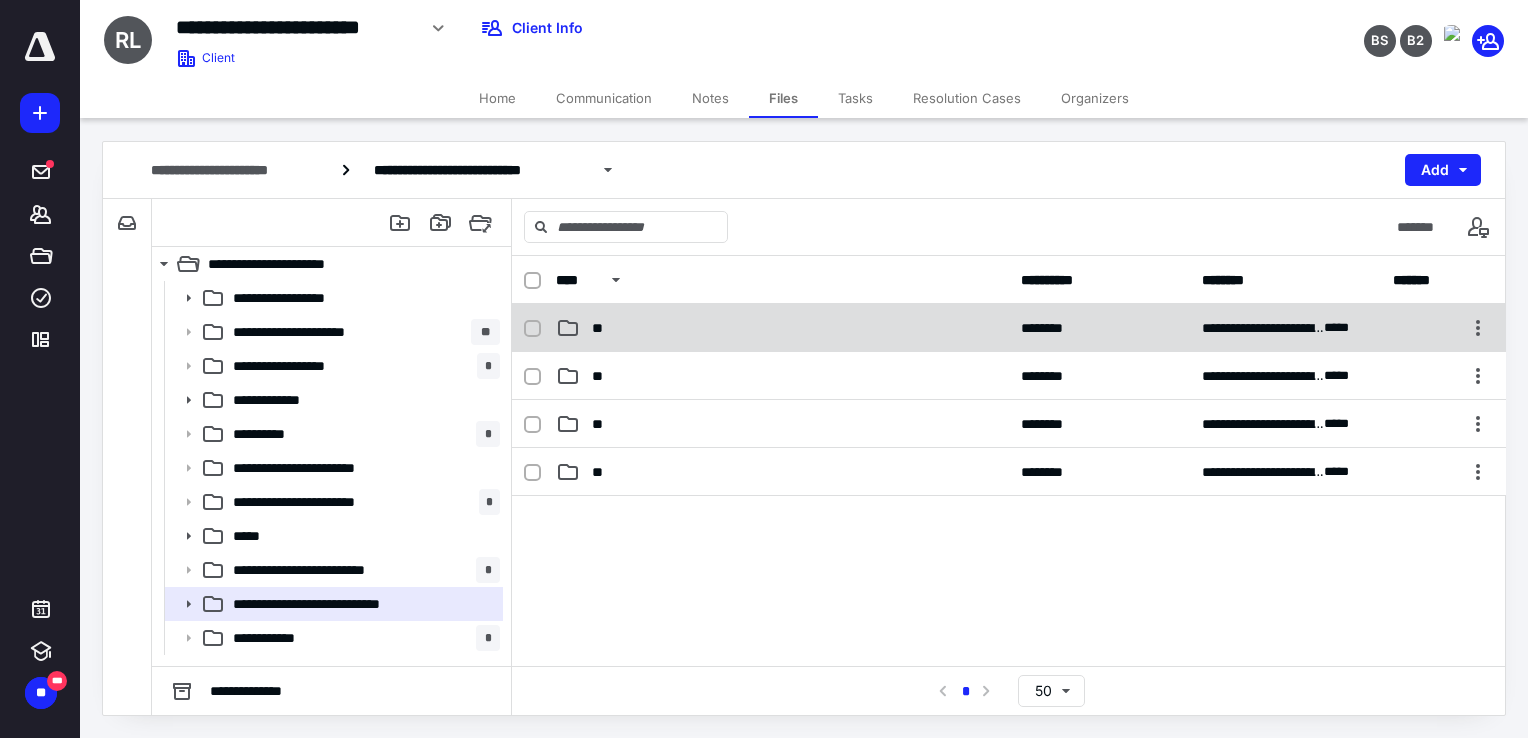 click on "**********" at bounding box center [1009, 328] 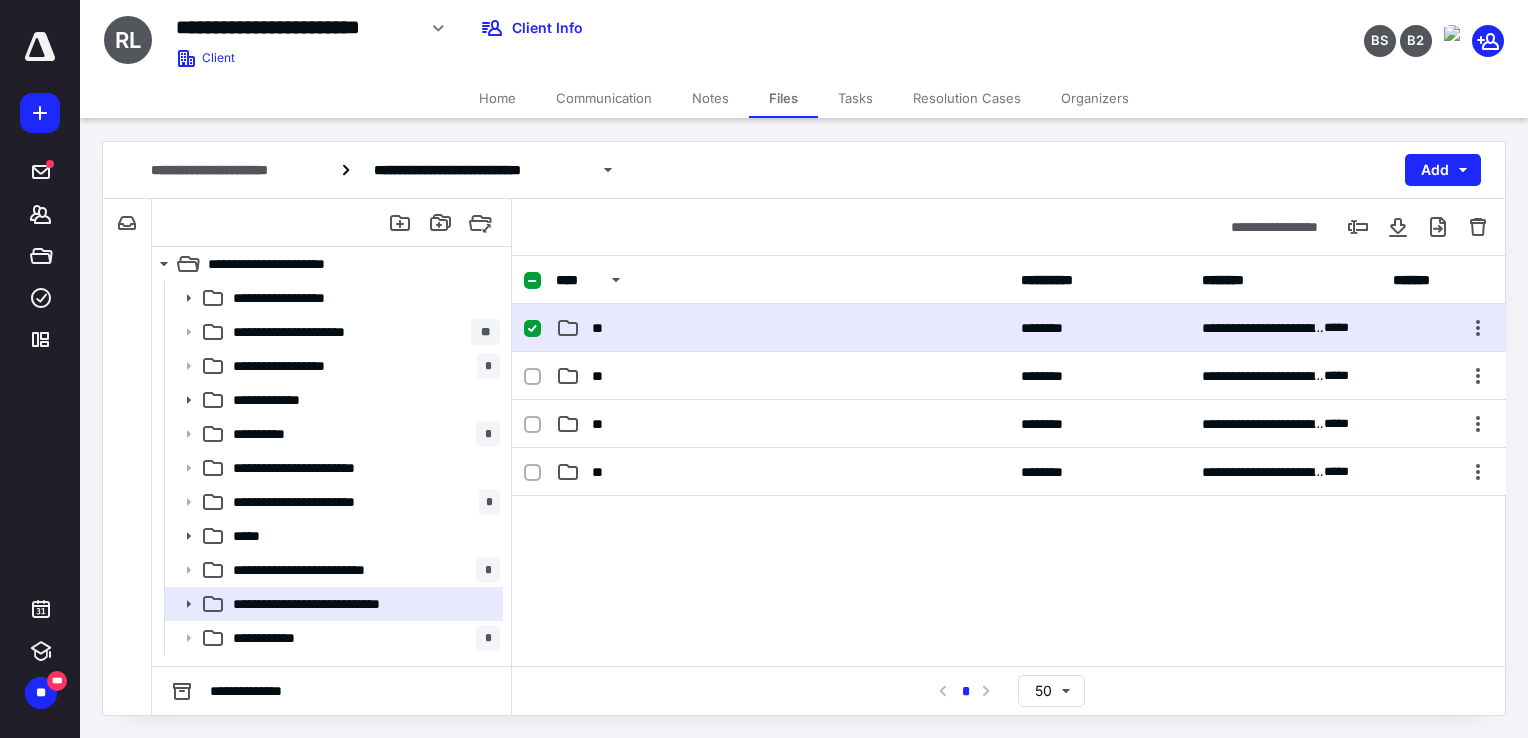 click on "**********" at bounding box center (1009, 328) 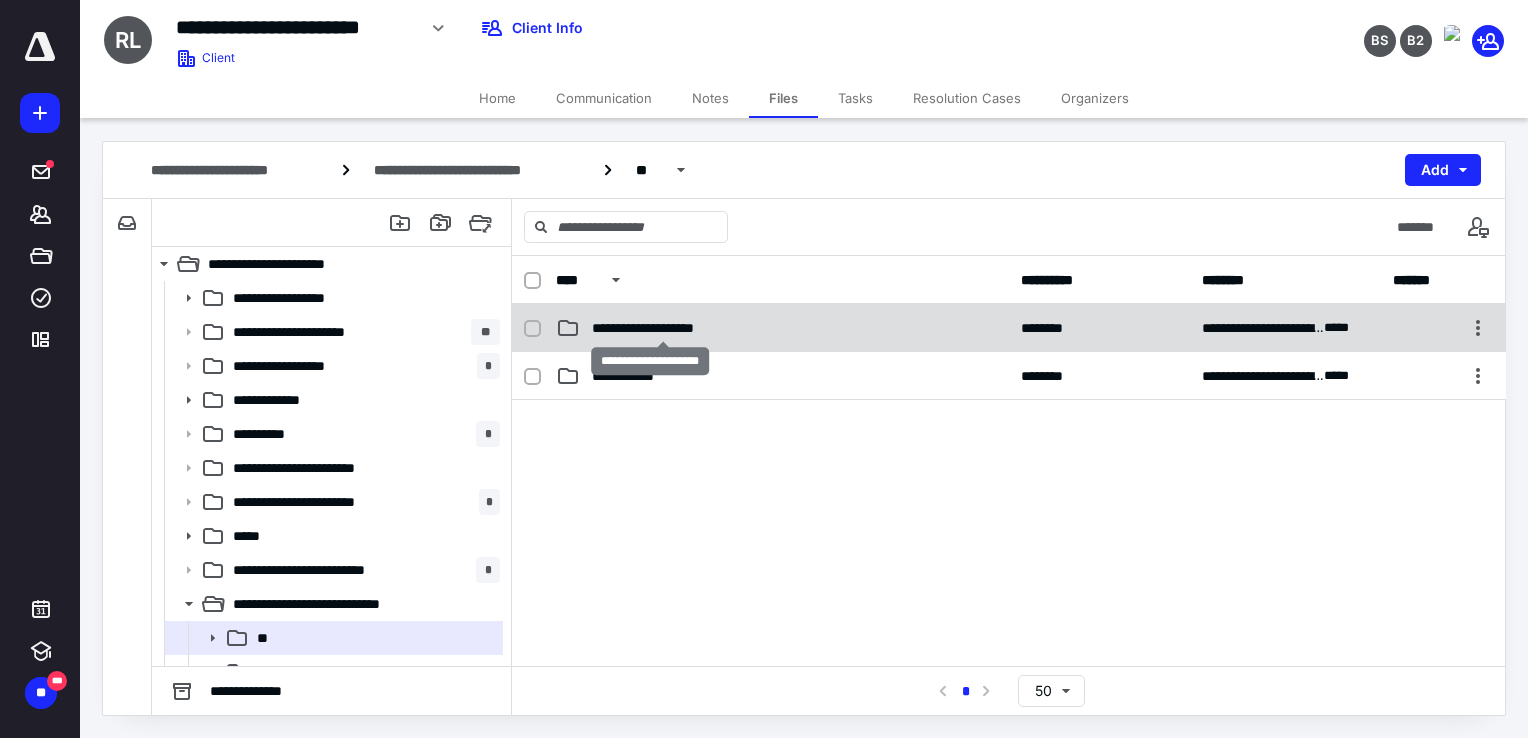 click on "**********" at bounding box center [663, 328] 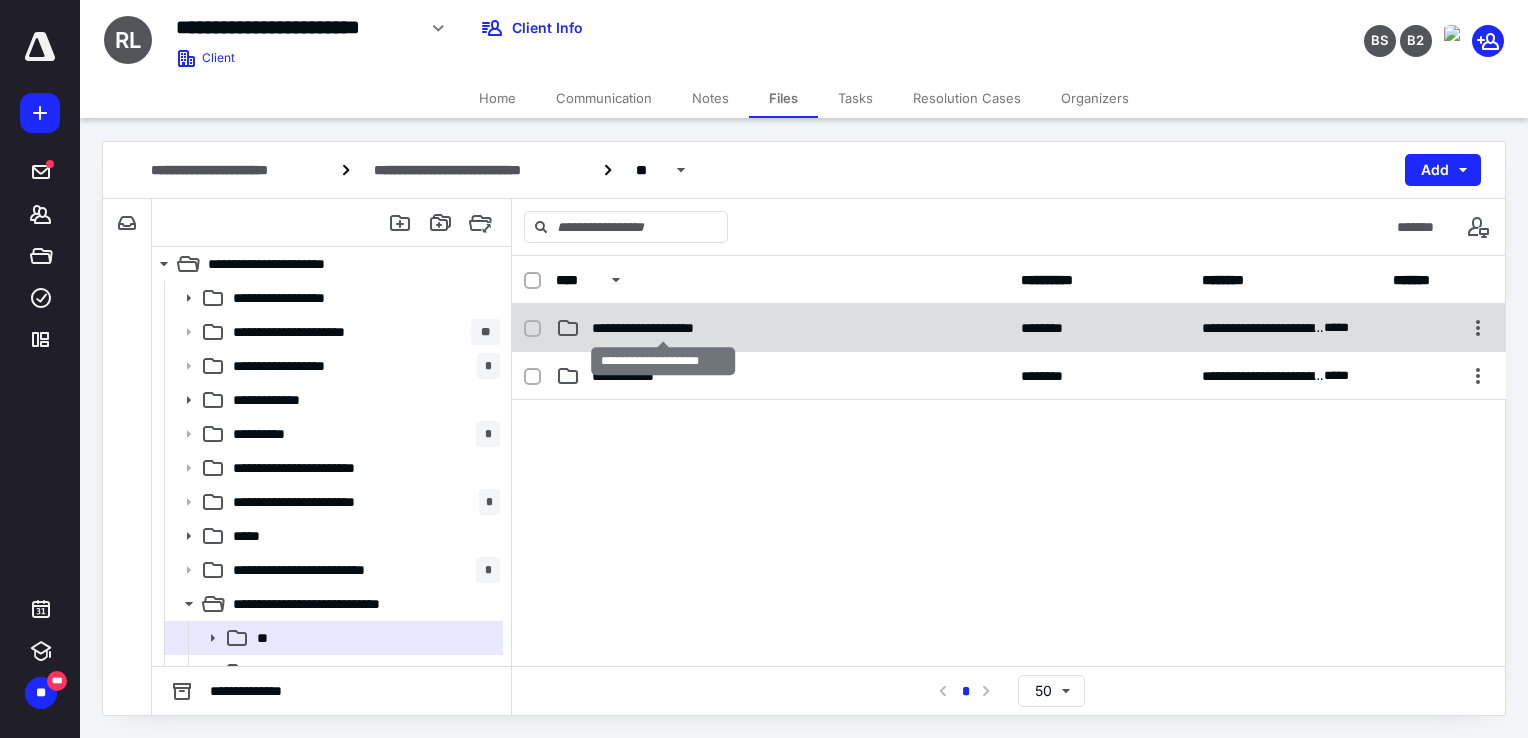 click on "**********" at bounding box center (663, 328) 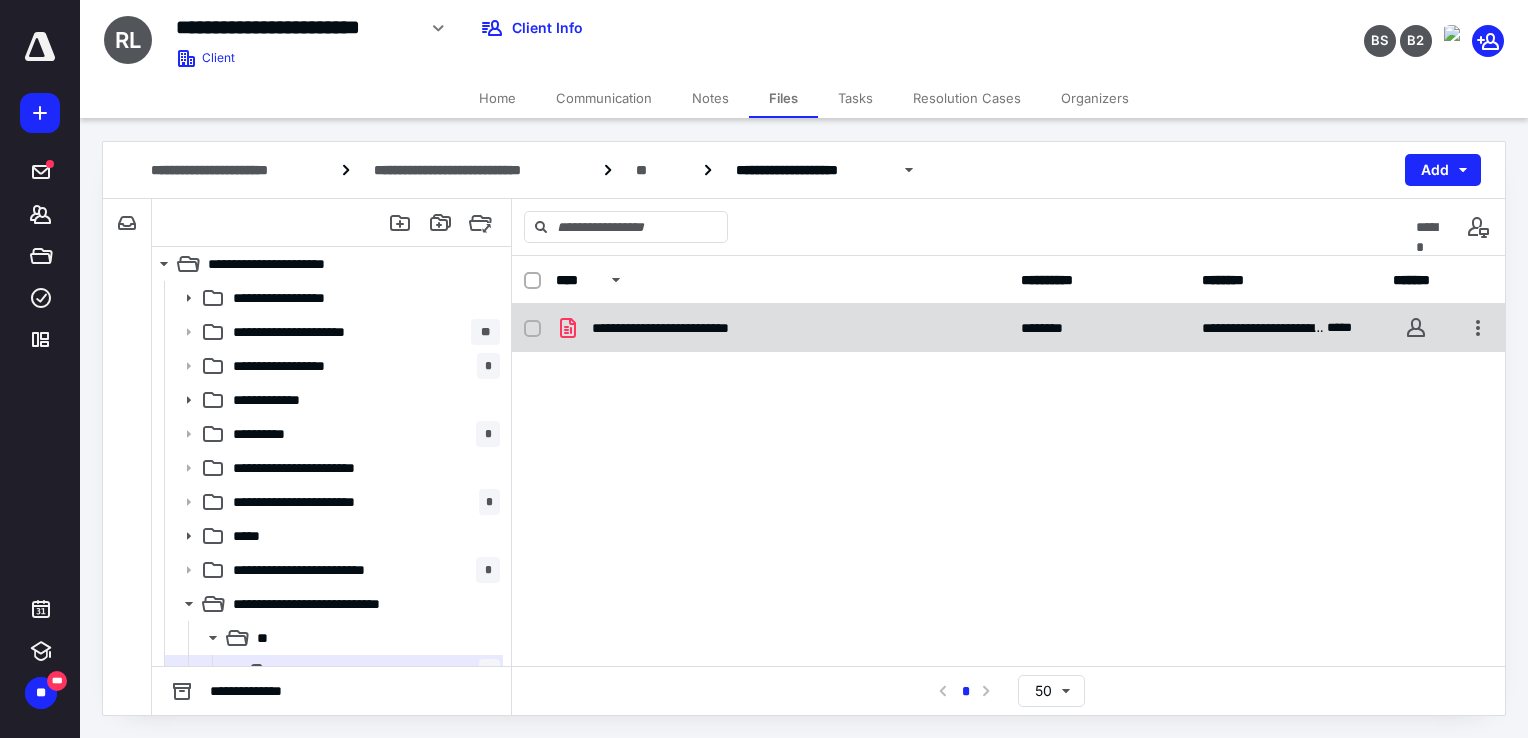 click on "**********" at bounding box center [684, 328] 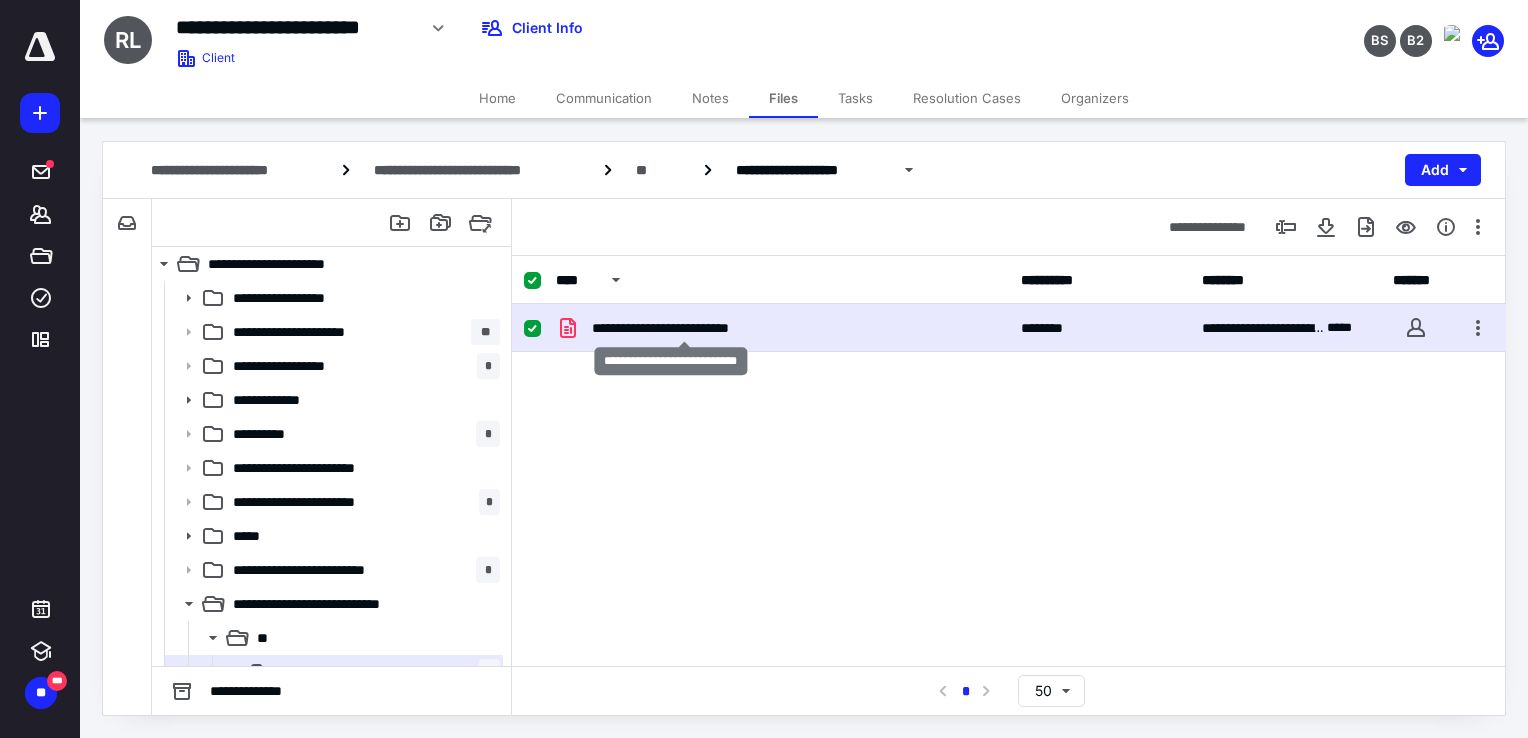 click on "**********" at bounding box center (684, 328) 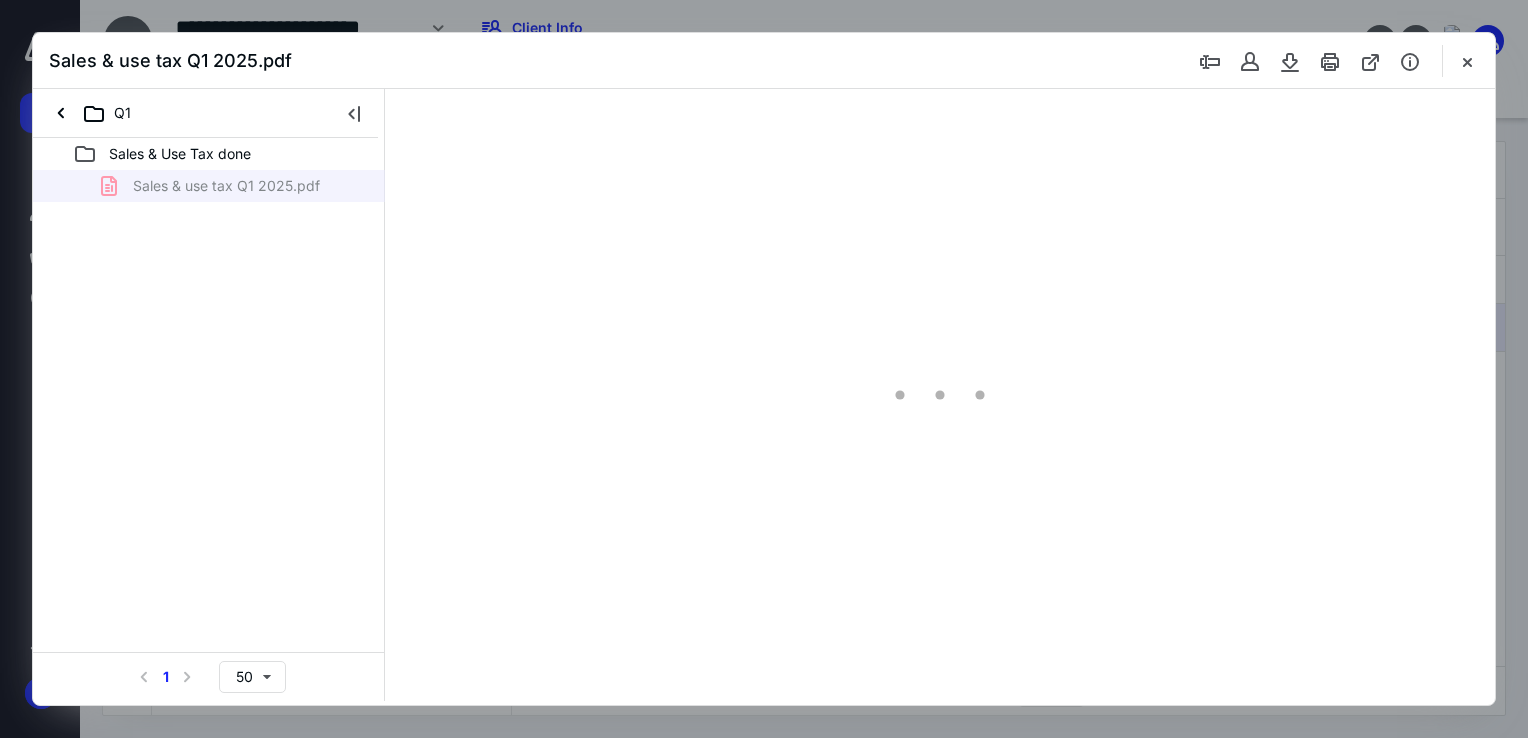 scroll, scrollTop: 0, scrollLeft: 0, axis: both 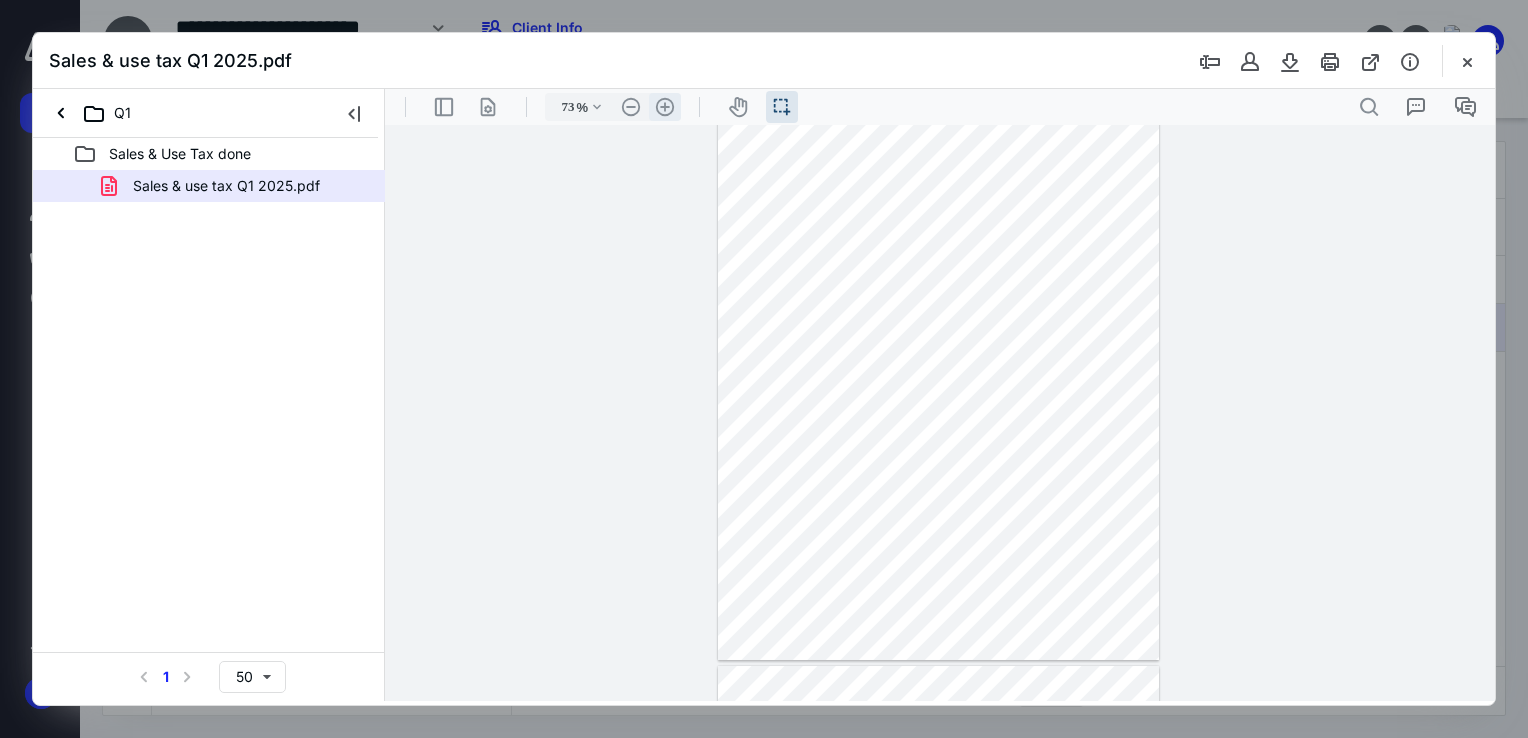 click on ".cls-1{fill:#abb0c4;} icon - header - zoom - in - line" at bounding box center (665, 107) 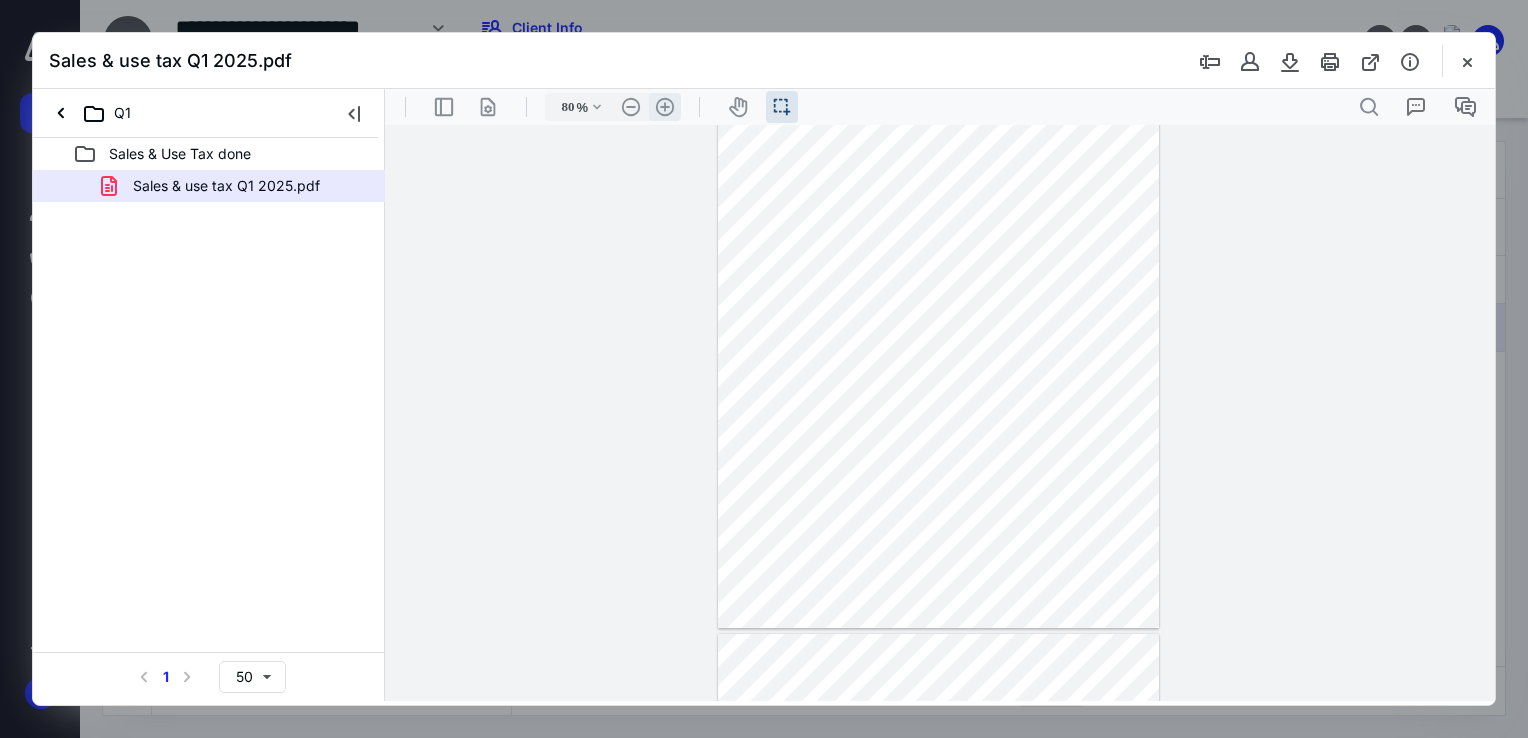 click on ".cls-1{fill:#abb0c4;} icon - header - zoom - in - line" at bounding box center (665, 107) 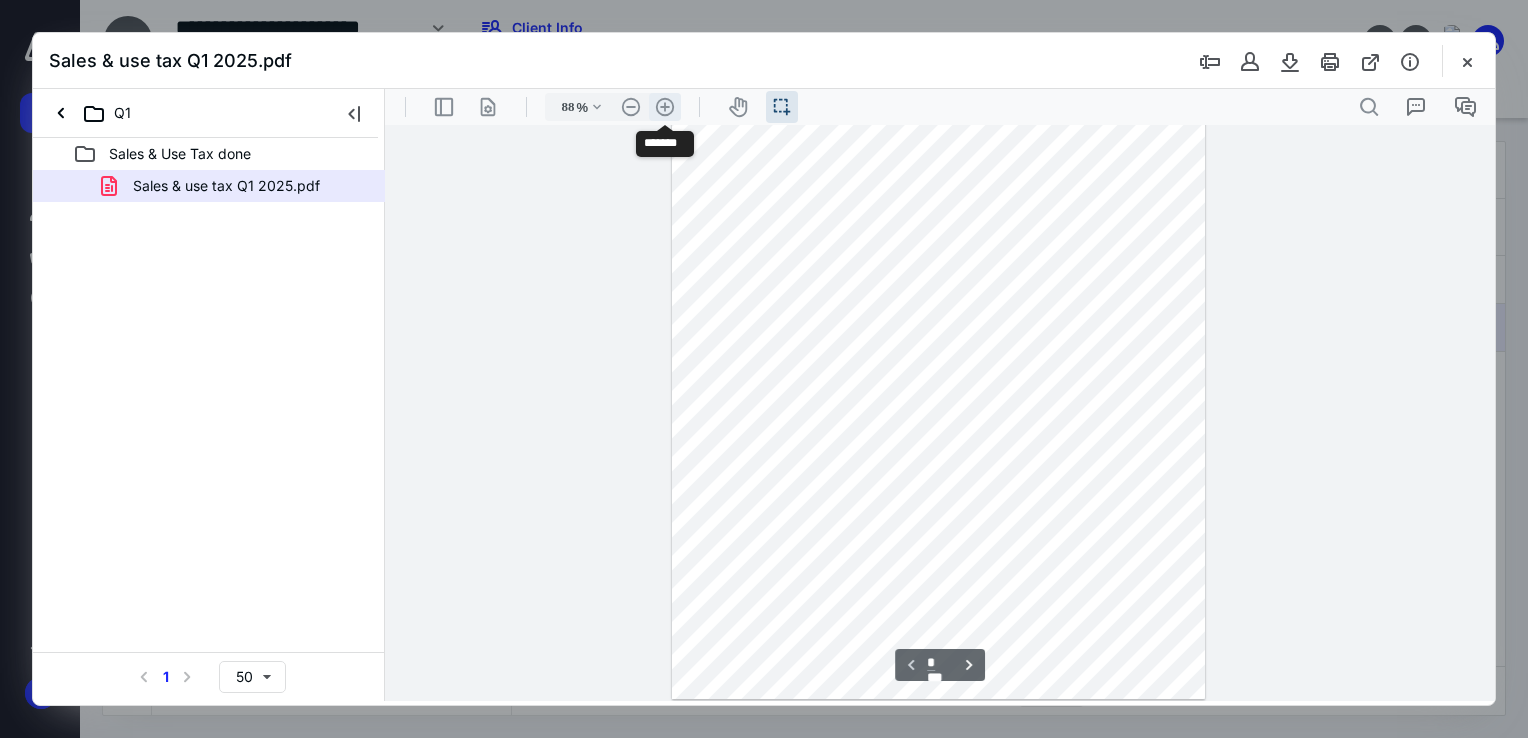 click on ".cls-1{fill:#abb0c4;} icon - header - zoom - in - line" at bounding box center [665, 107] 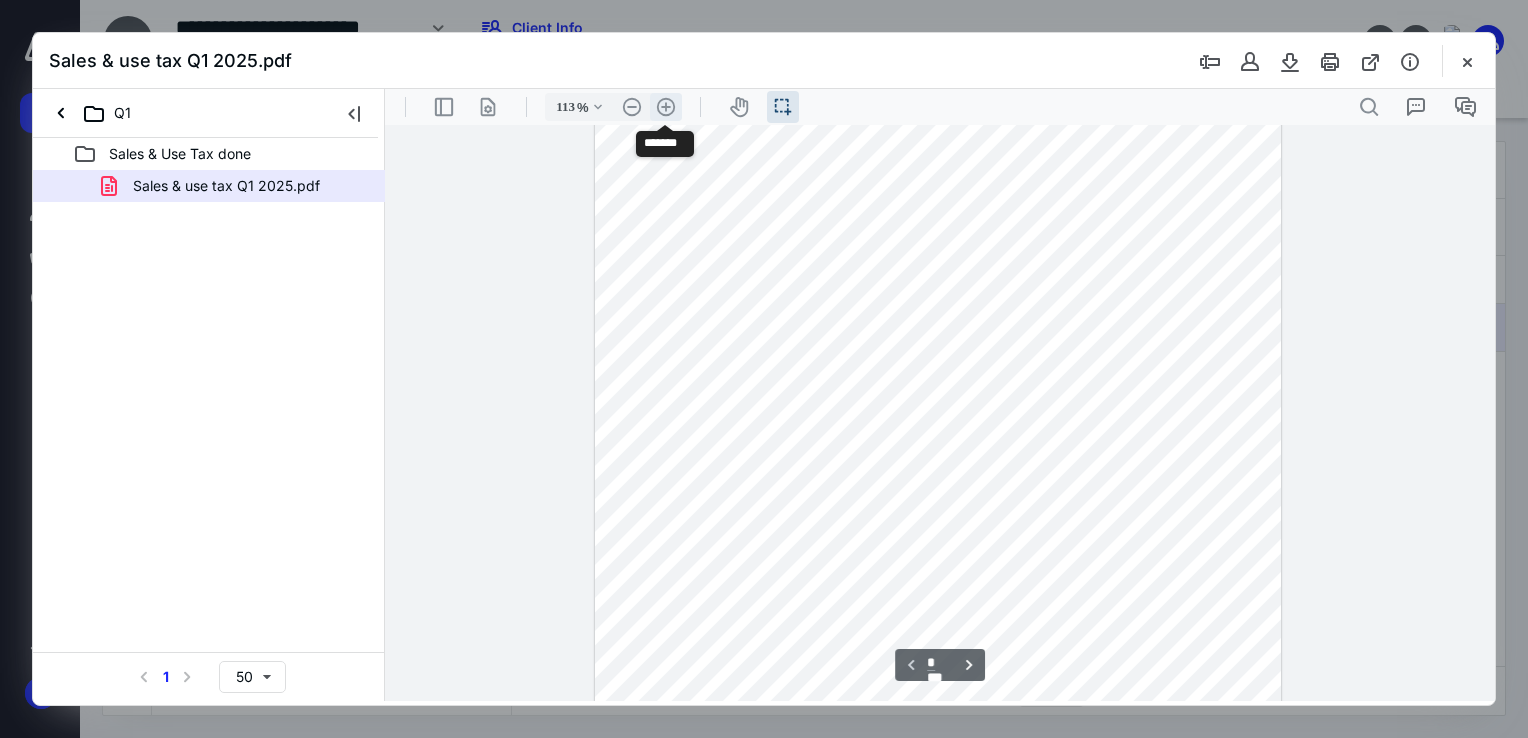 click on ".cls-1{fill:#abb0c4;} icon - header - zoom - in - line" at bounding box center (666, 107) 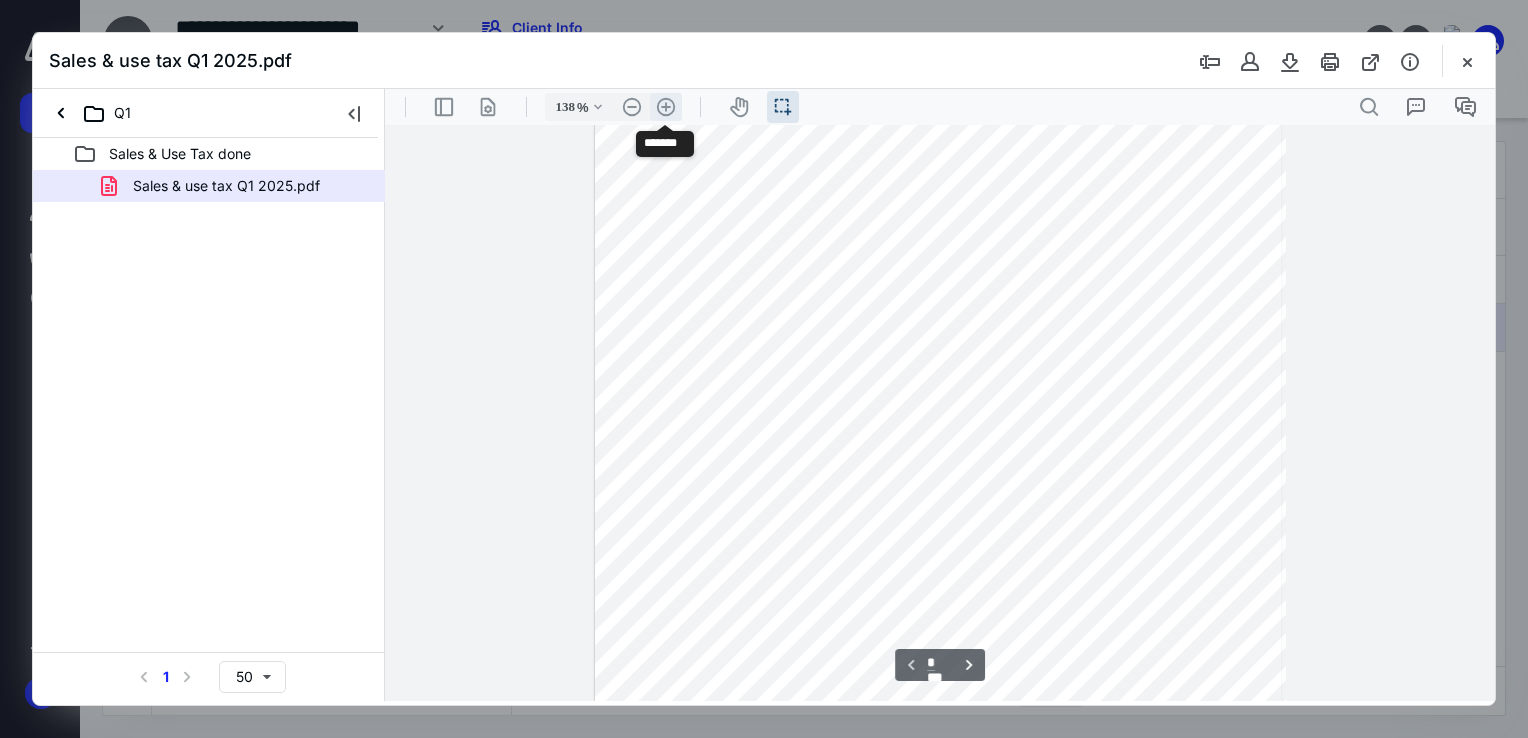 scroll, scrollTop: 317, scrollLeft: 0, axis: vertical 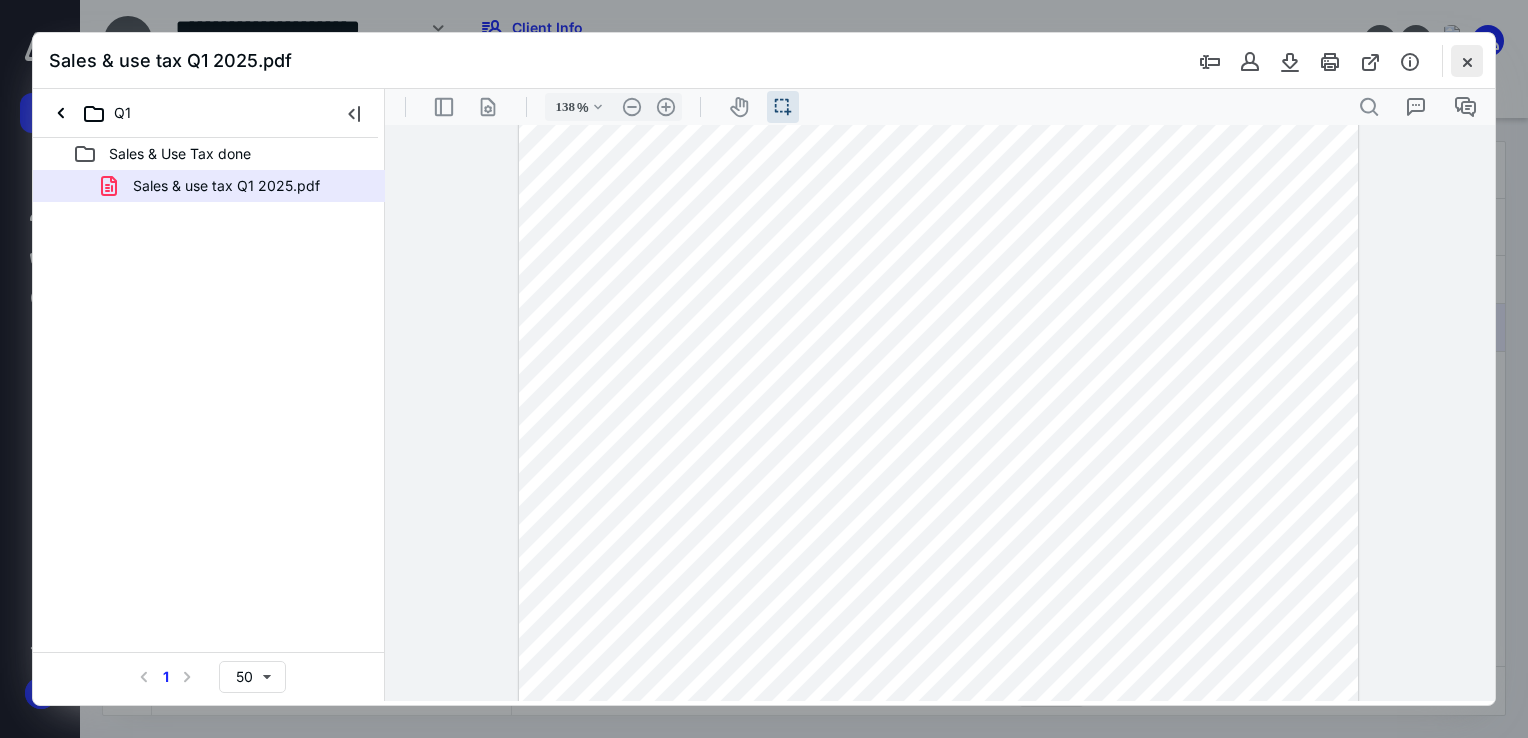 click at bounding box center (1467, 61) 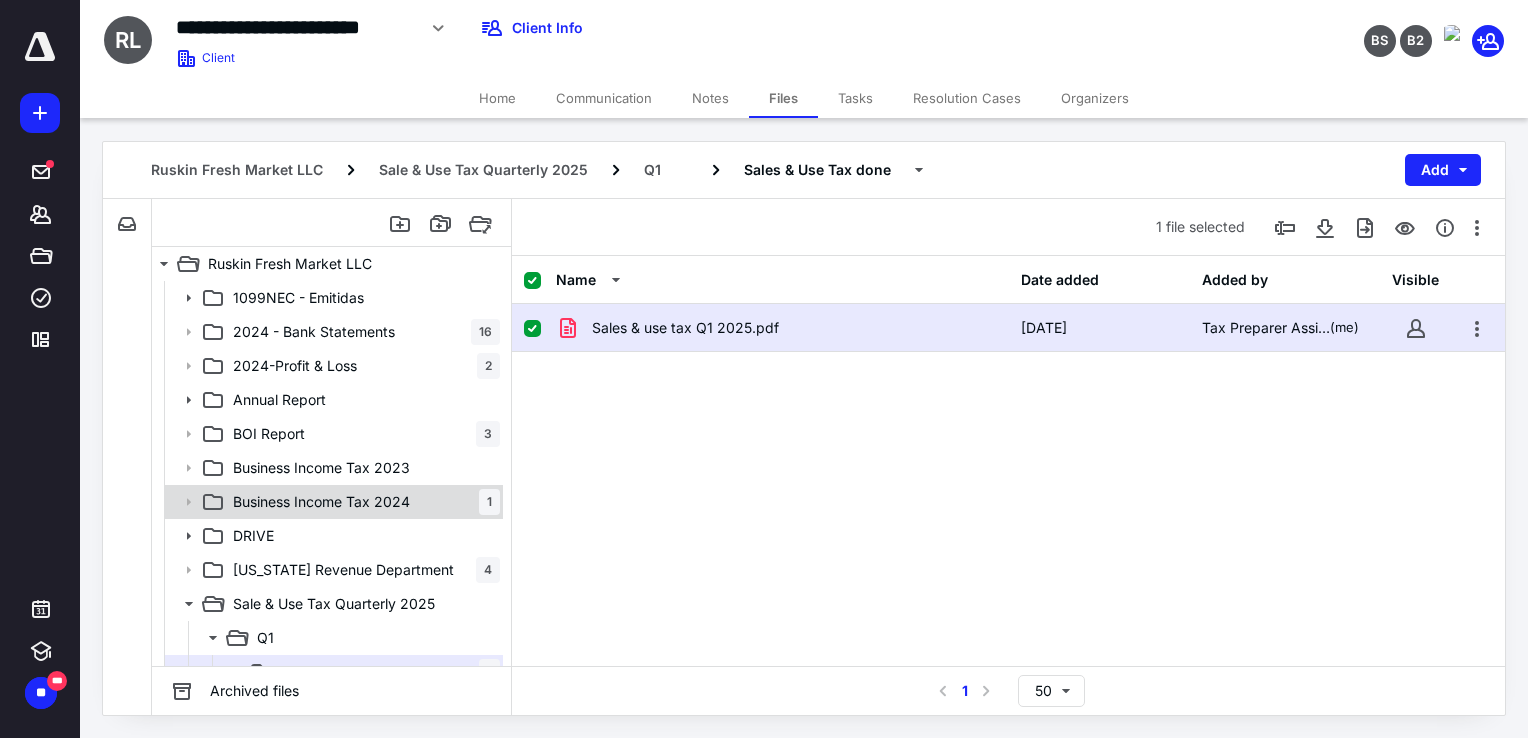 scroll, scrollTop: 100, scrollLeft: 0, axis: vertical 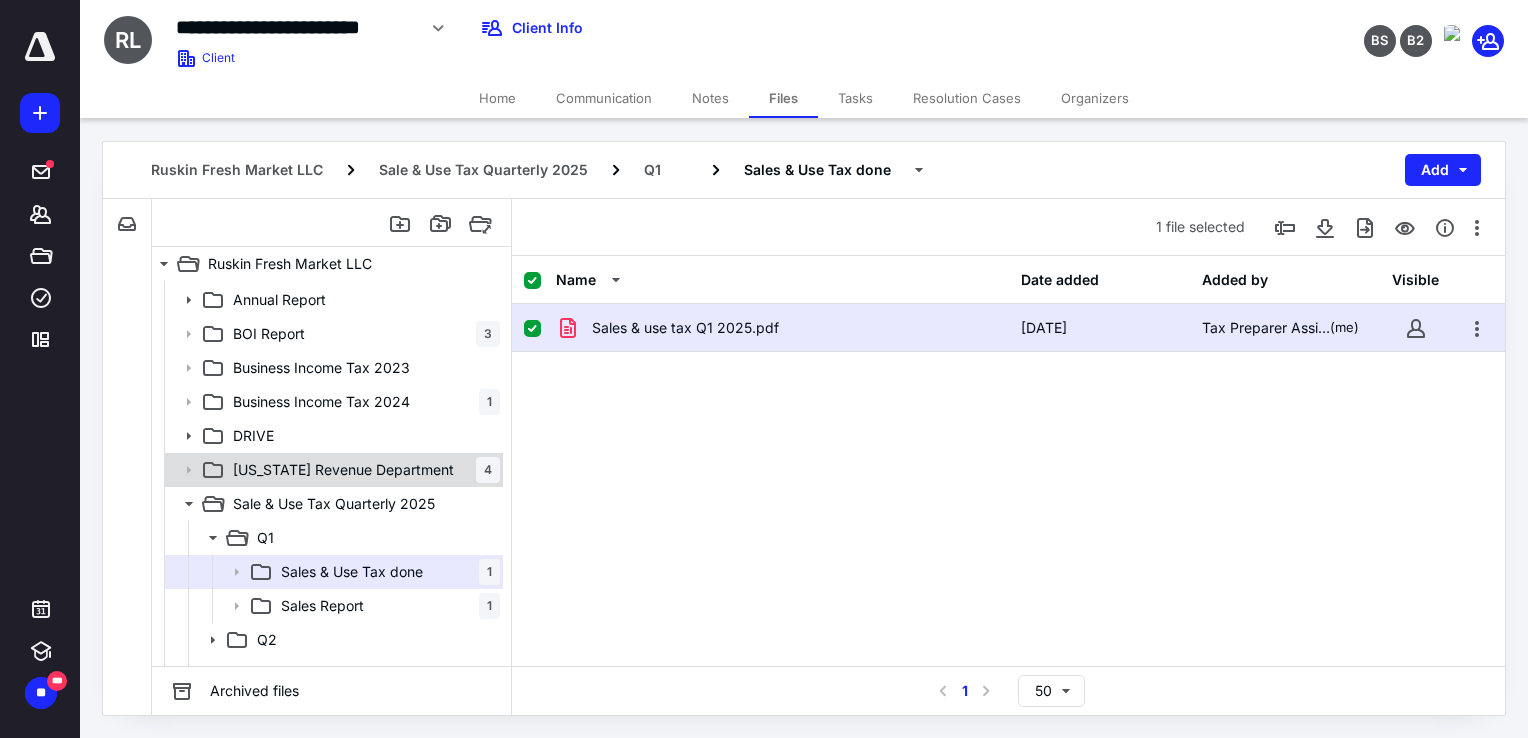 click on "Florida Revenue Department" at bounding box center [343, 470] 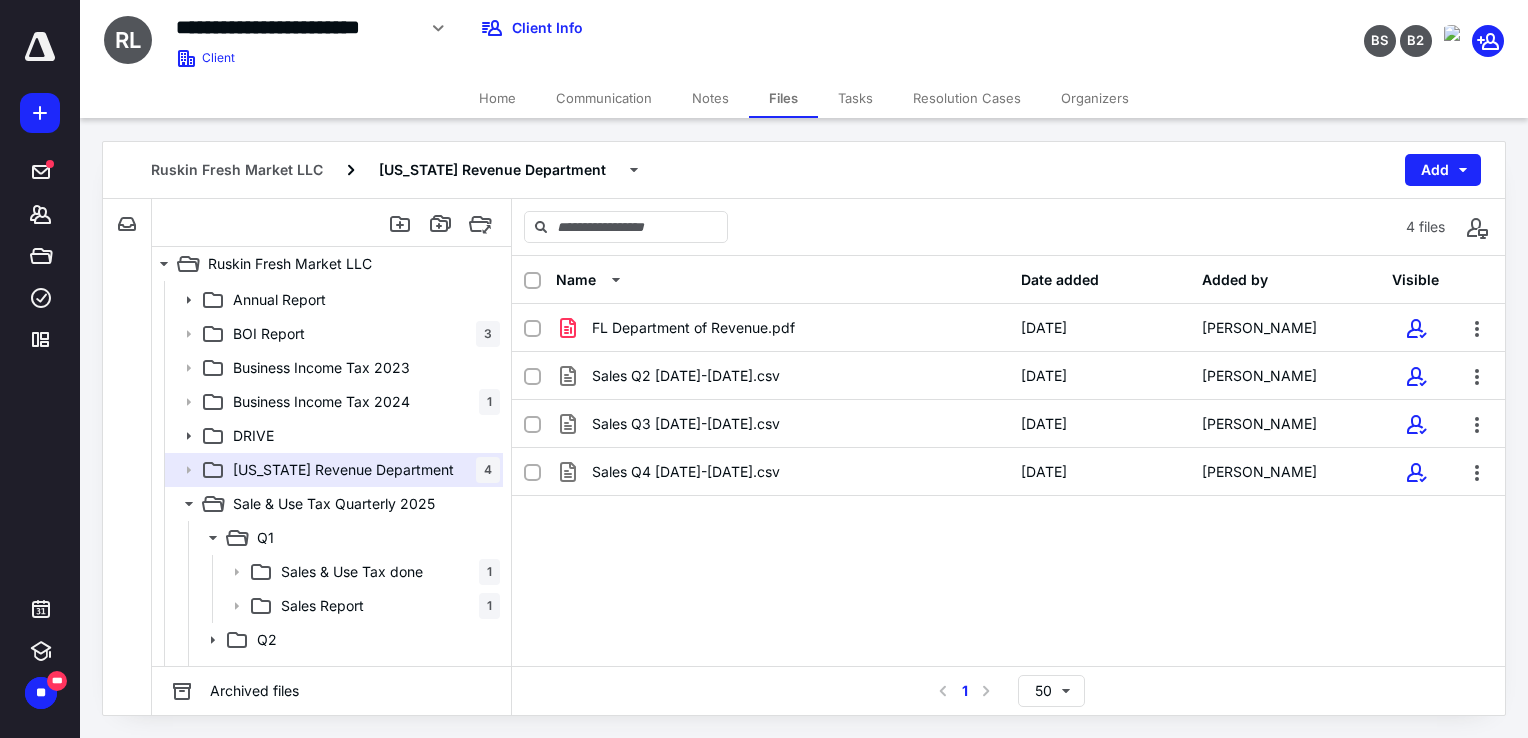 click on "Home" at bounding box center (497, 98) 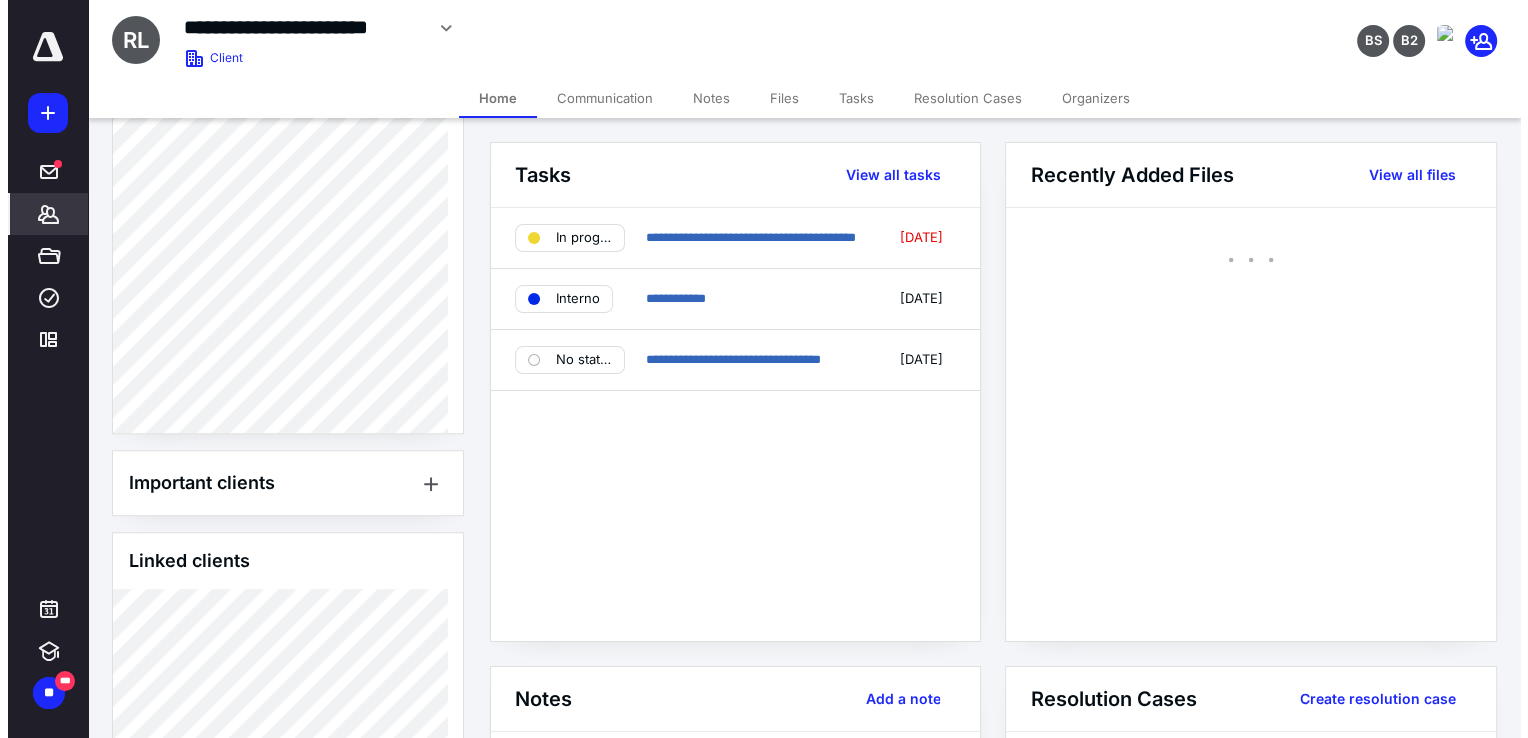 scroll, scrollTop: 800, scrollLeft: 0, axis: vertical 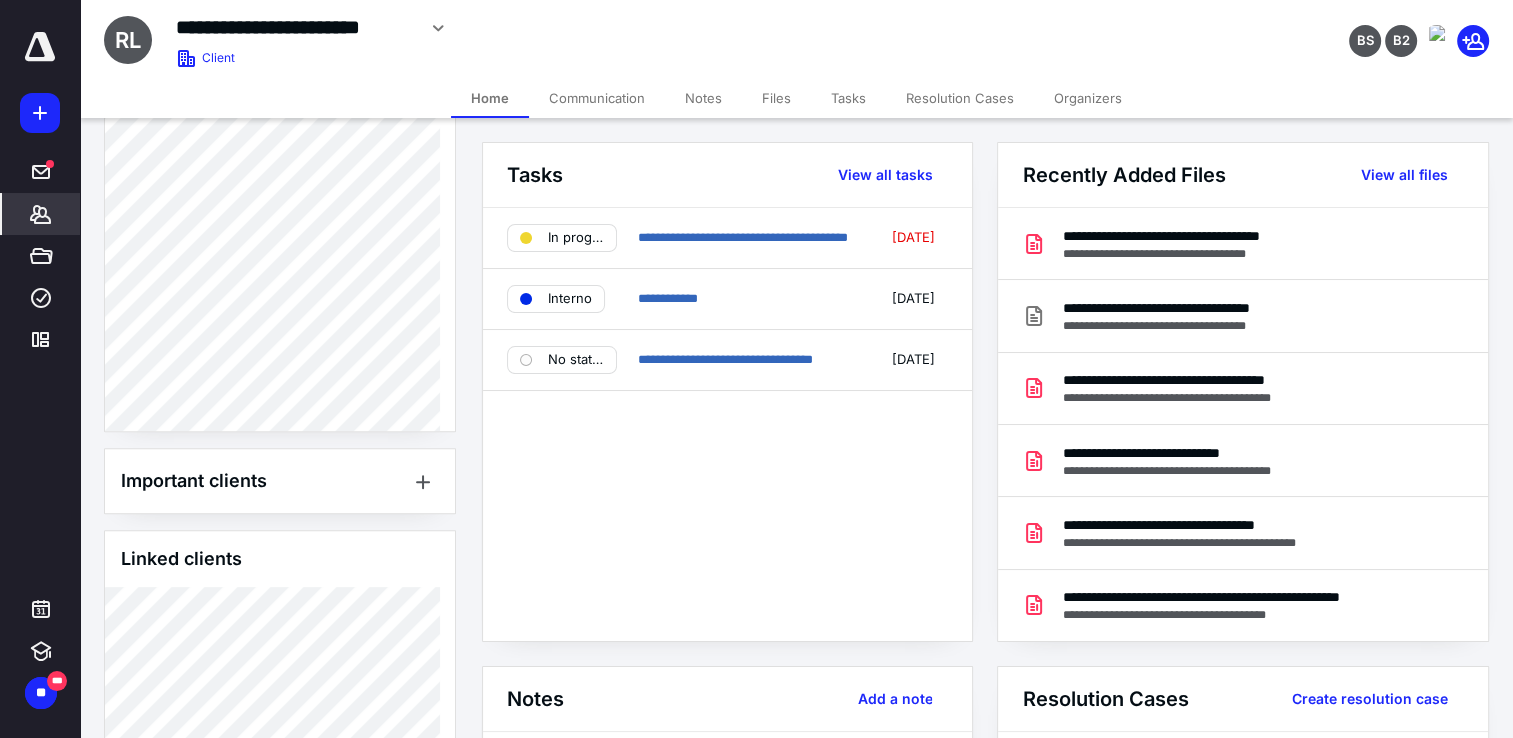click on "Files" at bounding box center [776, 98] 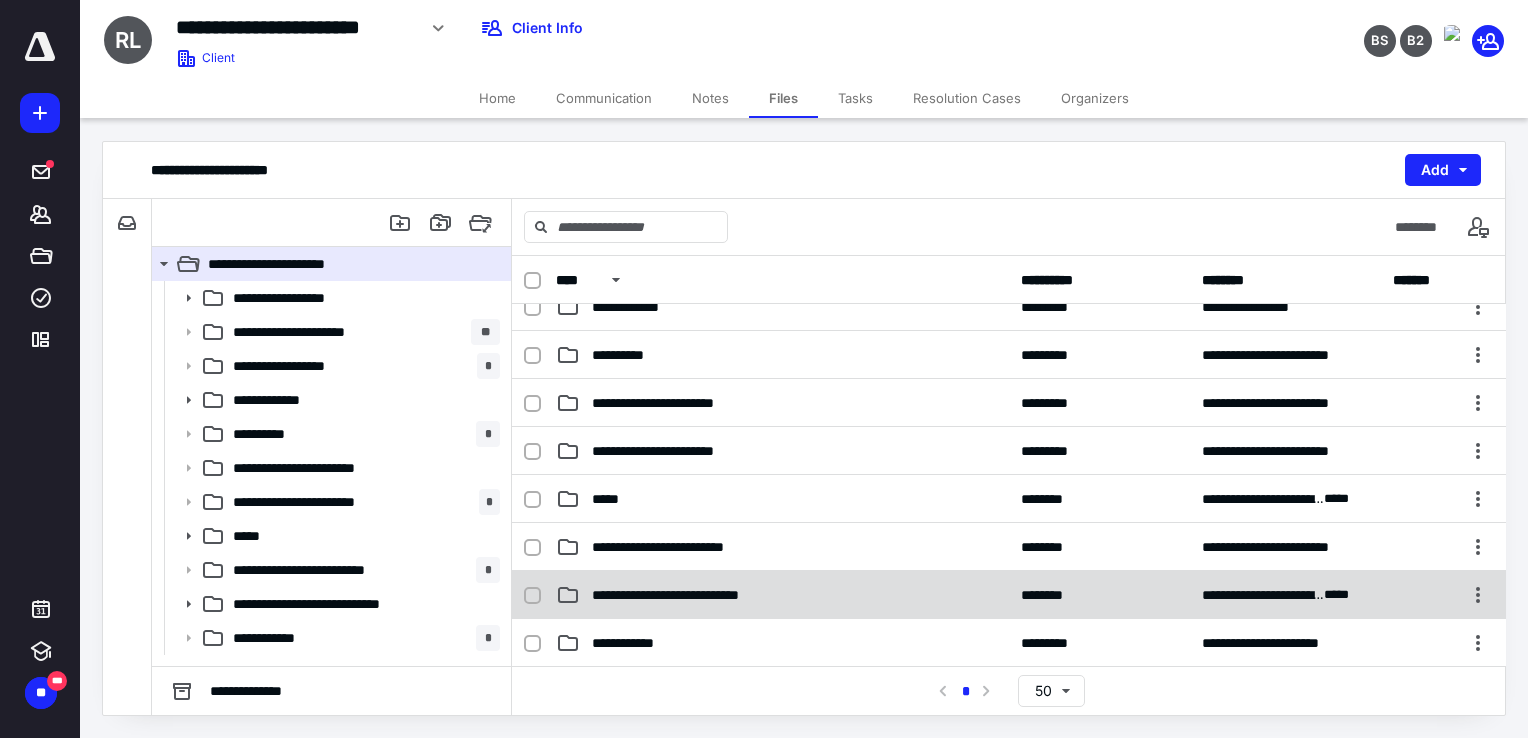 scroll, scrollTop: 200, scrollLeft: 0, axis: vertical 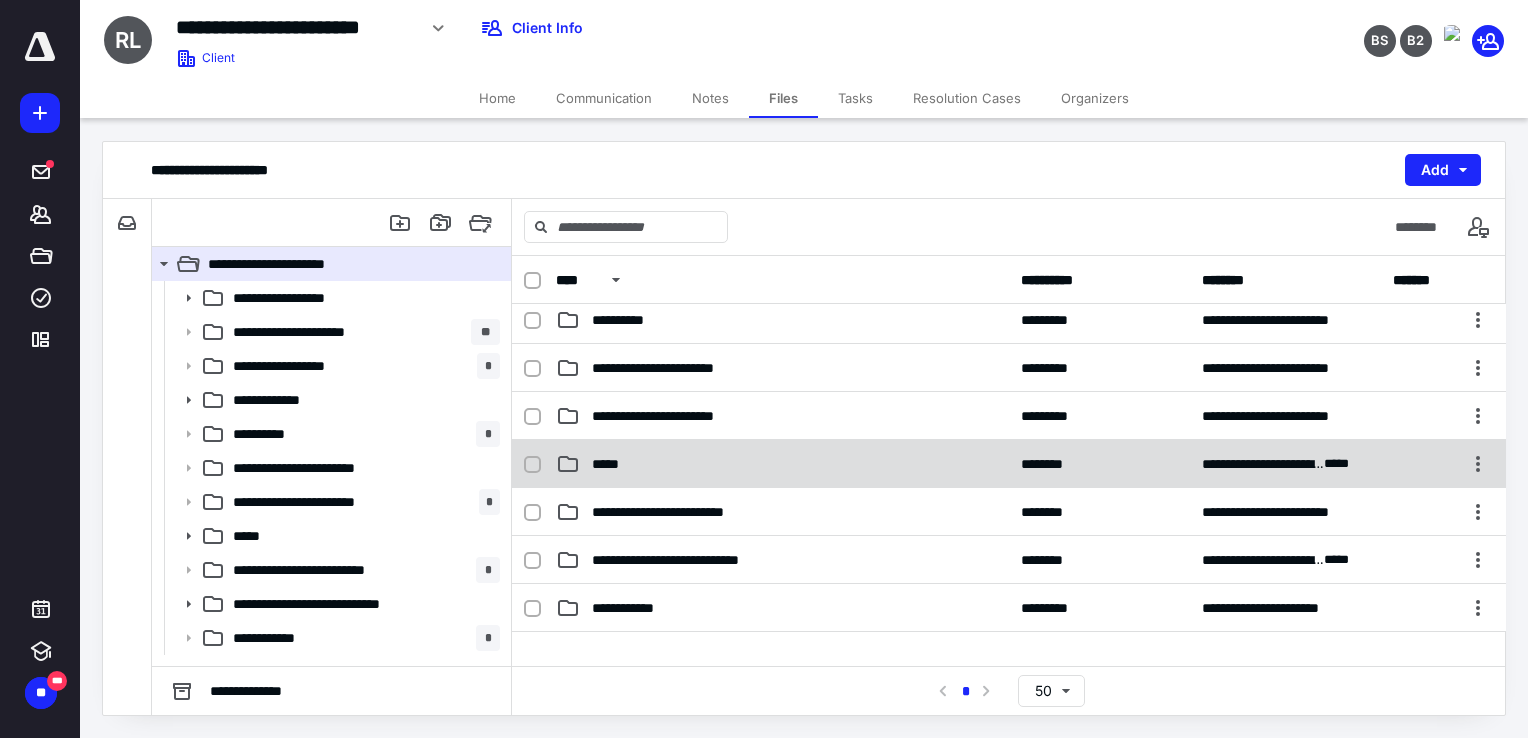 click on "**********" at bounding box center (1009, 464) 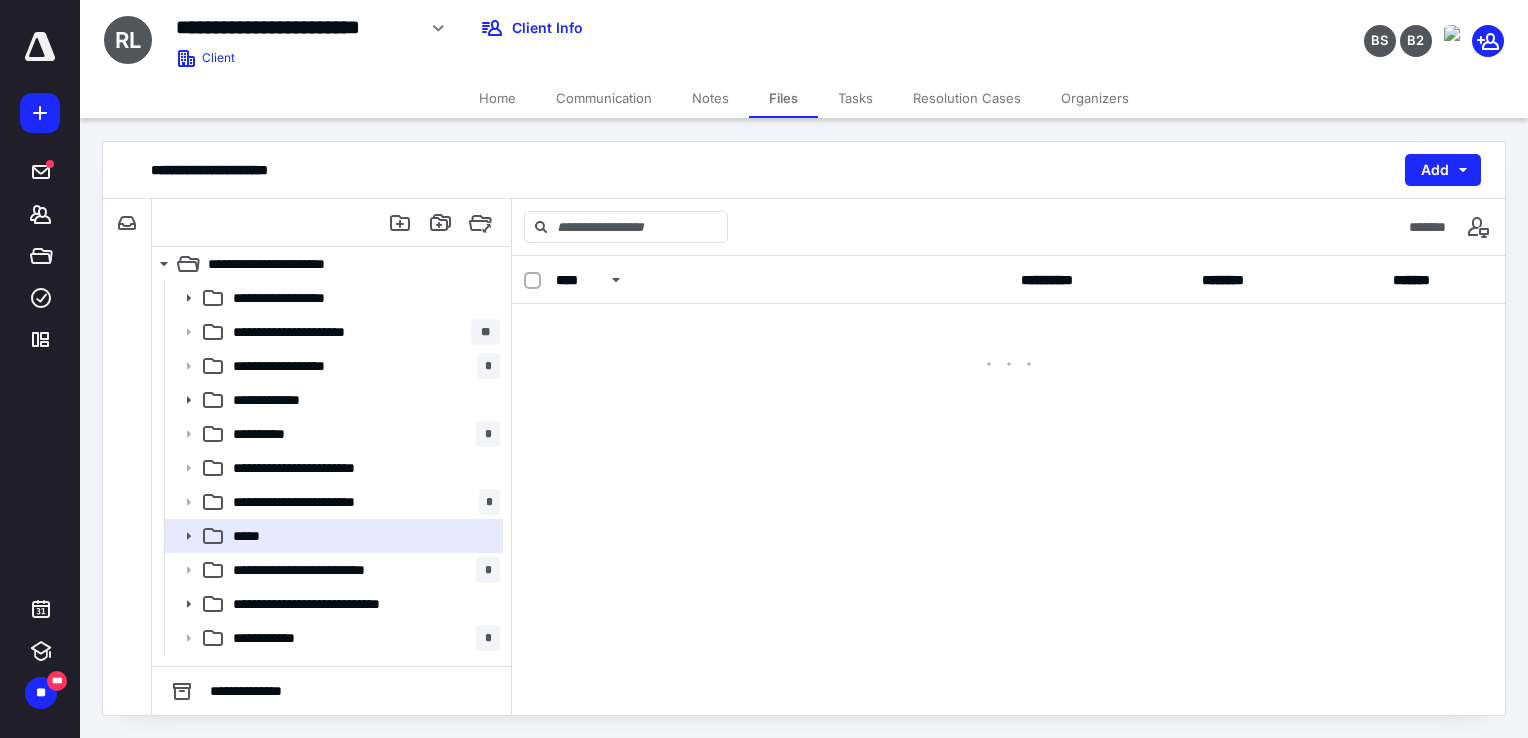 scroll, scrollTop: 0, scrollLeft: 0, axis: both 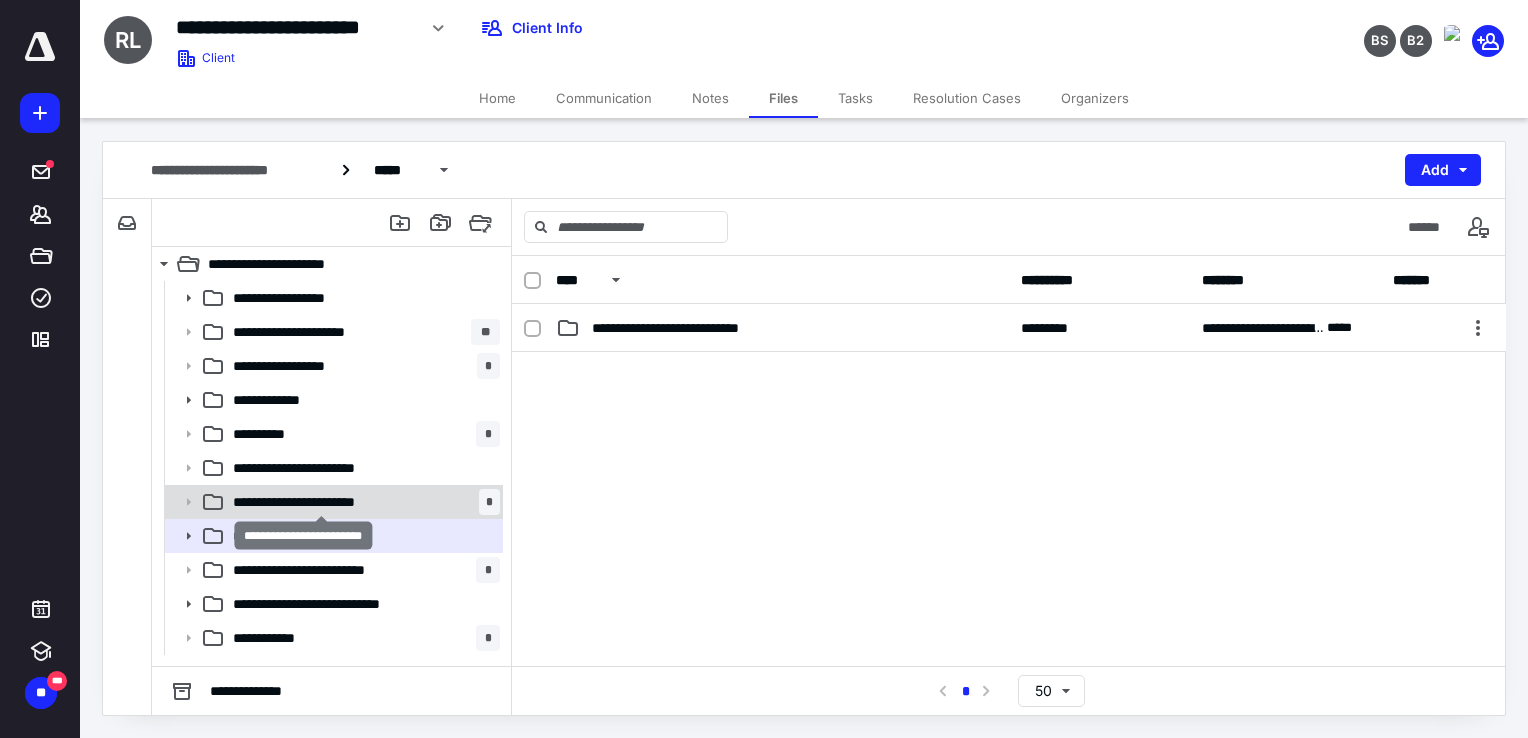 click on "**********" at bounding box center [322, 502] 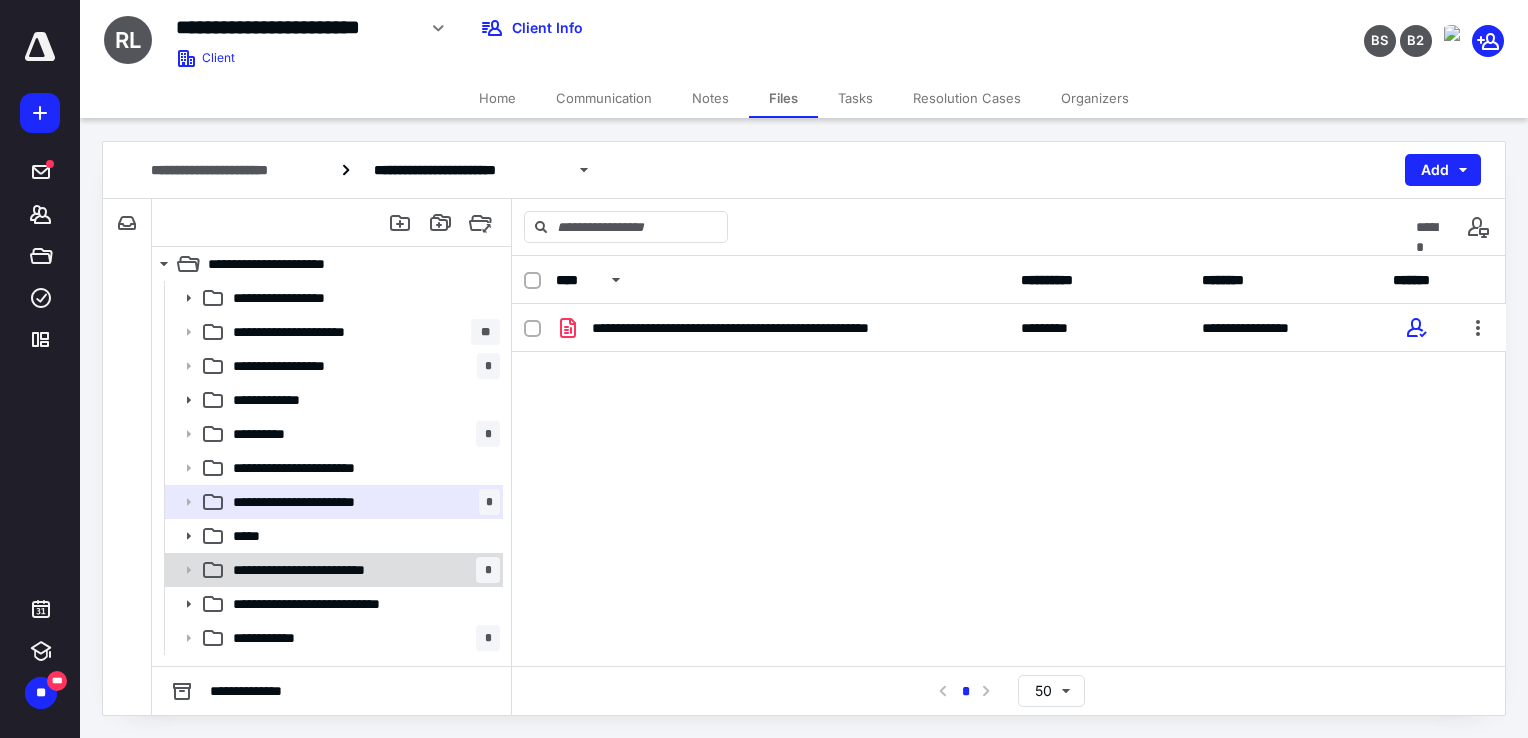 click on "**********" at bounding box center [362, 570] 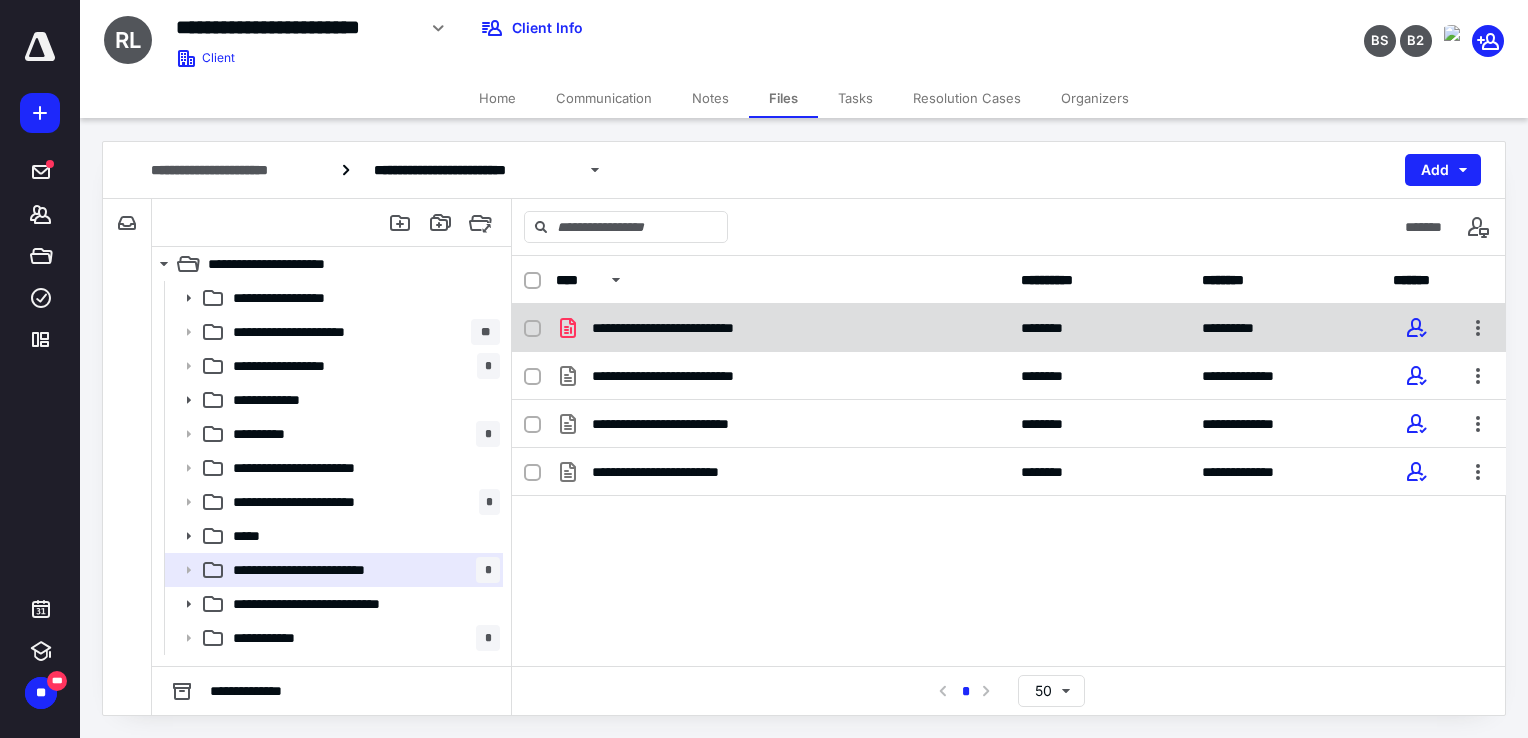 click on "**********" at bounding box center (782, 328) 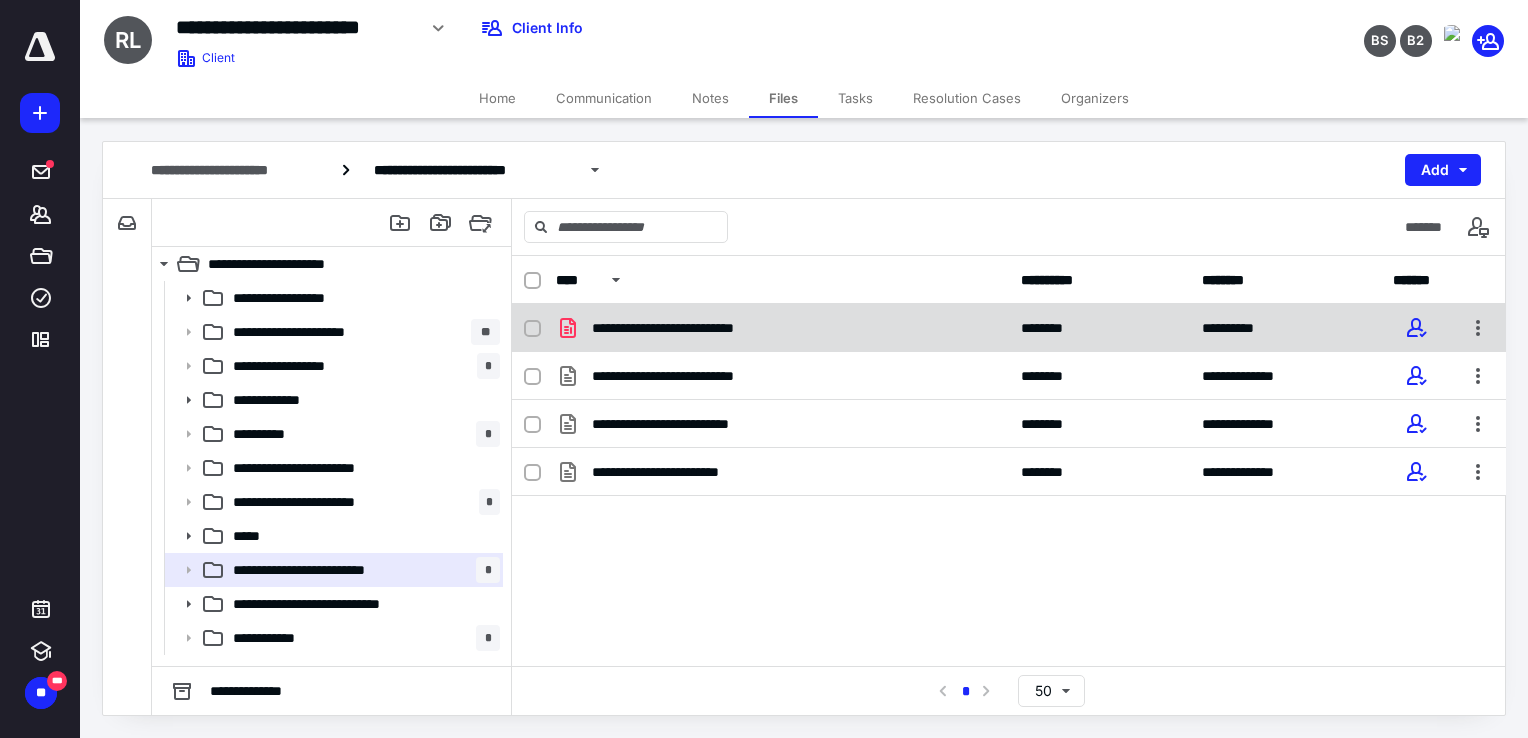 click on "**********" at bounding box center (782, 328) 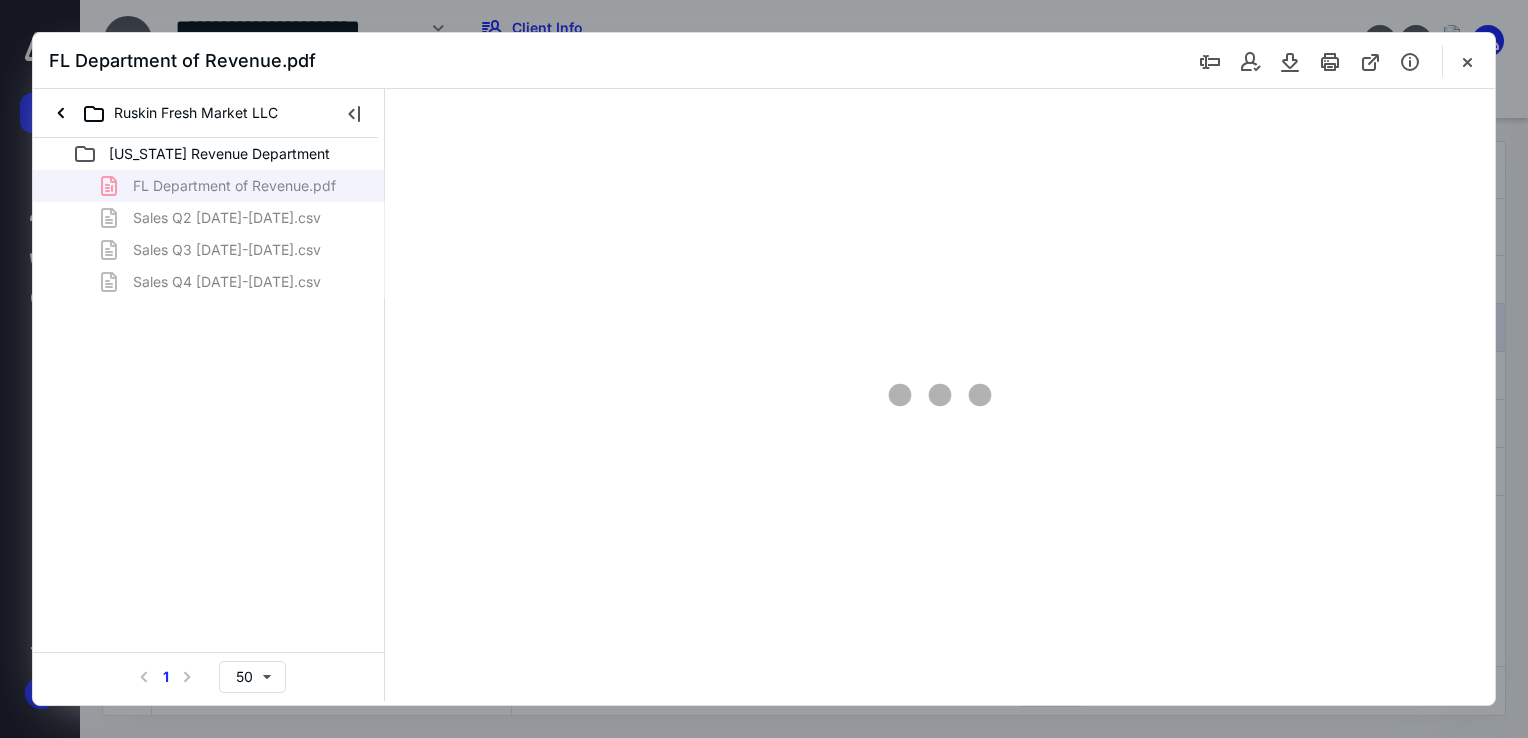 scroll, scrollTop: 0, scrollLeft: 0, axis: both 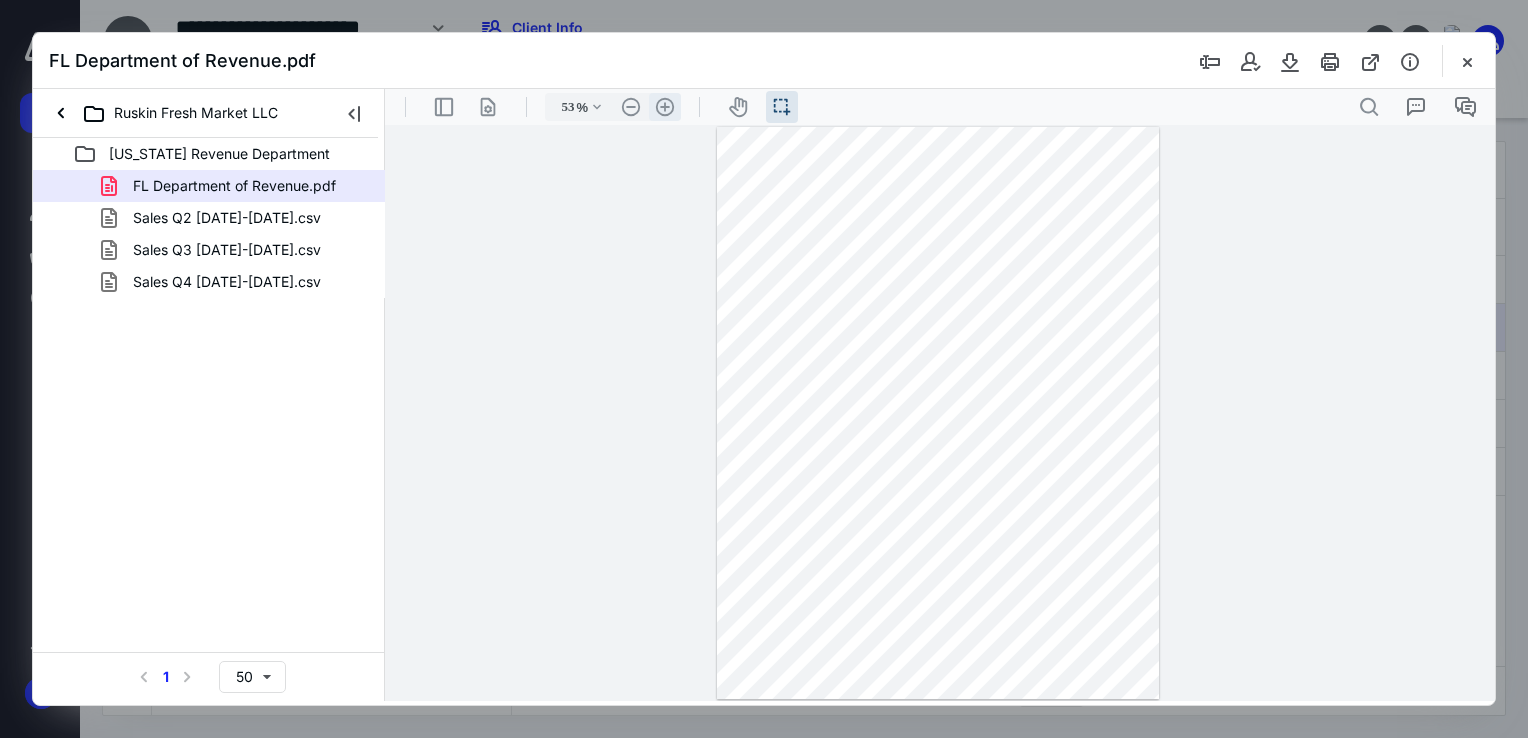 click on ".cls-1{fill:#abb0c4;} icon - header - zoom - in - line" at bounding box center [665, 107] 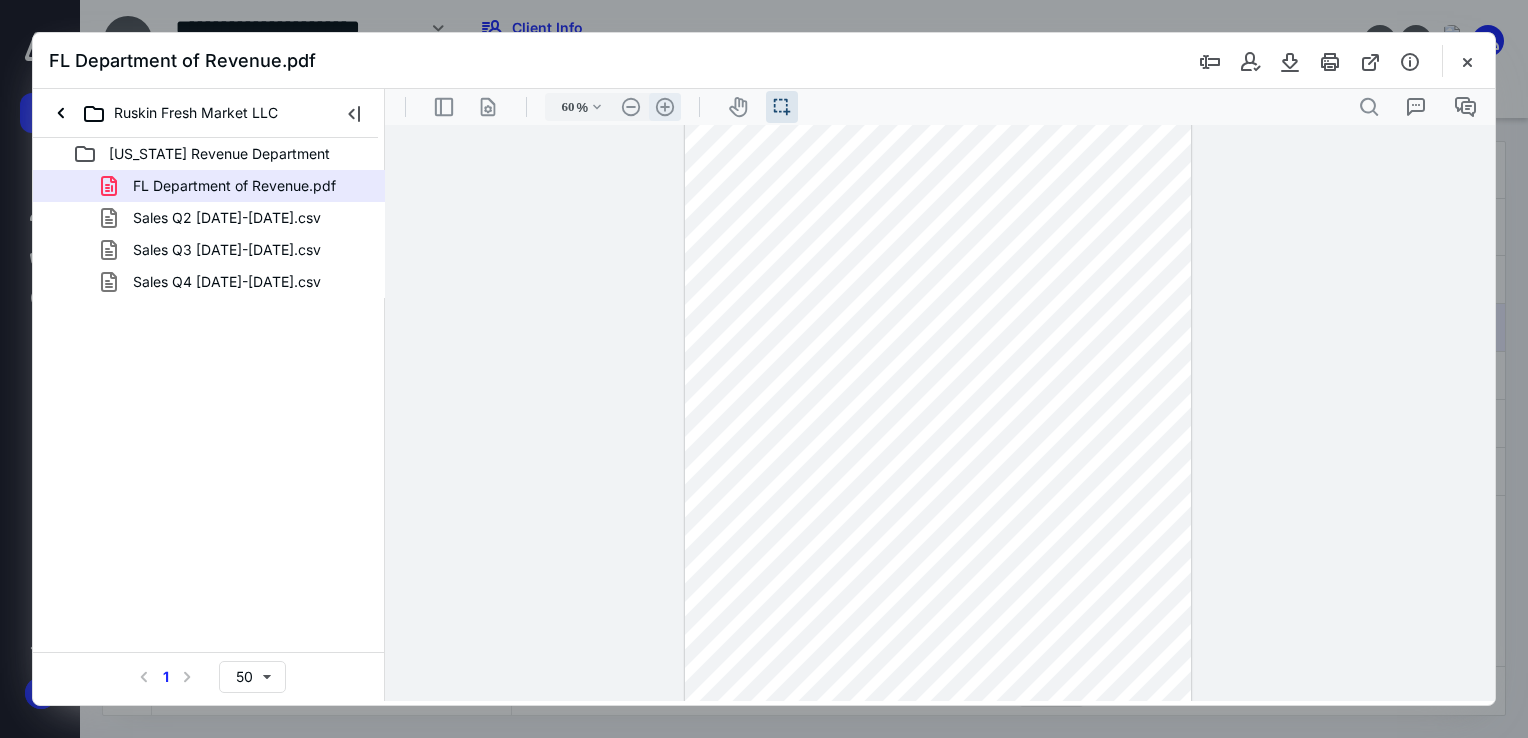 click on ".cls-1{fill:#abb0c4;} icon - header - zoom - in - line" at bounding box center [665, 107] 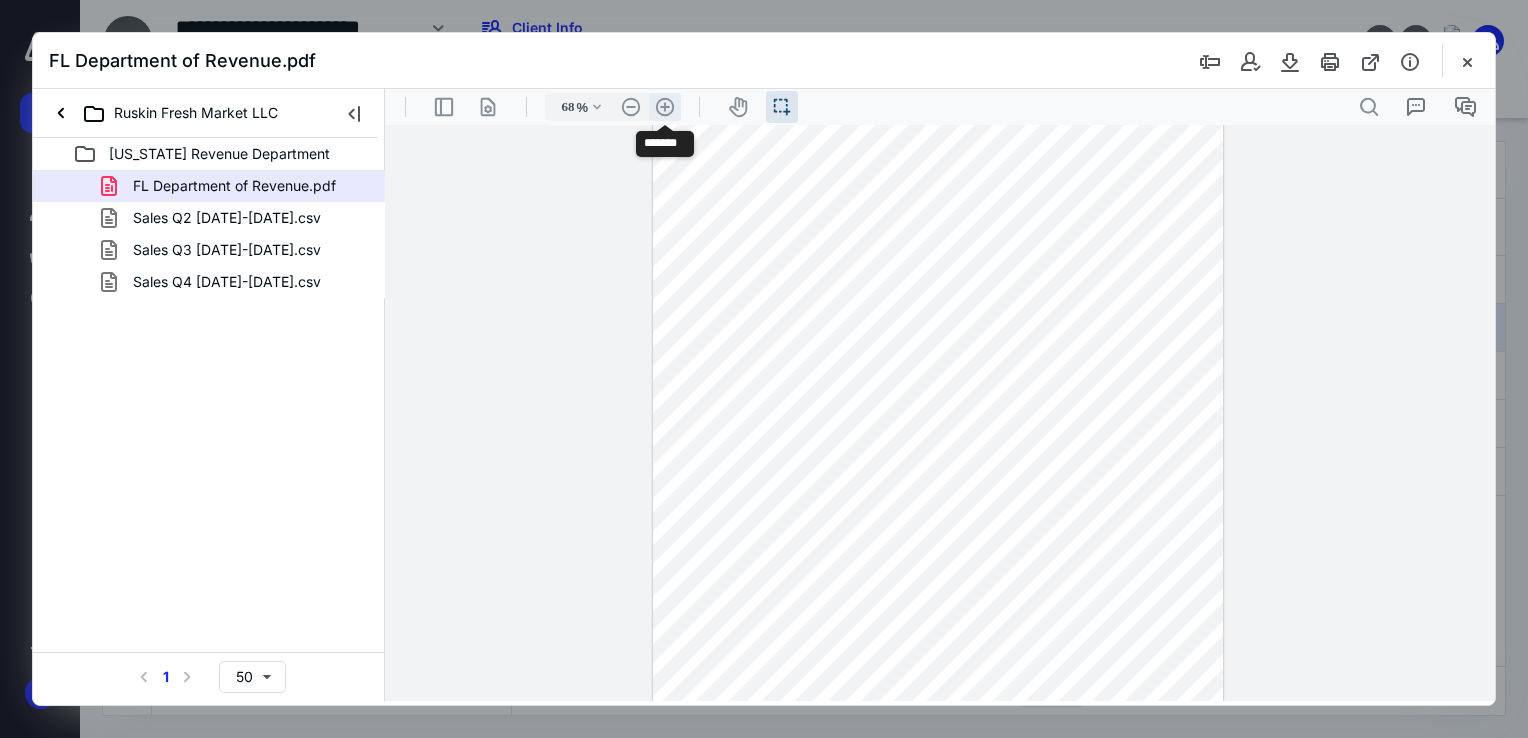 click on ".cls-1{fill:#abb0c4;} icon - header - zoom - in - line" at bounding box center [665, 107] 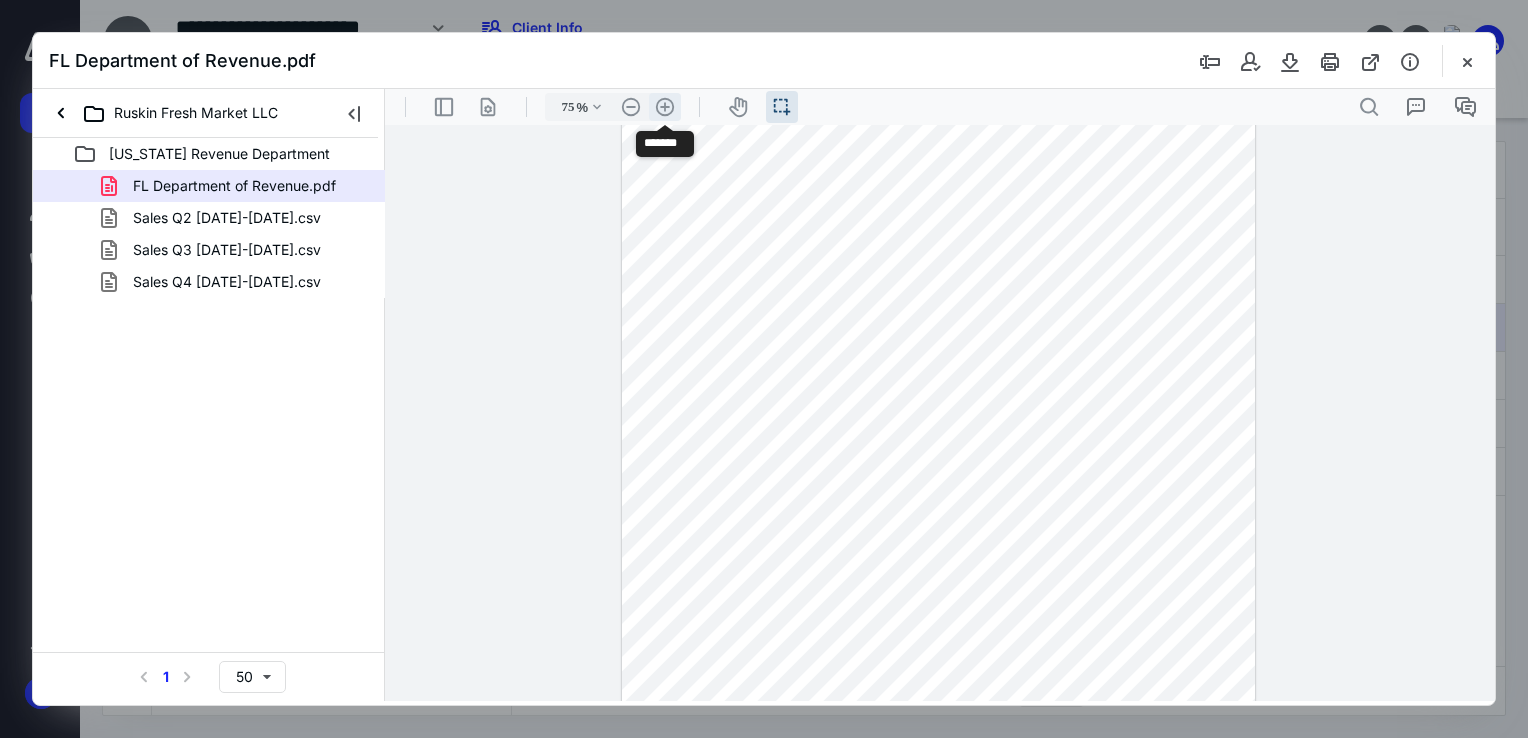 click on ".cls-1{fill:#abb0c4;} icon - header - zoom - in - line" at bounding box center (665, 107) 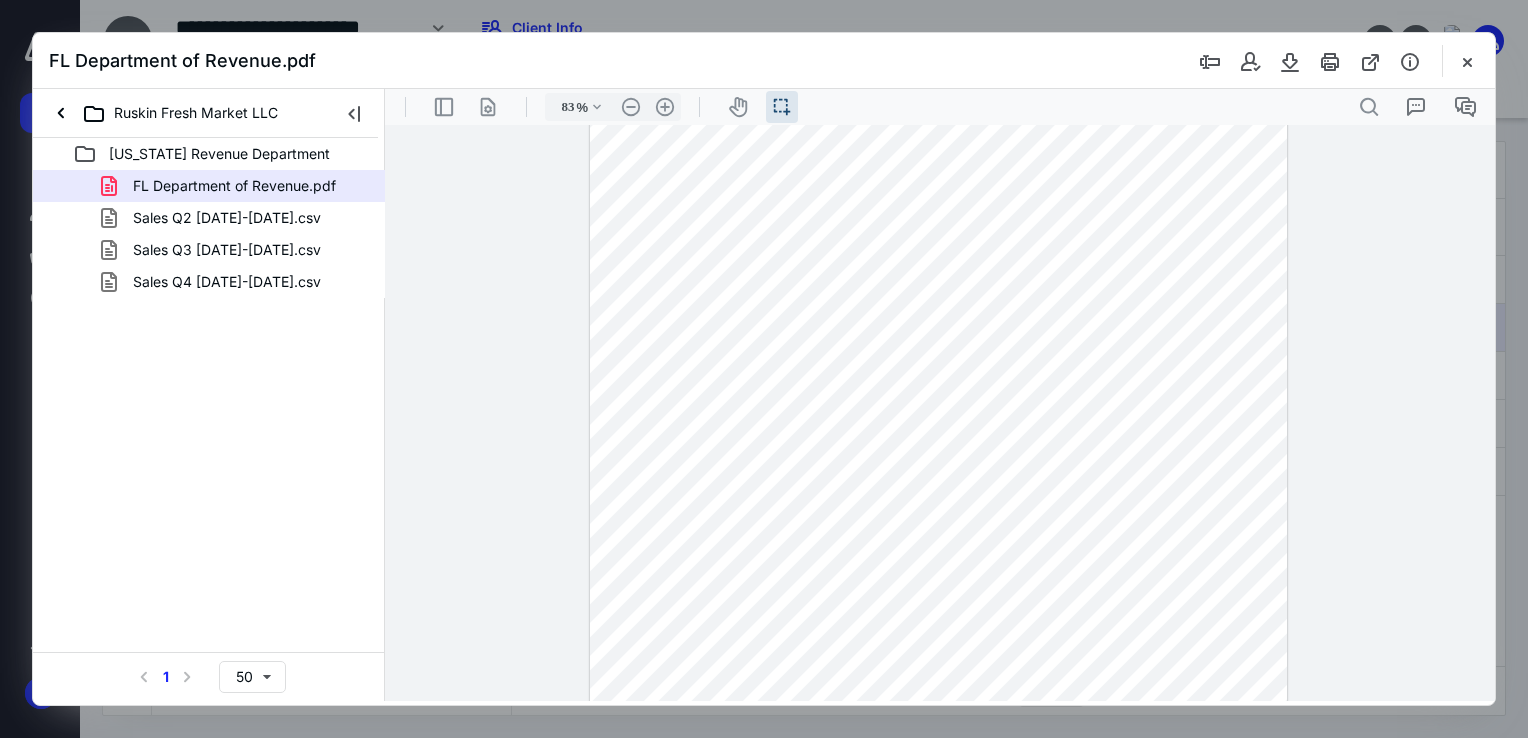 scroll, scrollTop: 56, scrollLeft: 0, axis: vertical 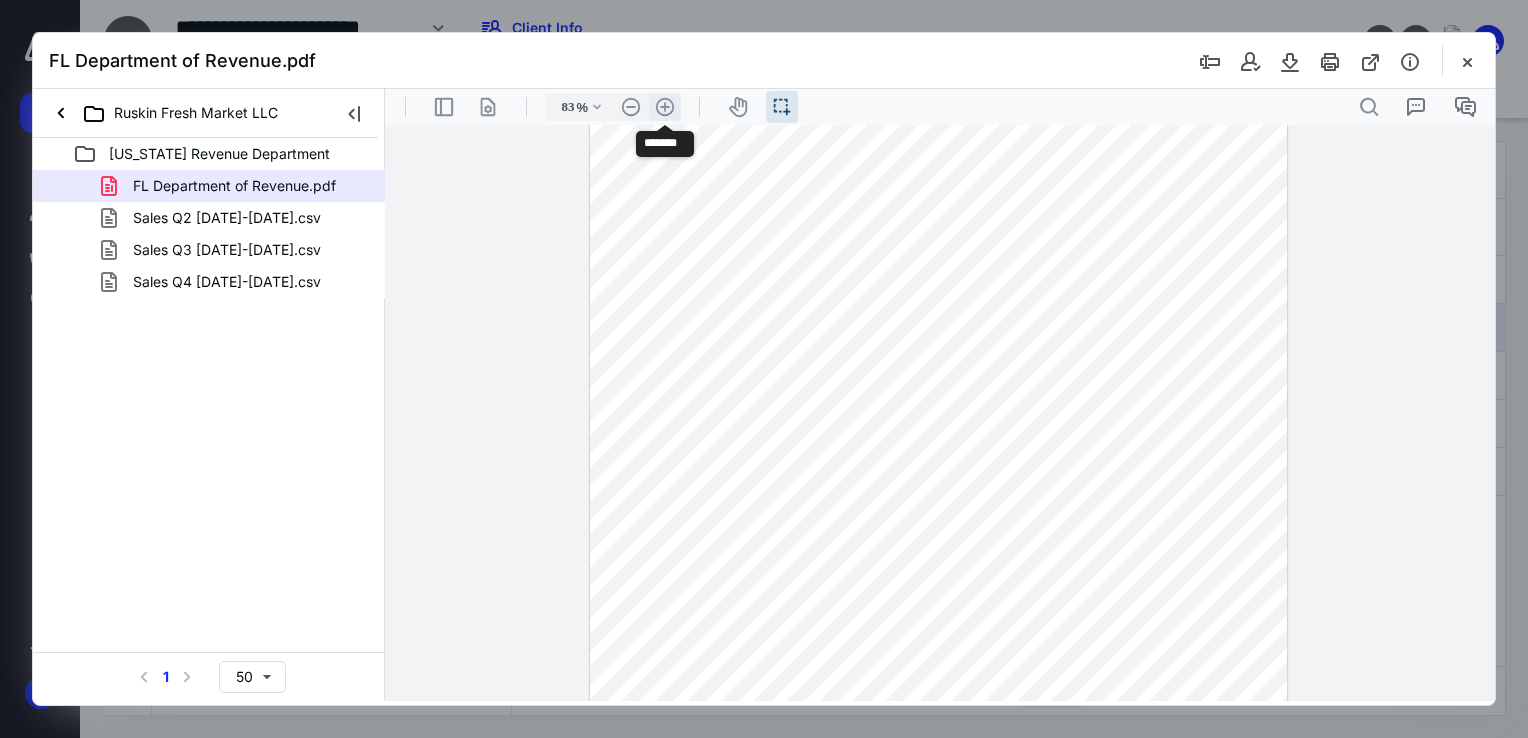 click on ".cls-1{fill:#abb0c4;} icon - header - zoom - in - line" at bounding box center [665, 107] 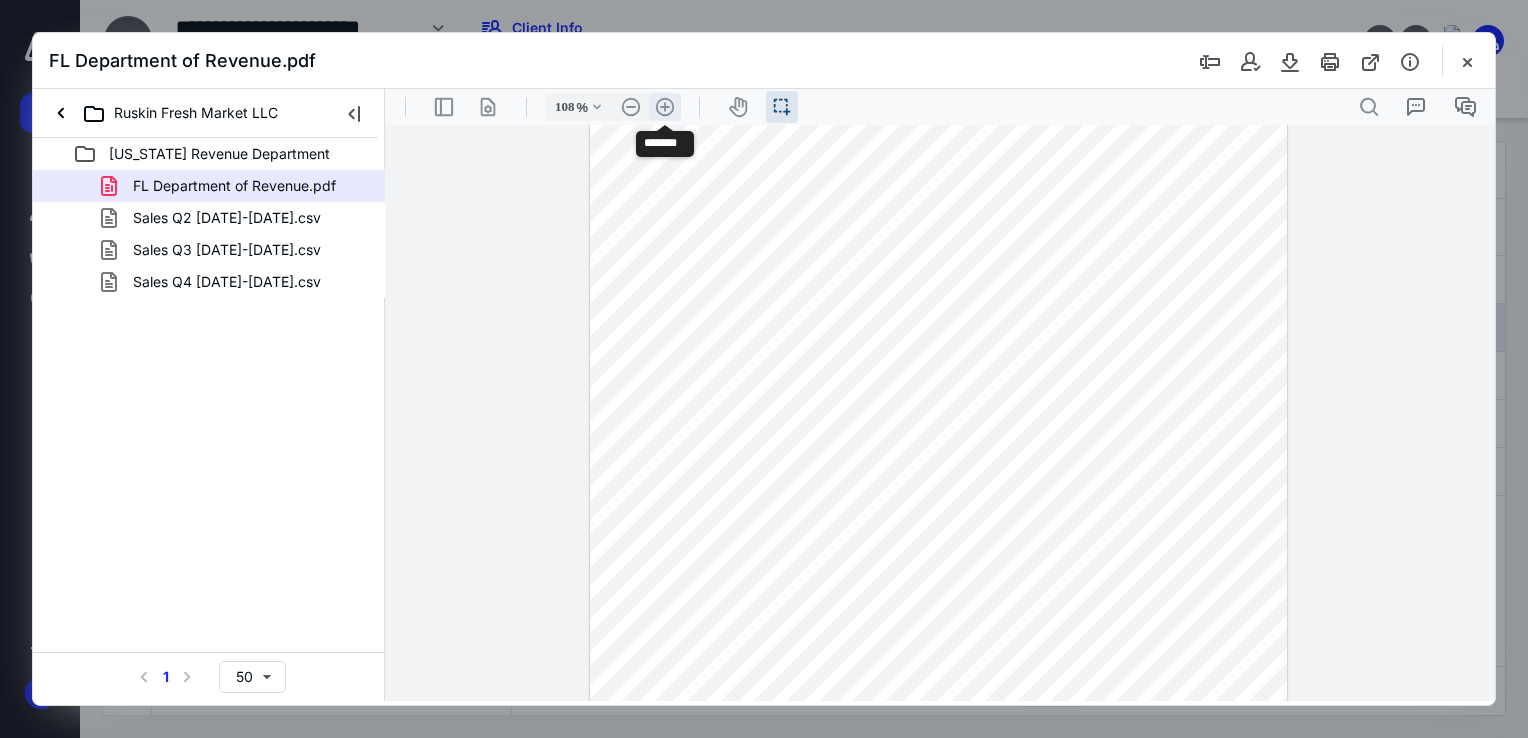 scroll, scrollTop: 156, scrollLeft: 0, axis: vertical 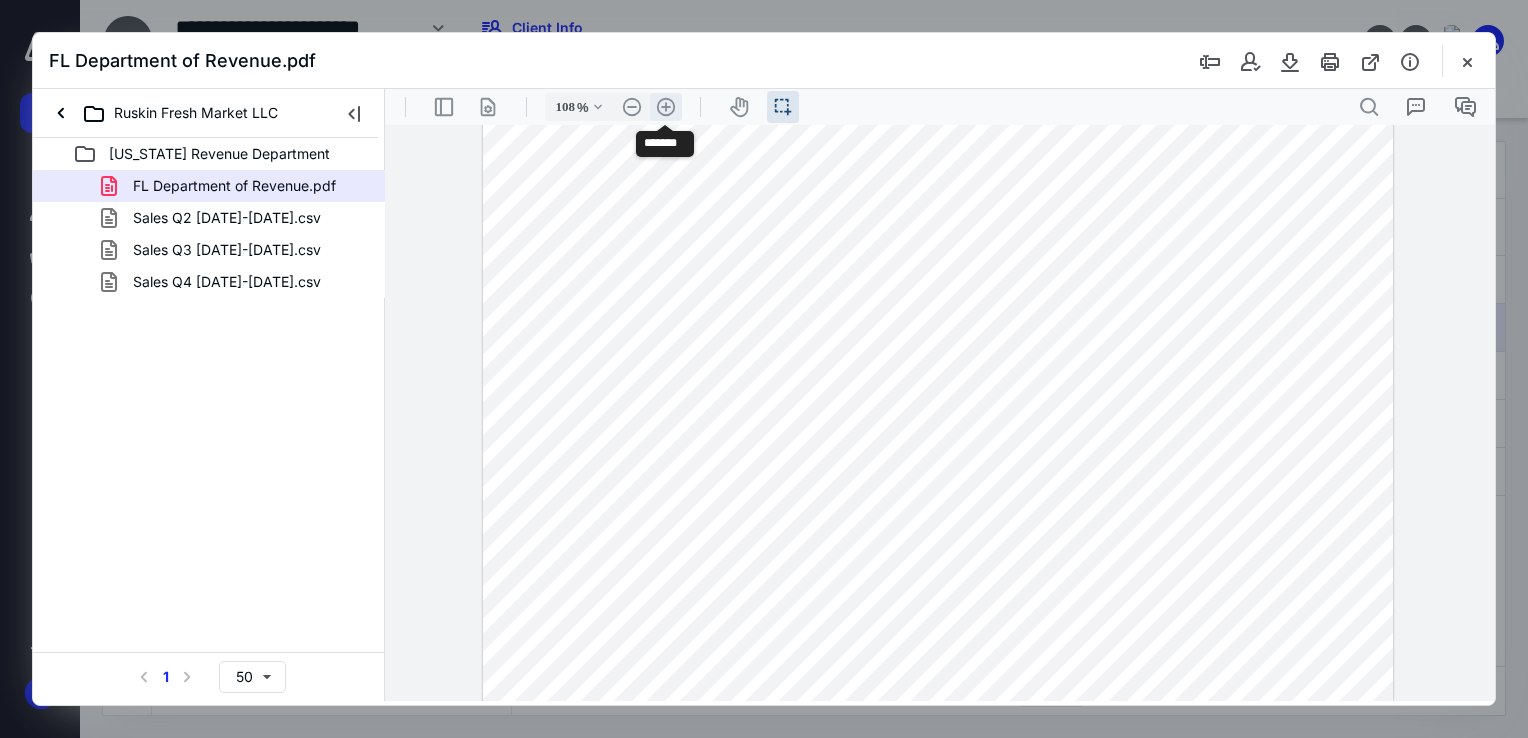 click on ".cls-1{fill:#abb0c4;} icon - header - zoom - in - line" at bounding box center [666, 107] 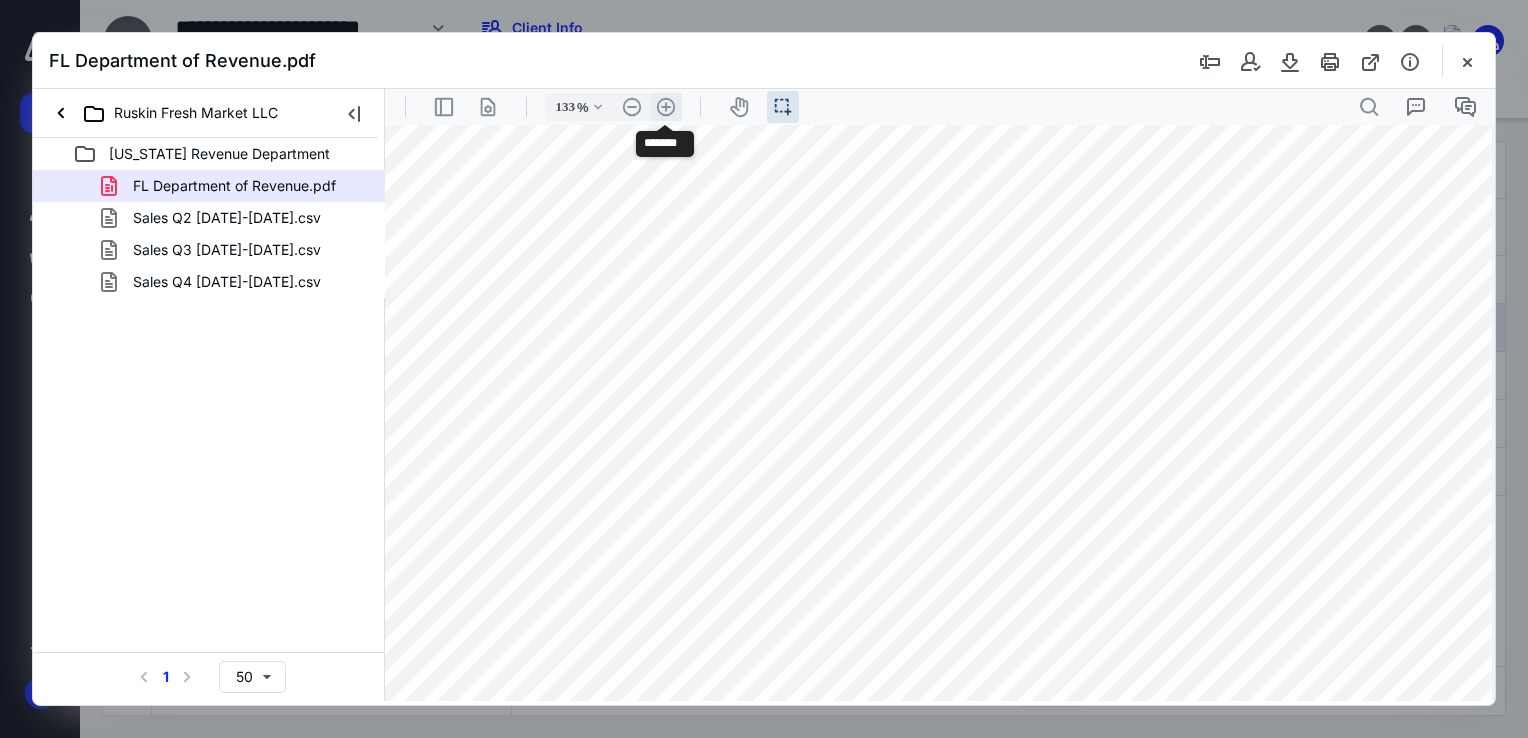 click on ".cls-1{fill:#abb0c4;} icon - header - zoom - in - line" at bounding box center (666, 107) 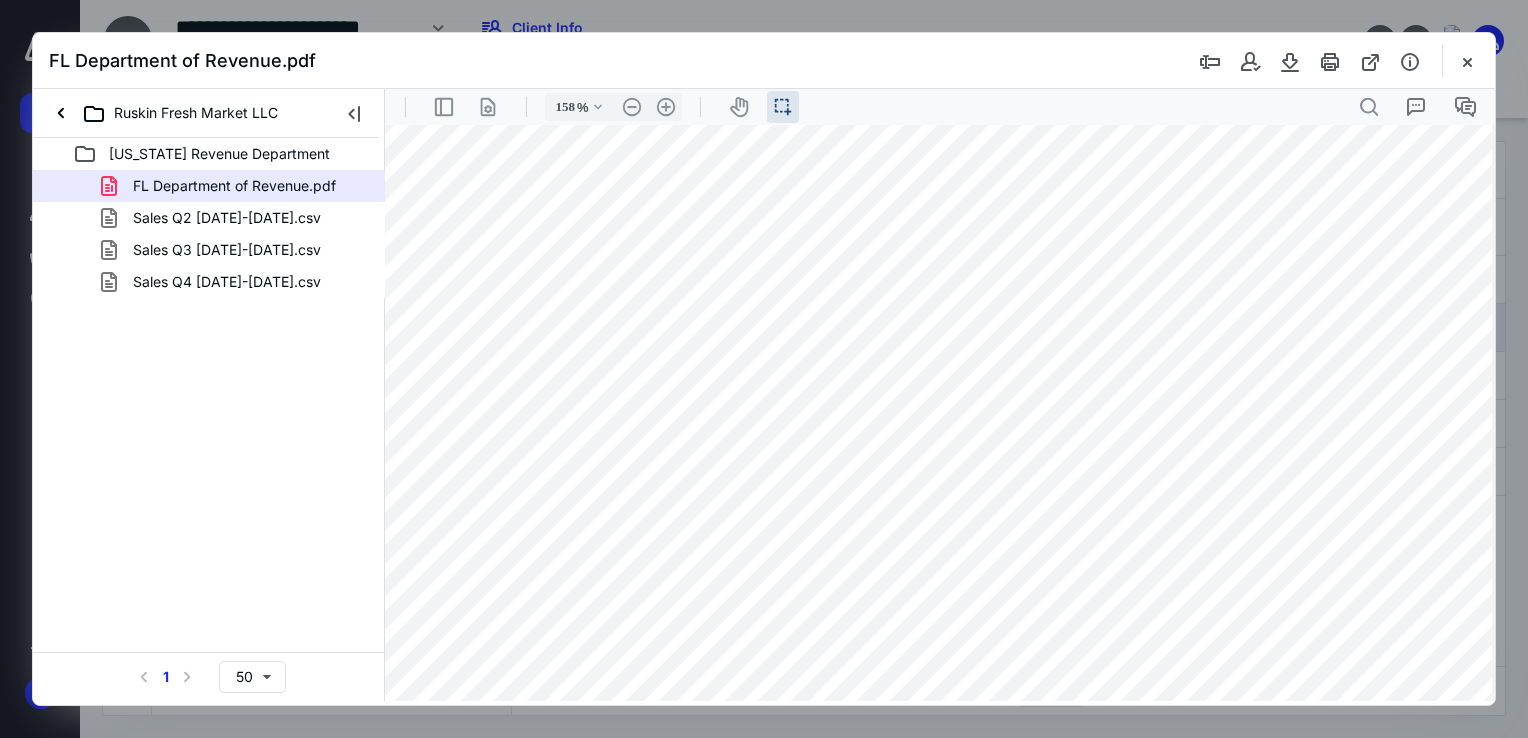 scroll, scrollTop: 56, scrollLeft: 125, axis: both 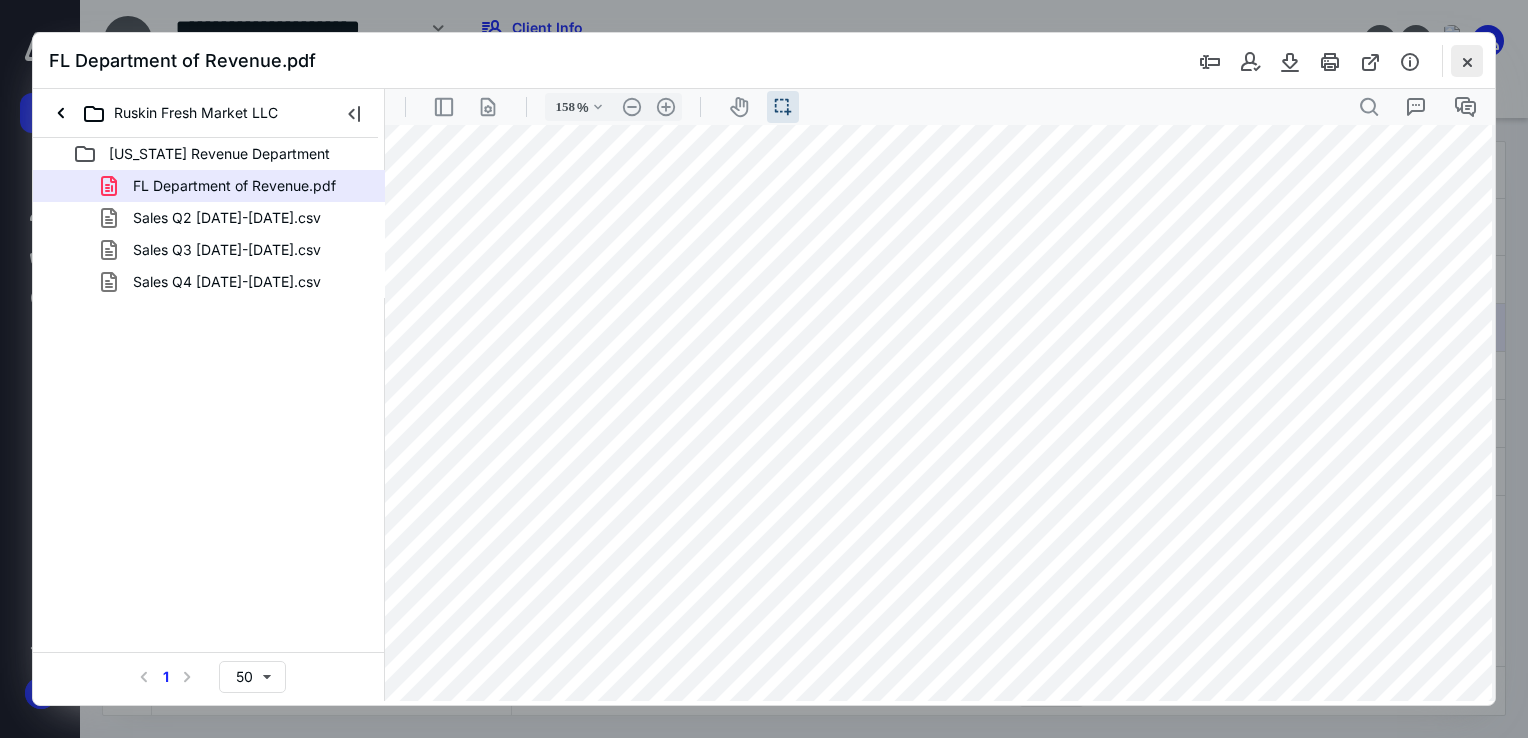 click at bounding box center [1467, 61] 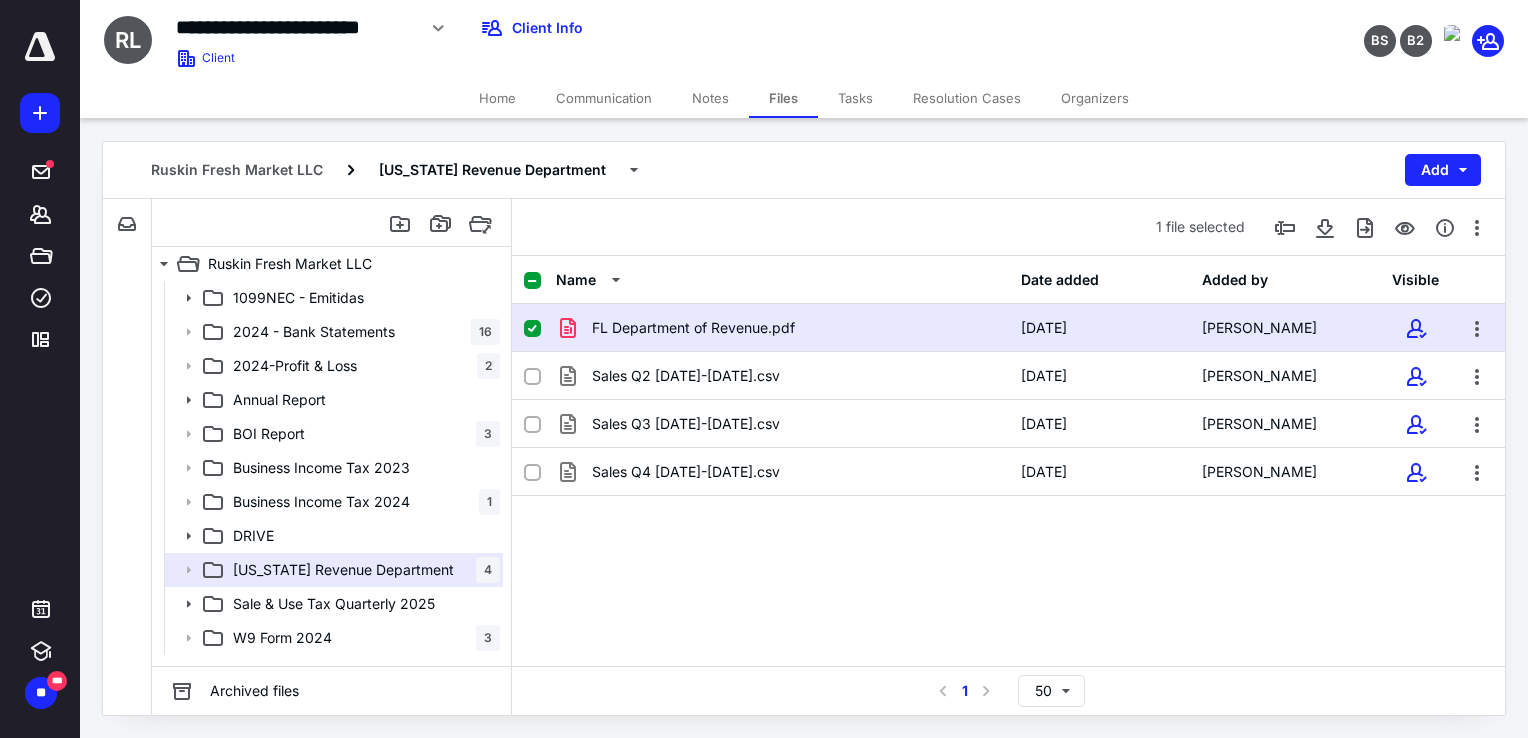 click on "Notes" at bounding box center (710, 98) 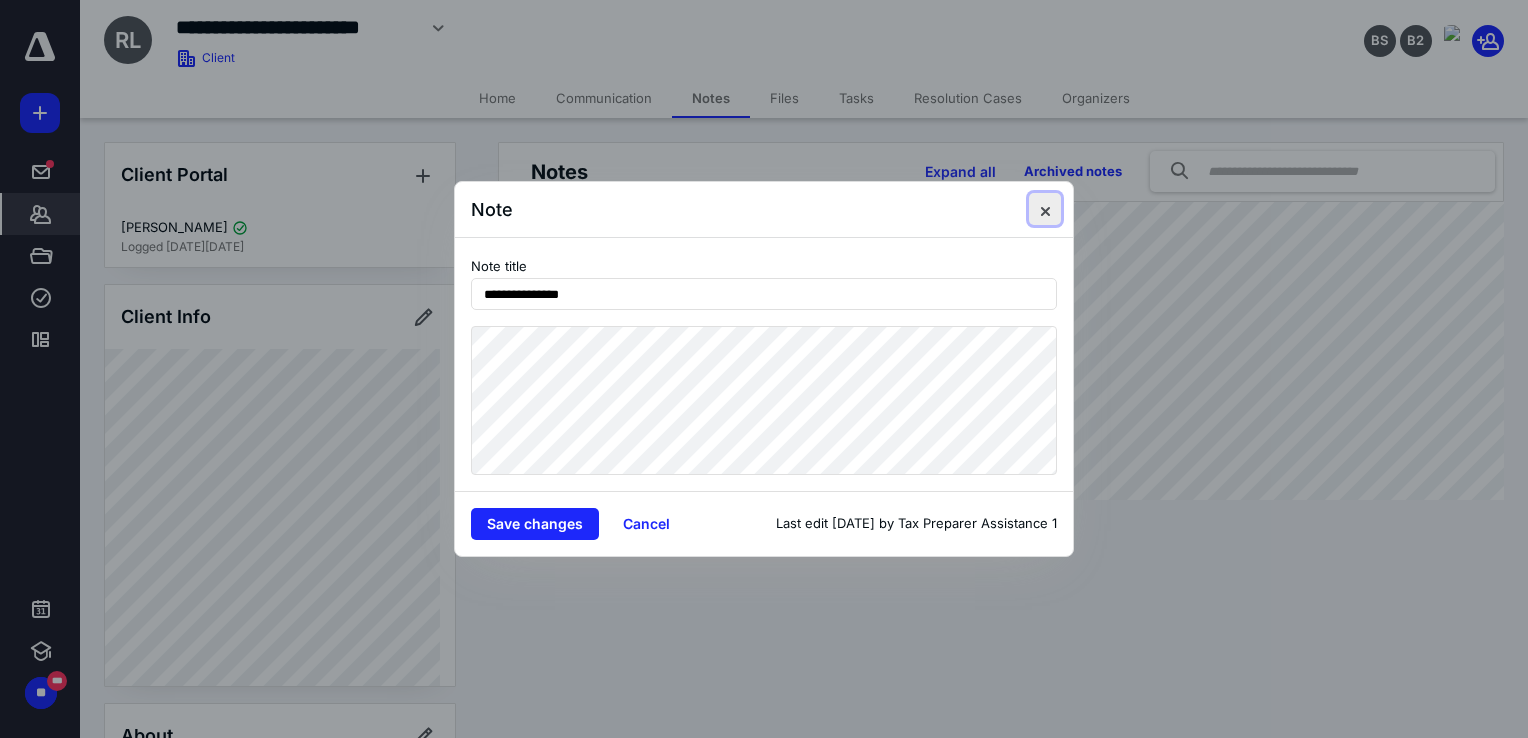 click at bounding box center [1045, 209] 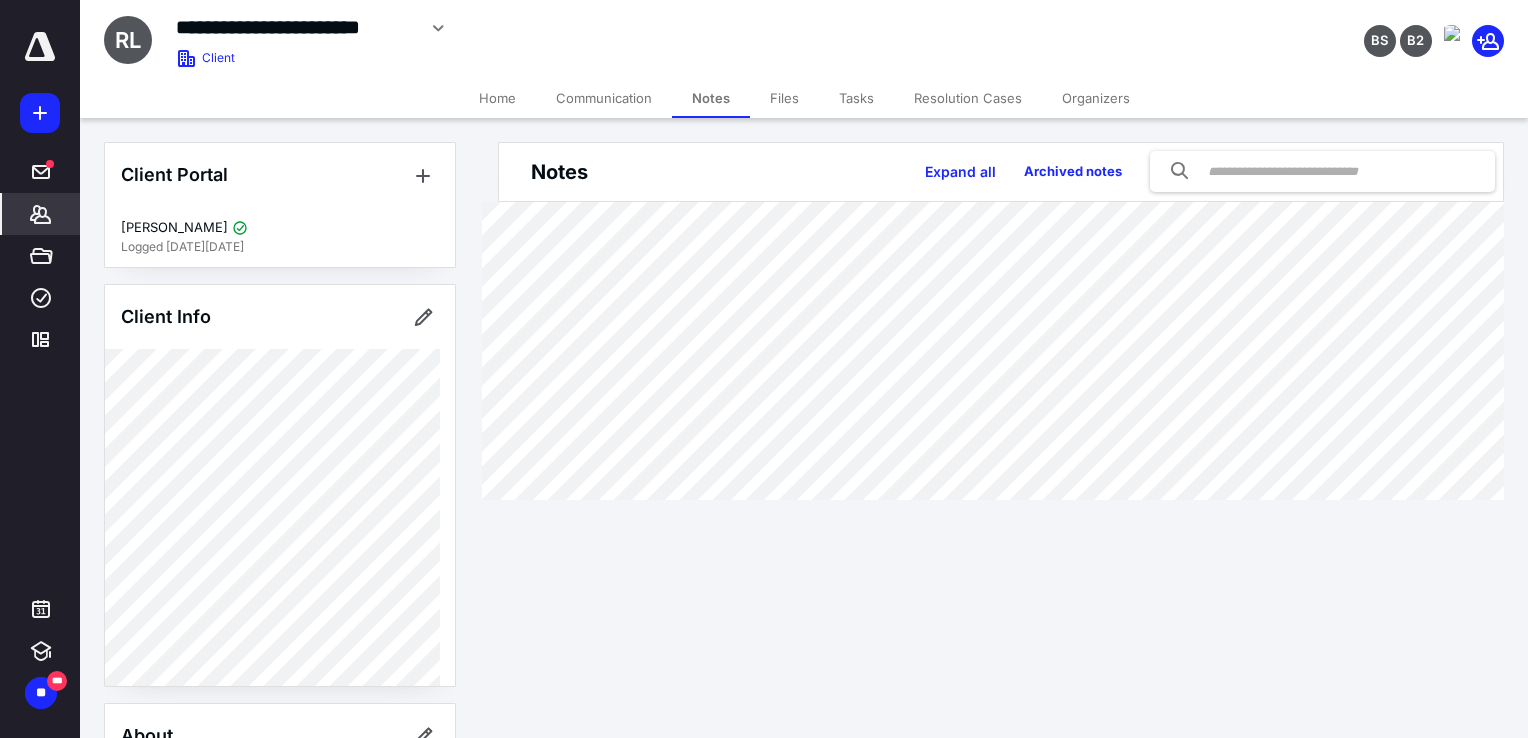 click on "Home" at bounding box center (497, 98) 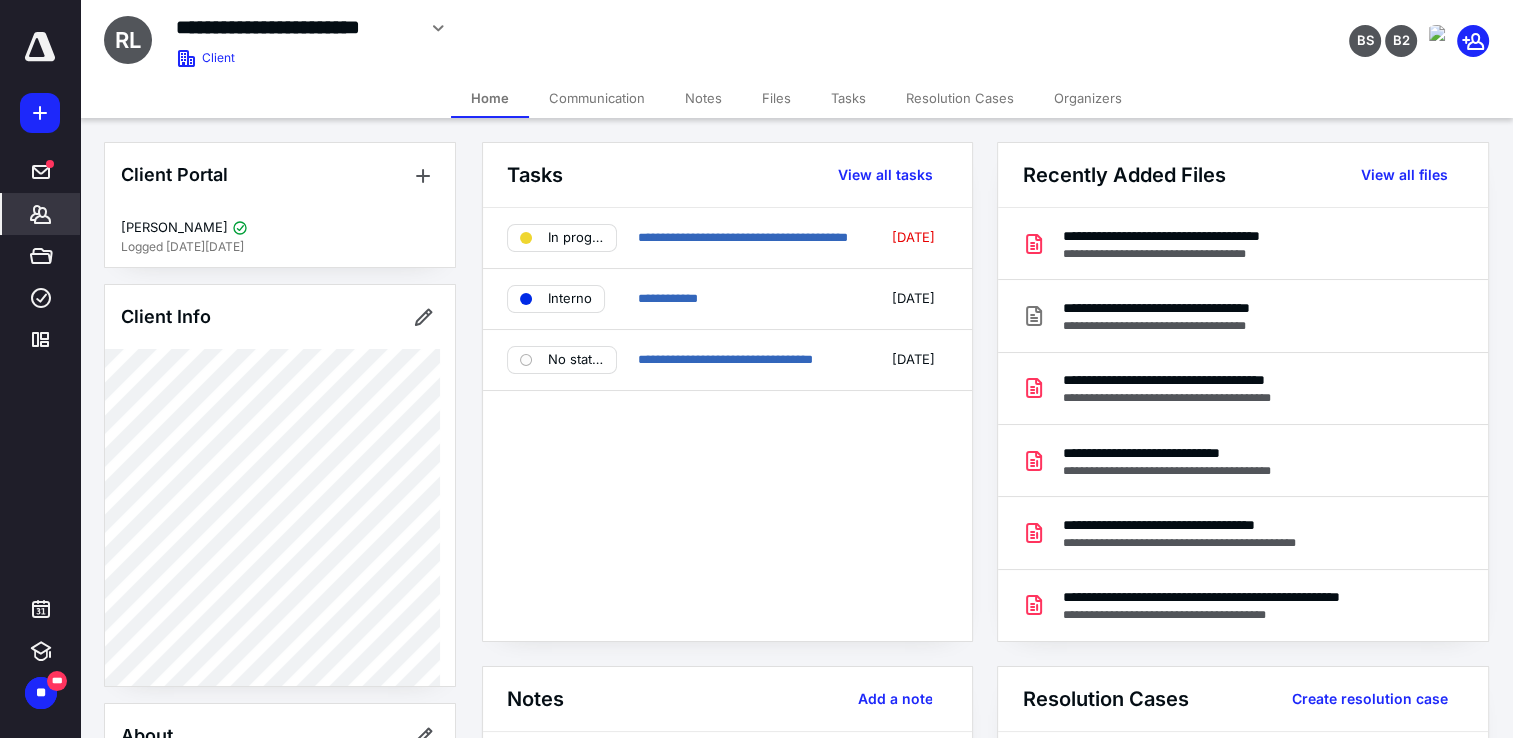 click on "Files" at bounding box center [776, 98] 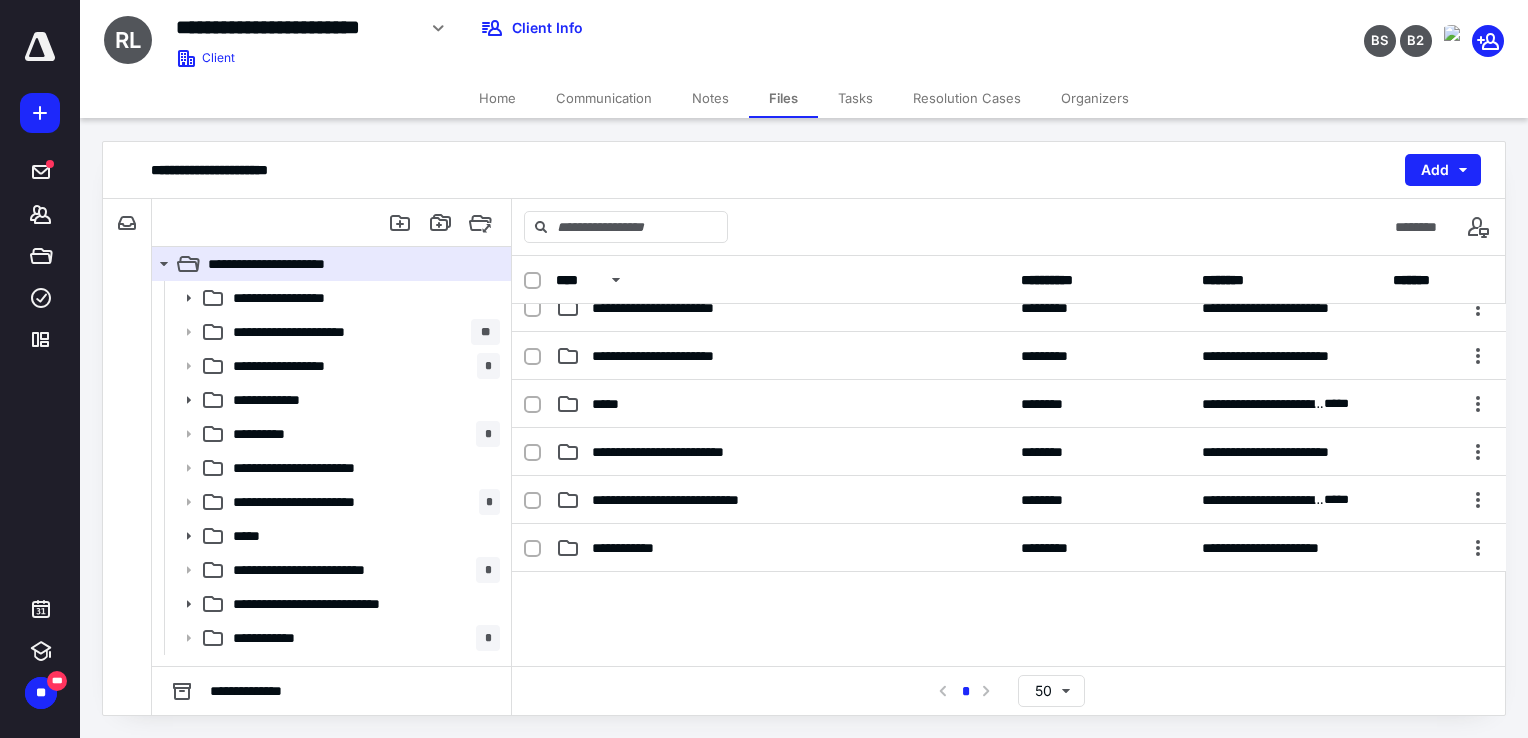 scroll, scrollTop: 400, scrollLeft: 0, axis: vertical 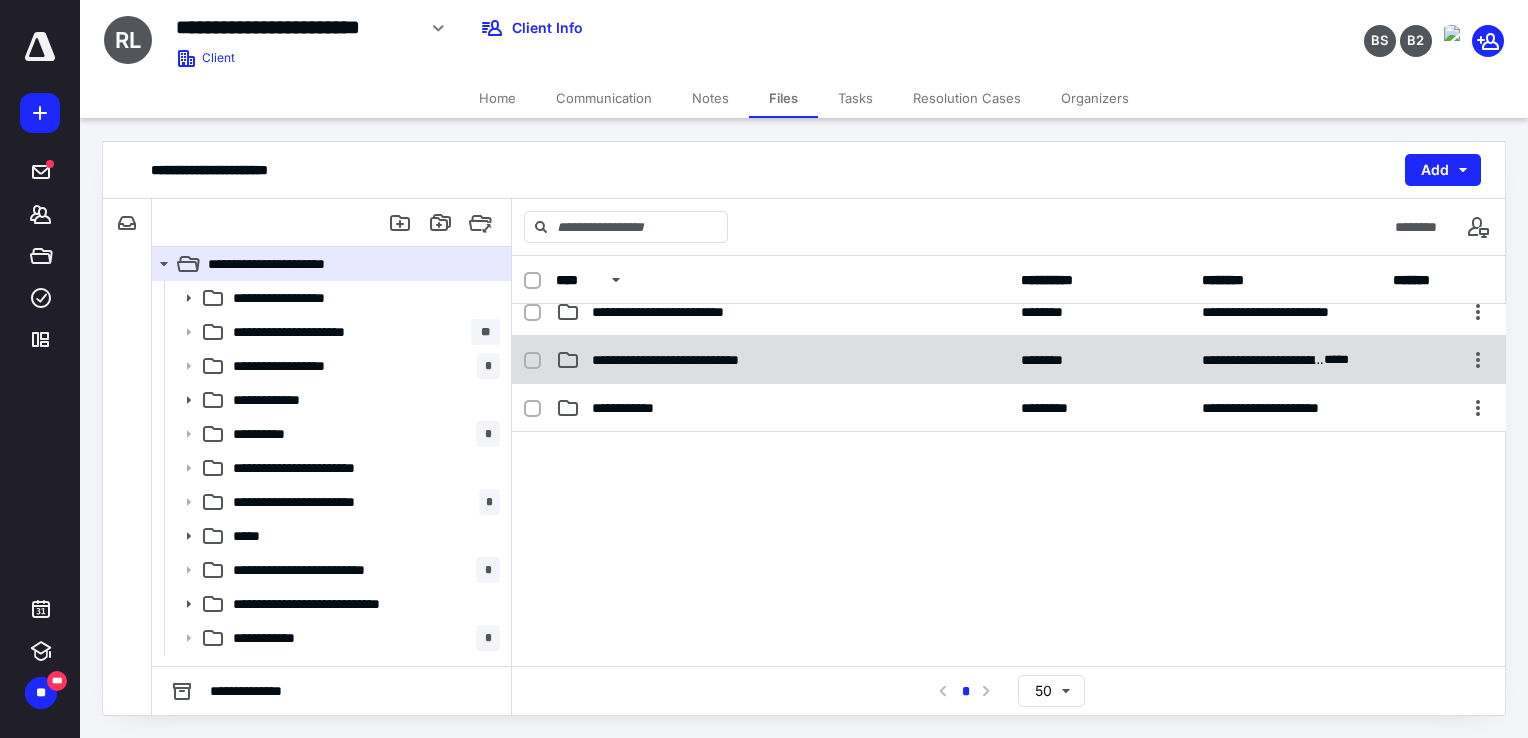 click on "**********" at bounding box center (693, 360) 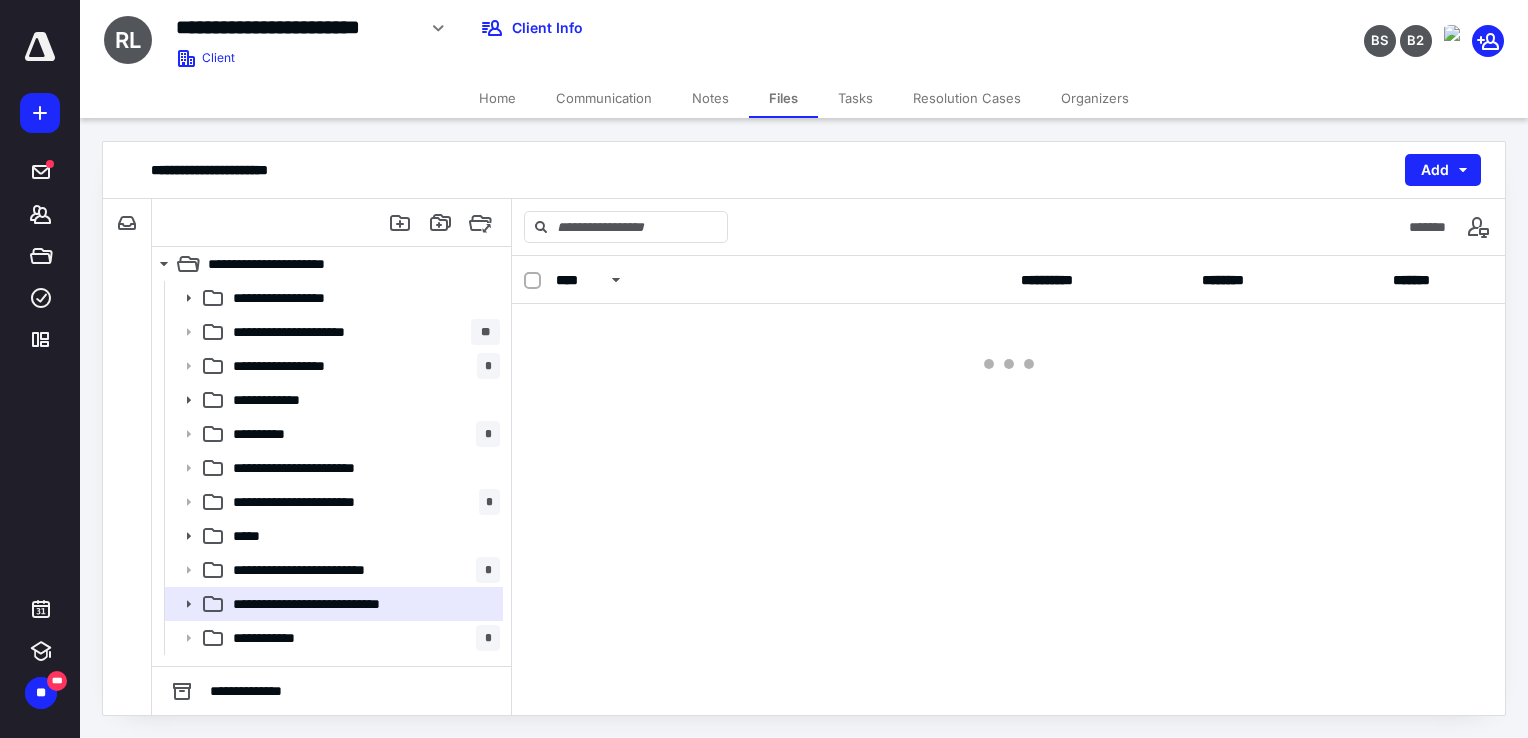 scroll, scrollTop: 0, scrollLeft: 0, axis: both 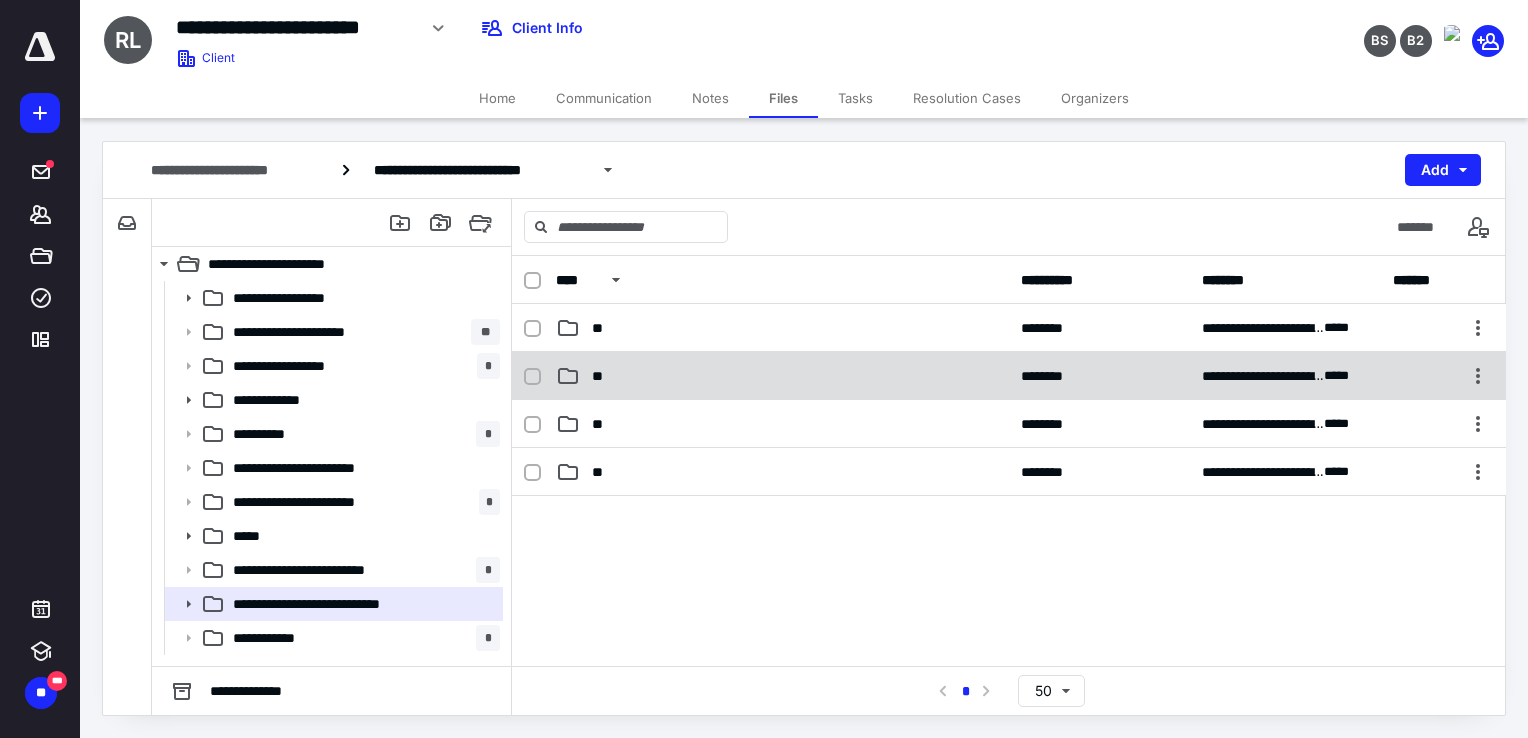 click on "**" at bounding box center [782, 376] 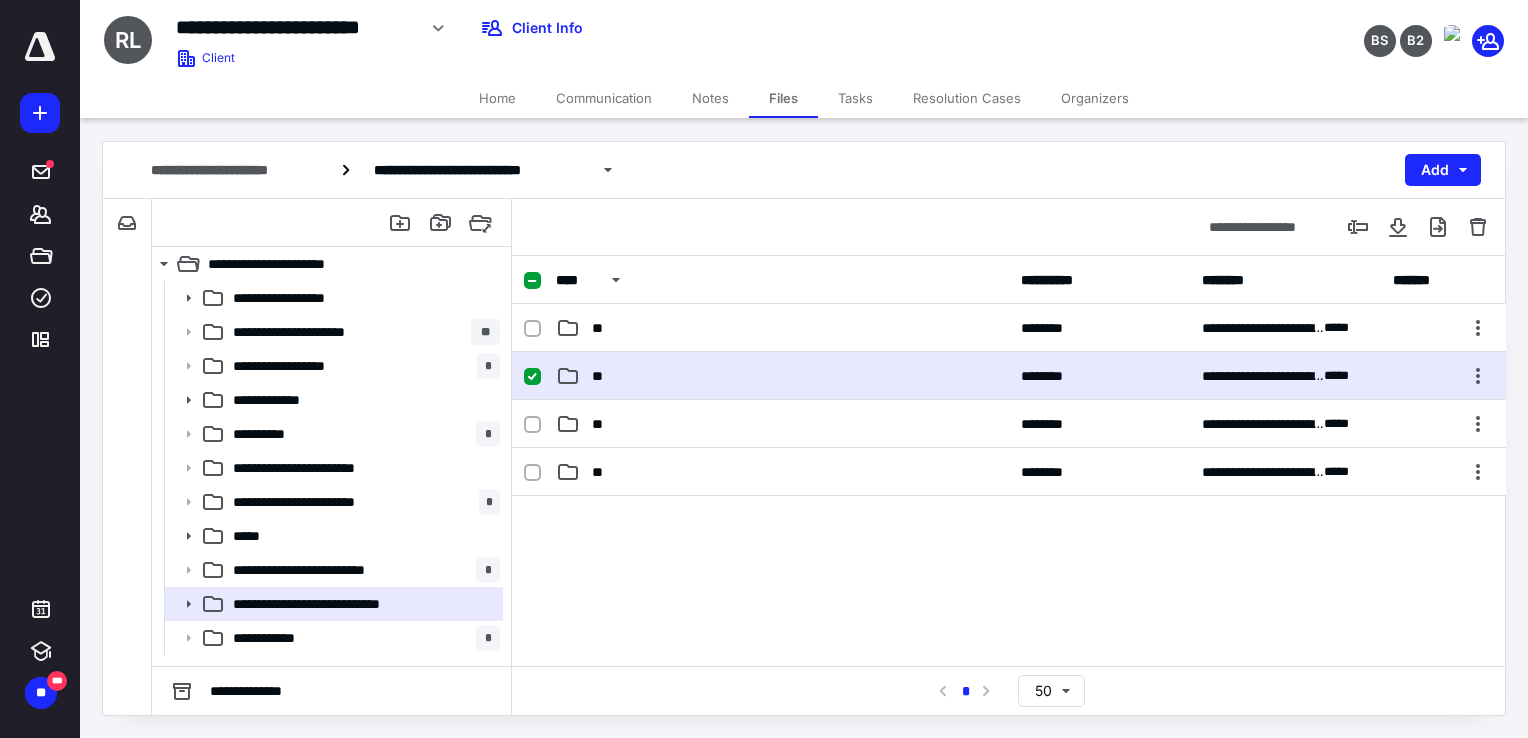 click on "**" at bounding box center [782, 376] 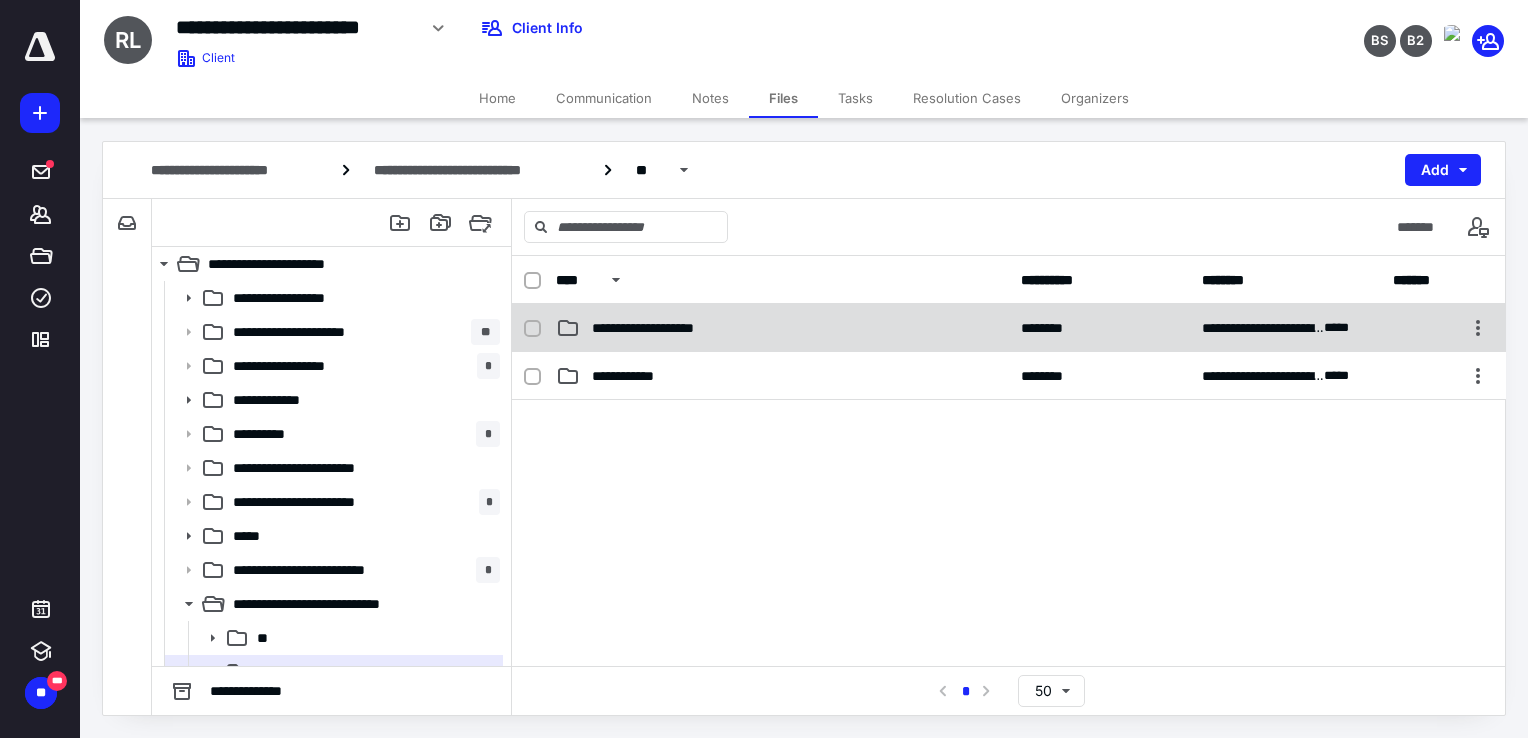 click on "**********" at bounding box center (782, 328) 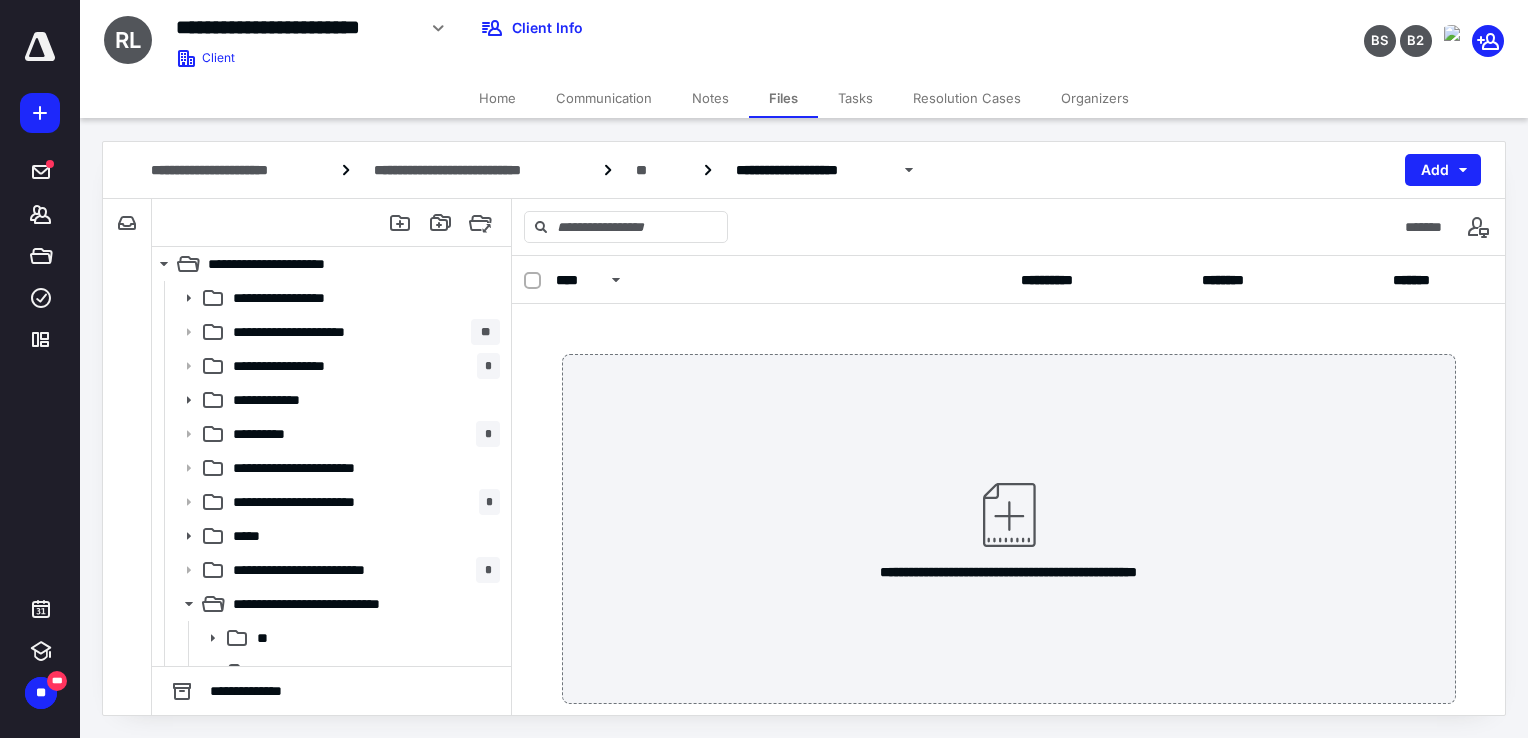 click at bounding box center [1009, 515] 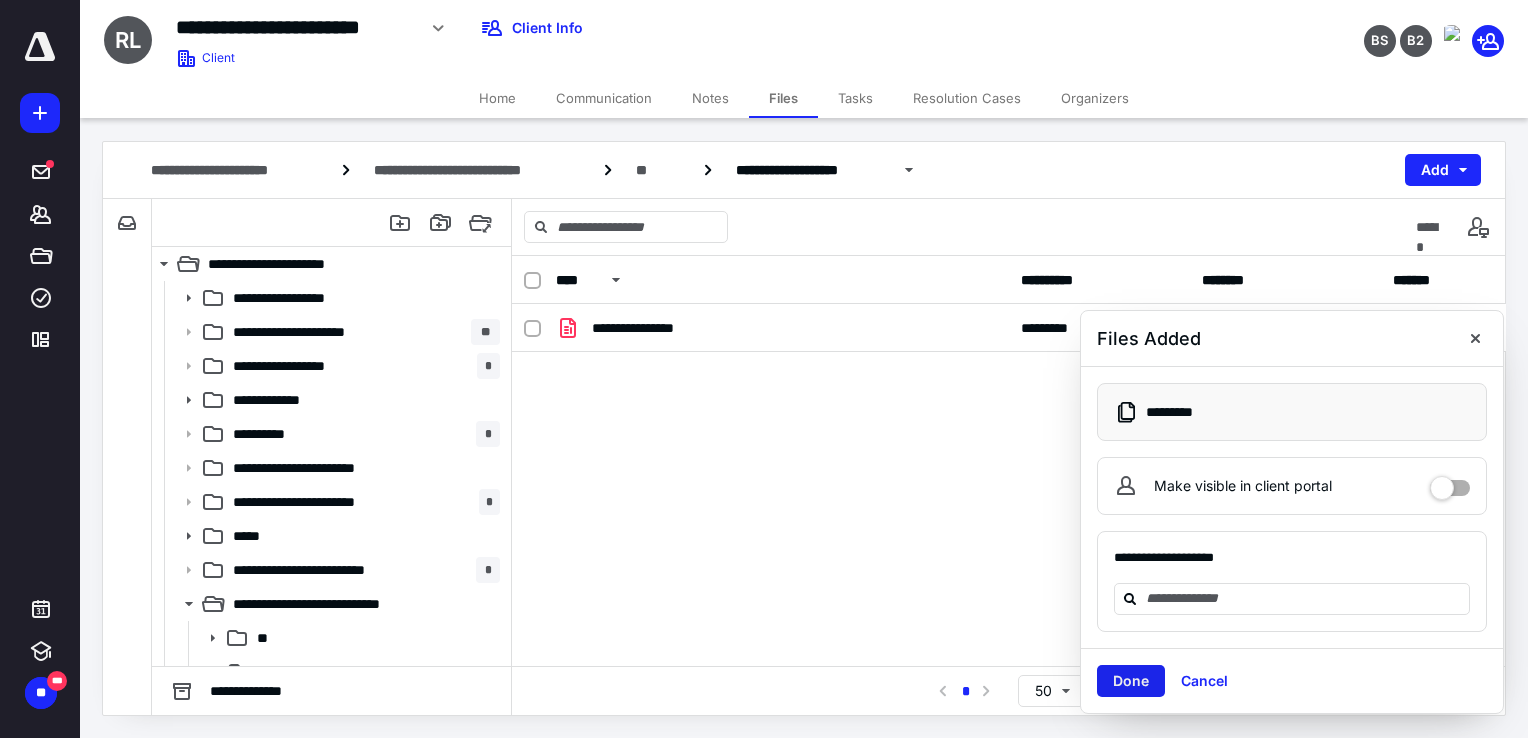 click on "Done" at bounding box center (1131, 681) 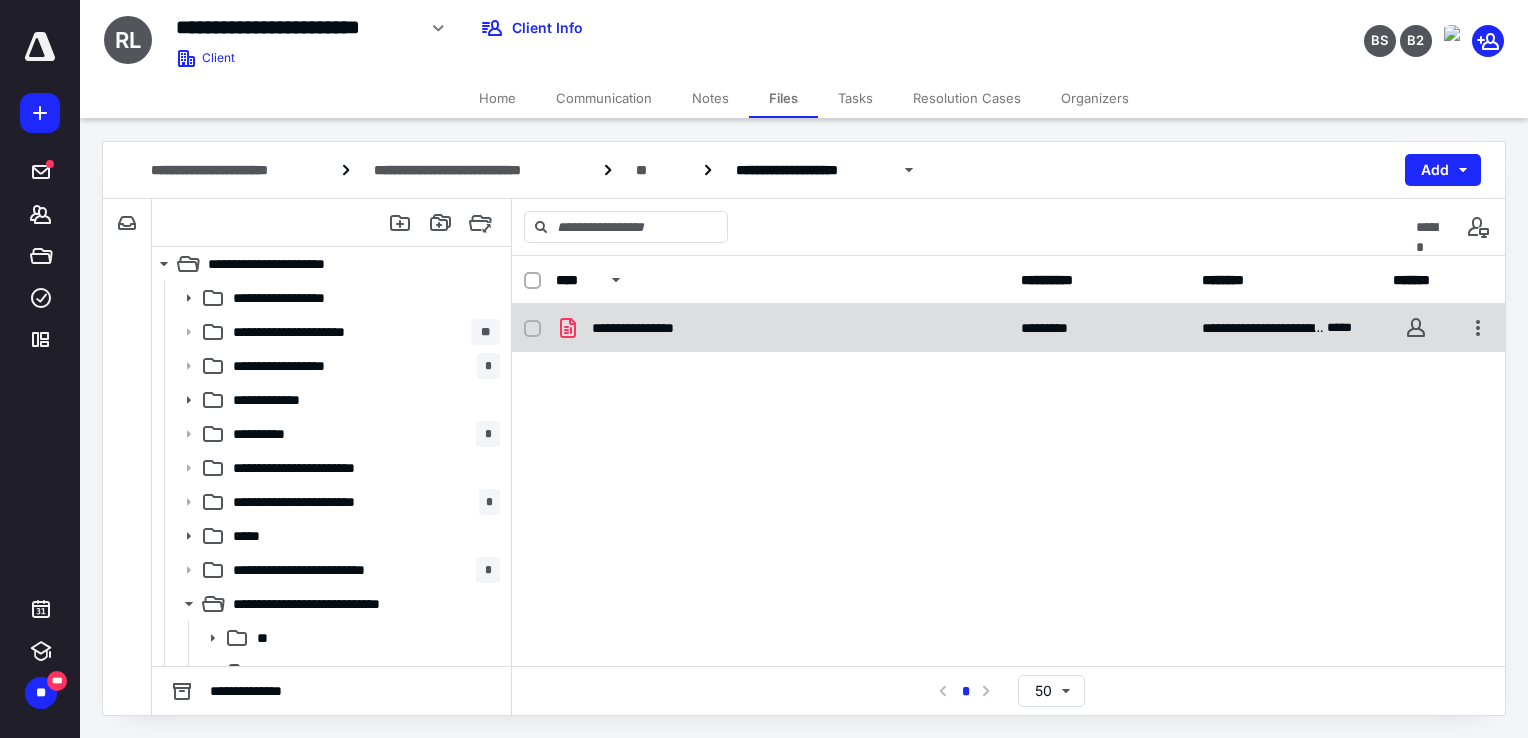 click on "**********" at bounding box center [782, 328] 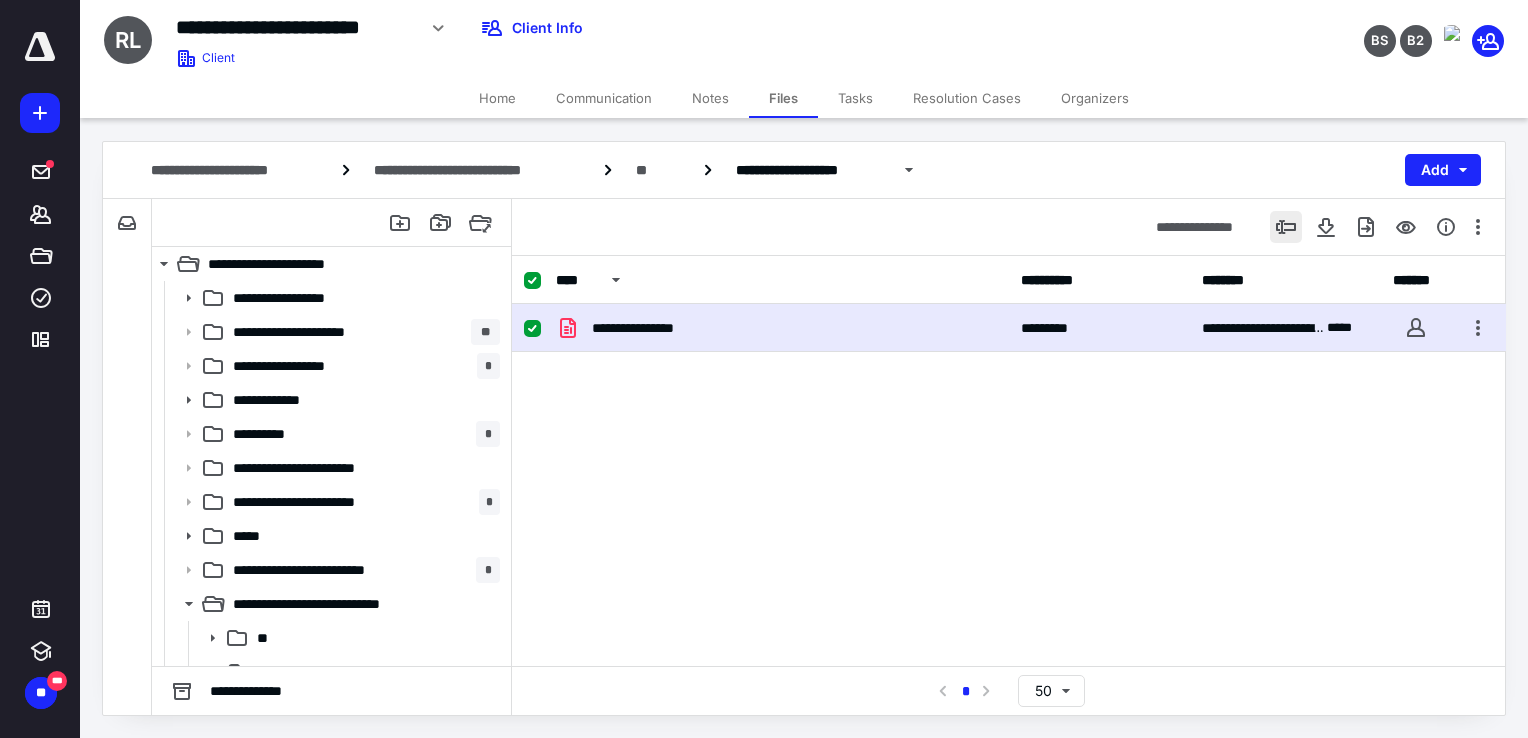 click at bounding box center [1286, 227] 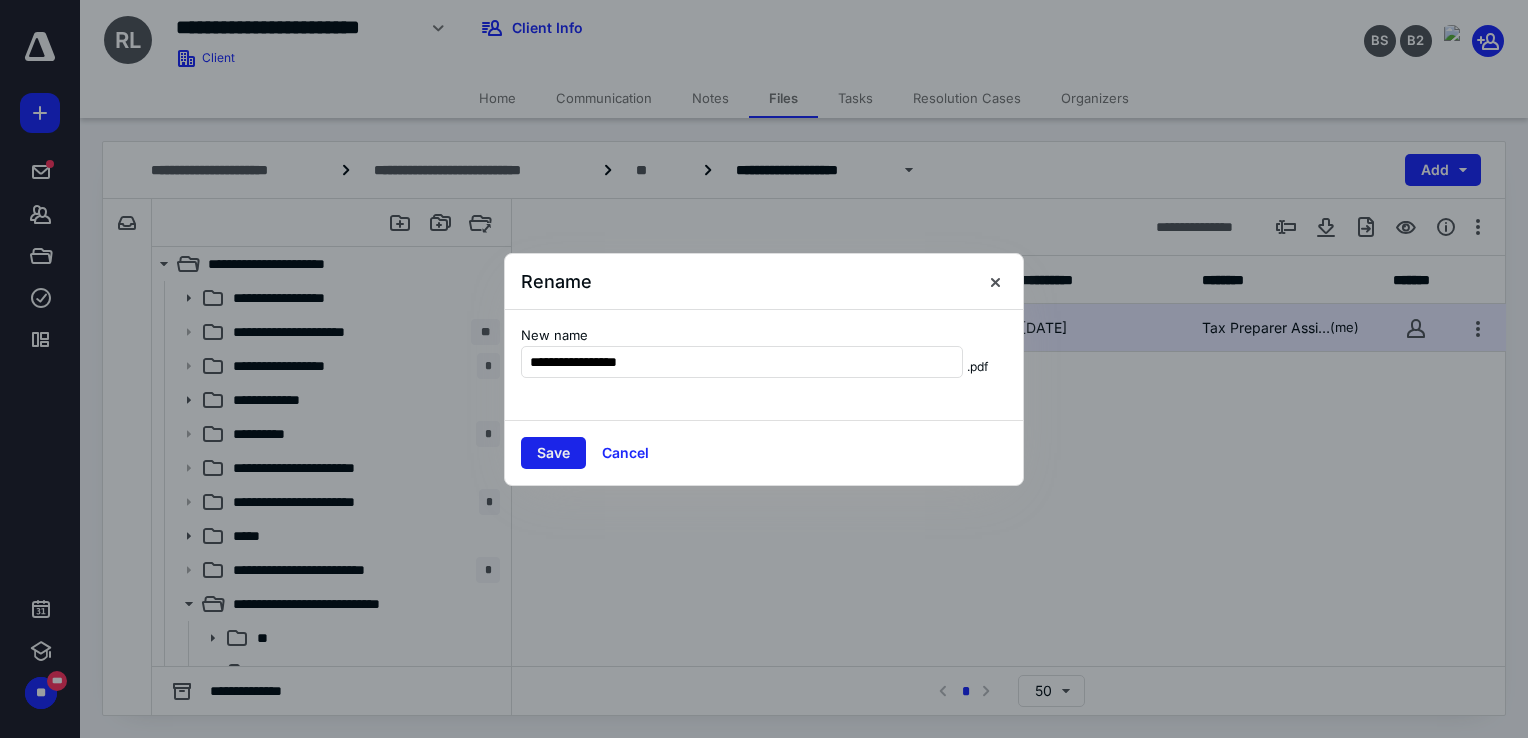 type on "**********" 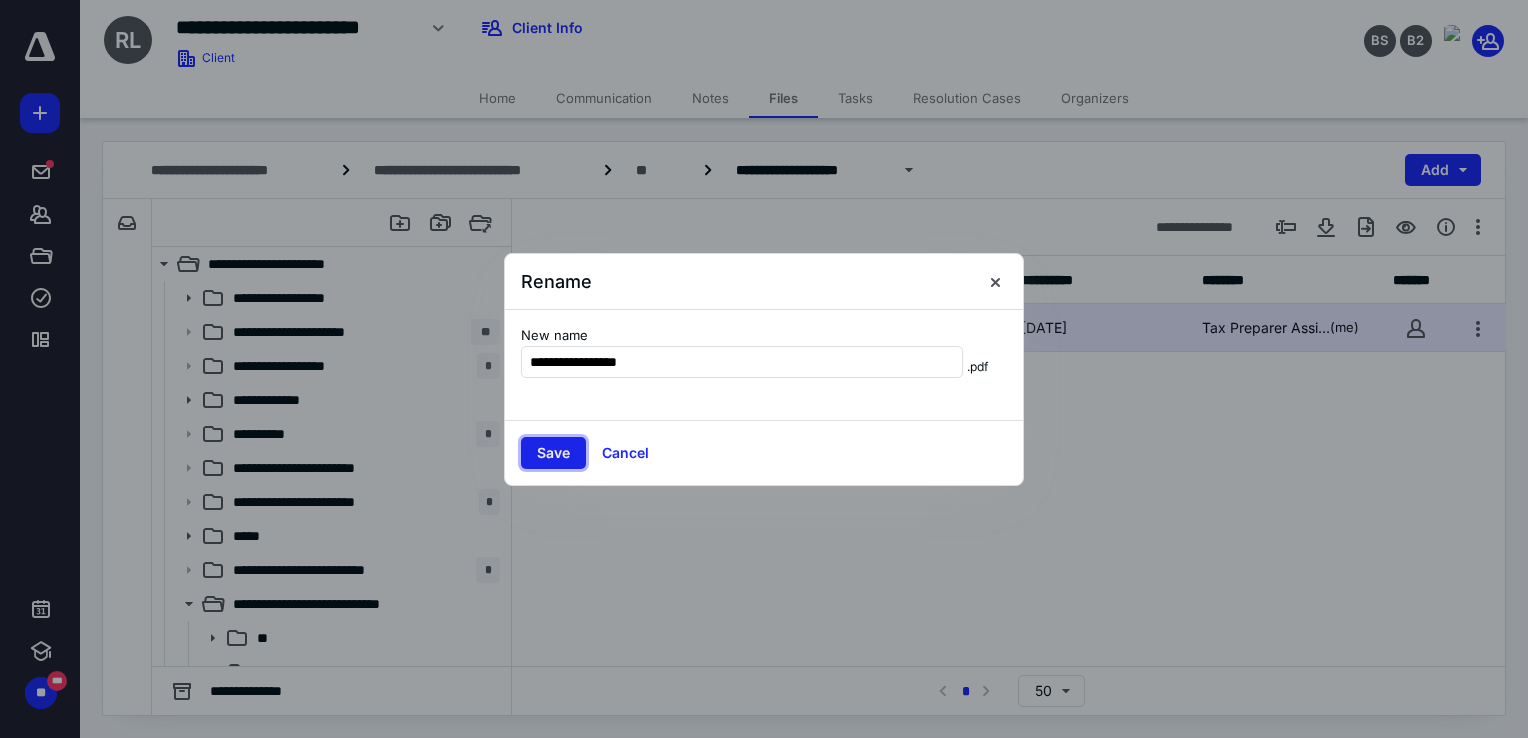click on "Save" at bounding box center (553, 453) 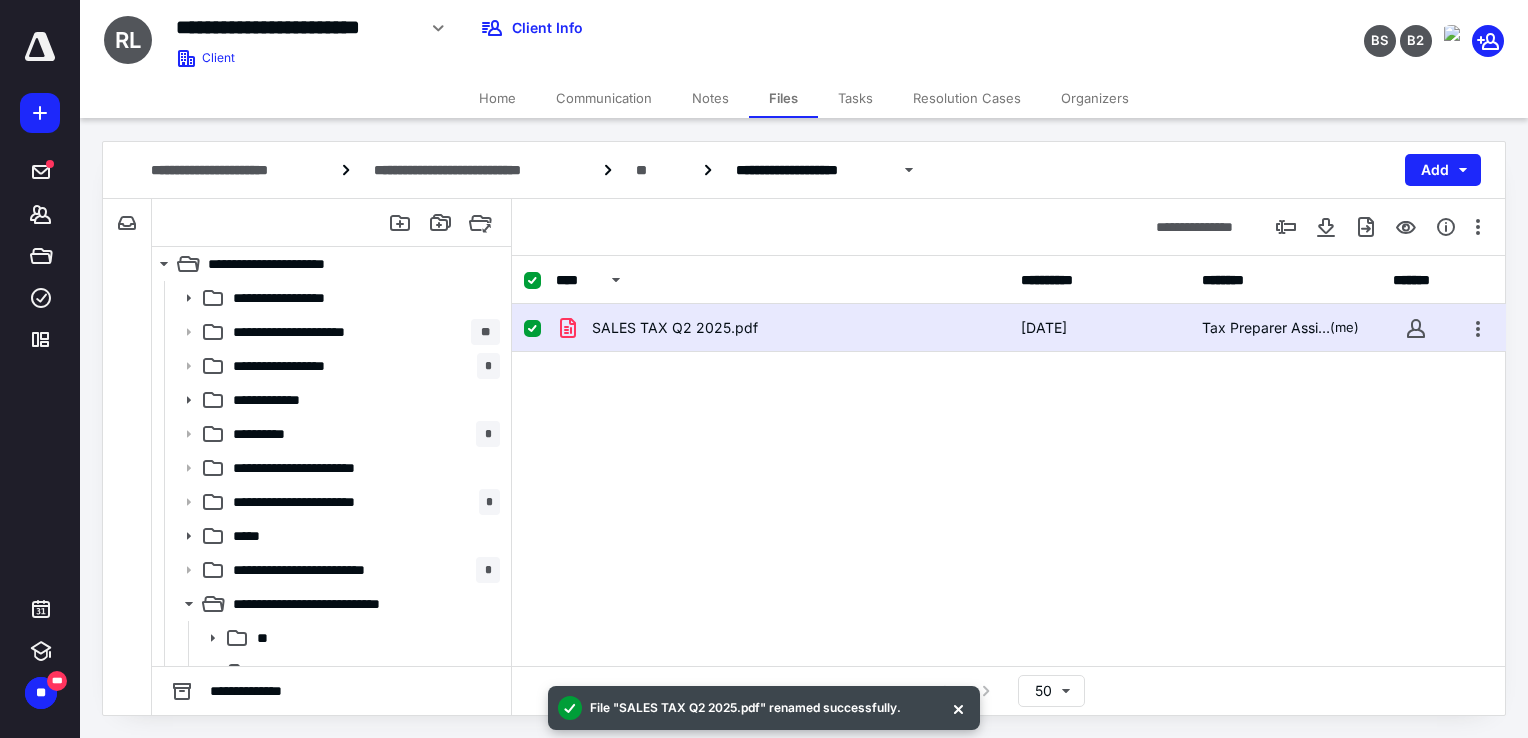 click on "SALES TAX Q2 2025.pdf 10/7/2025 Tax Preparer Assistance 1  (me)" at bounding box center (1009, 328) 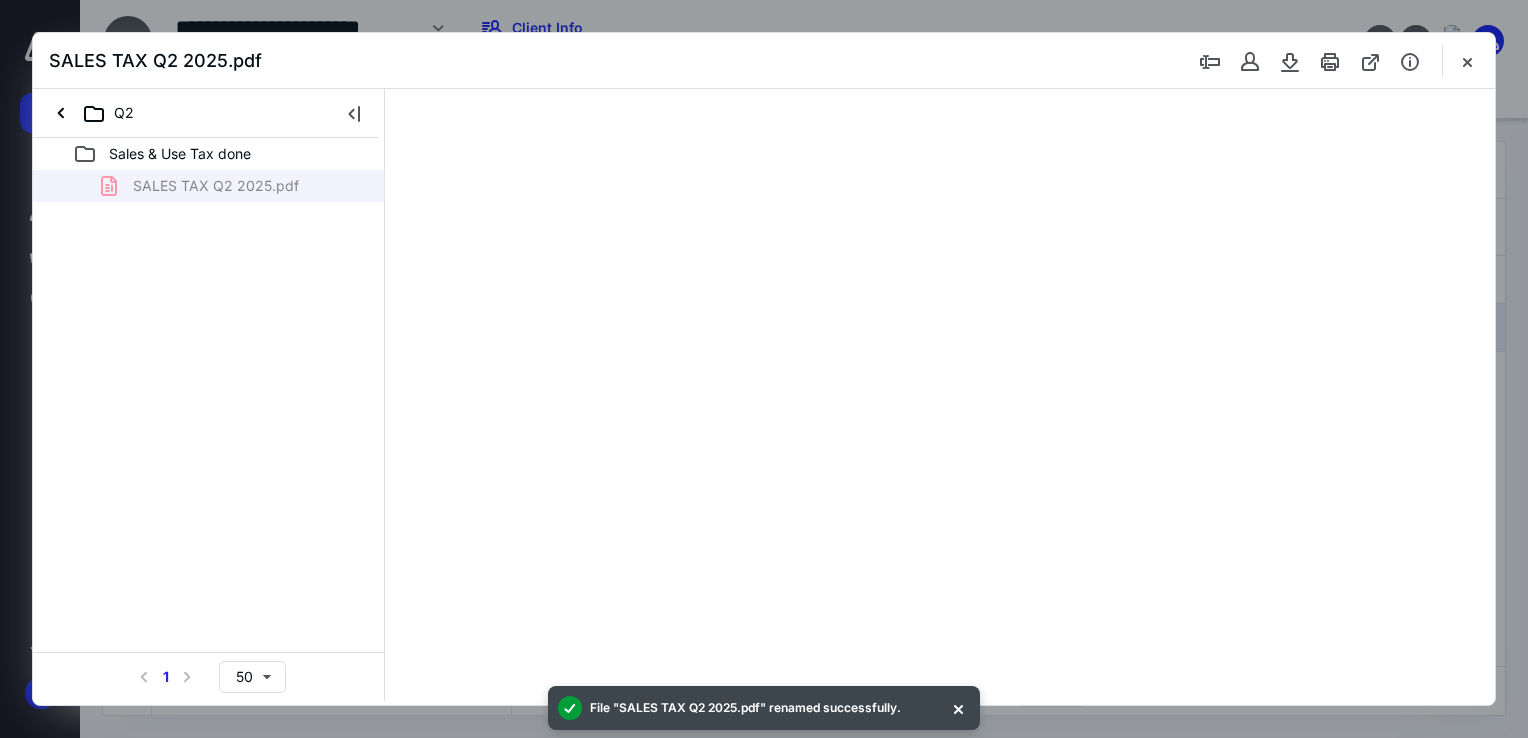 scroll, scrollTop: 0, scrollLeft: 0, axis: both 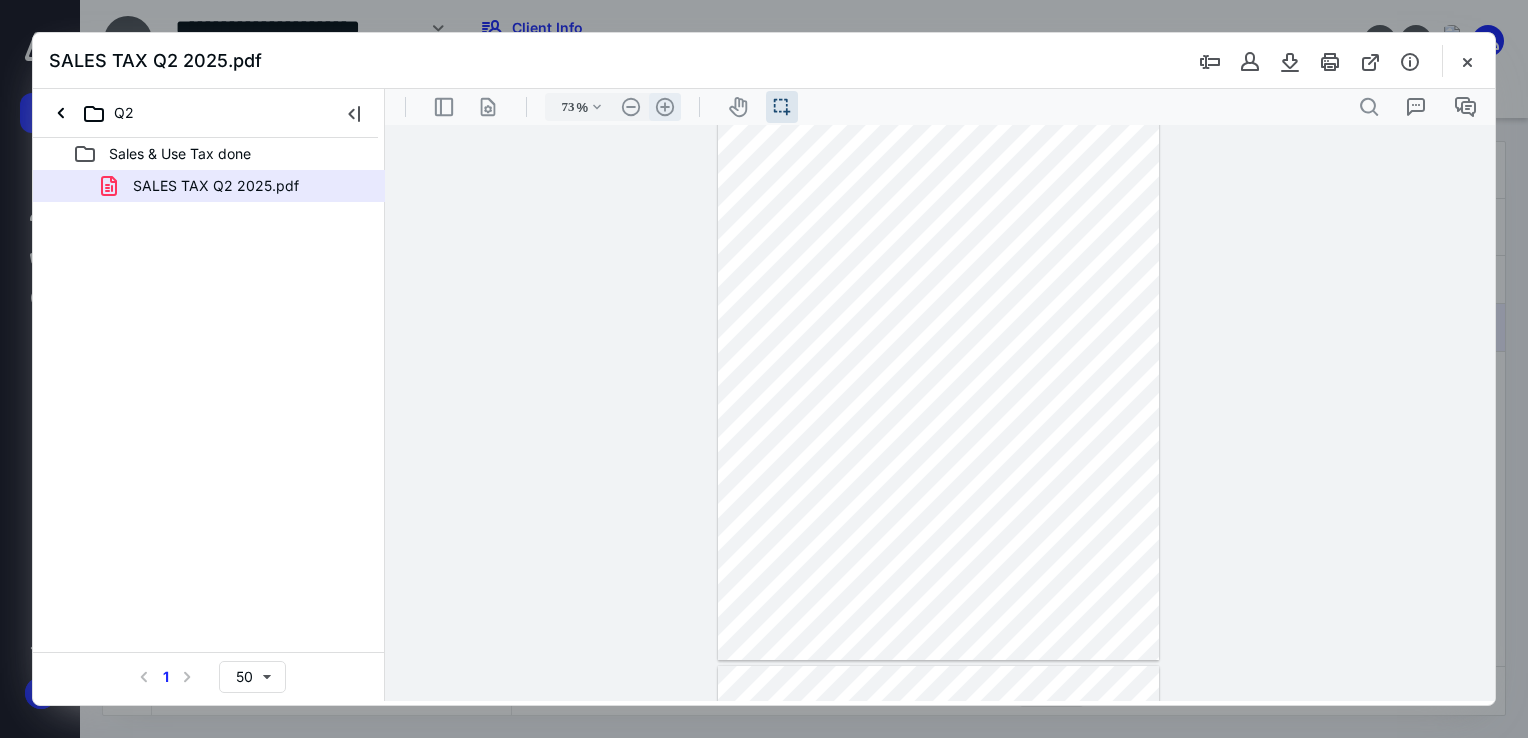 click on ".cls-1{fill:#abb0c4;} icon - header - zoom - in - line" at bounding box center [665, 107] 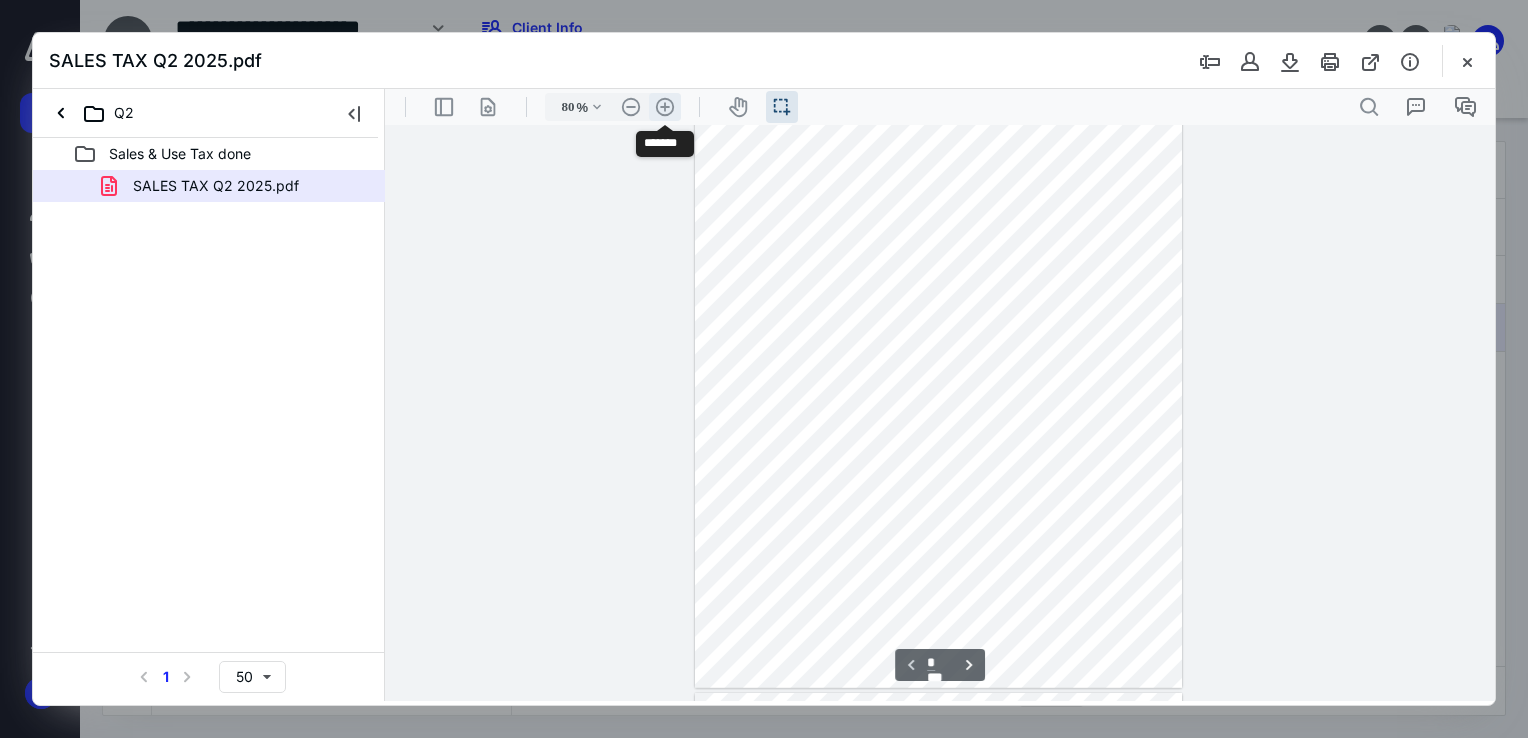 click on ".cls-1{fill:#abb0c4;} icon - header - zoom - in - line" at bounding box center (665, 107) 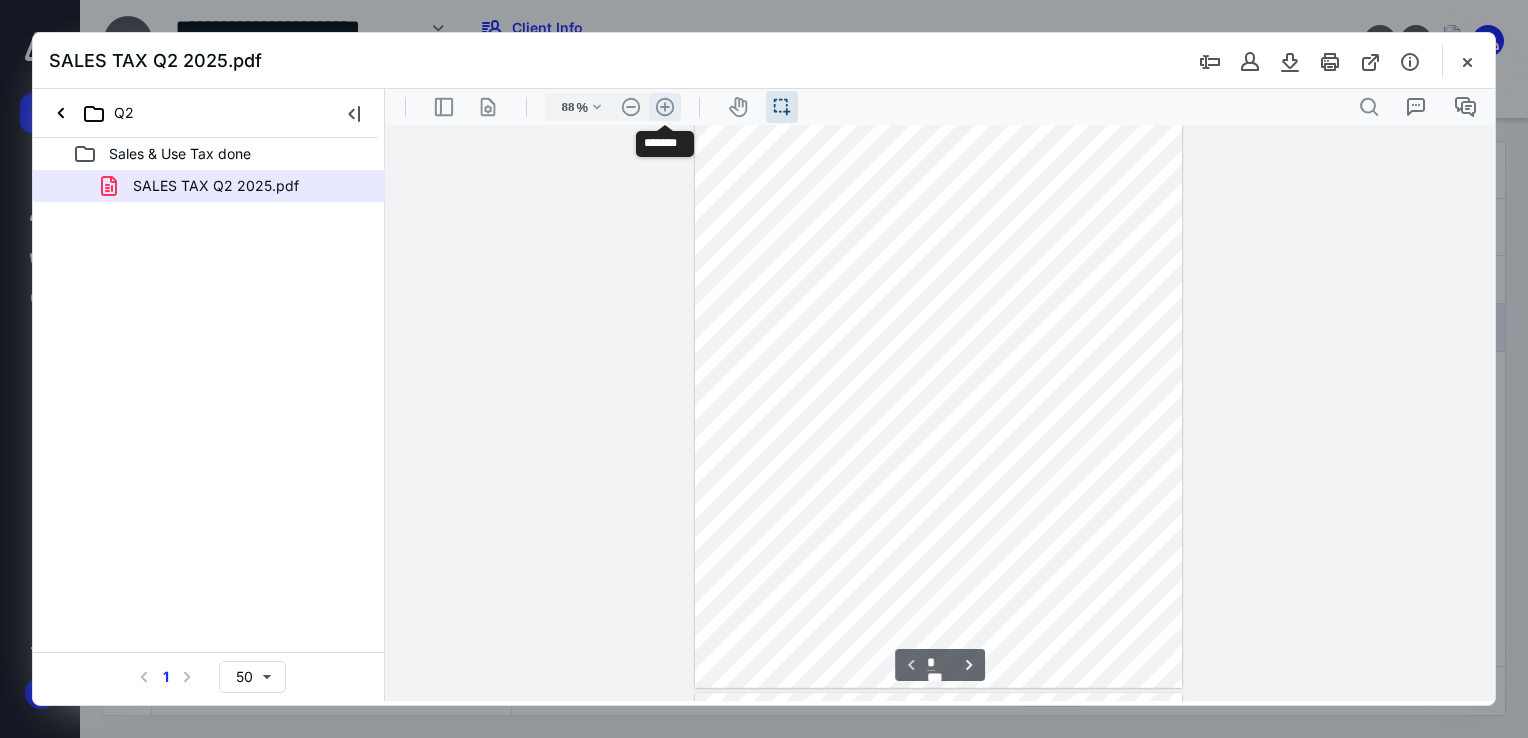 click on ".cls-1{fill:#abb0c4;} icon - header - zoom - in - line" at bounding box center (665, 107) 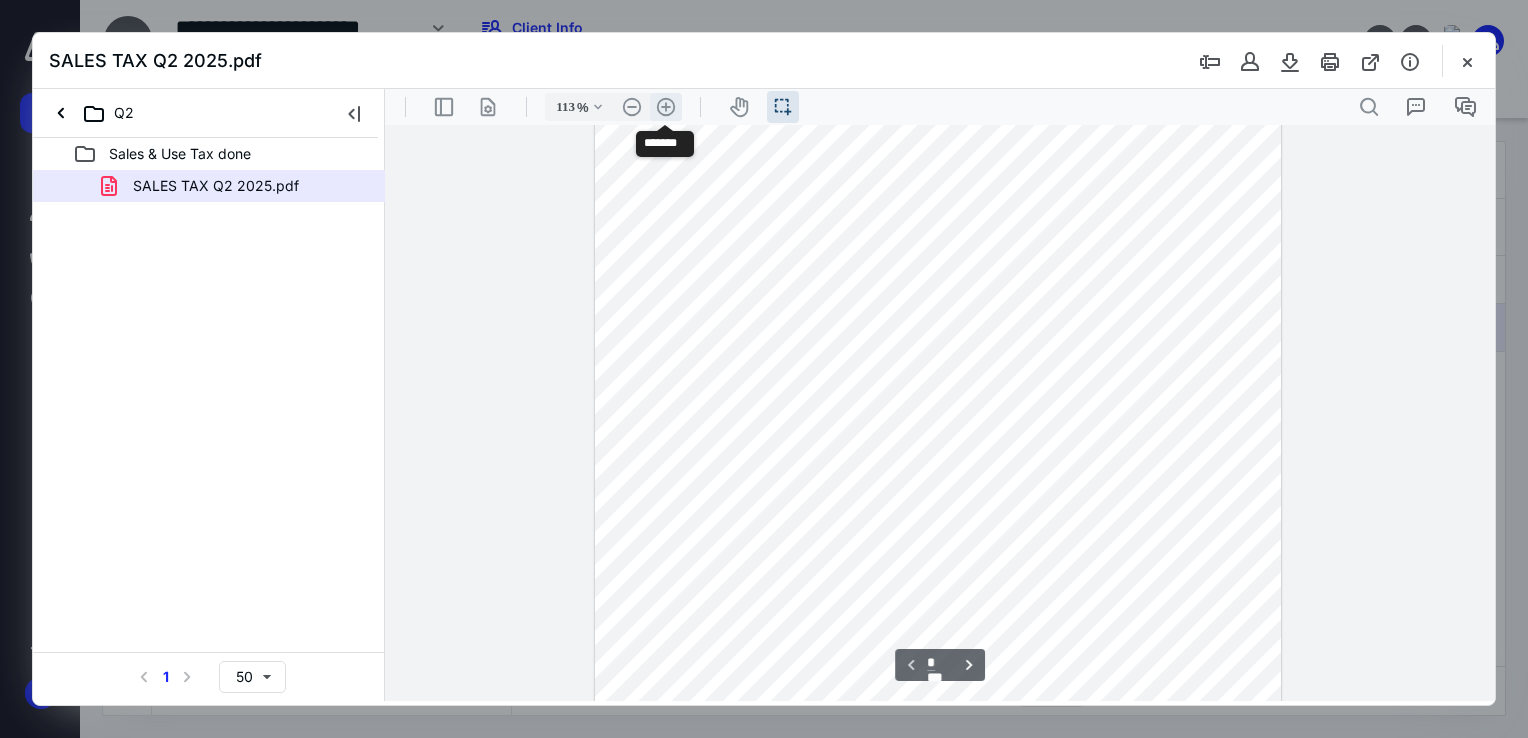 click on ".cls-1{fill:#abb0c4;} icon - header - zoom - in - line" at bounding box center (666, 107) 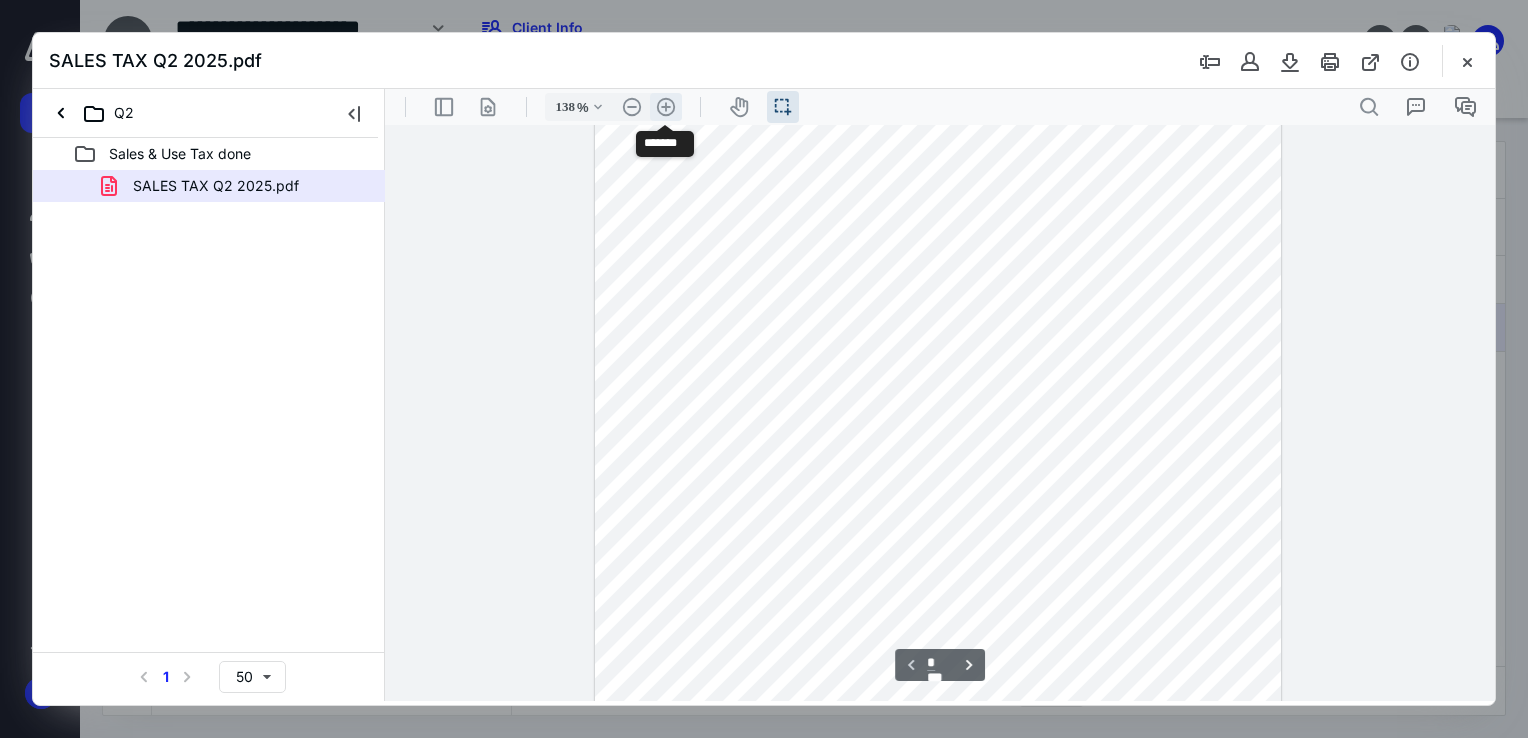 scroll, scrollTop: 317, scrollLeft: 0, axis: vertical 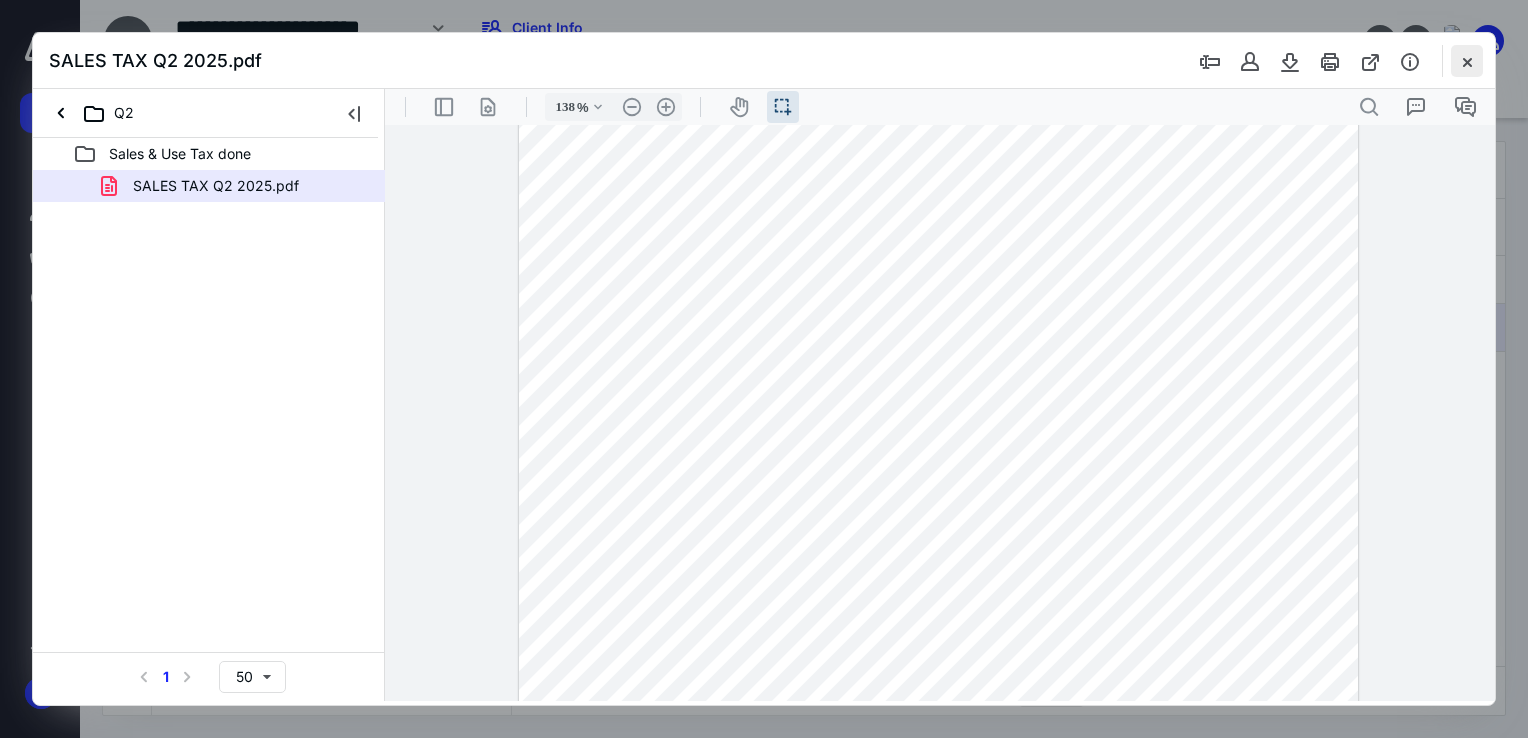 click at bounding box center [1467, 61] 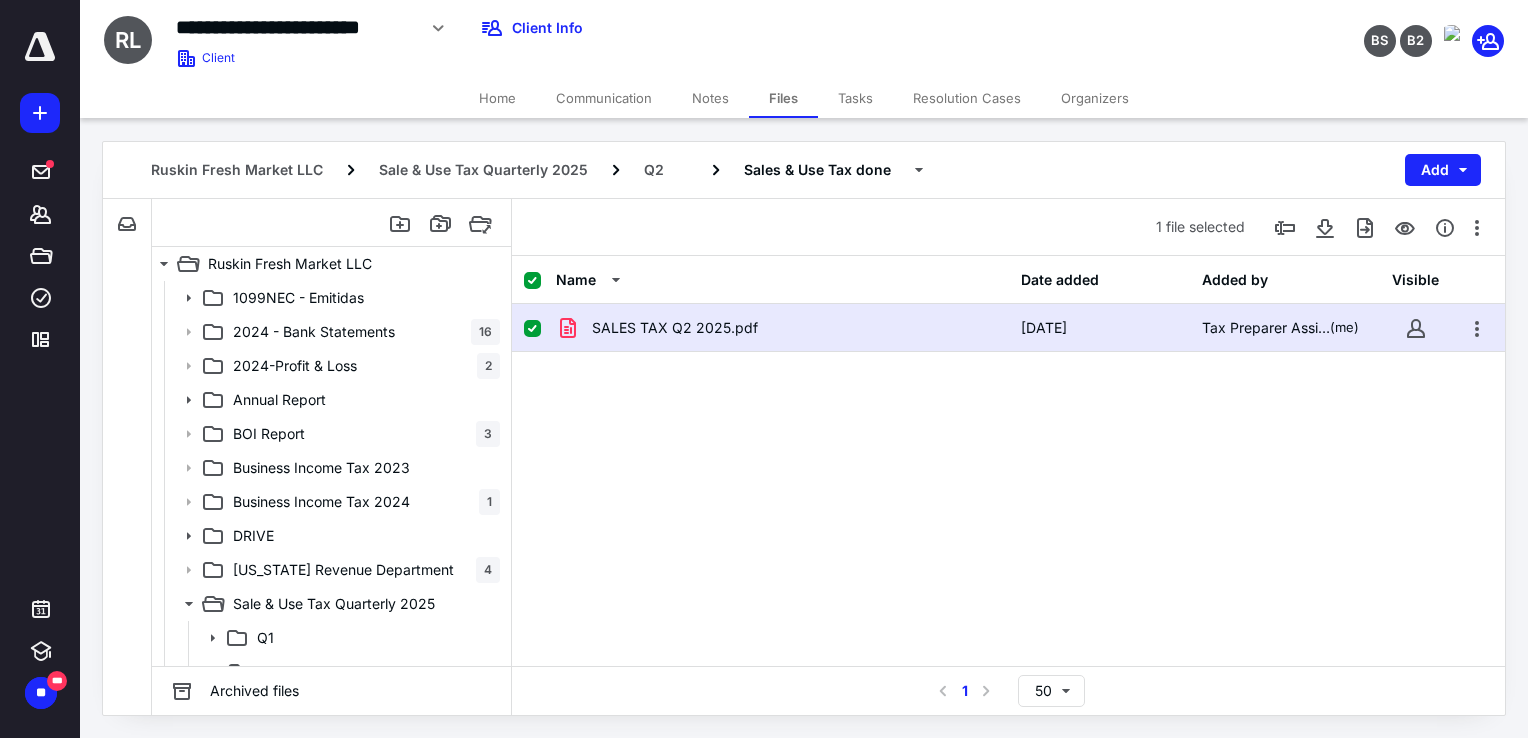 click on "Tasks" at bounding box center [855, 98] 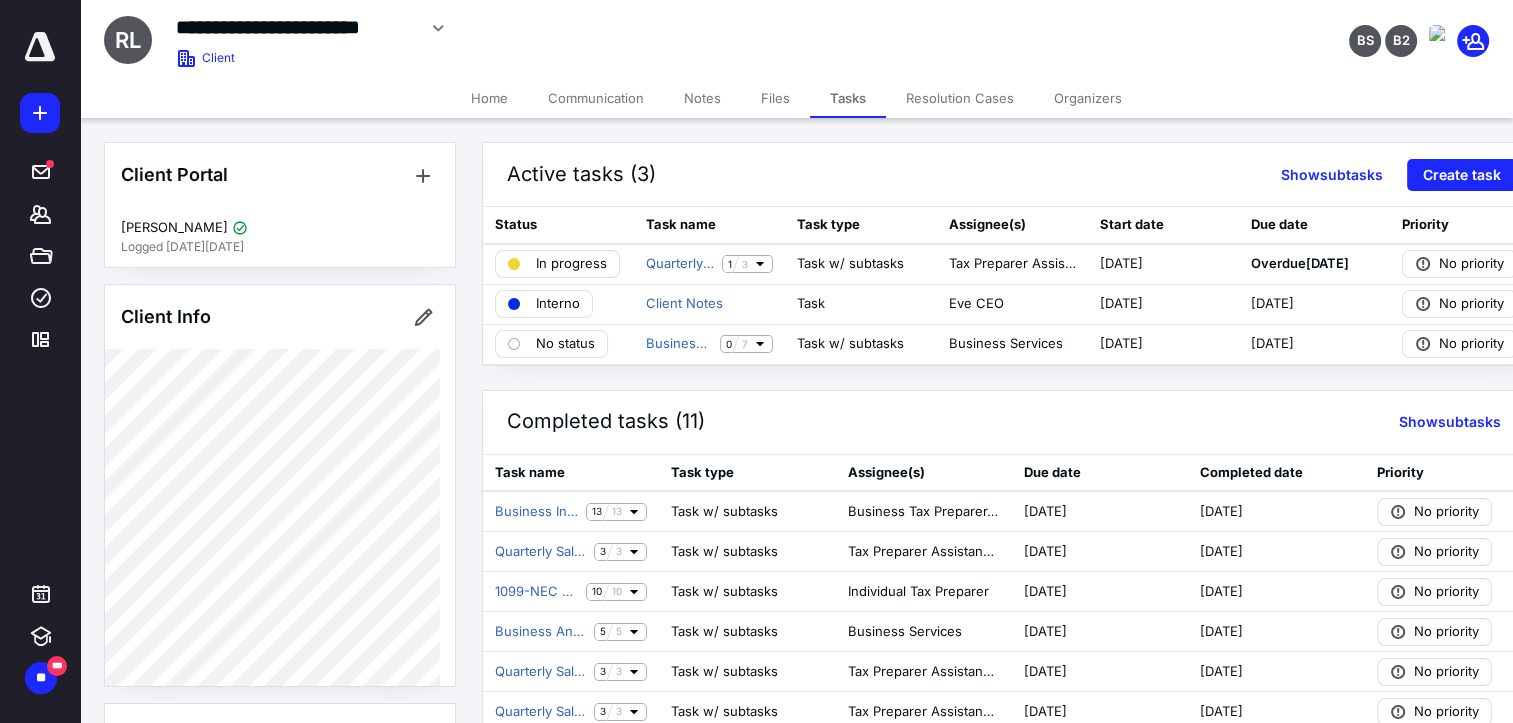 click on "Communication" at bounding box center [596, 98] 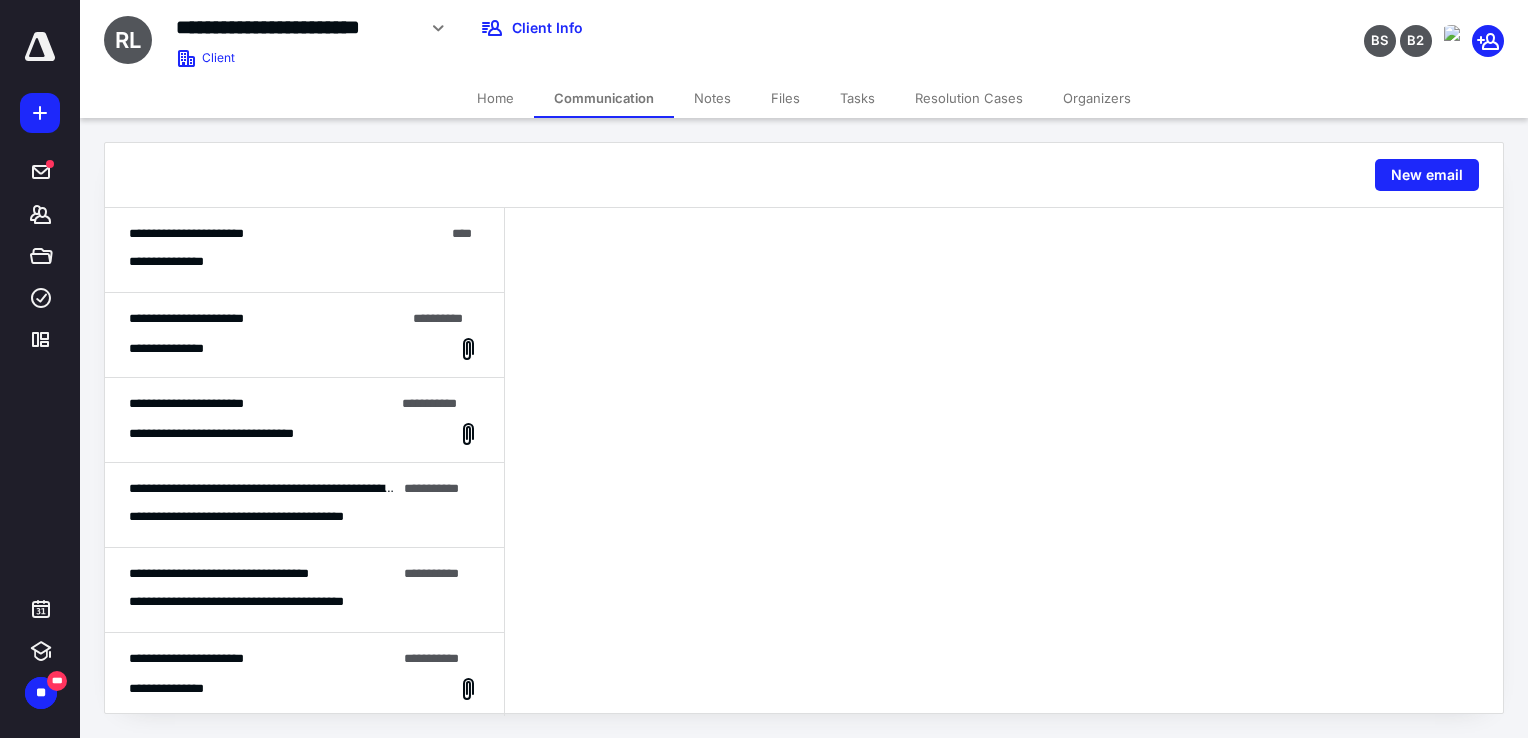click on "**********" at bounding box center (304, 262) 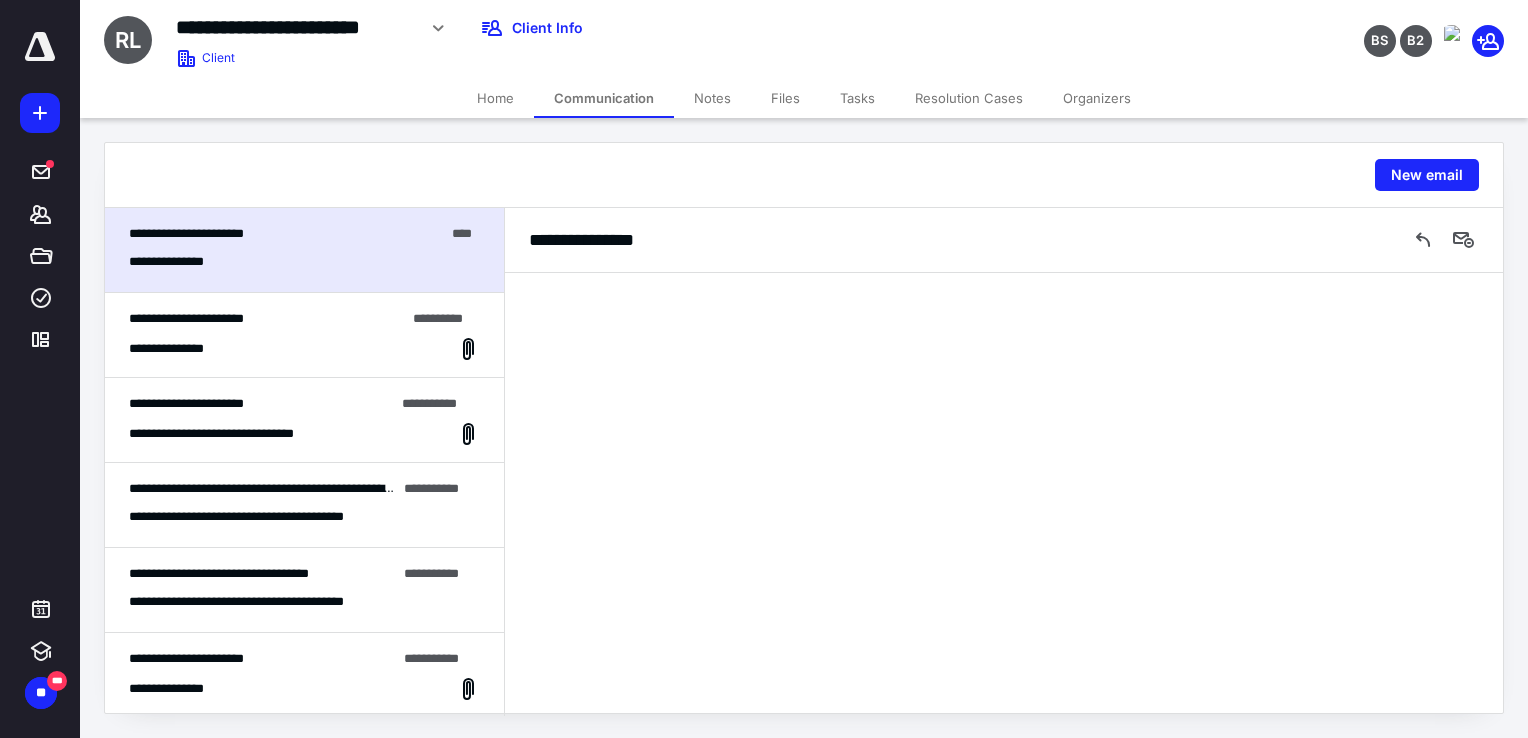 click on "**********" at bounding box center [304, 335] 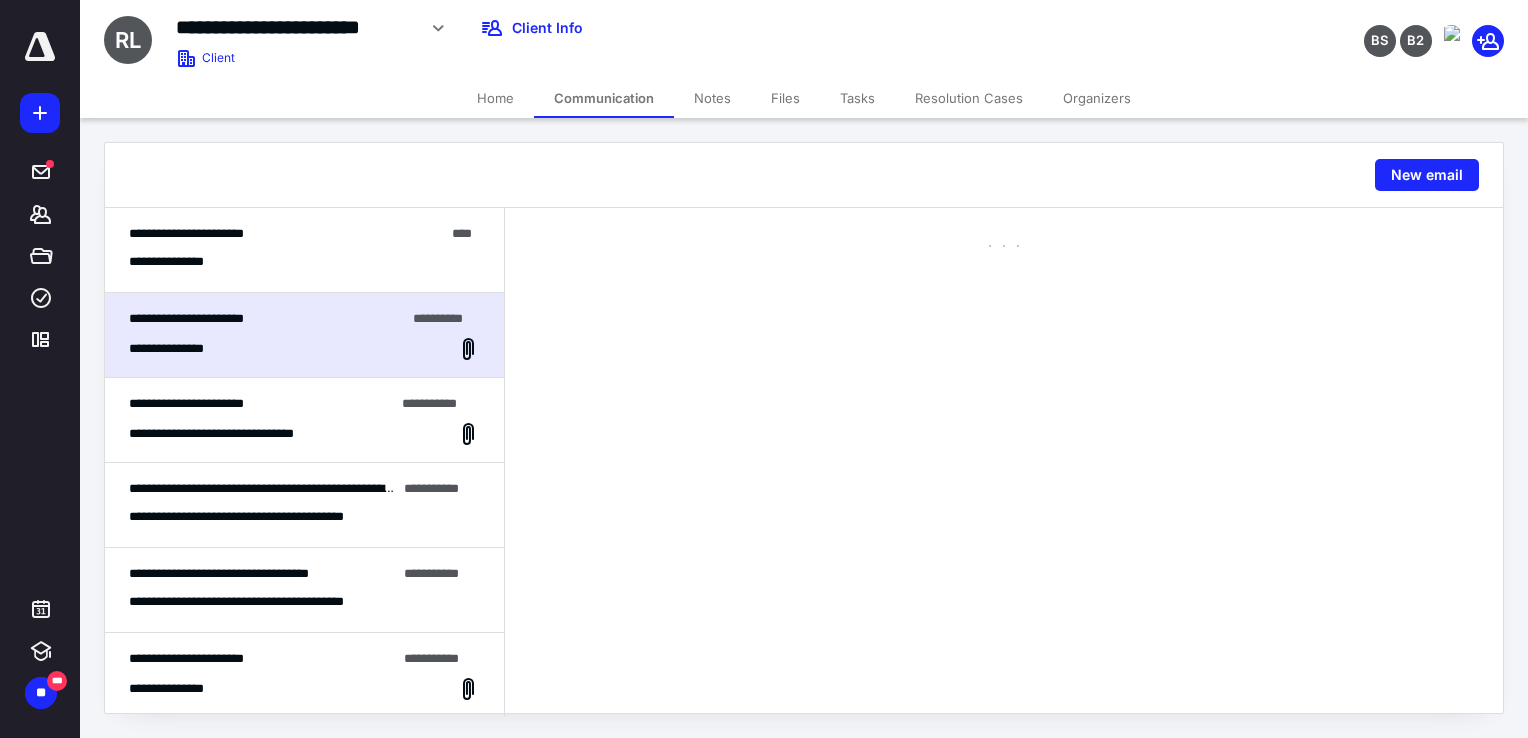 click on "**********" at bounding box center (304, 250) 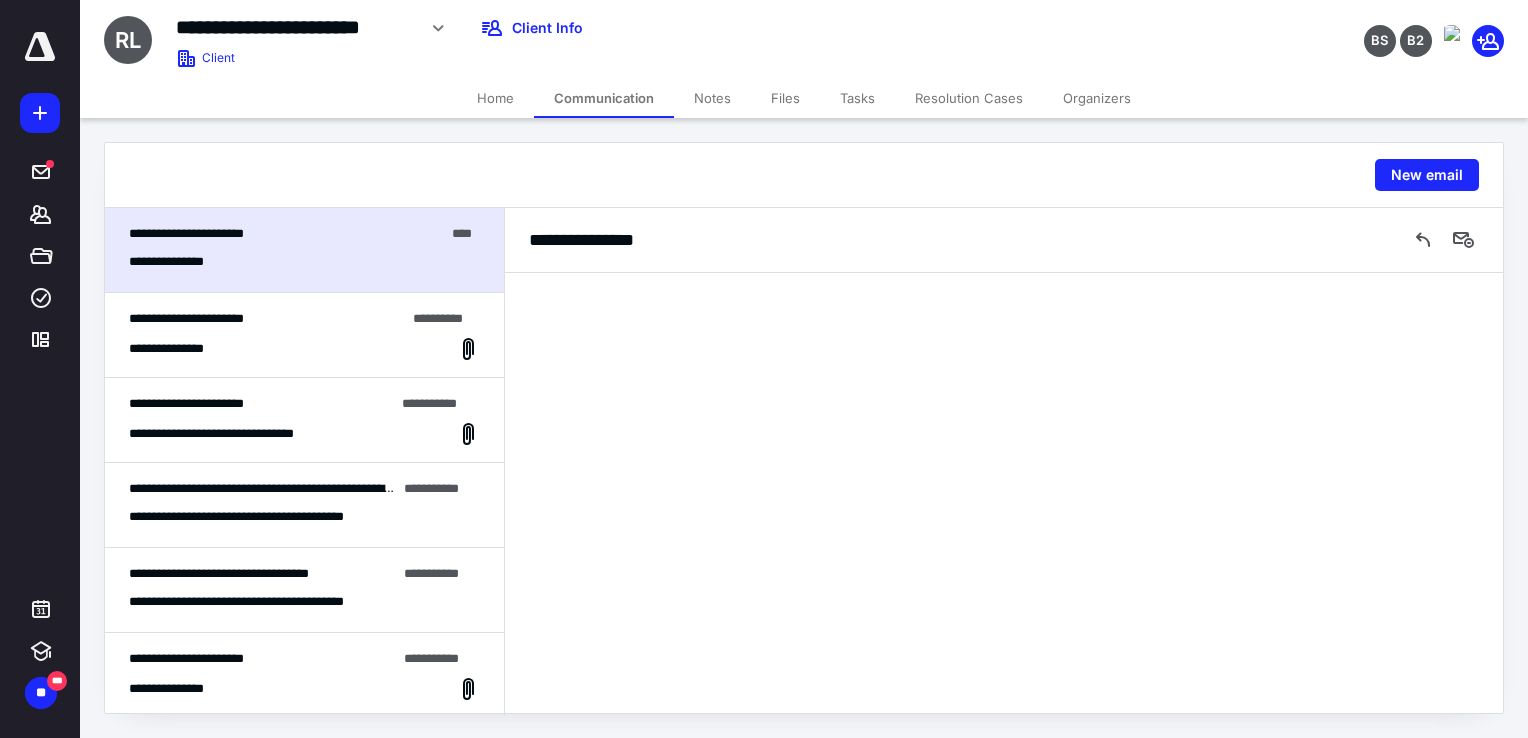 click on "**********" at bounding box center [304, 349] 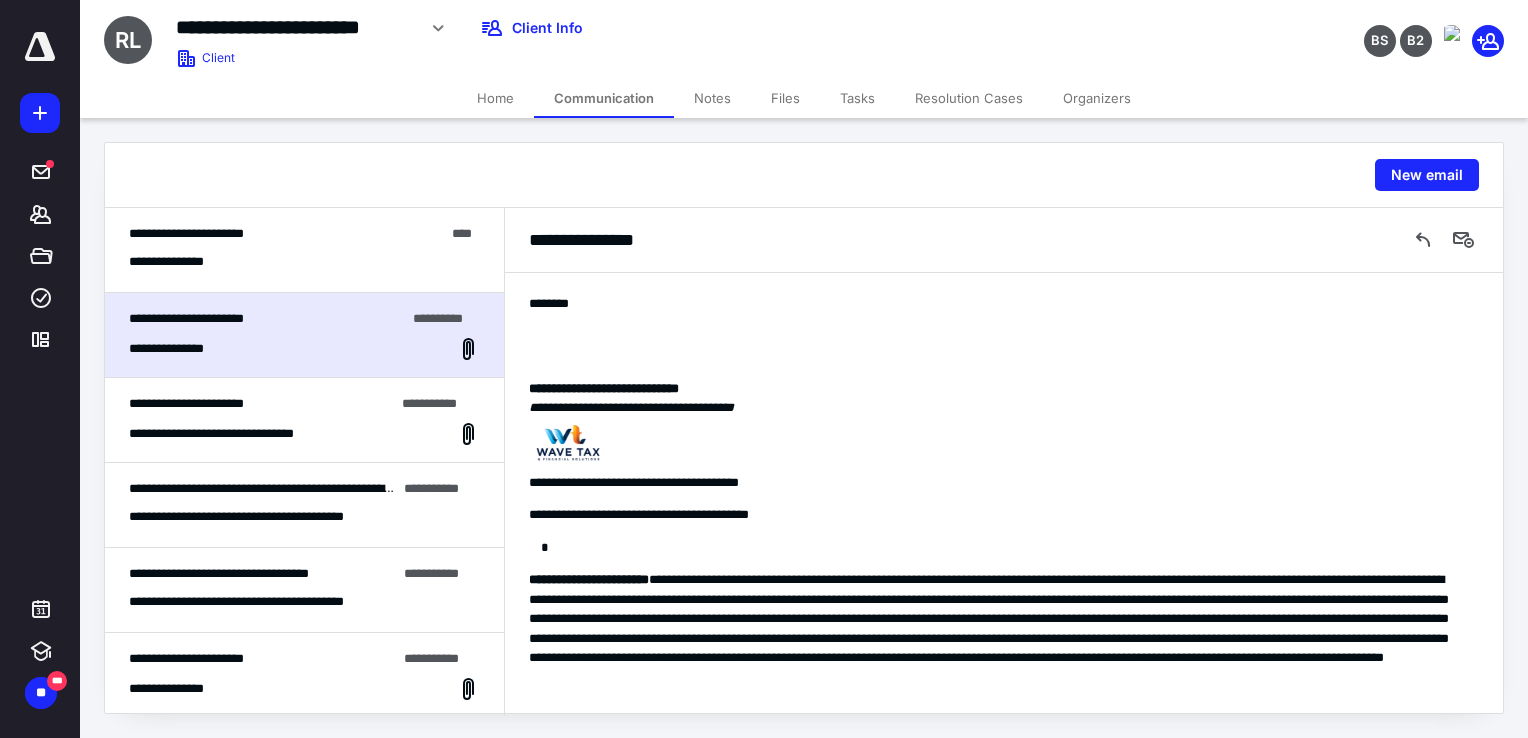 scroll, scrollTop: 163, scrollLeft: 0, axis: vertical 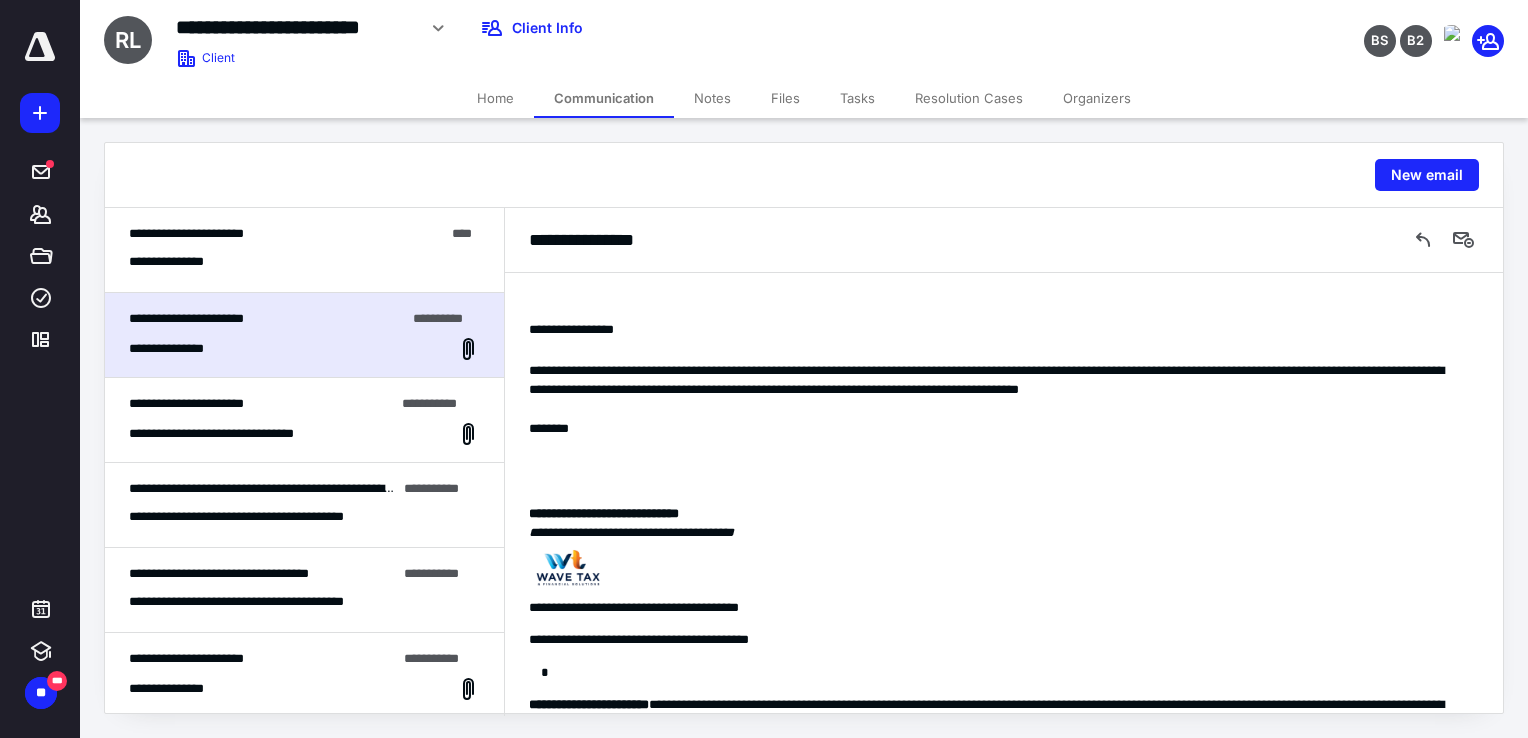 click on "**********" at bounding box center [304, 262] 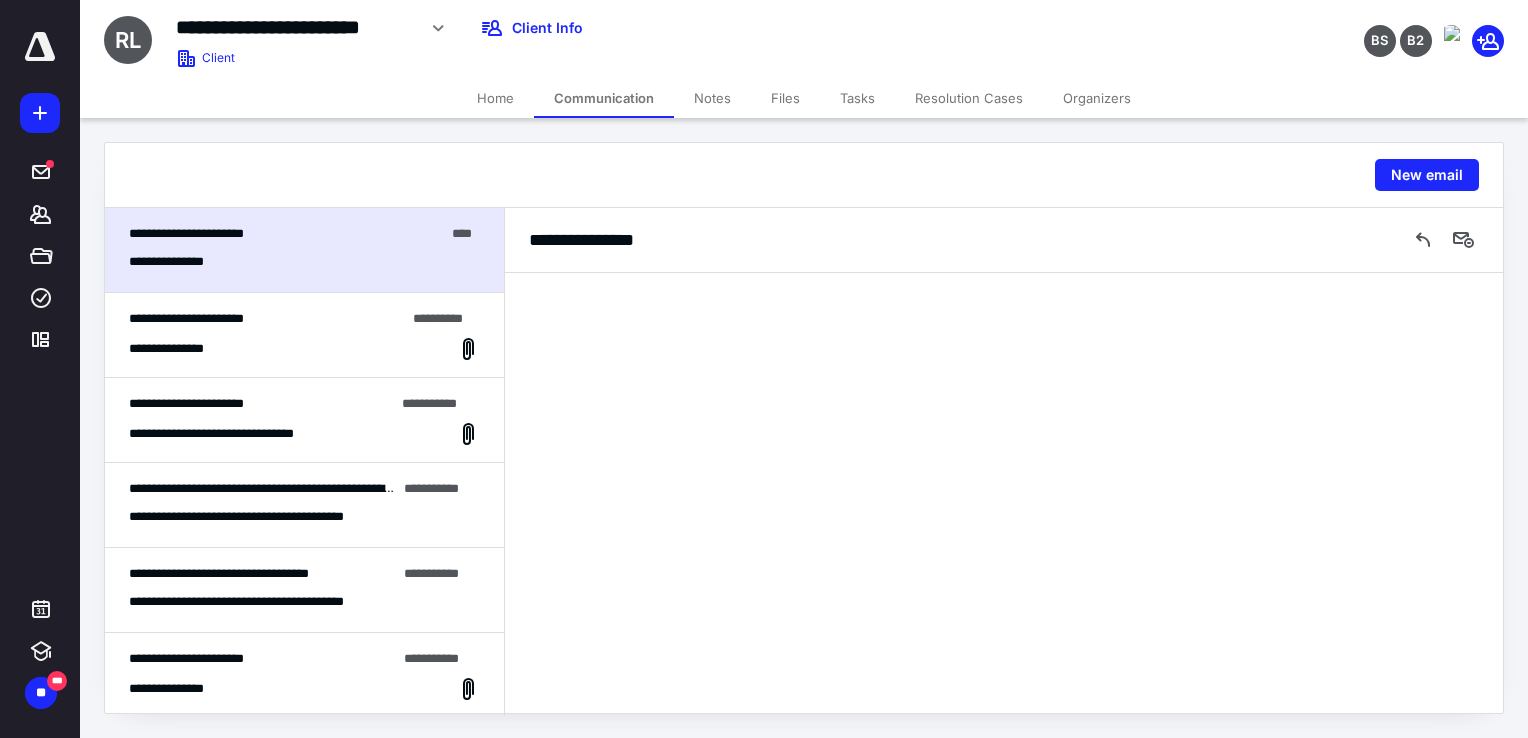 click on "**********" at bounding box center [1004, 240] 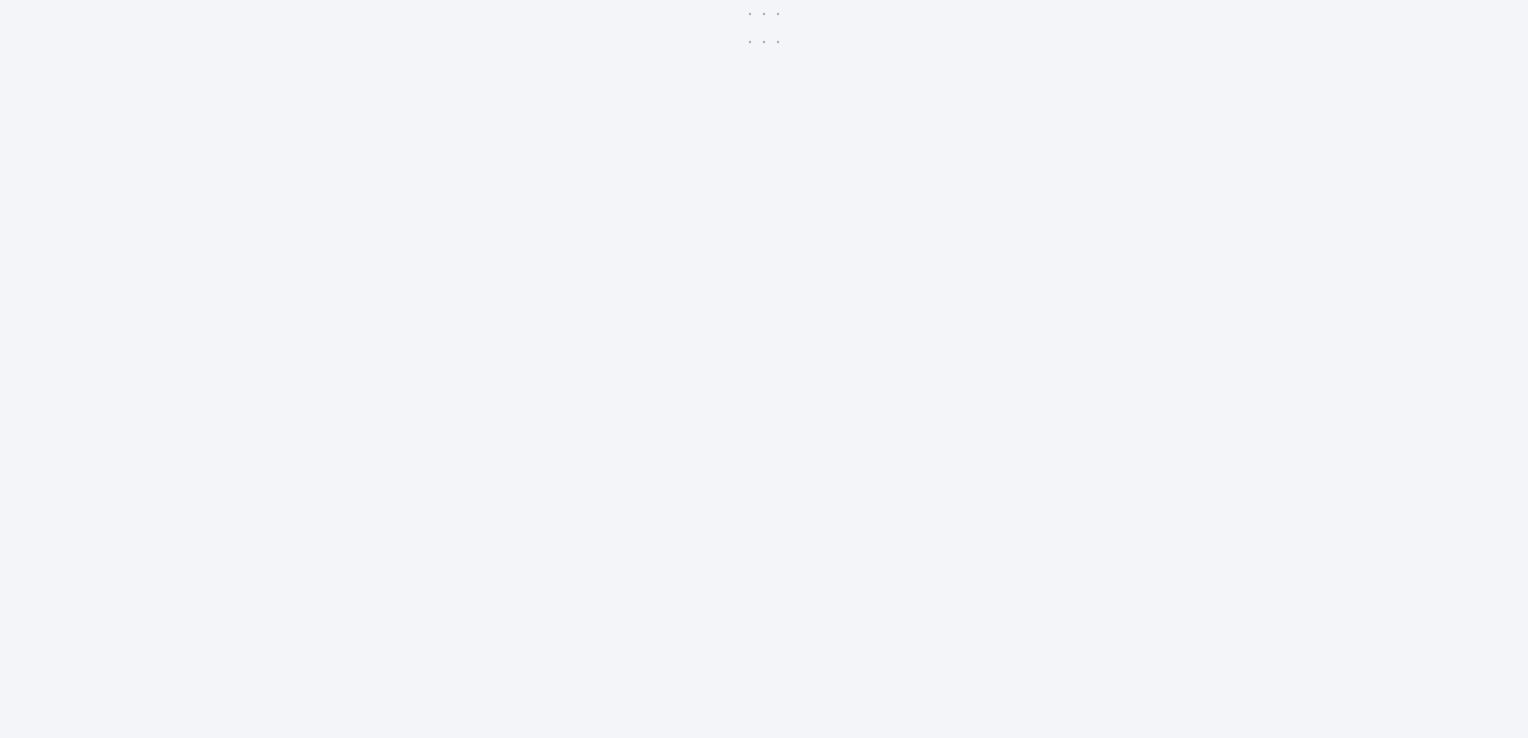 scroll, scrollTop: 0, scrollLeft: 0, axis: both 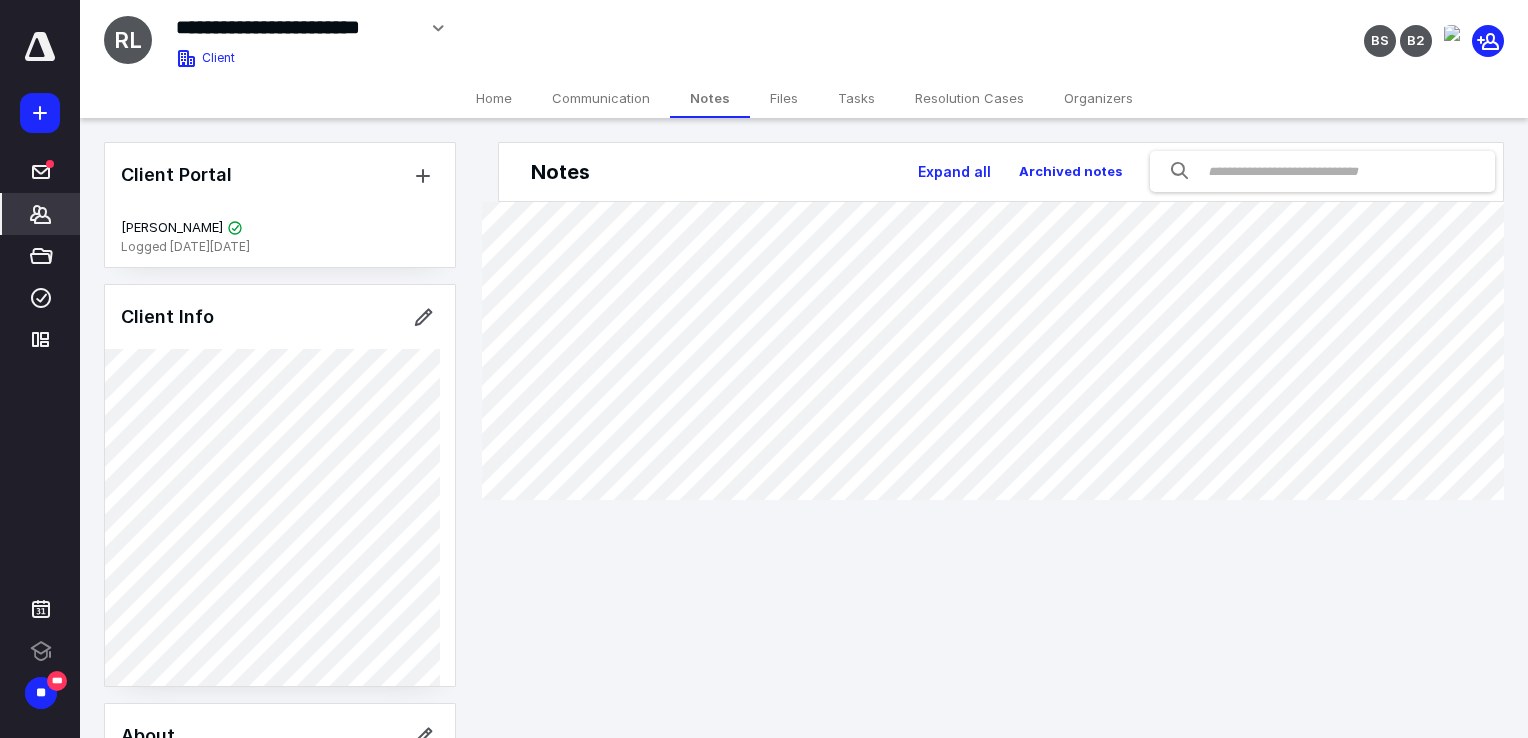 click on "Notes Expand all Archived notes" at bounding box center [1004, 321] 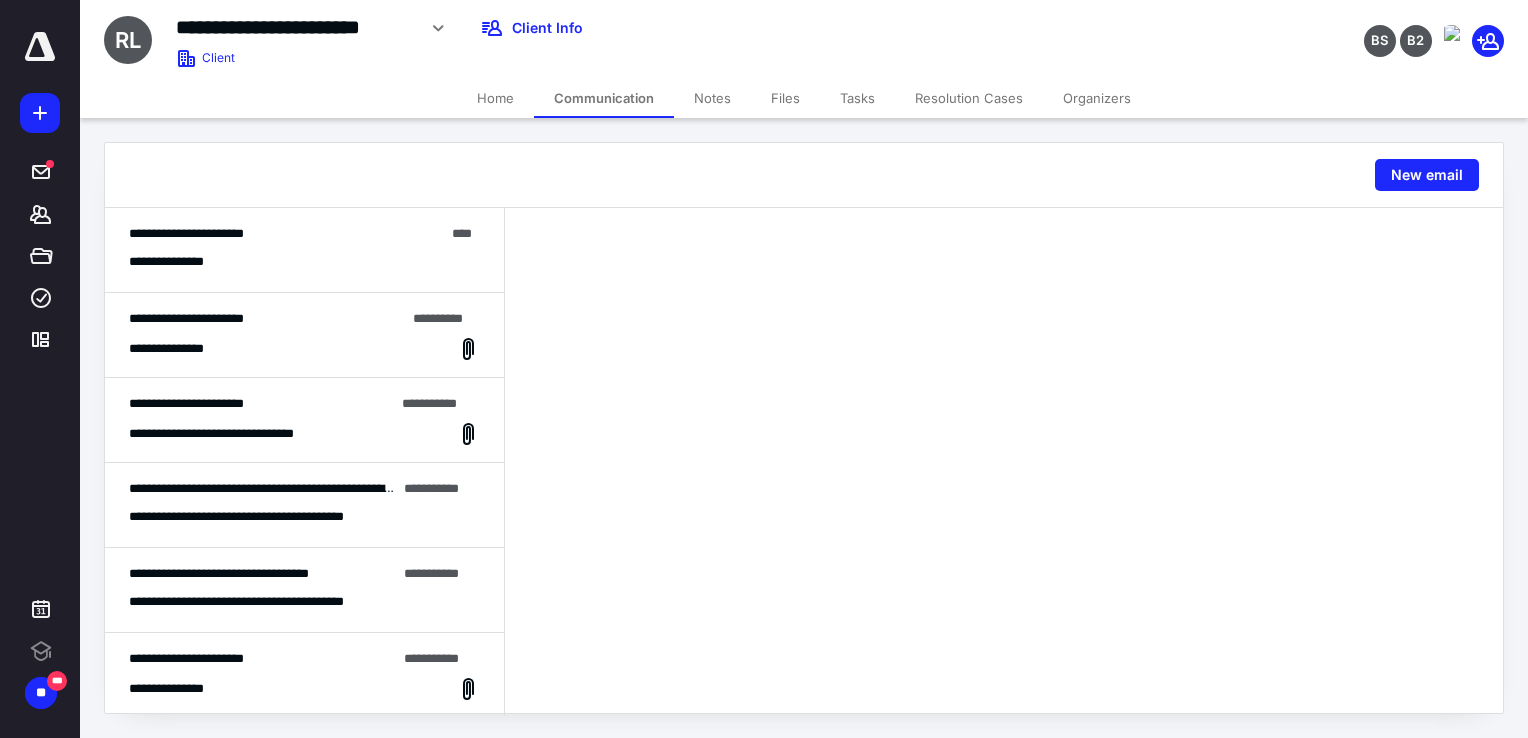 scroll, scrollTop: 0, scrollLeft: 0, axis: both 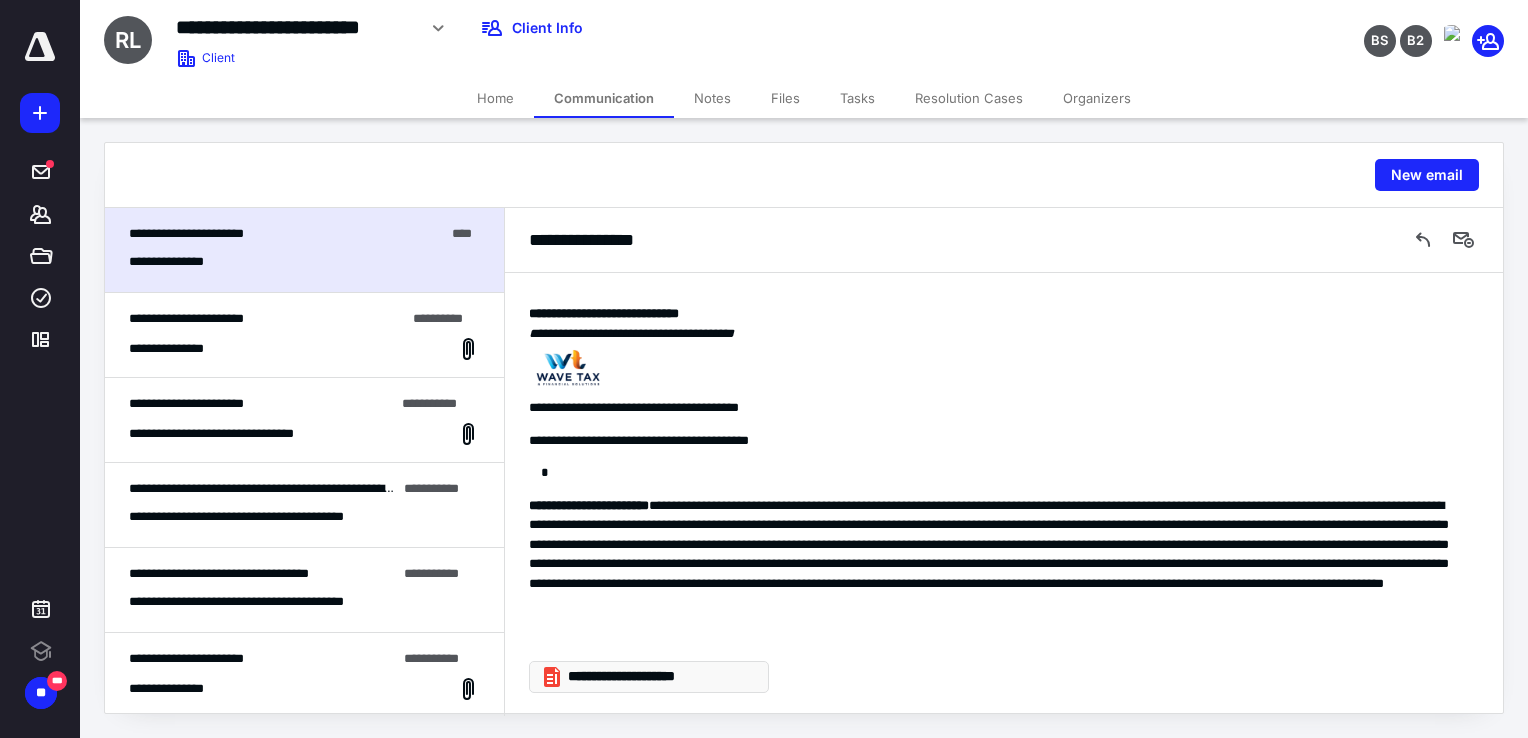 click on "**********" at bounding box center [649, 677] 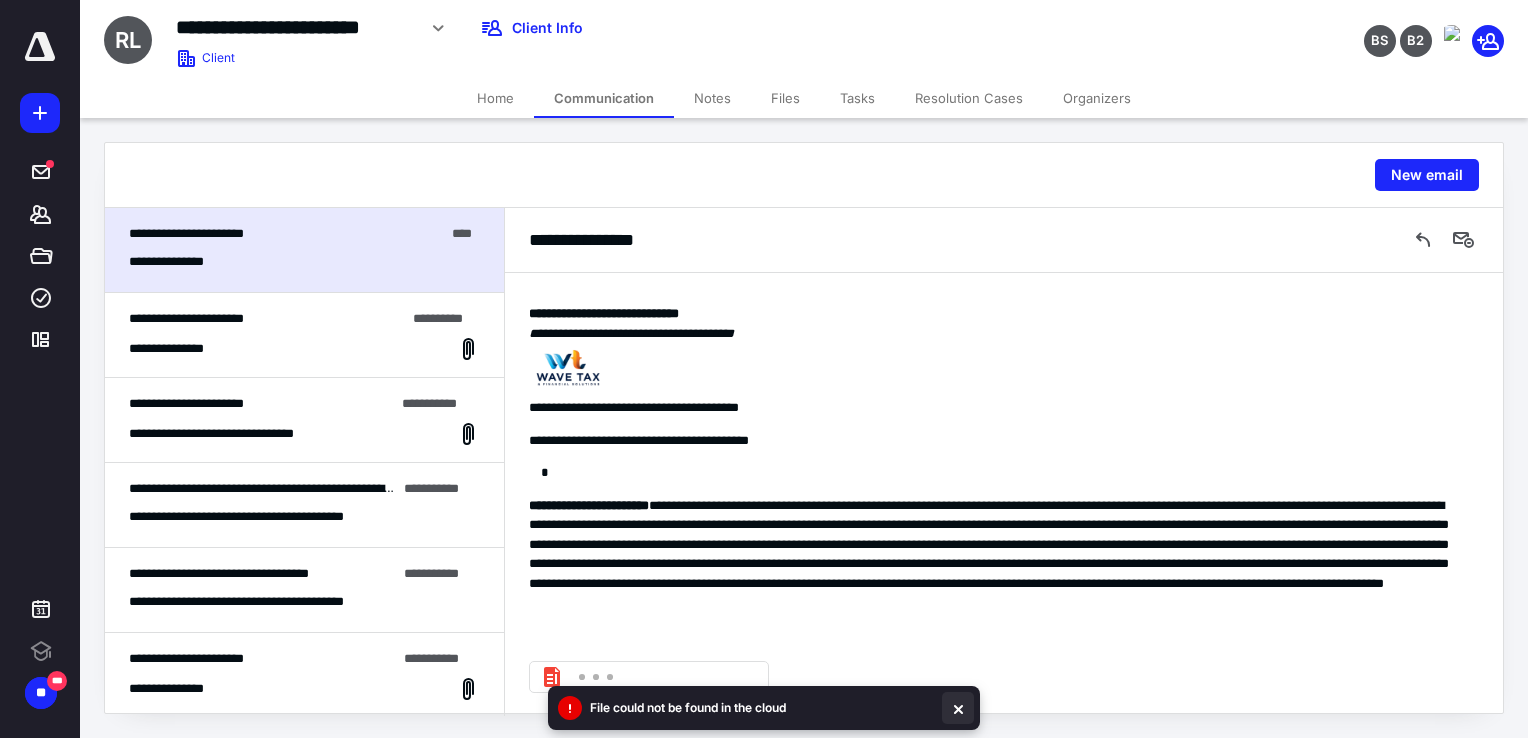 click at bounding box center (958, 708) 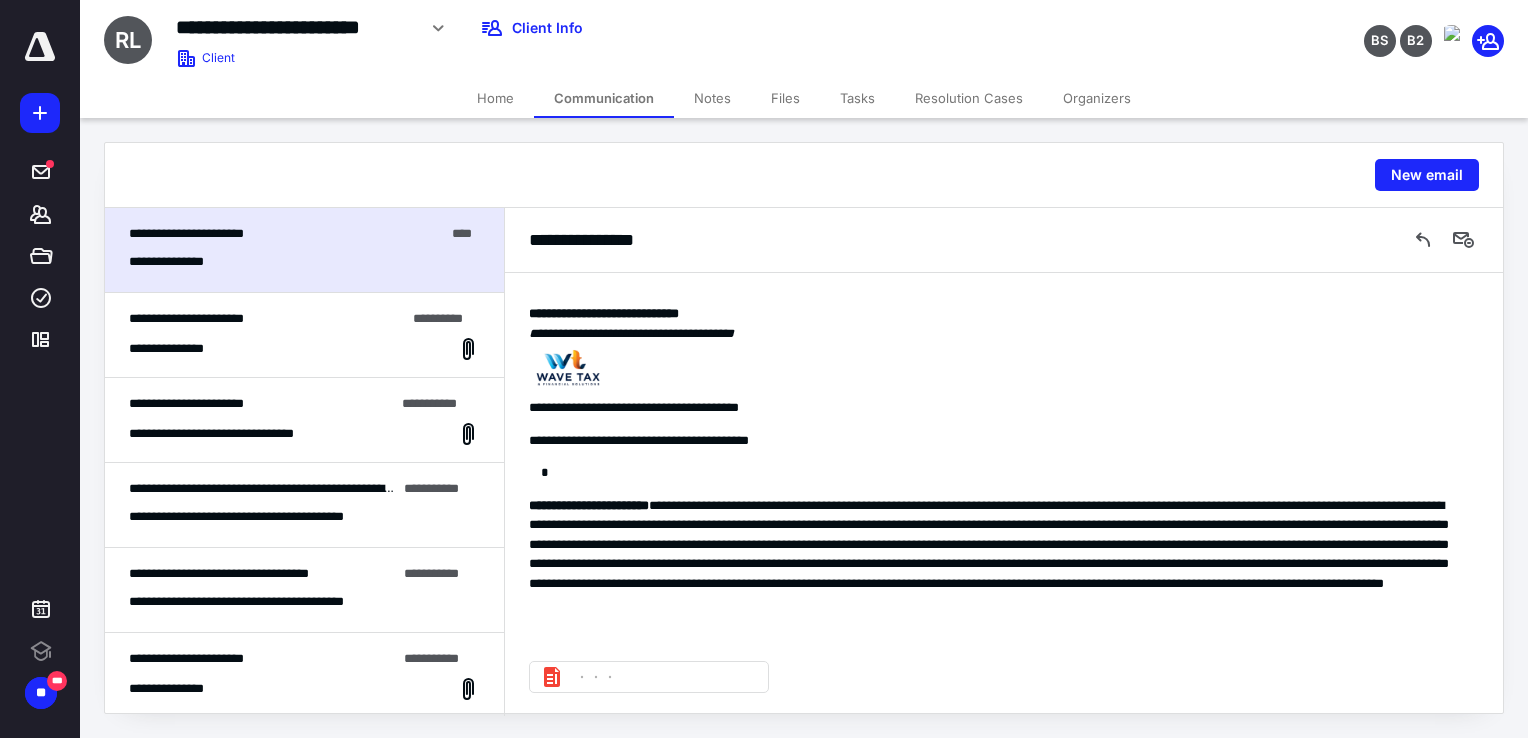 scroll, scrollTop: 0, scrollLeft: 0, axis: both 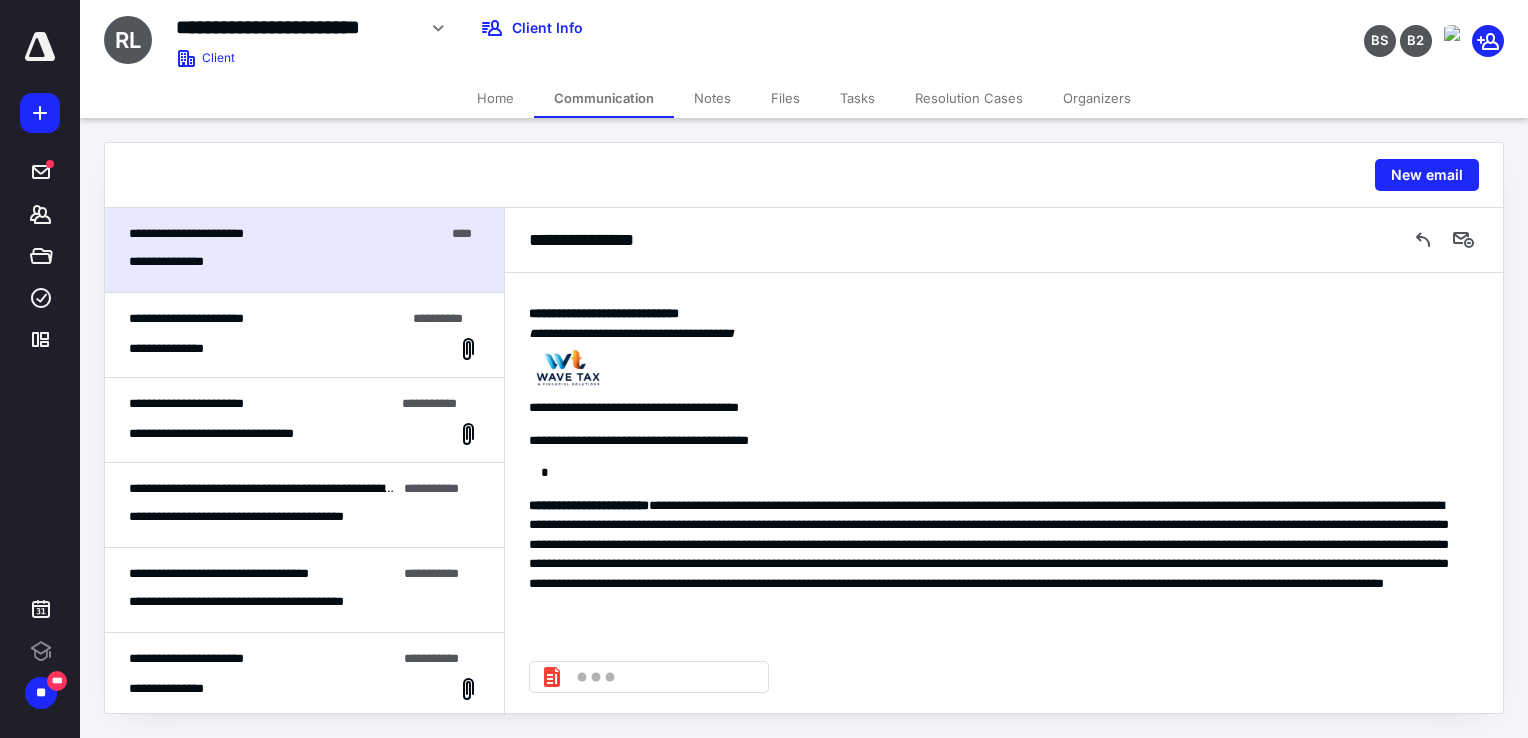 click on "**********" at bounding box center [304, 250] 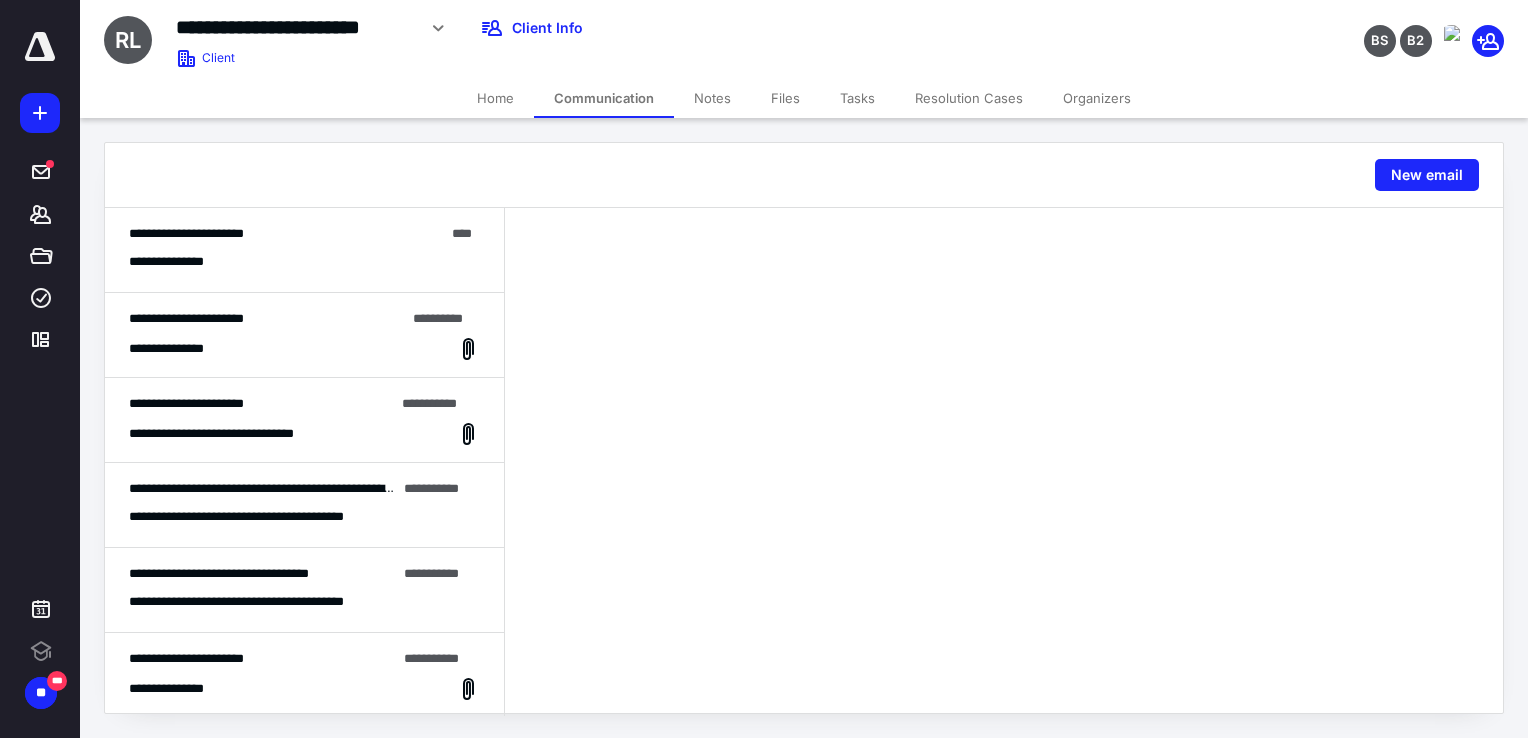 click on "**********" at bounding box center (304, 262) 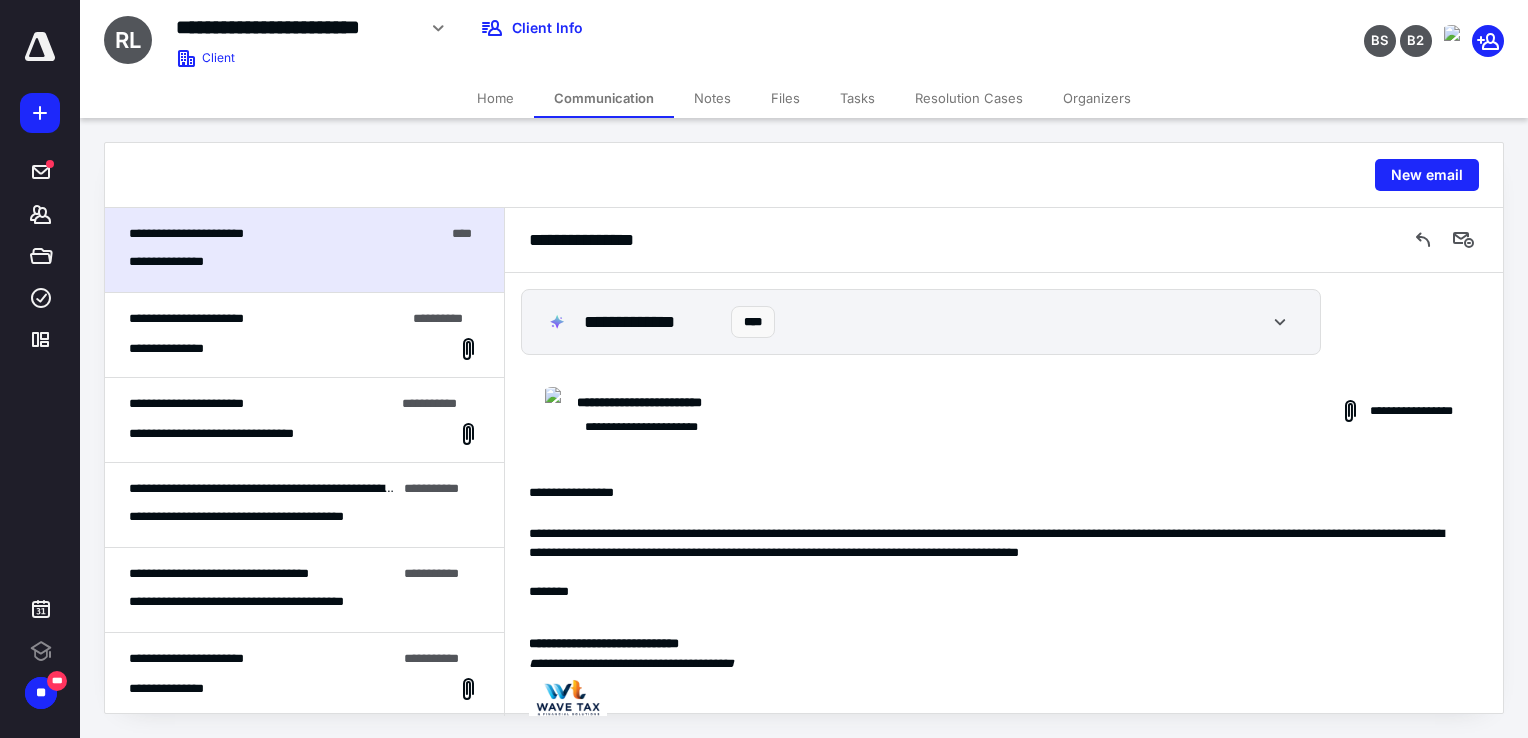 scroll, scrollTop: 330, scrollLeft: 0, axis: vertical 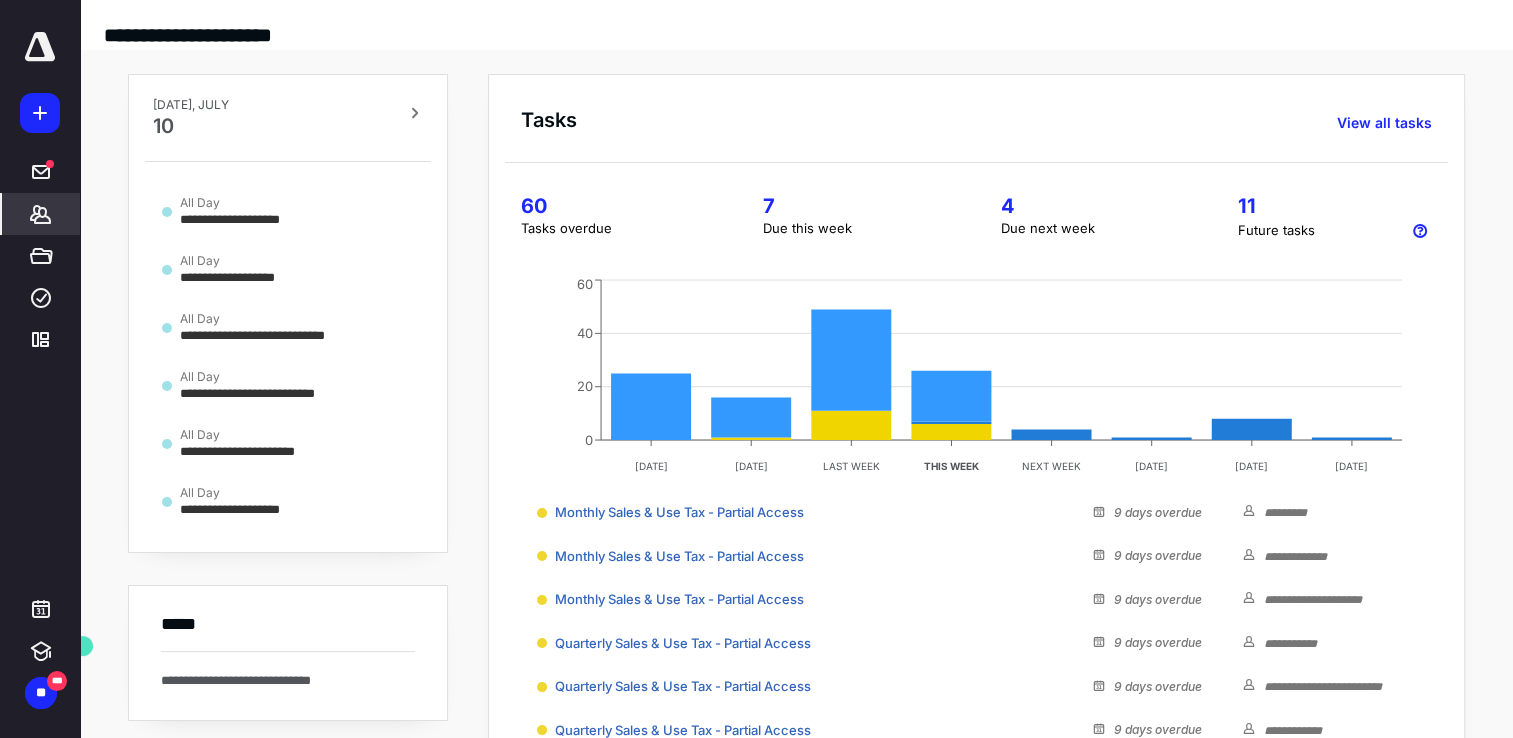 click 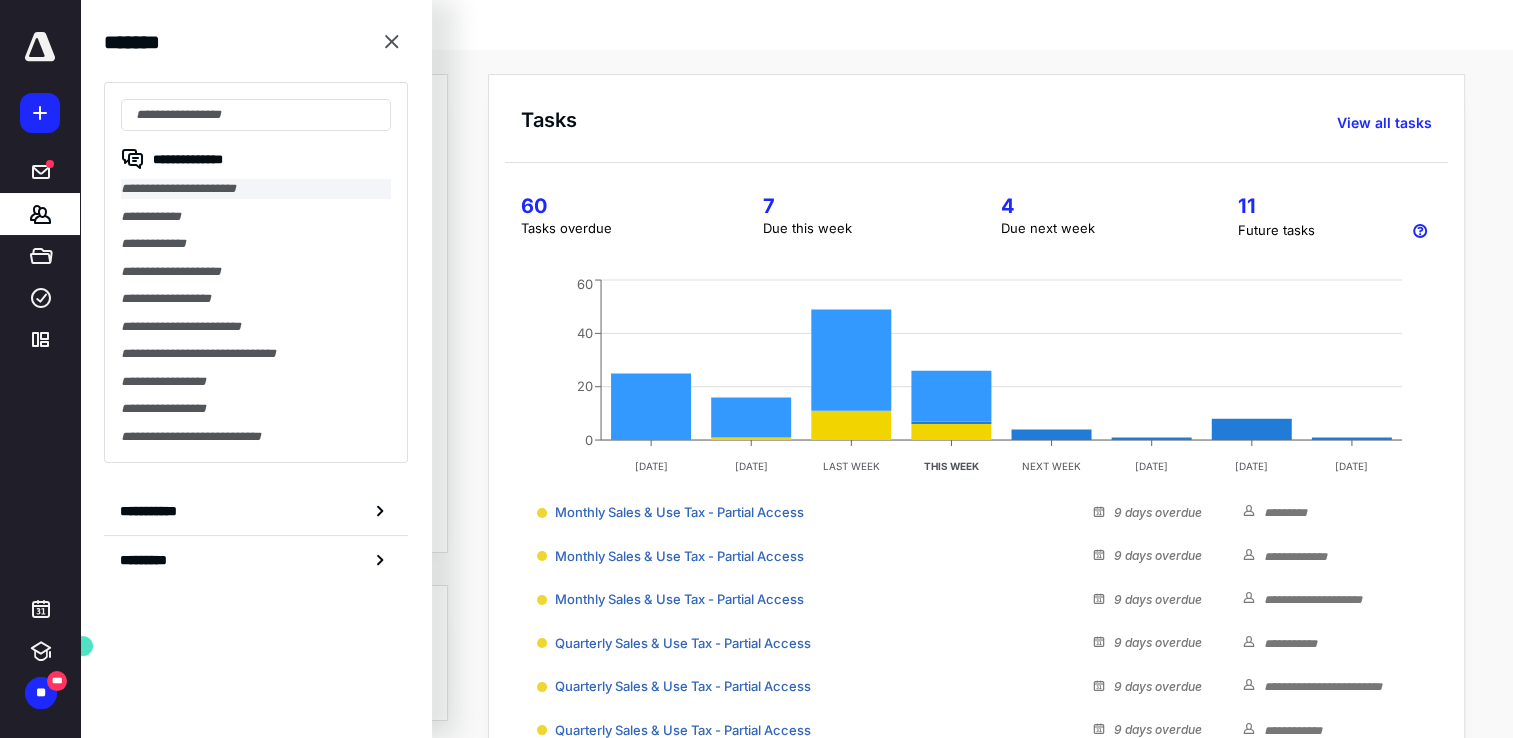 click on "**********" at bounding box center [256, 189] 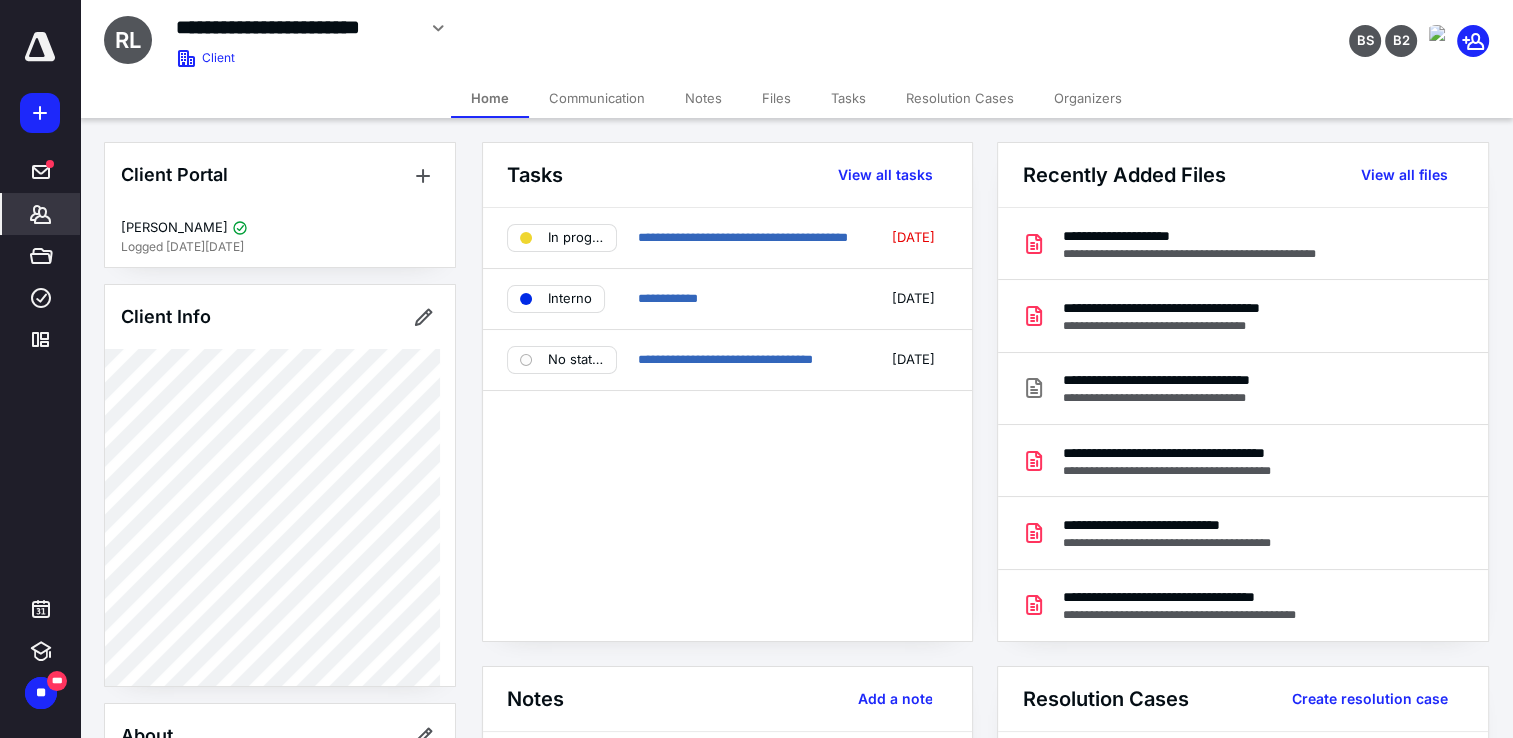 click on "Communication" at bounding box center [597, 98] 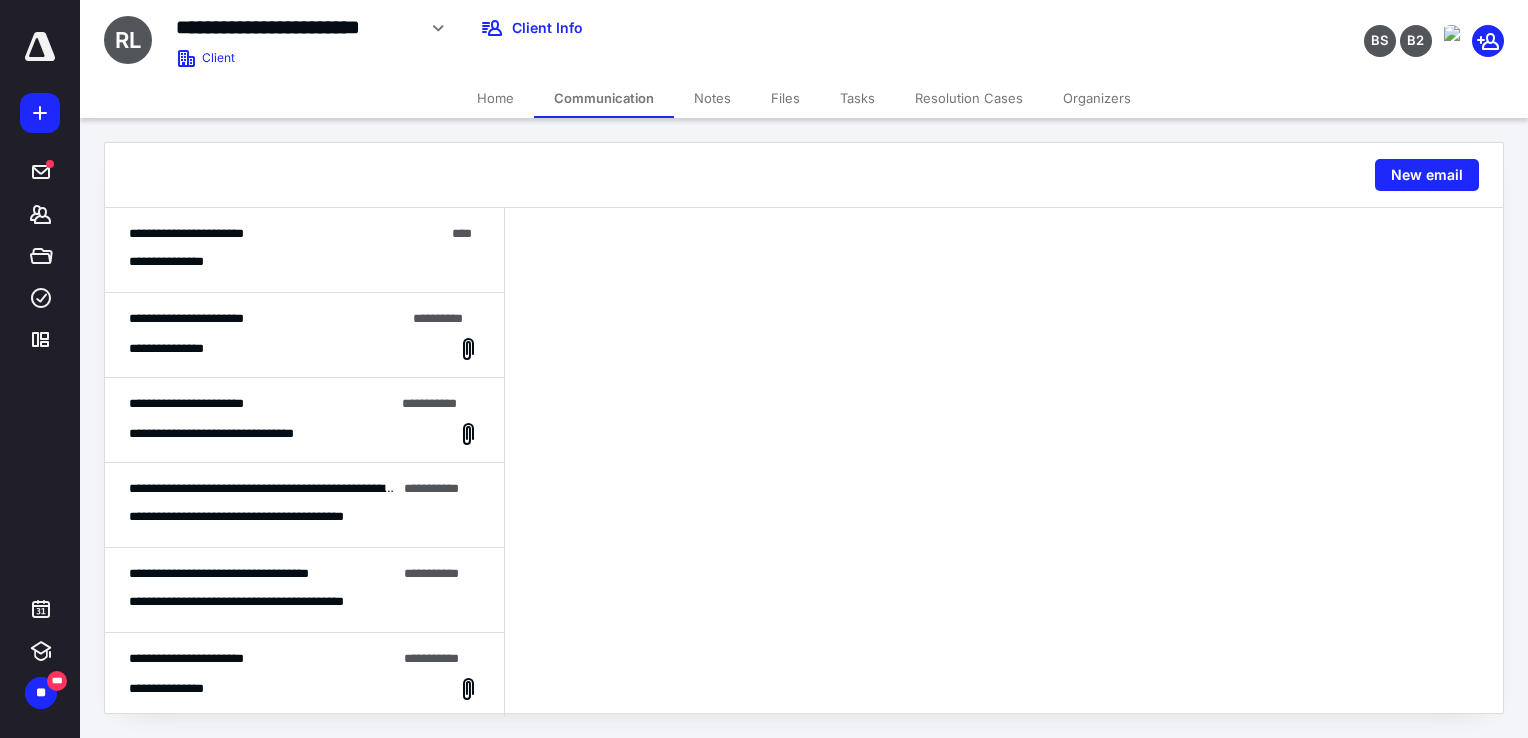 click on "**********" at bounding box center (304, 250) 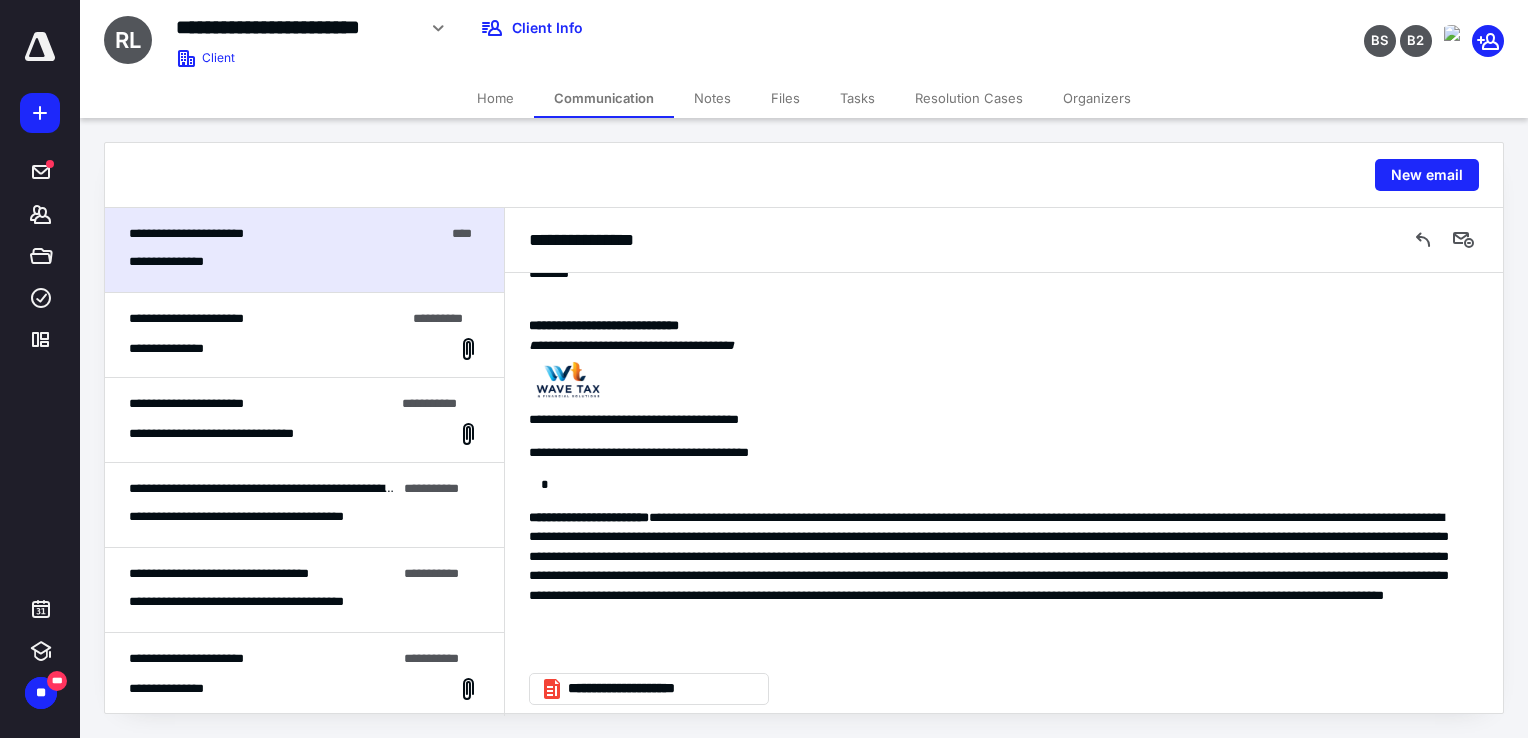 scroll, scrollTop: 330, scrollLeft: 0, axis: vertical 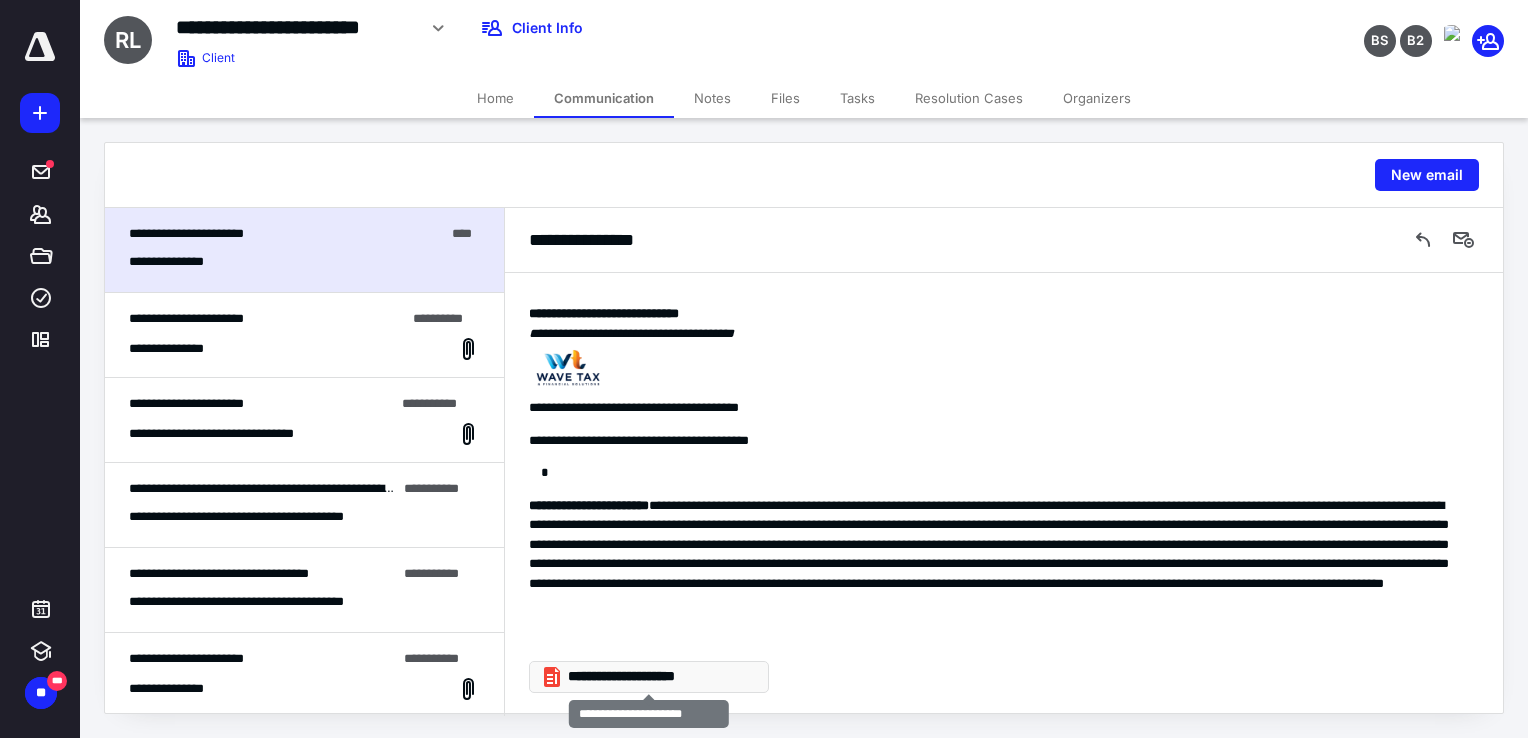 click on "**********" at bounding box center [657, 677] 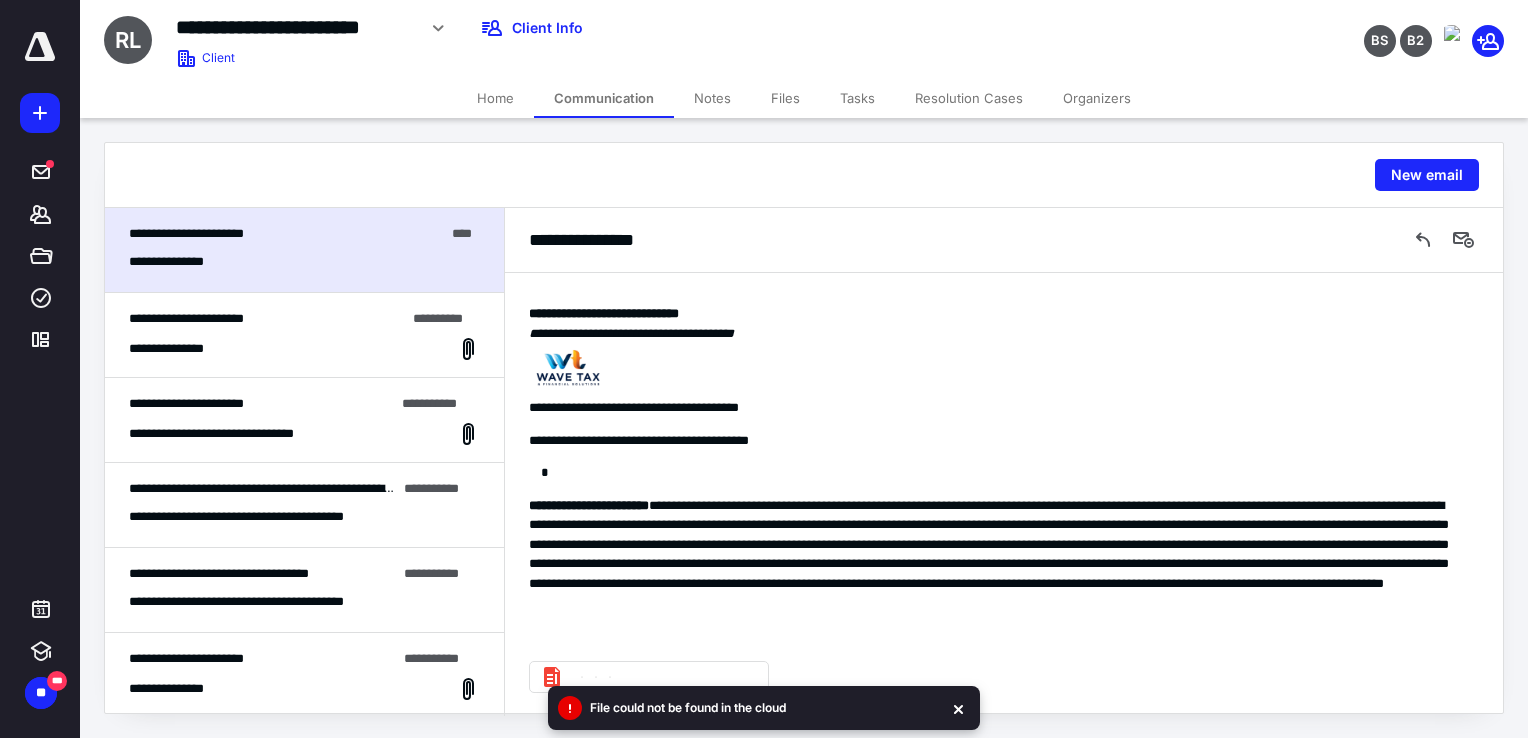 click on "File could not be found in the cloud" at bounding box center (688, 708) 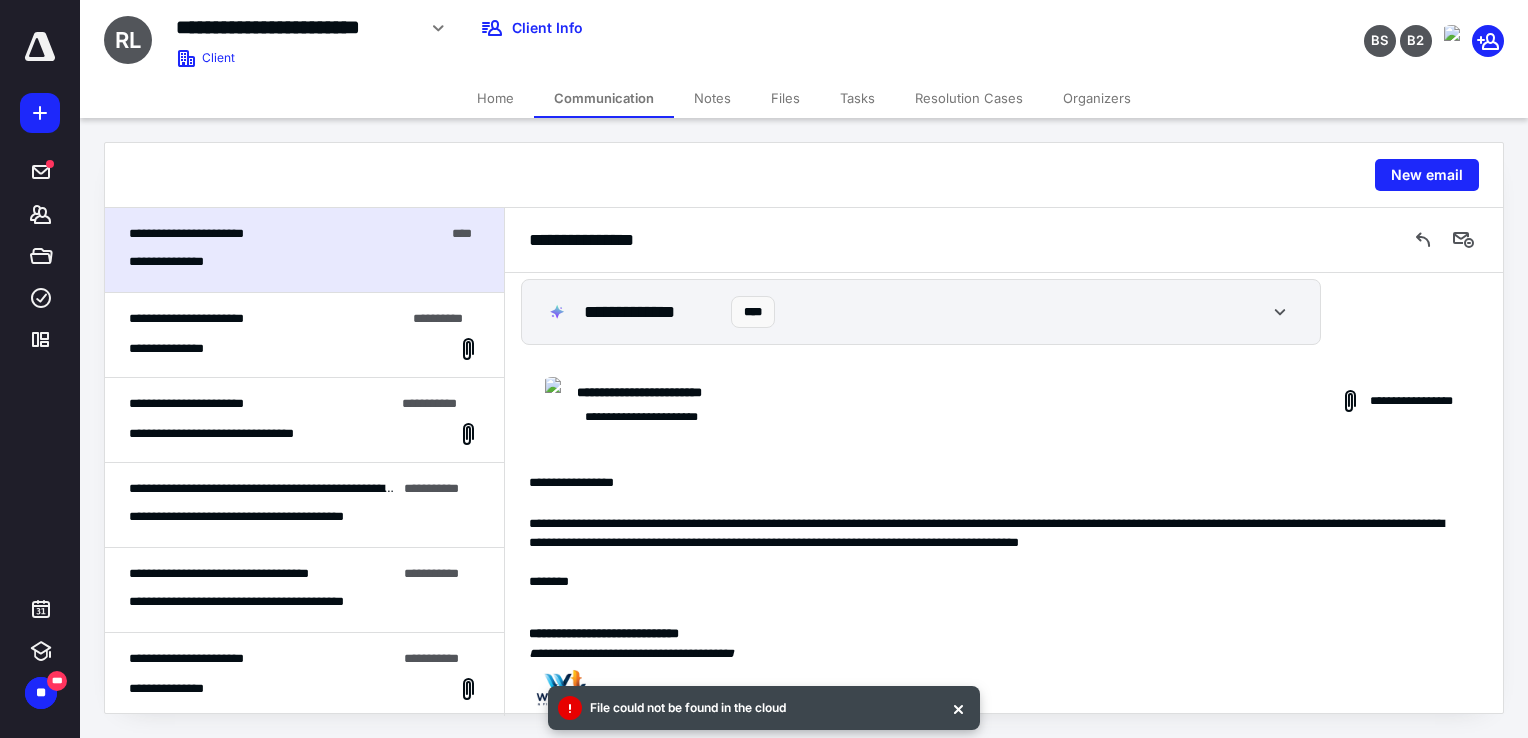 scroll, scrollTop: 0, scrollLeft: 0, axis: both 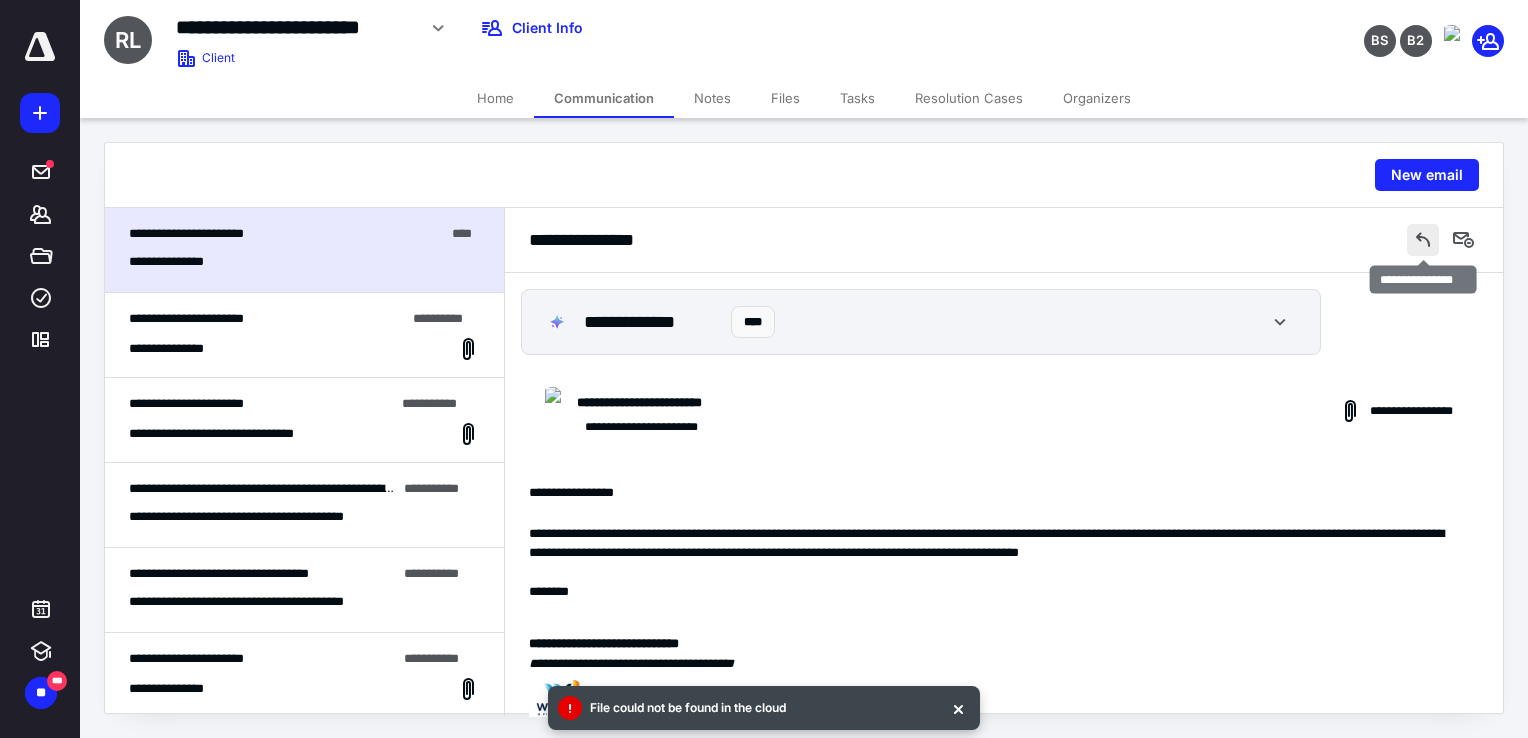 click at bounding box center [1423, 240] 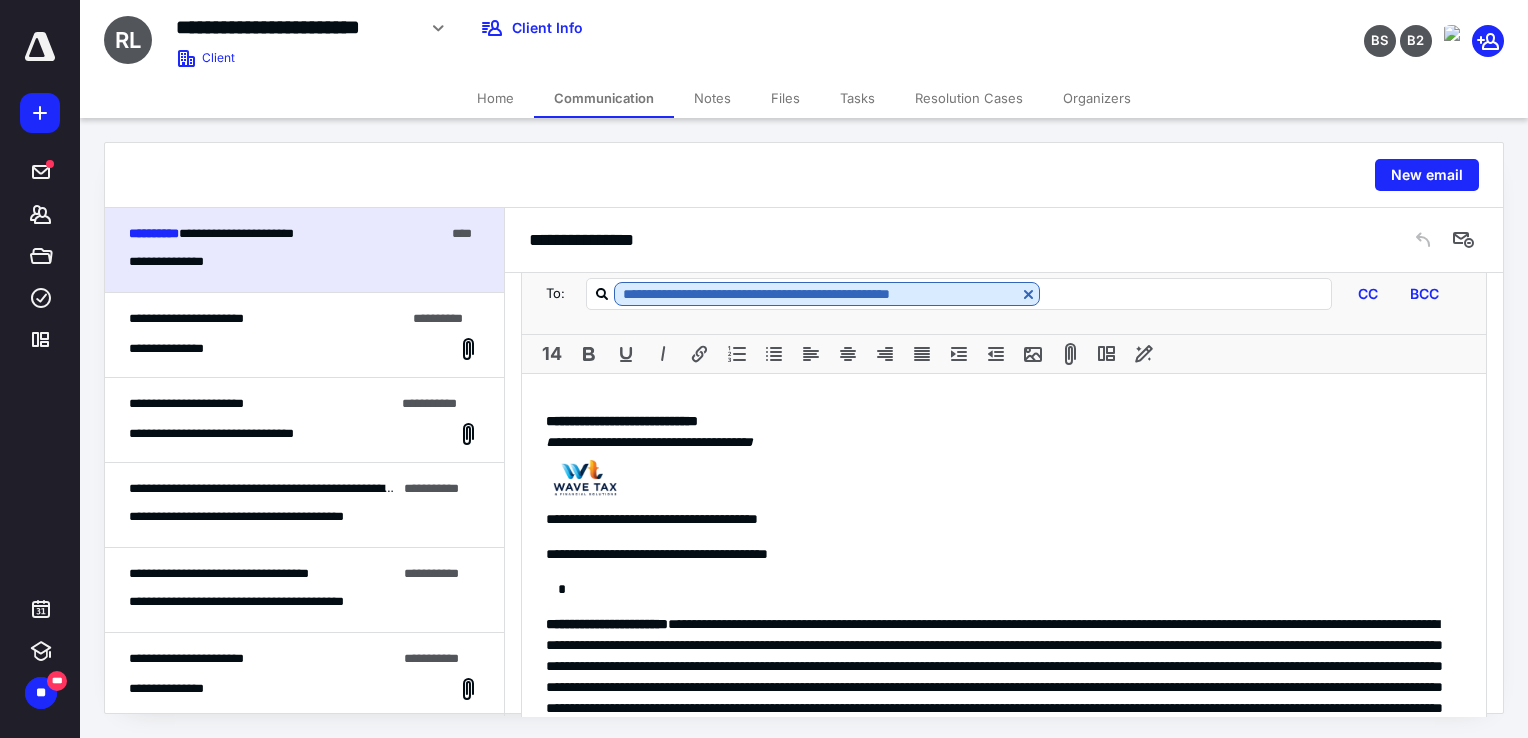 scroll, scrollTop: 586, scrollLeft: 0, axis: vertical 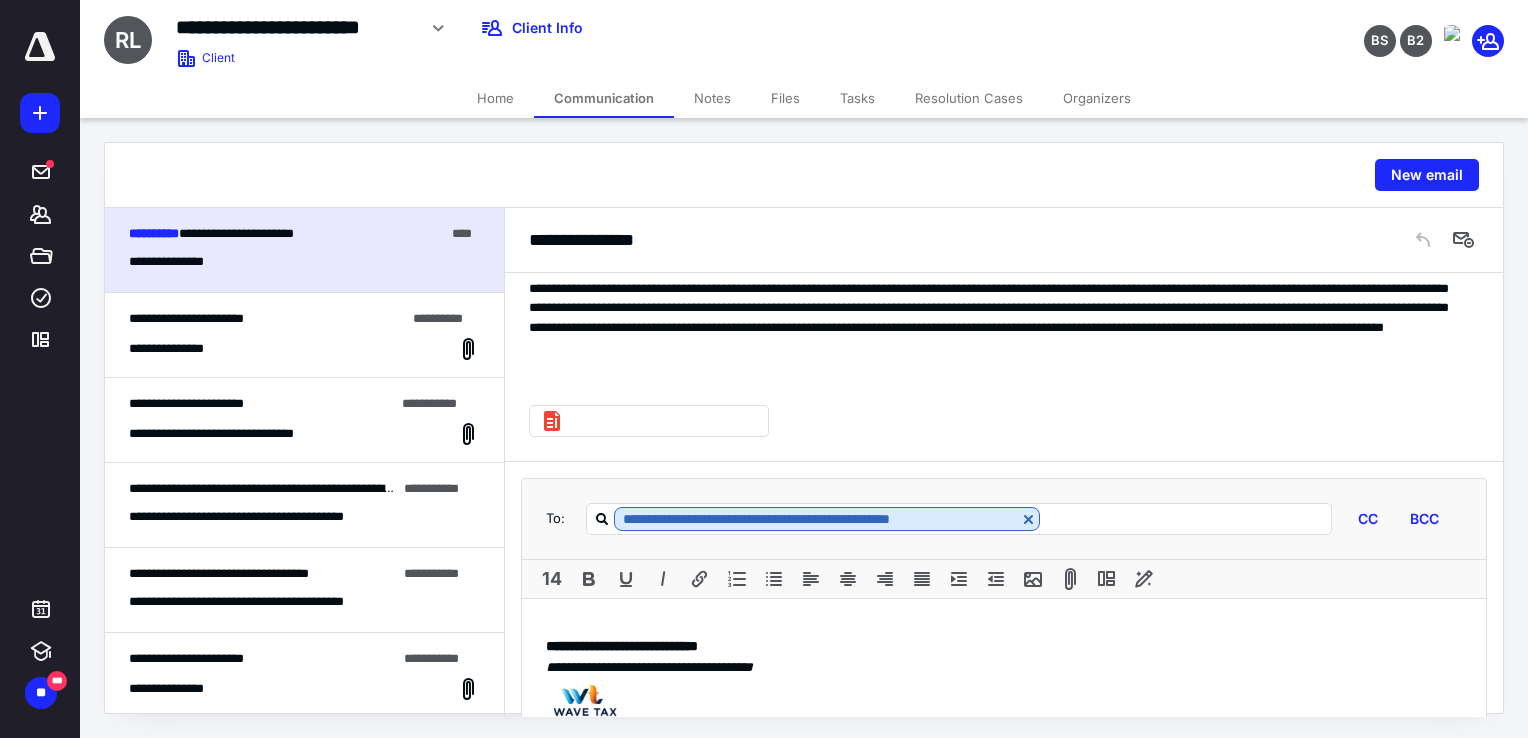 click on "Home" at bounding box center (495, 98) 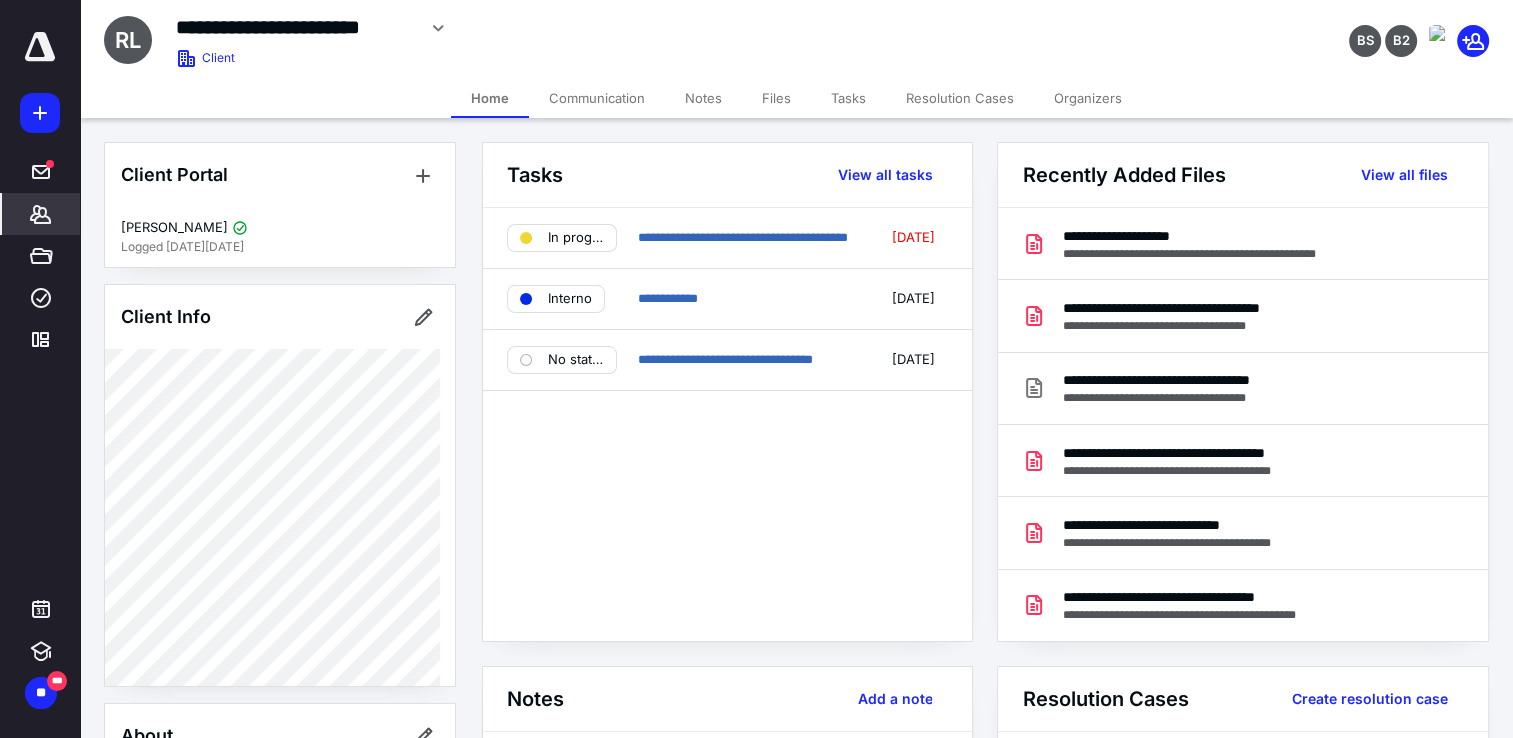 click on "Communication" at bounding box center (597, 98) 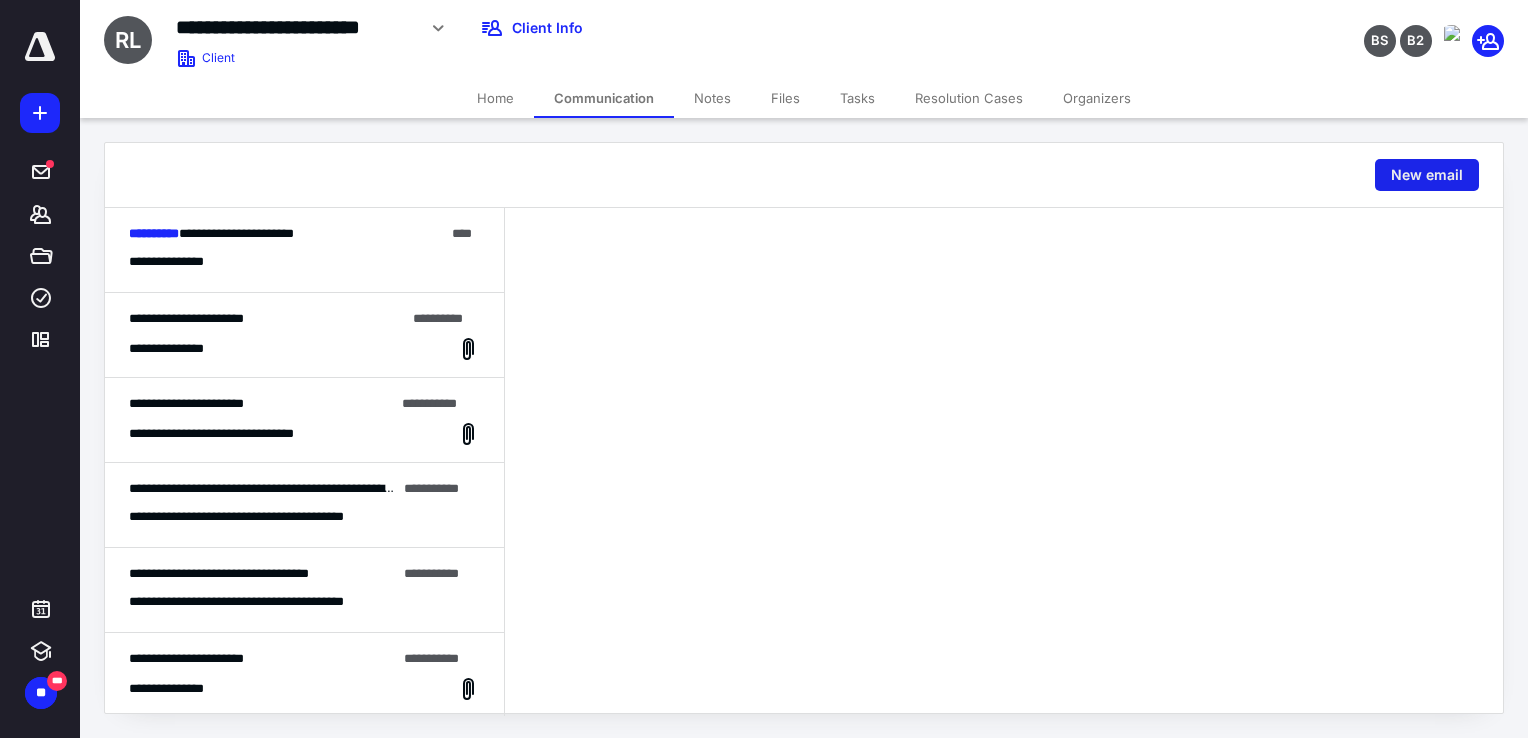 click on "New email" at bounding box center (1427, 175) 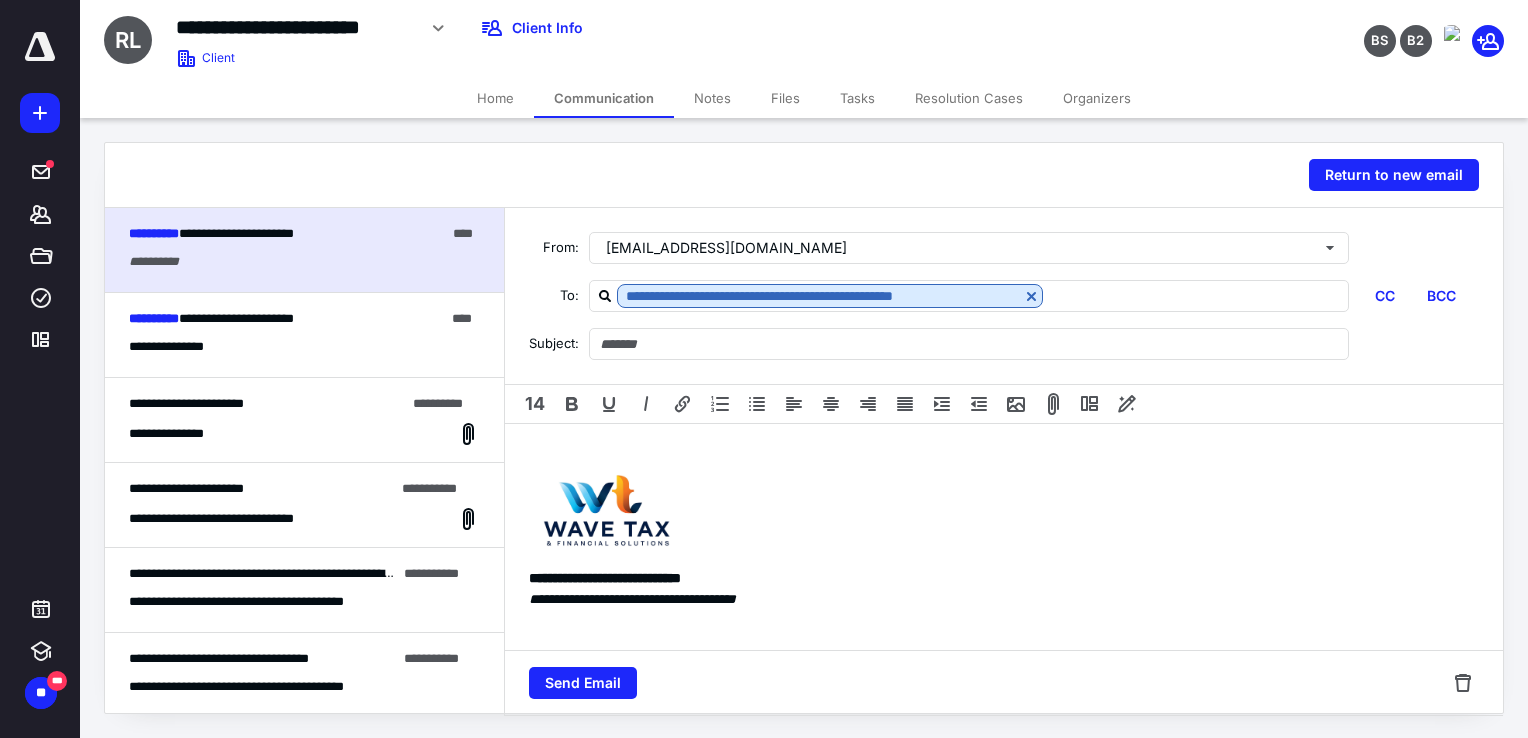 click on "Notes" at bounding box center [712, 98] 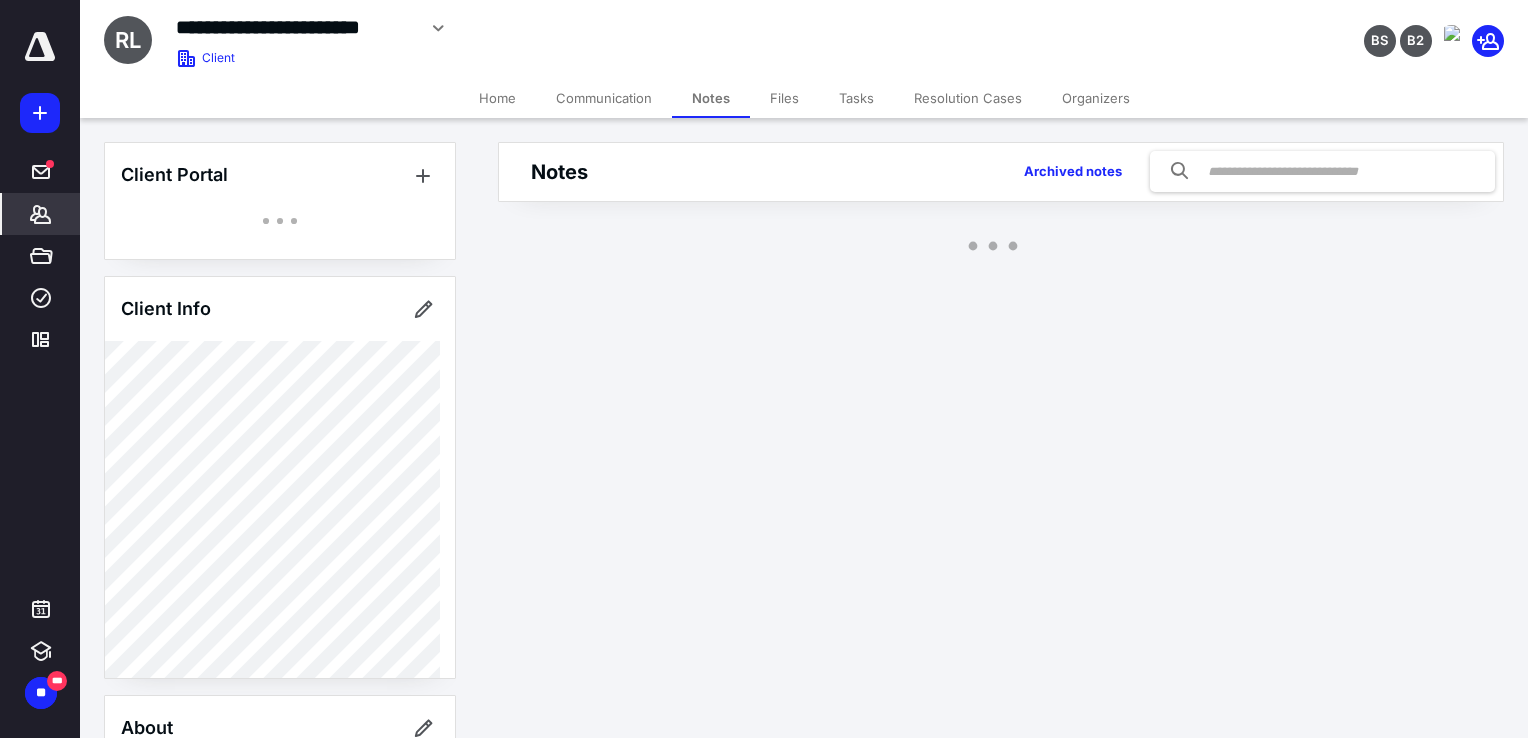 click on "Files" at bounding box center [784, 98] 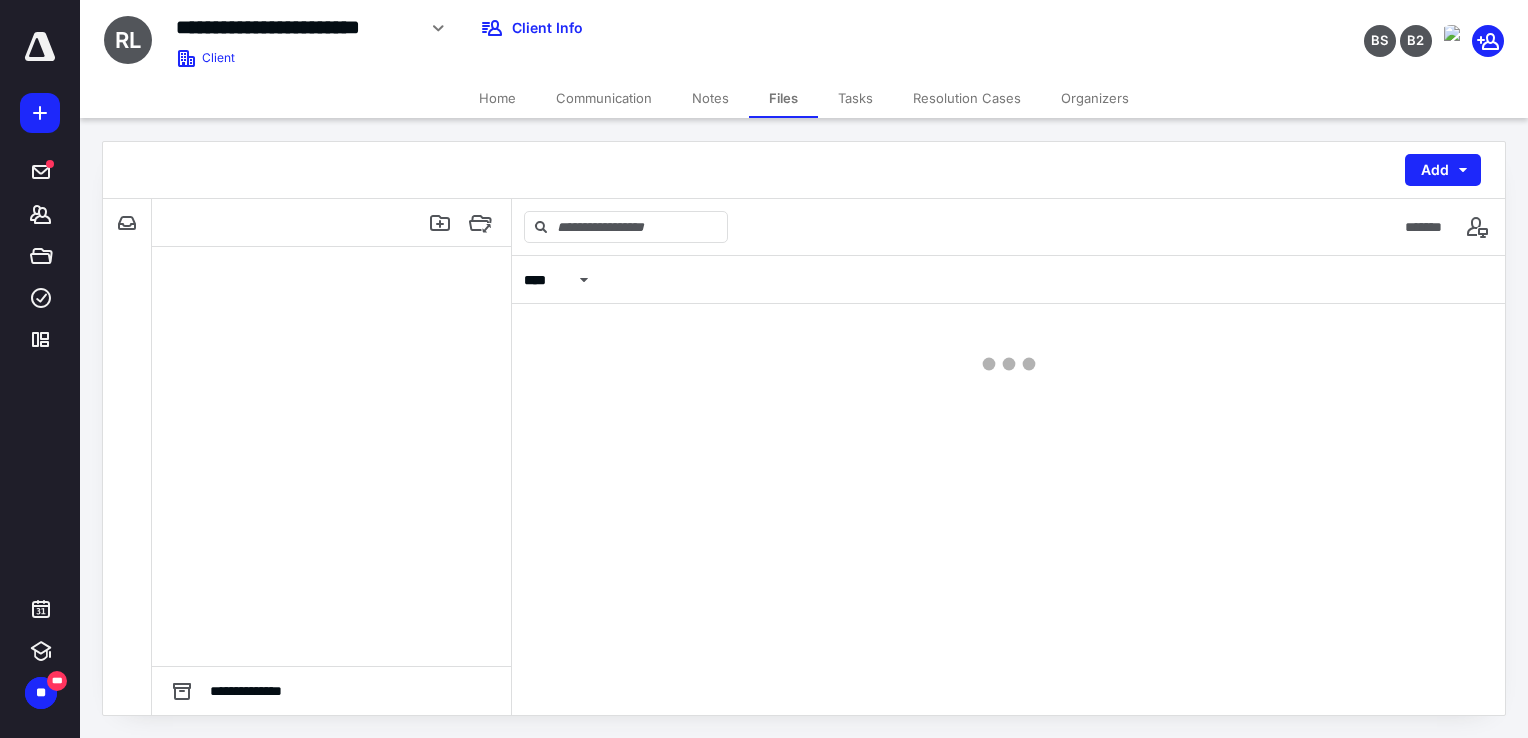 click on "Home" at bounding box center (497, 98) 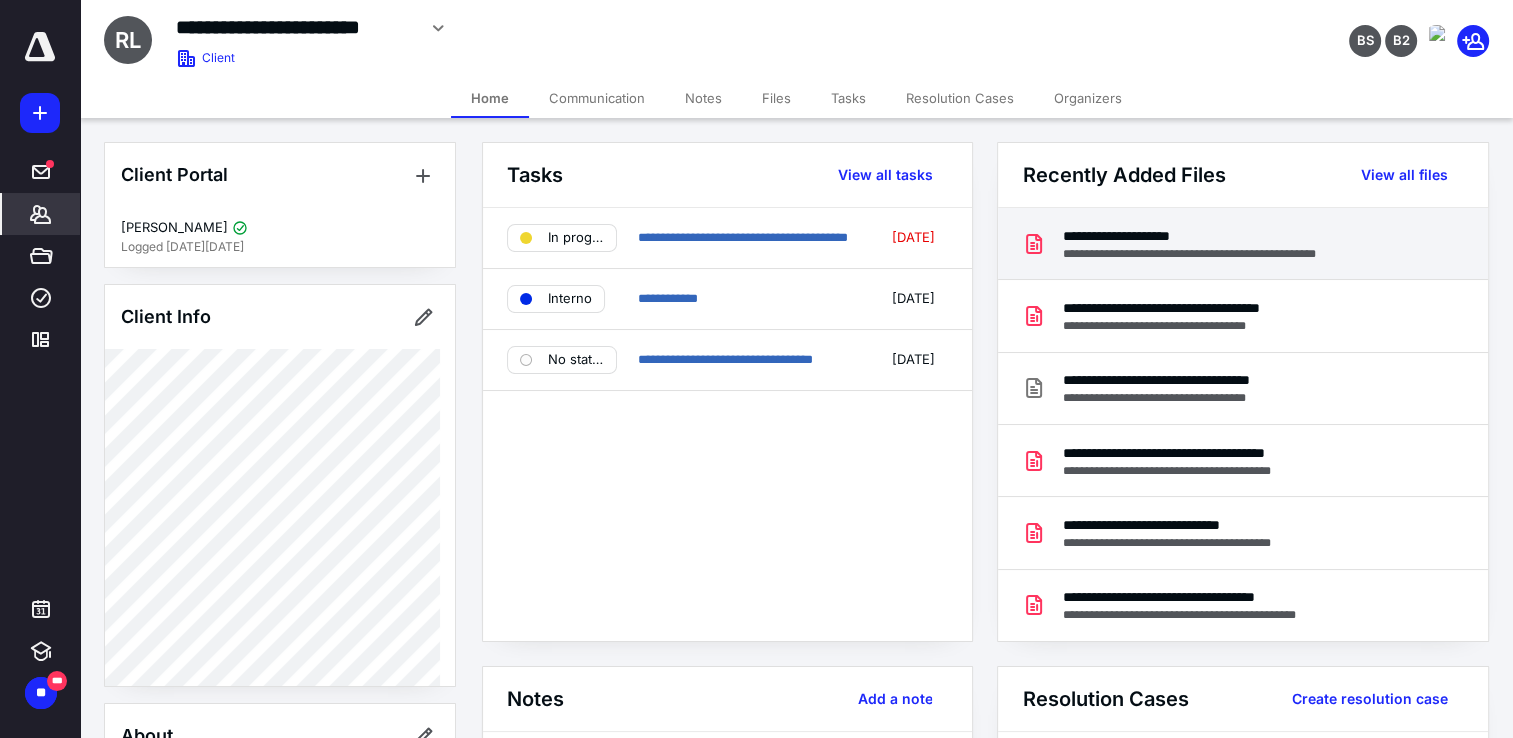 click on "**********" at bounding box center (1211, 254) 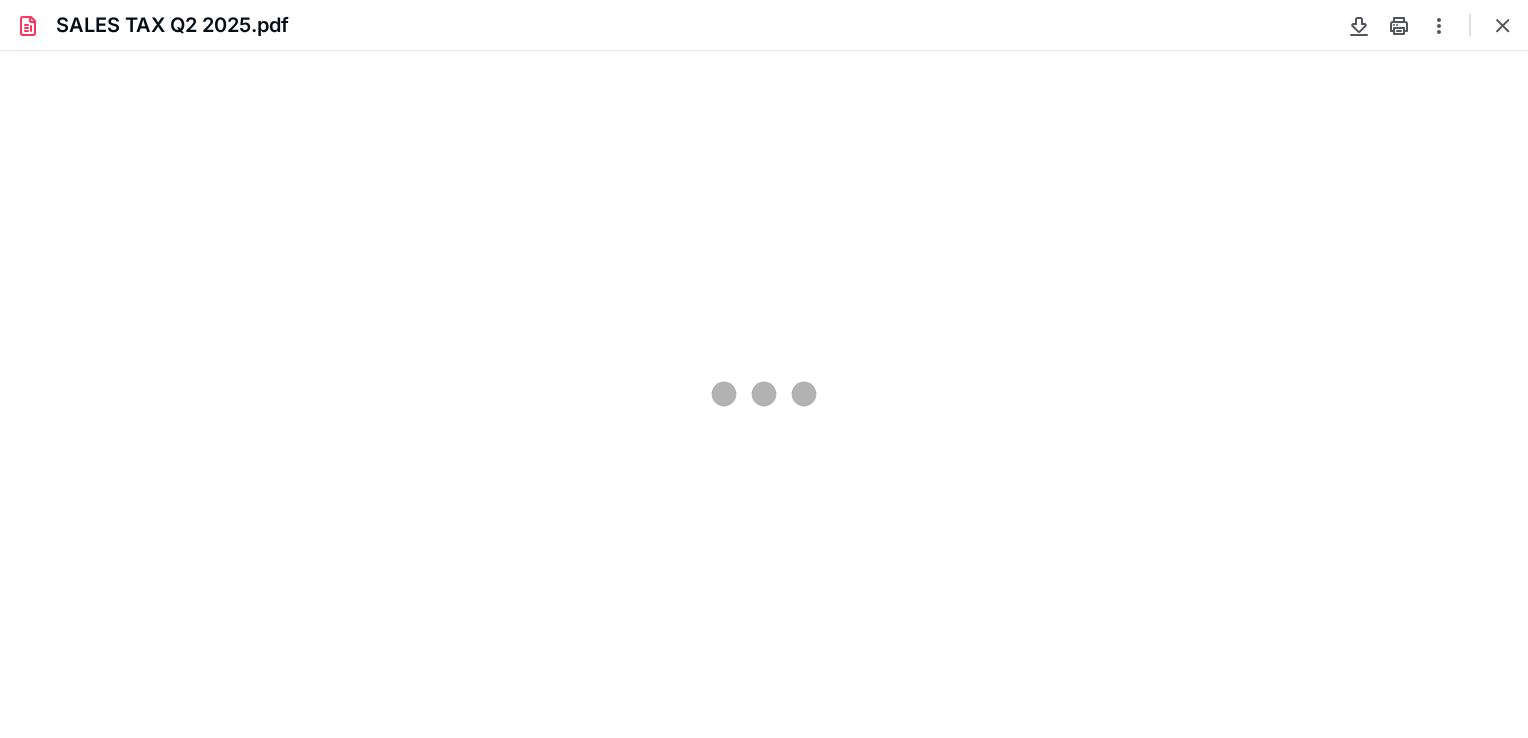 scroll, scrollTop: 0, scrollLeft: 0, axis: both 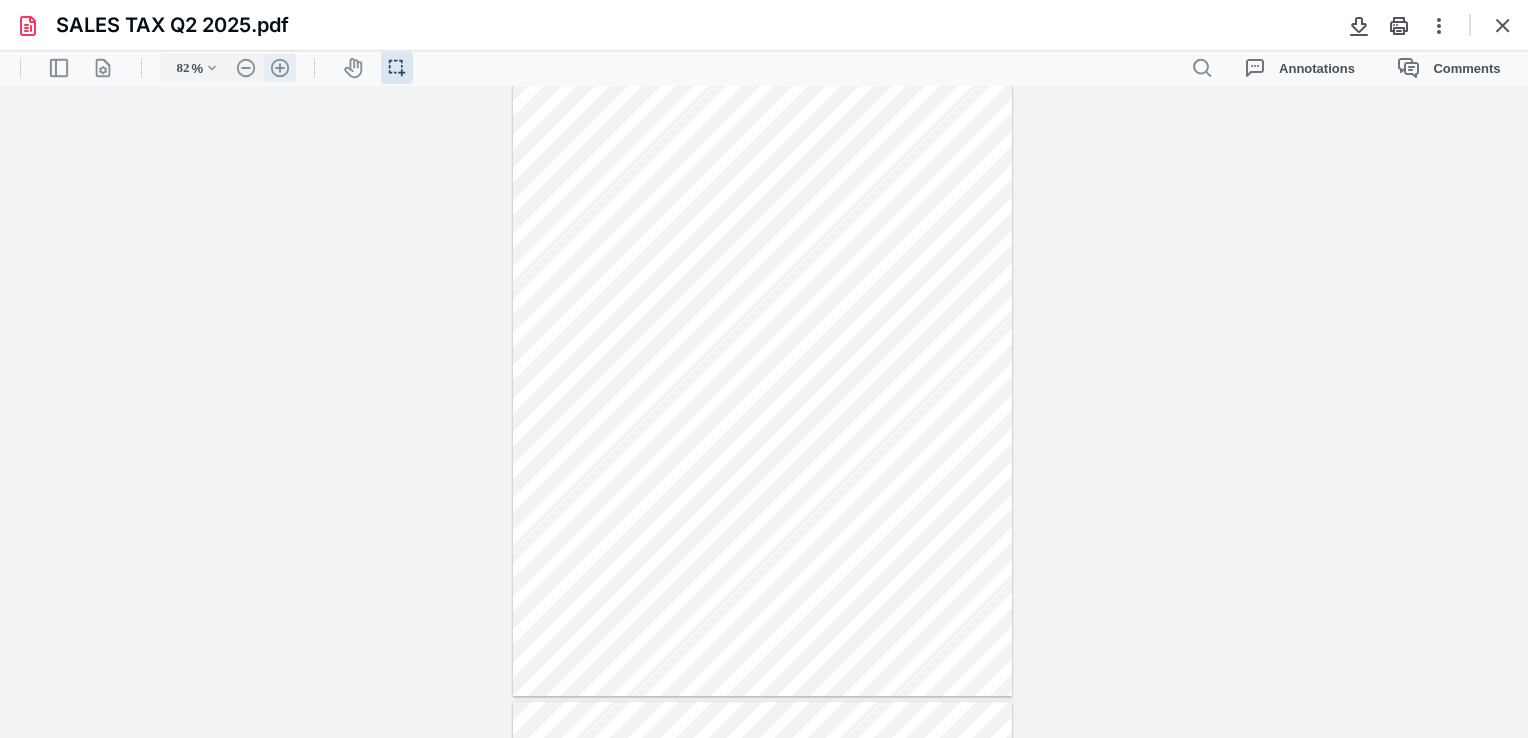 click on ".cls-1{fill:#abb0c4;} icon - header - zoom - in - line" at bounding box center (280, 68) 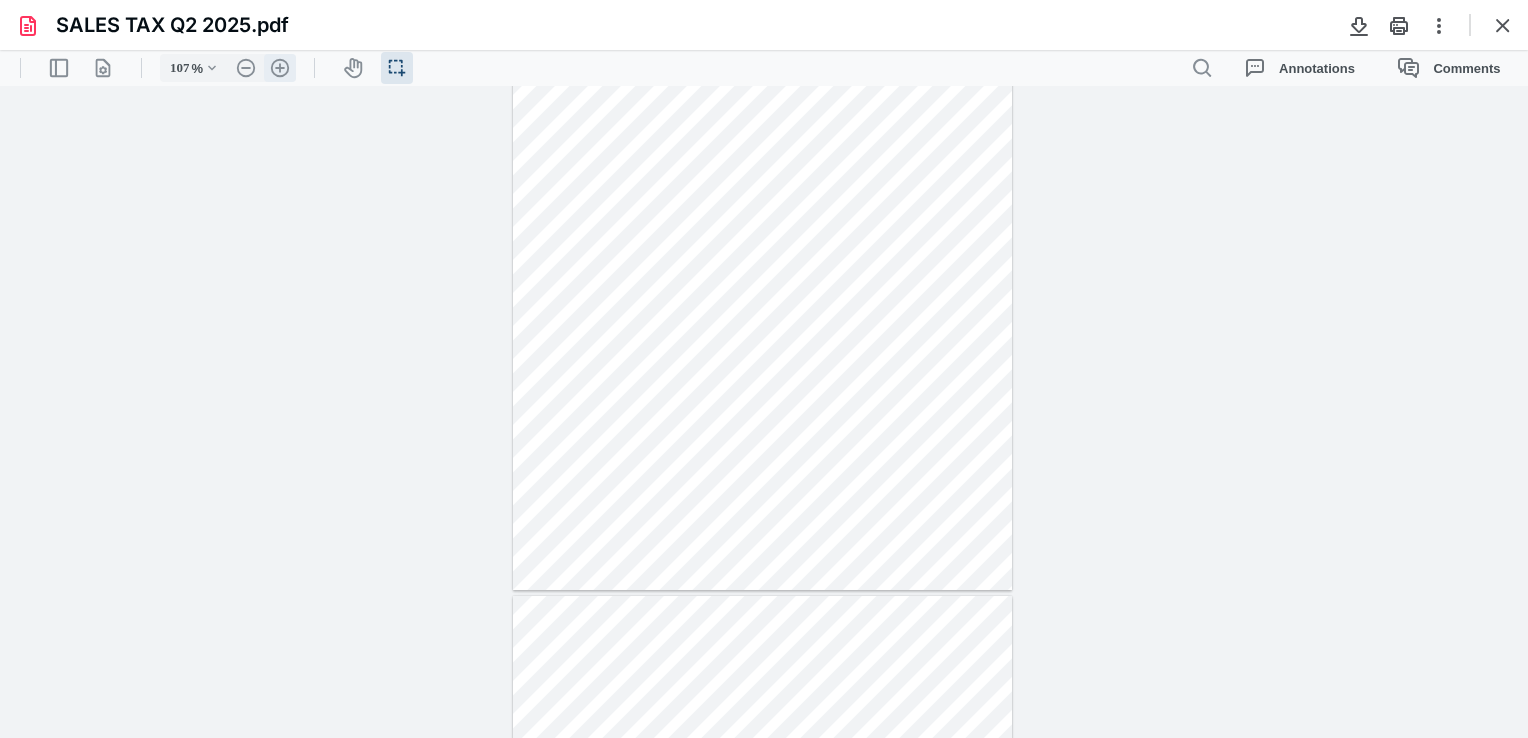 click on ".cls-1{fill:#abb0c4;} icon - header - zoom - in - line" at bounding box center [280, 68] 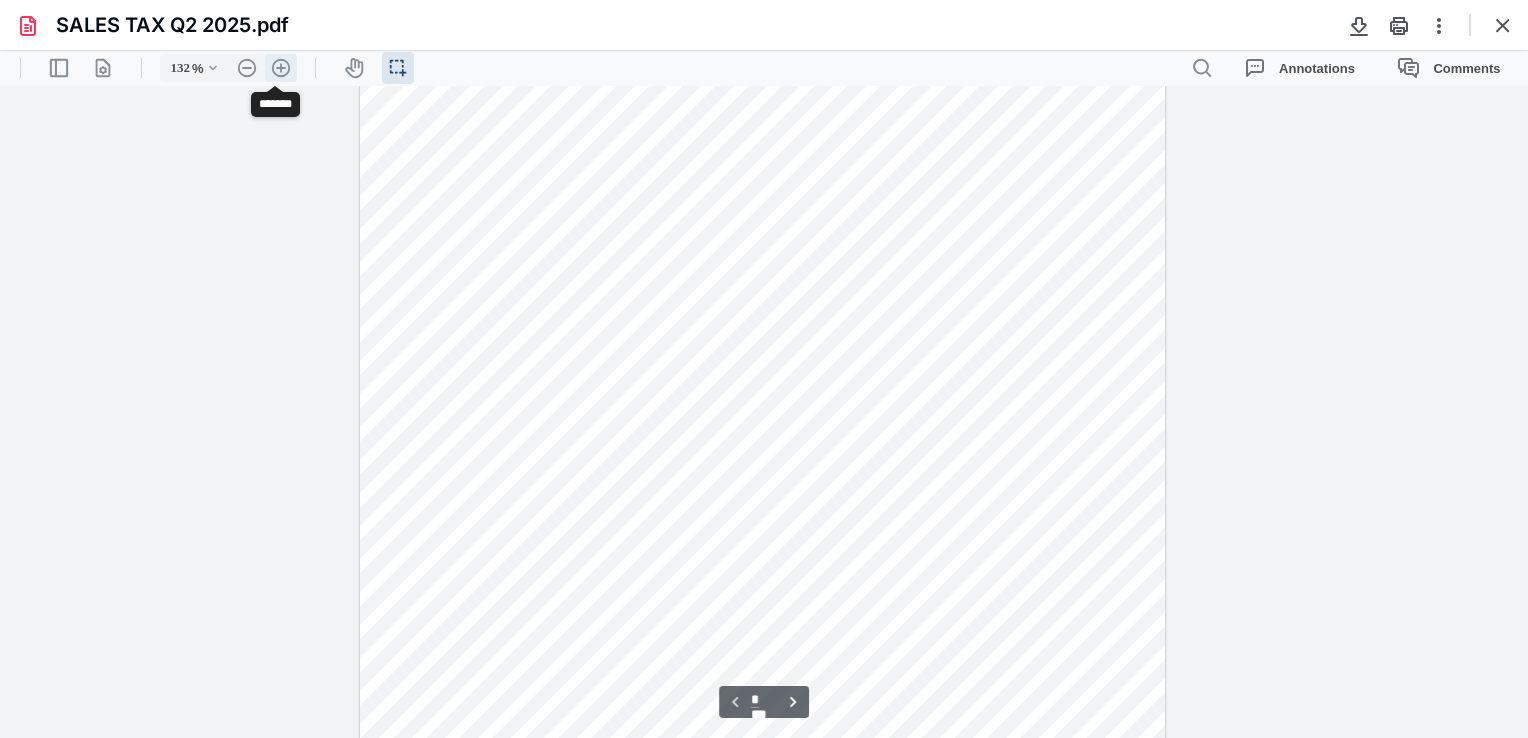 scroll, scrollTop: 252, scrollLeft: 0, axis: vertical 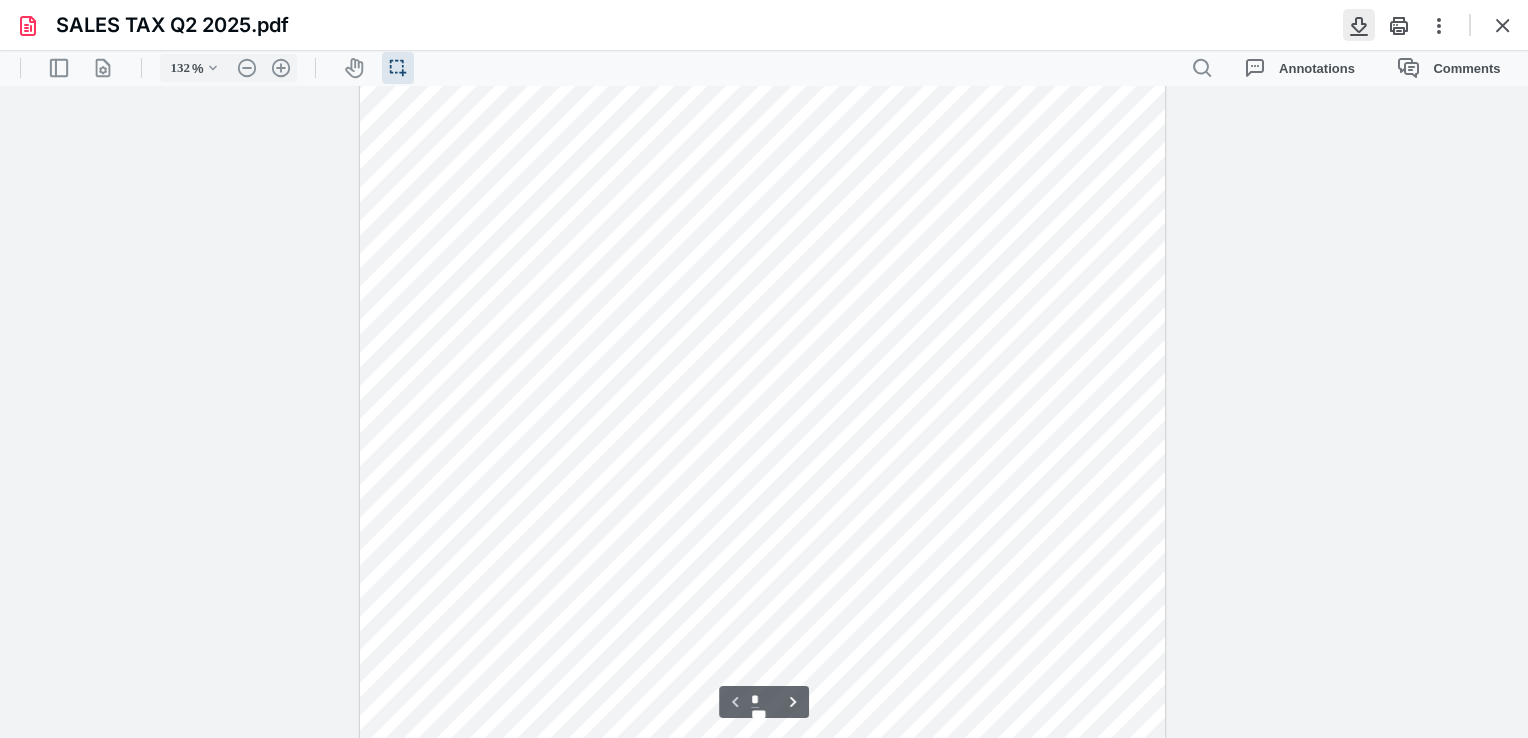 click at bounding box center [1359, 25] 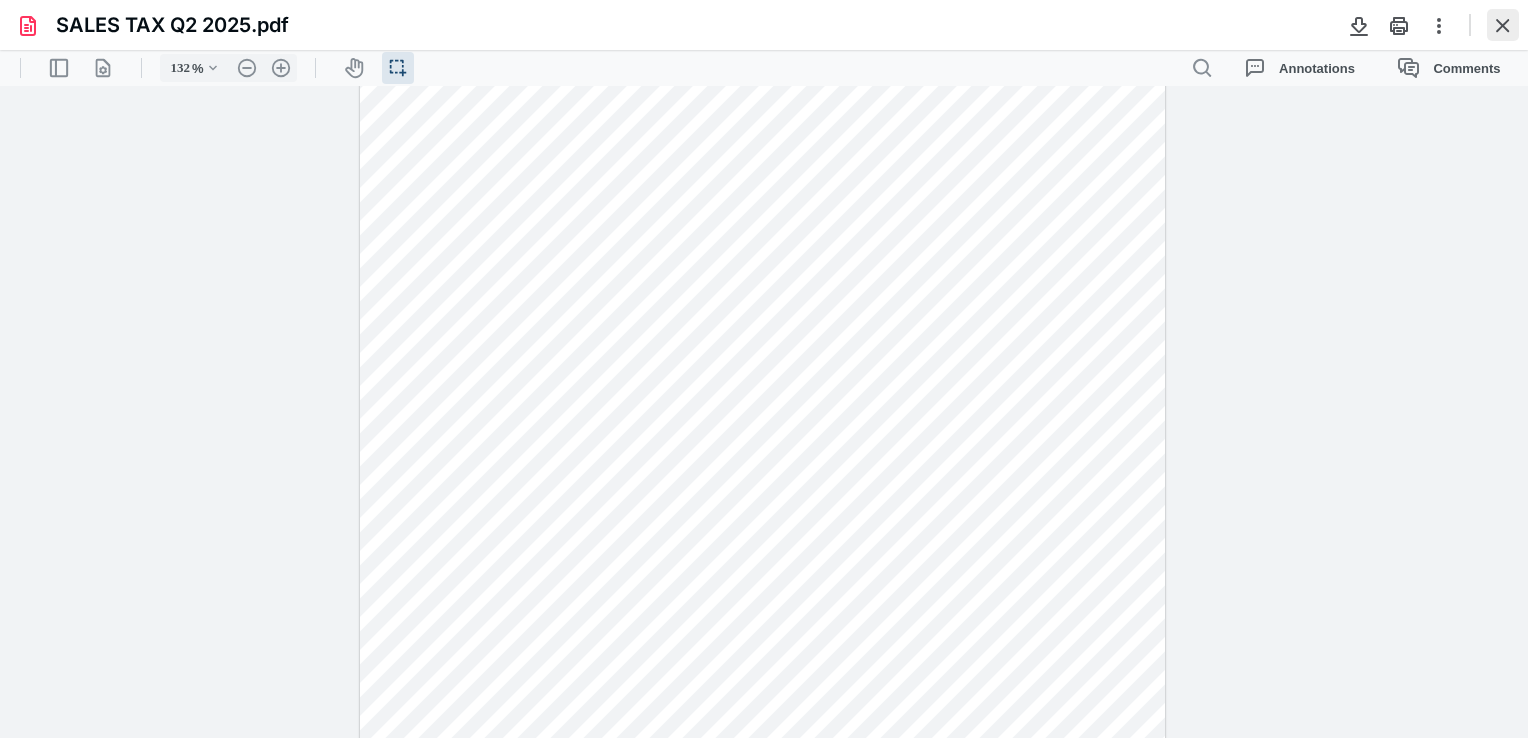 click at bounding box center (1503, 25) 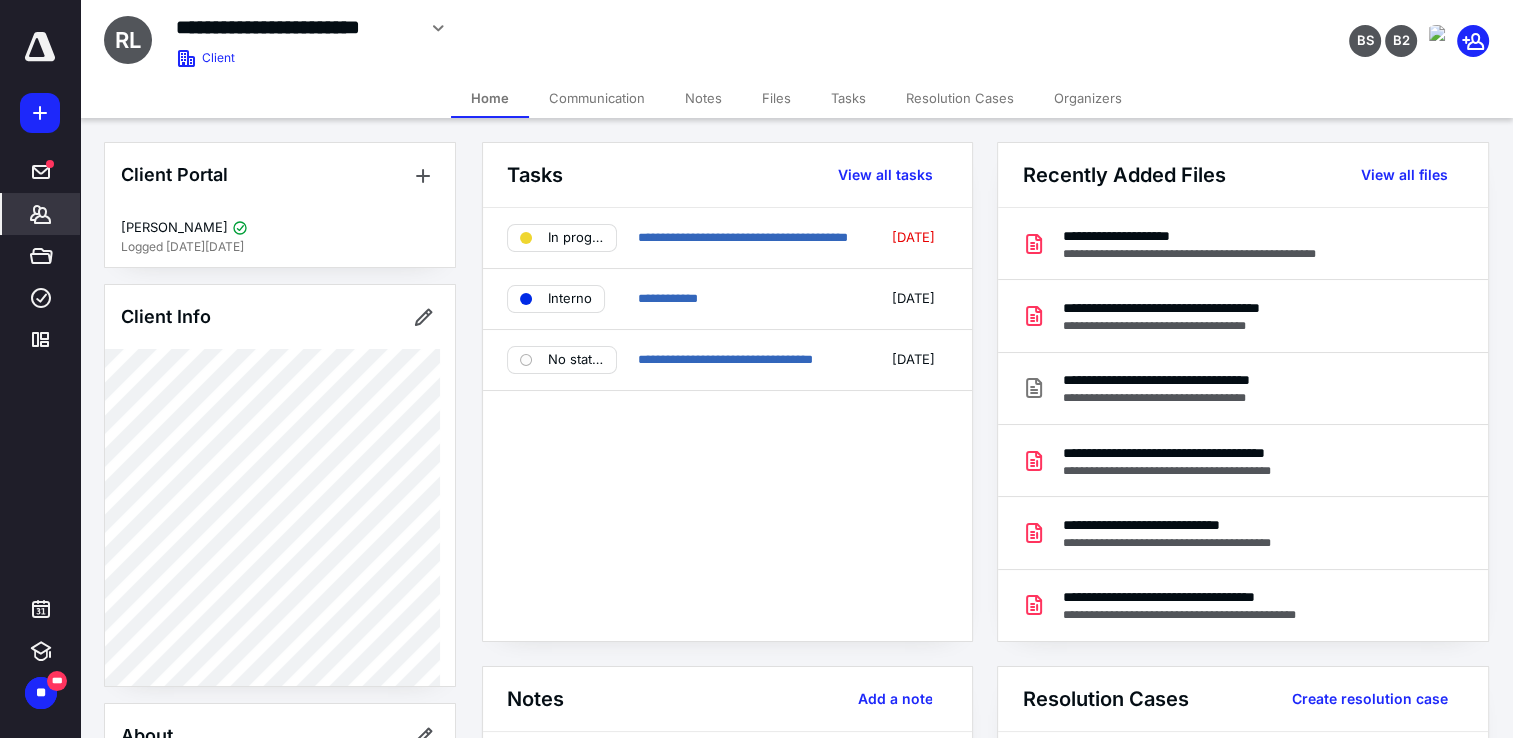 click on "Communication" at bounding box center [597, 98] 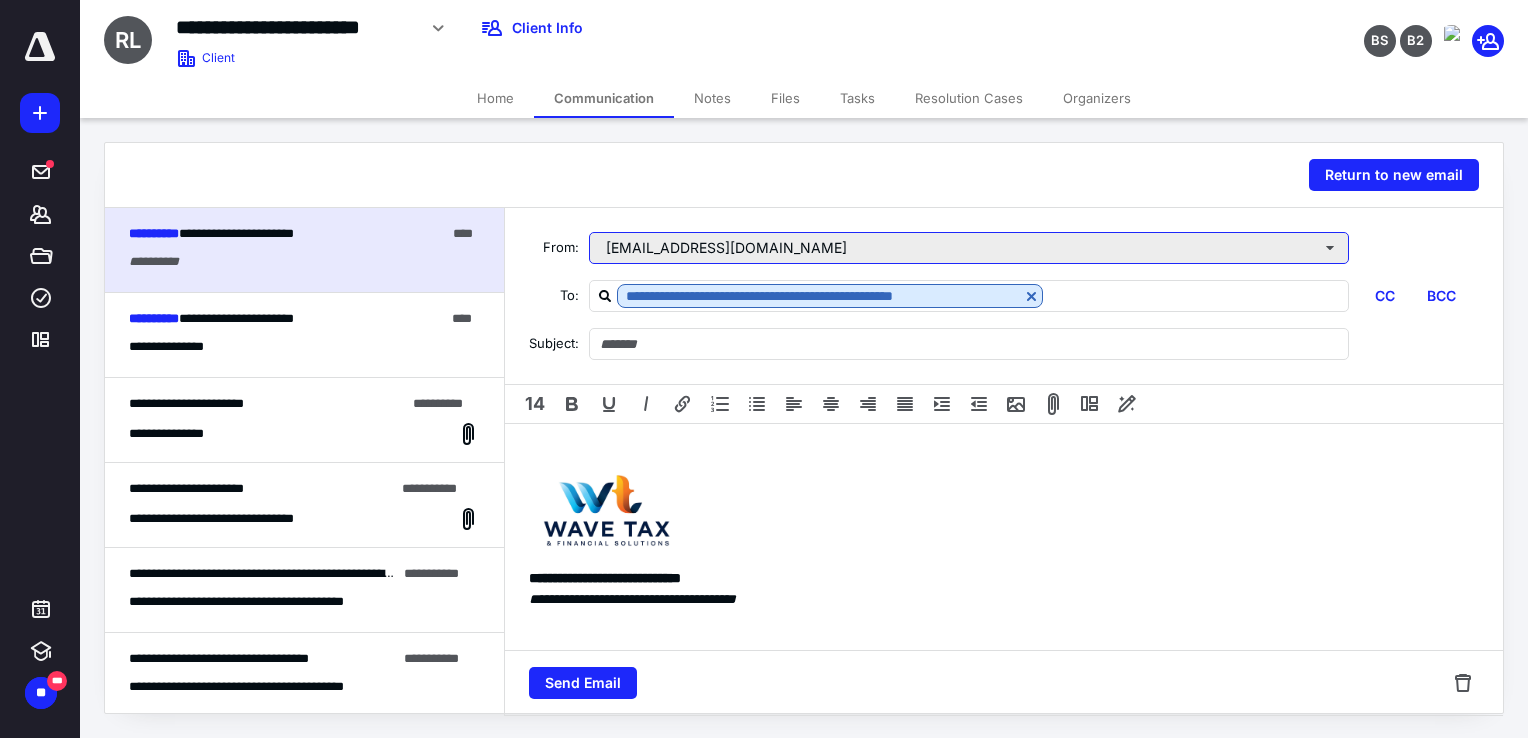 click on "hcolmenares@wavetax.us" at bounding box center (969, 248) 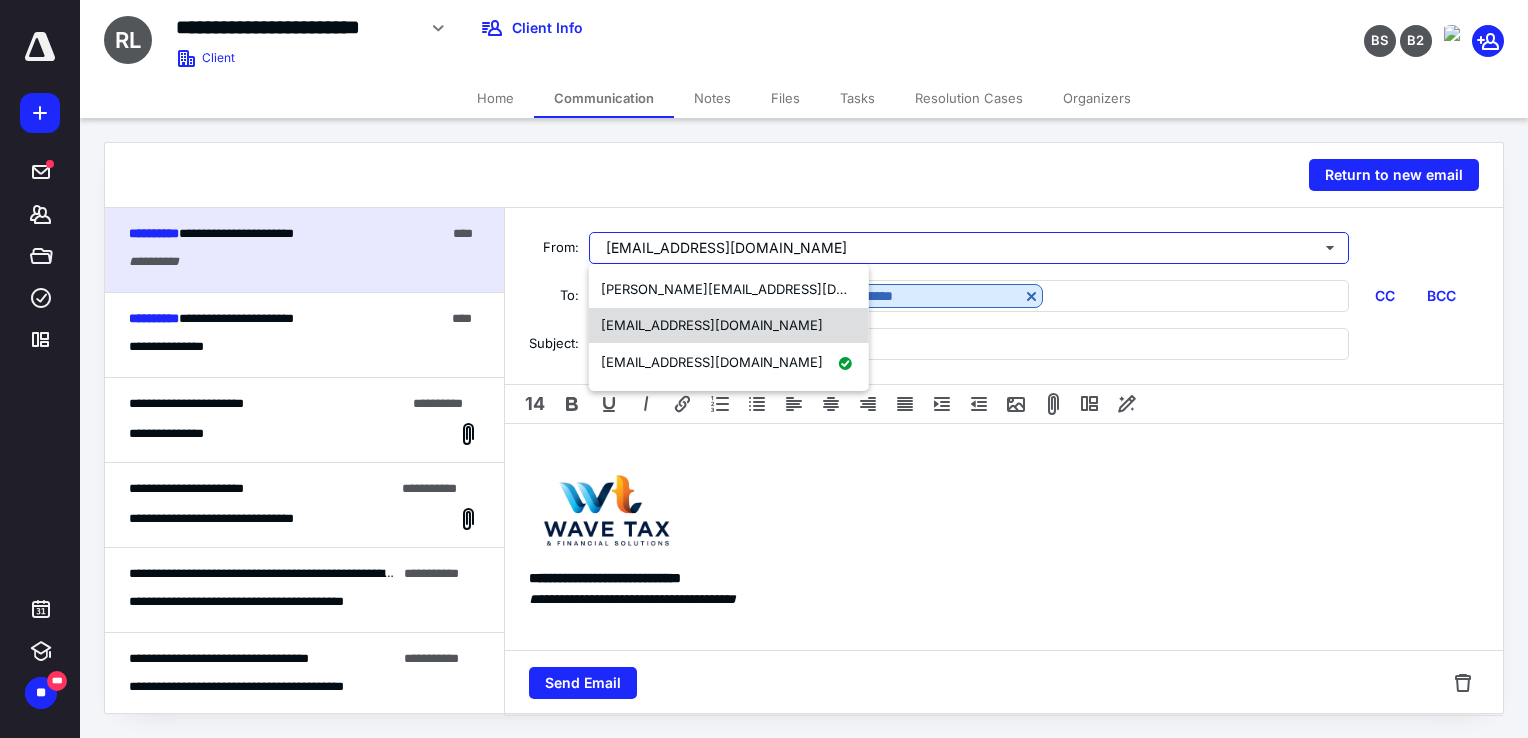 click on "info@wavetax.us" at bounding box center [729, 326] 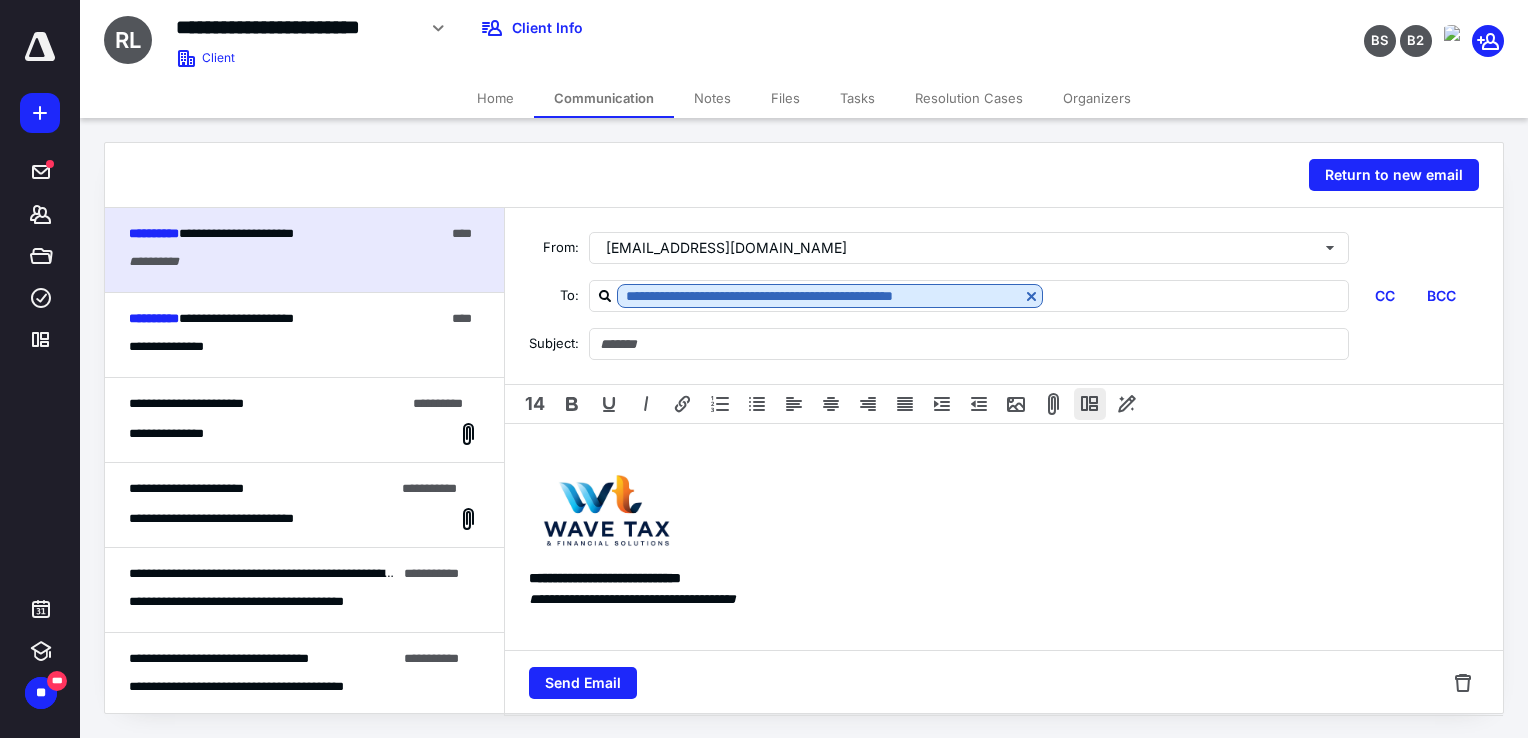 click at bounding box center [1090, 404] 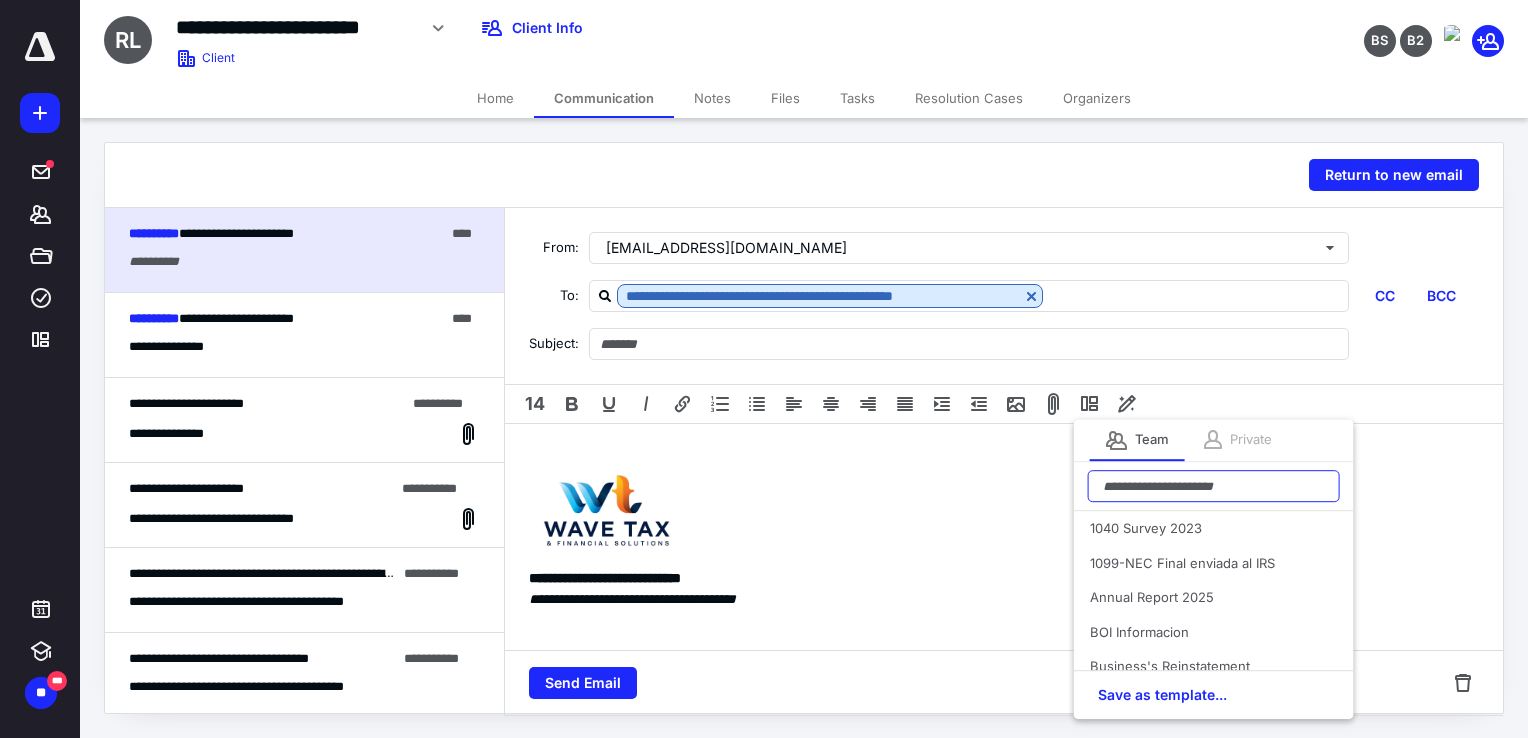 click at bounding box center [1214, 486] 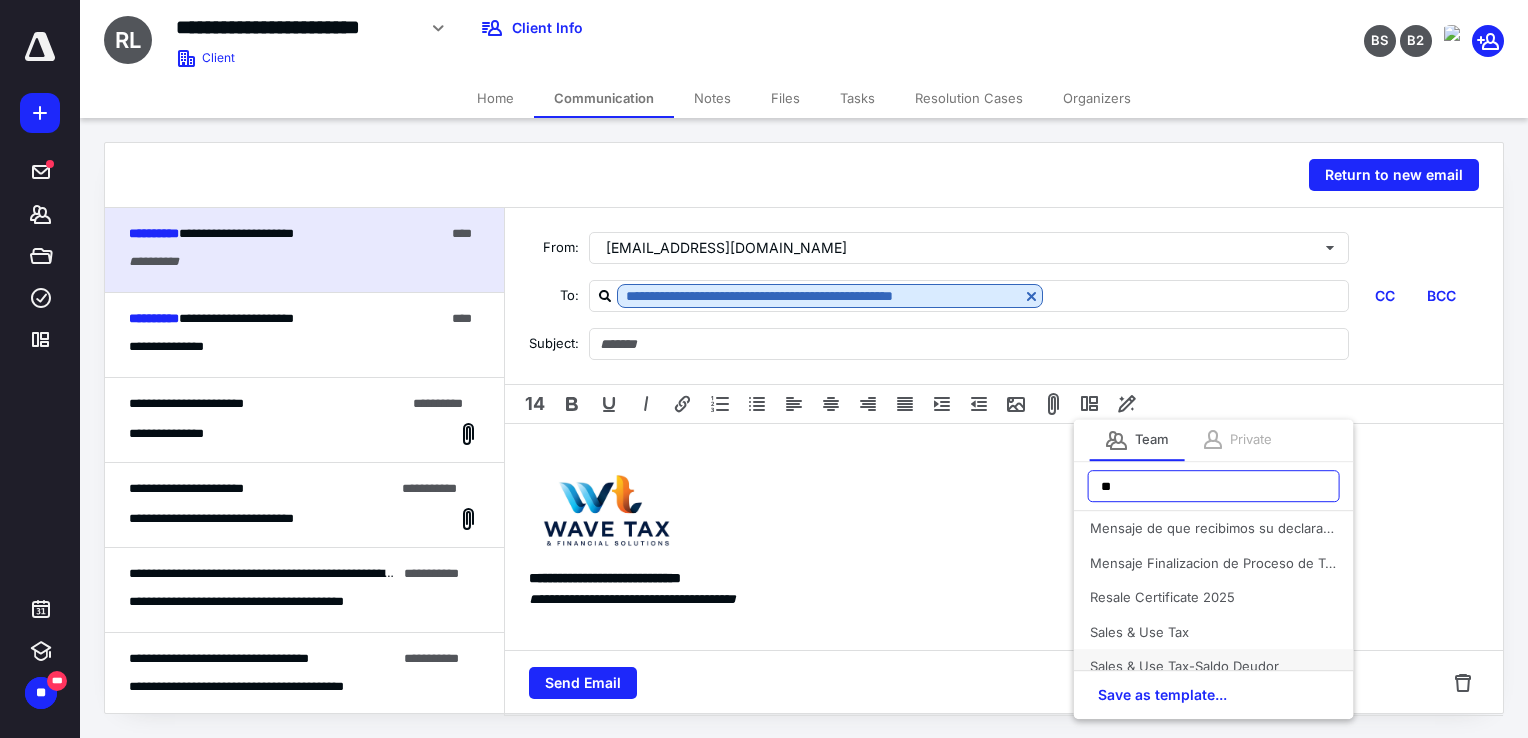 type on "**" 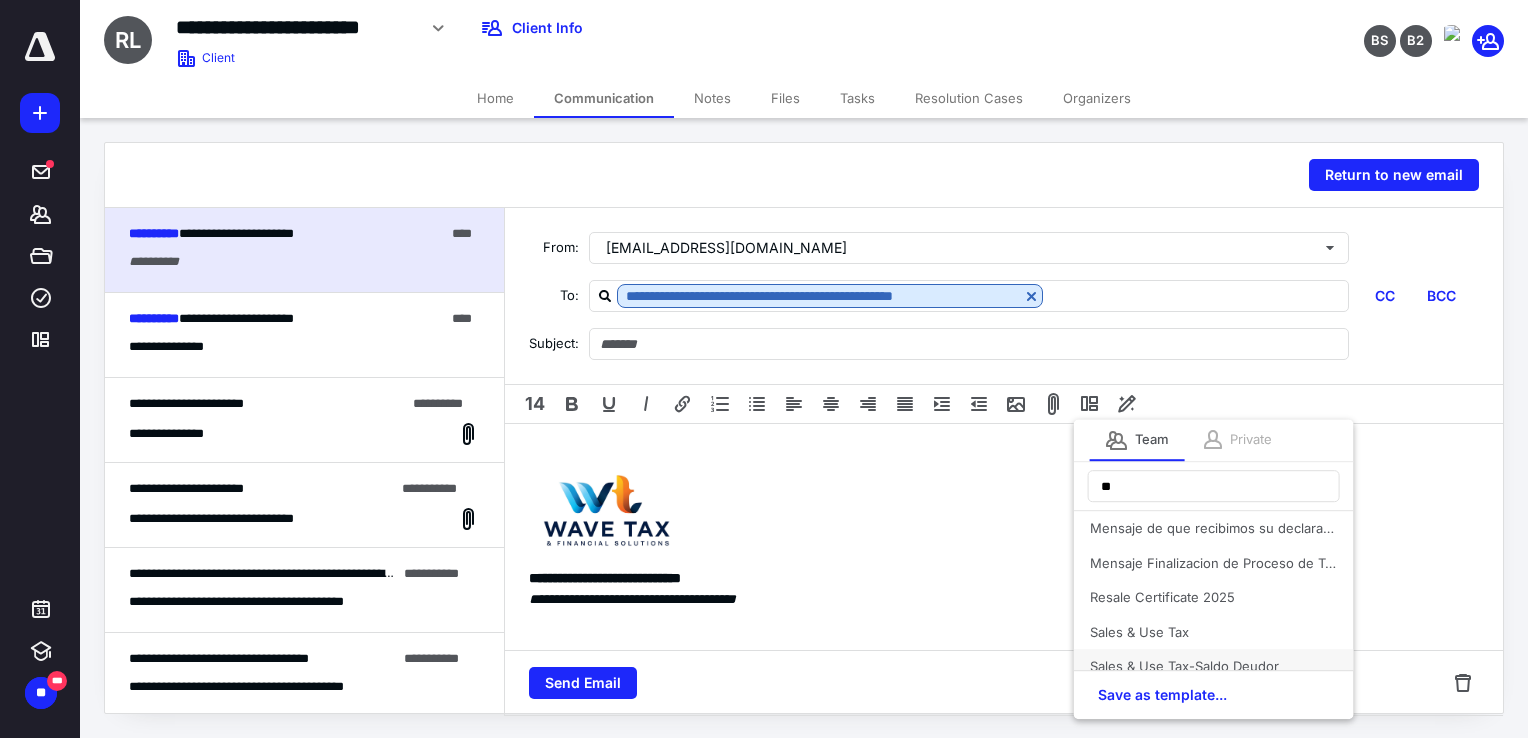 click on "Sales & Use Tax-Saldo Deudor" at bounding box center [1214, 666] 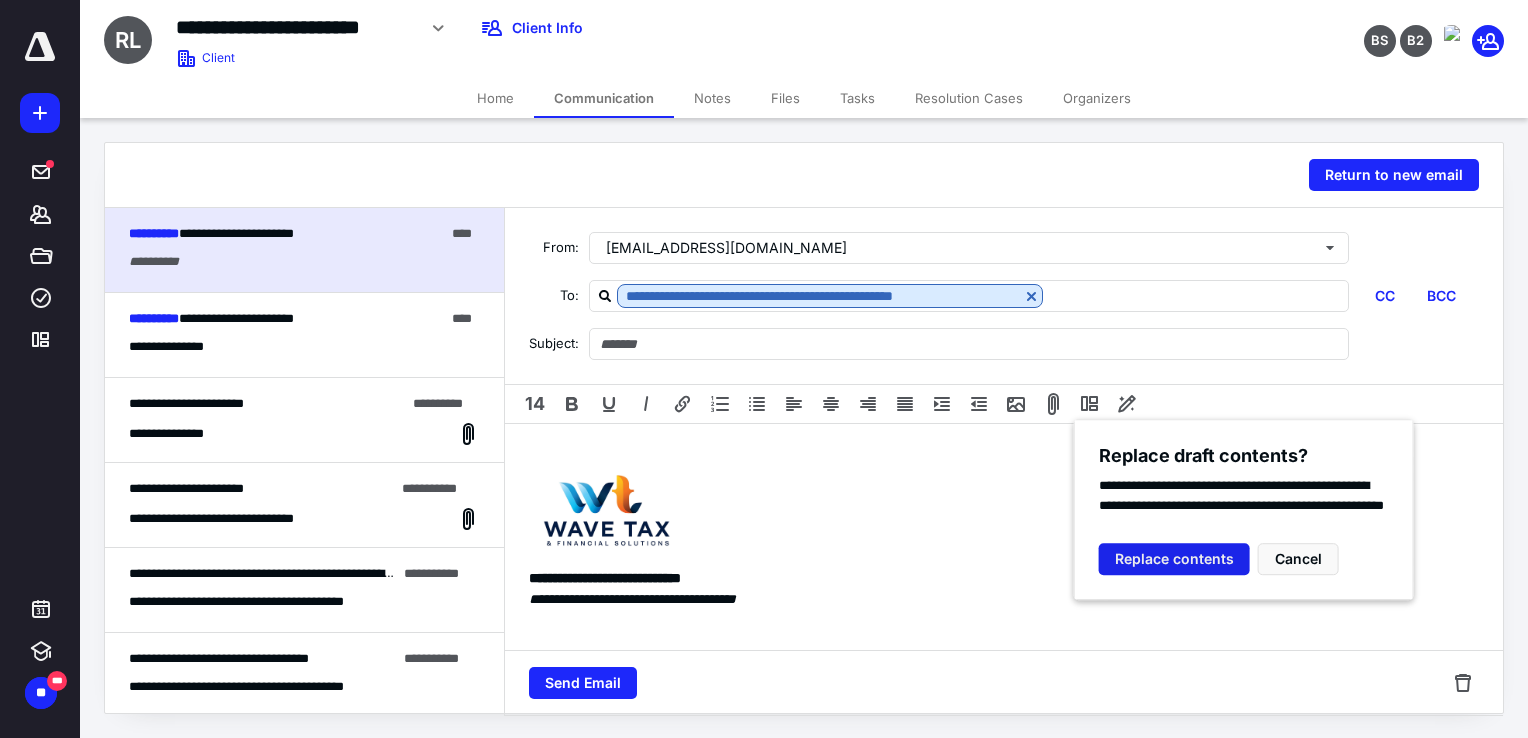click on "Replace contents" at bounding box center (1174, 559) 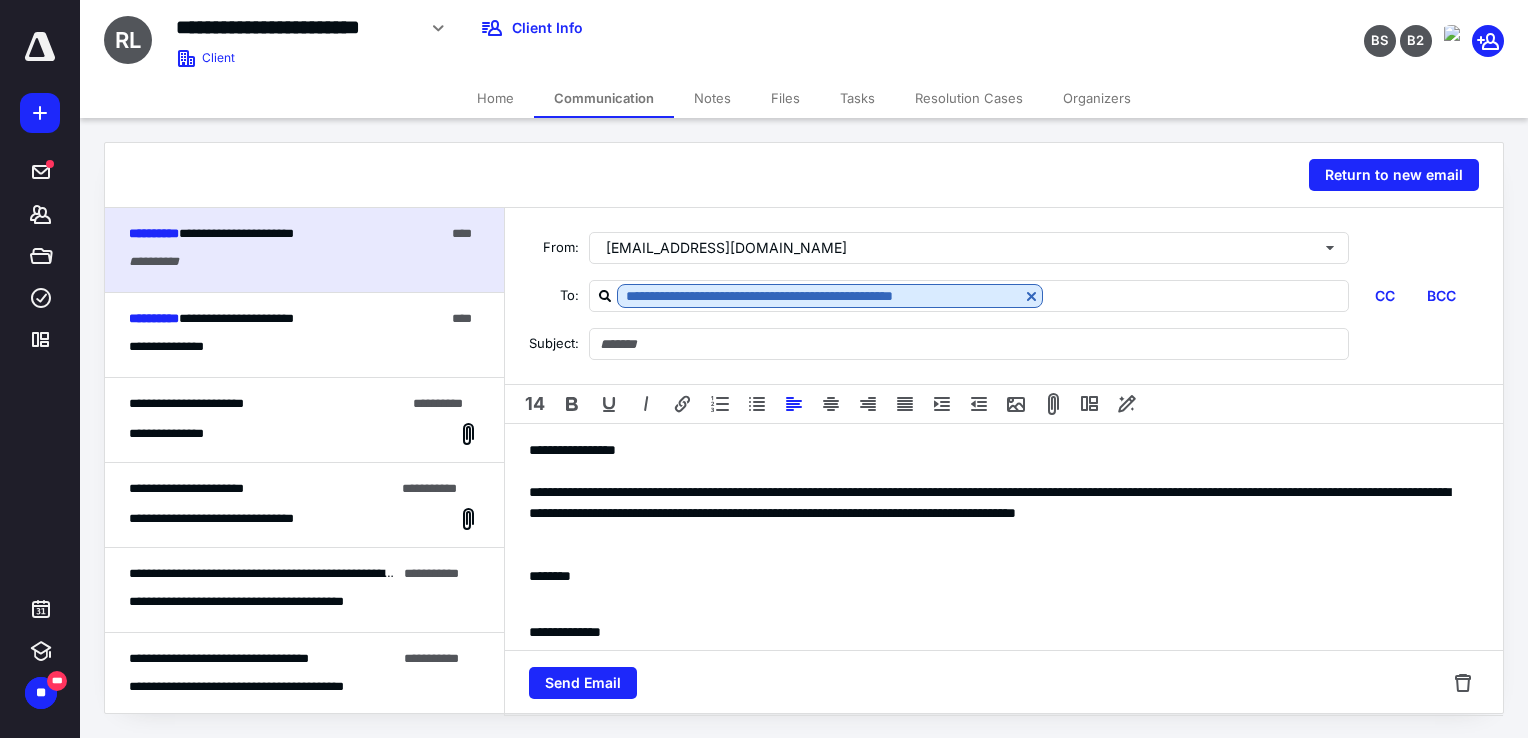 type on "**********" 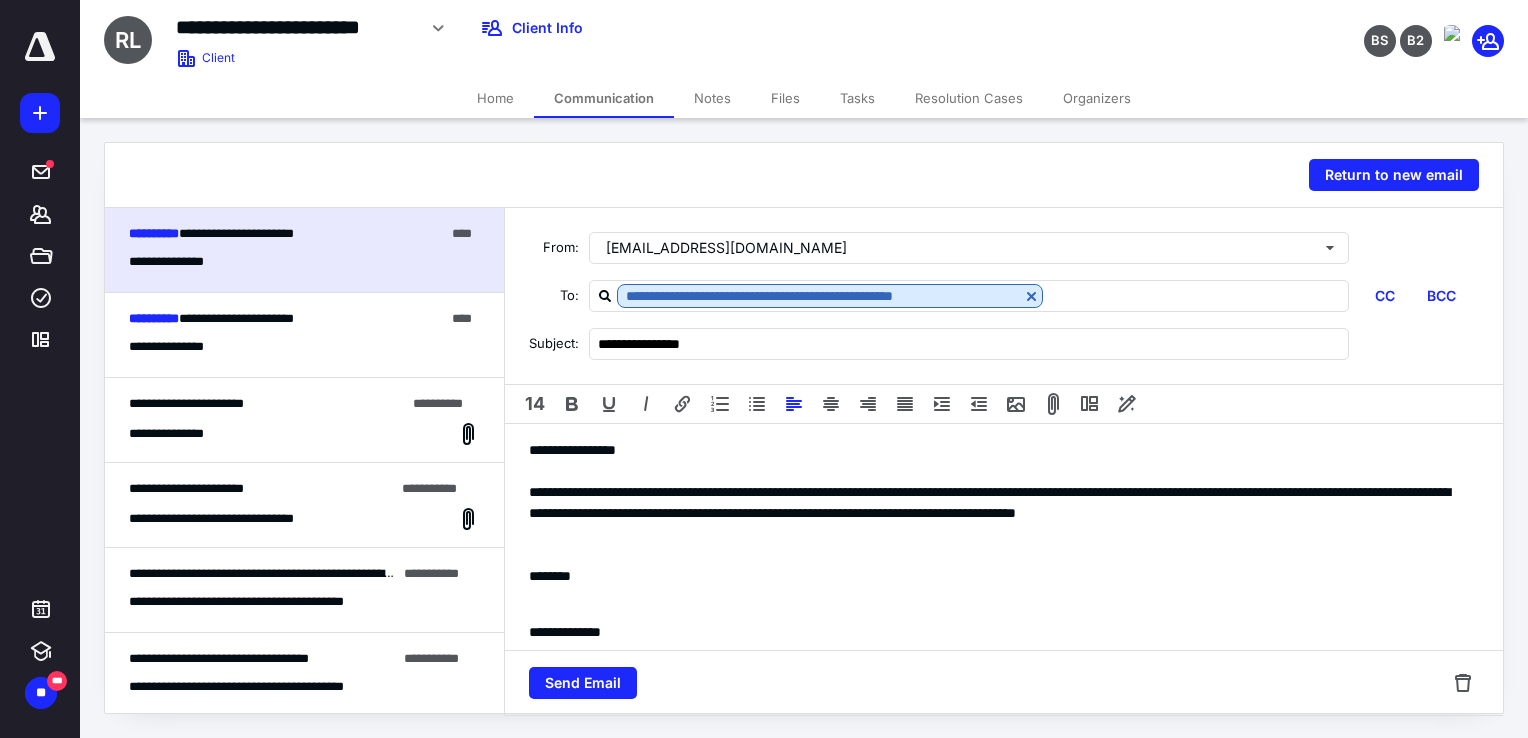 click on "**********" at bounding box center [989, 502] 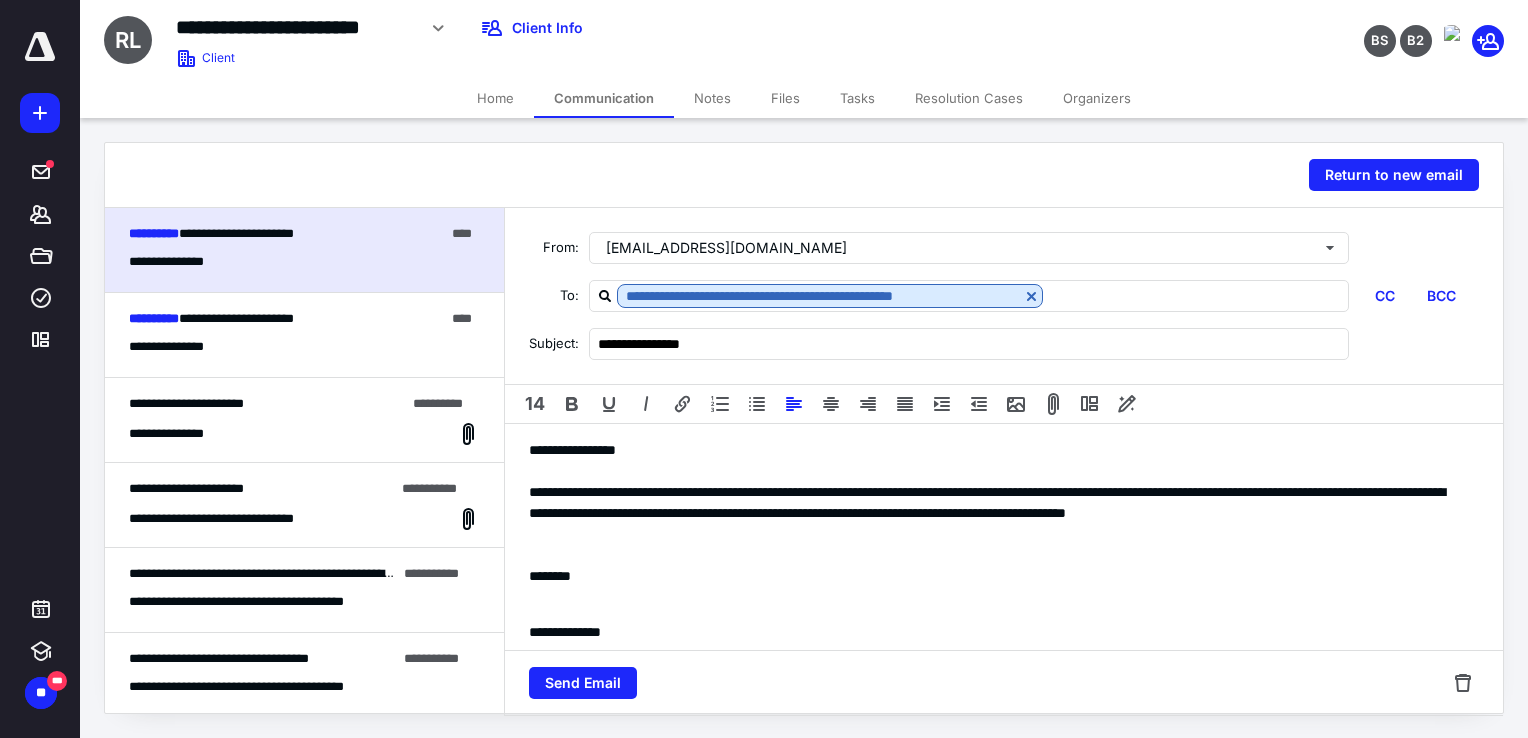click on "**********" at bounding box center (987, 502) 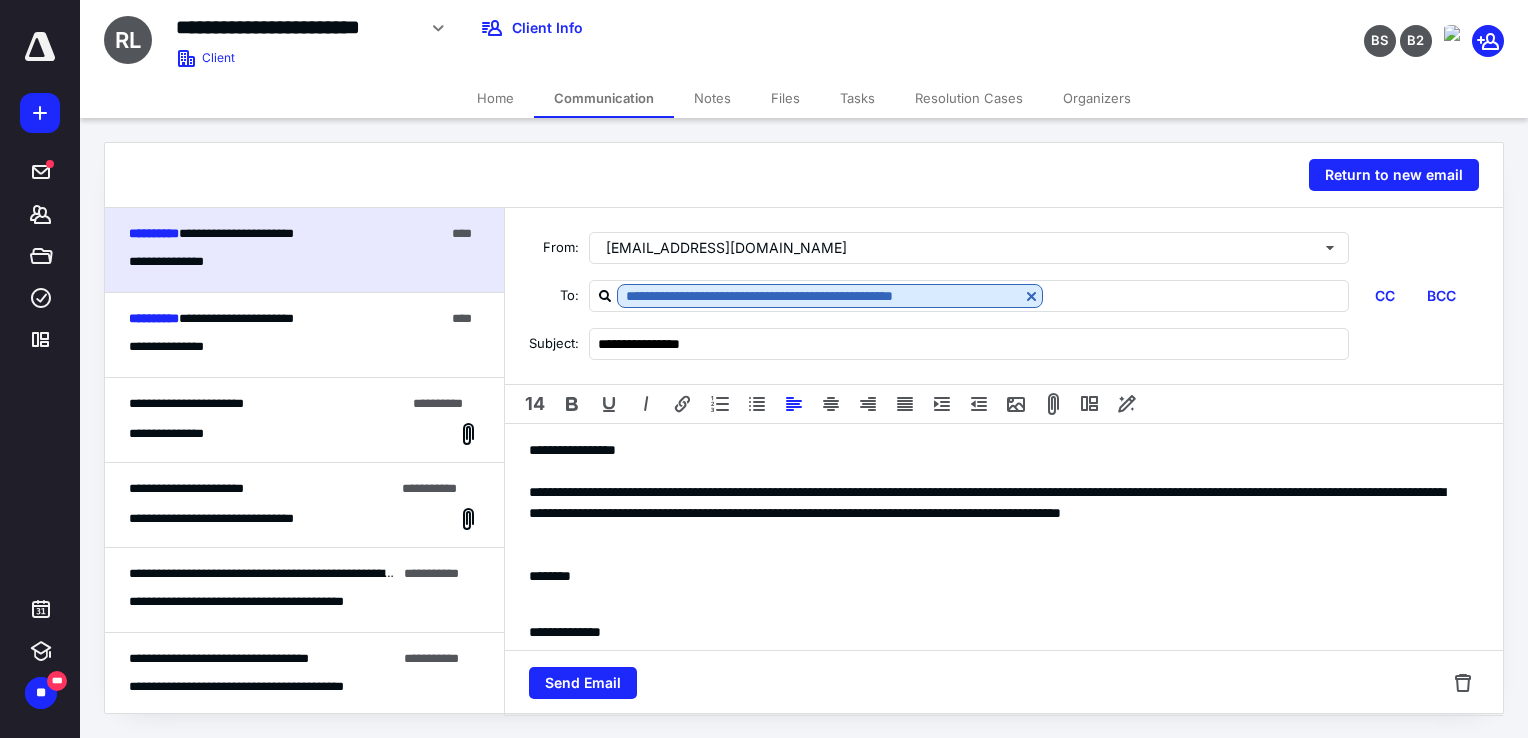click on "**********" at bounding box center [987, 502] 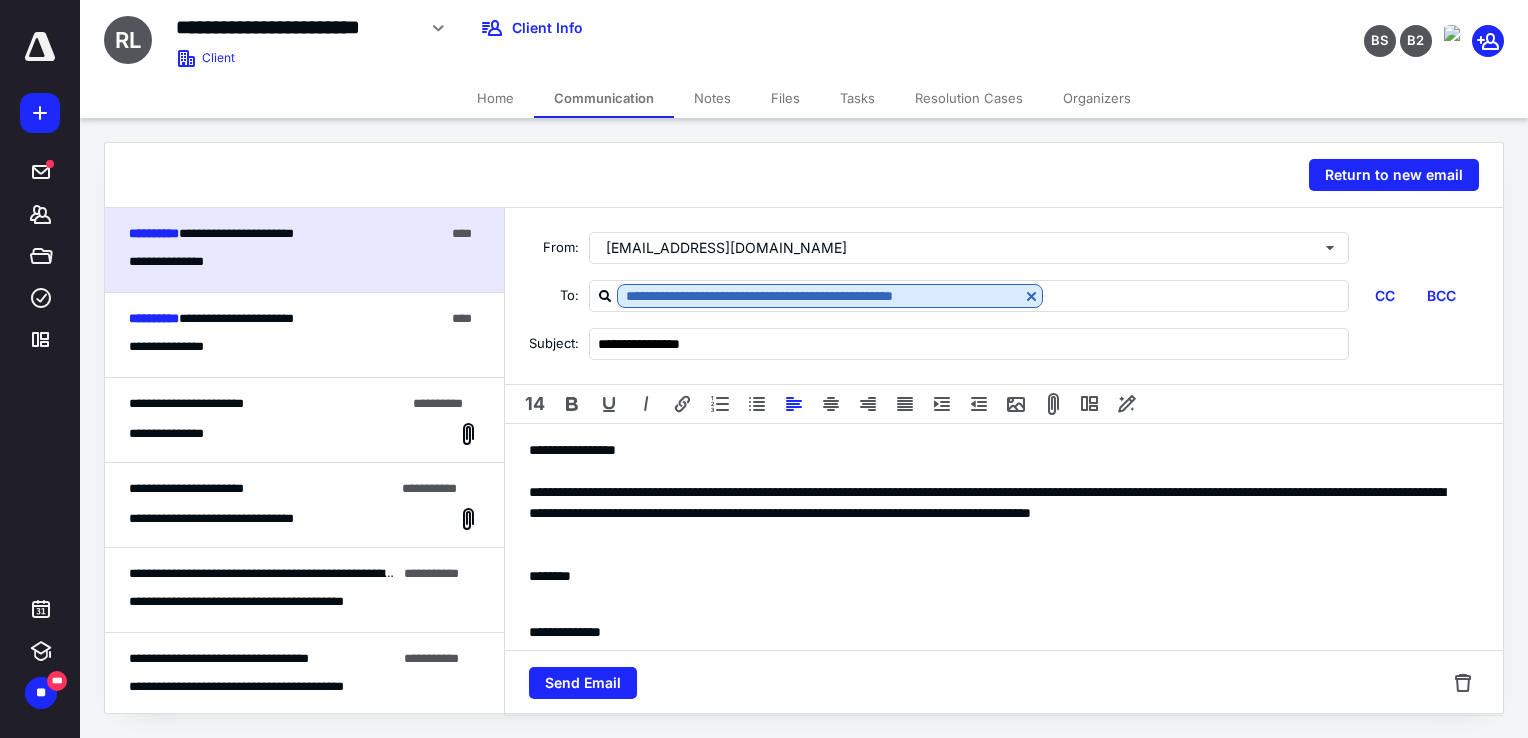 click on "**********" at bounding box center (987, 502) 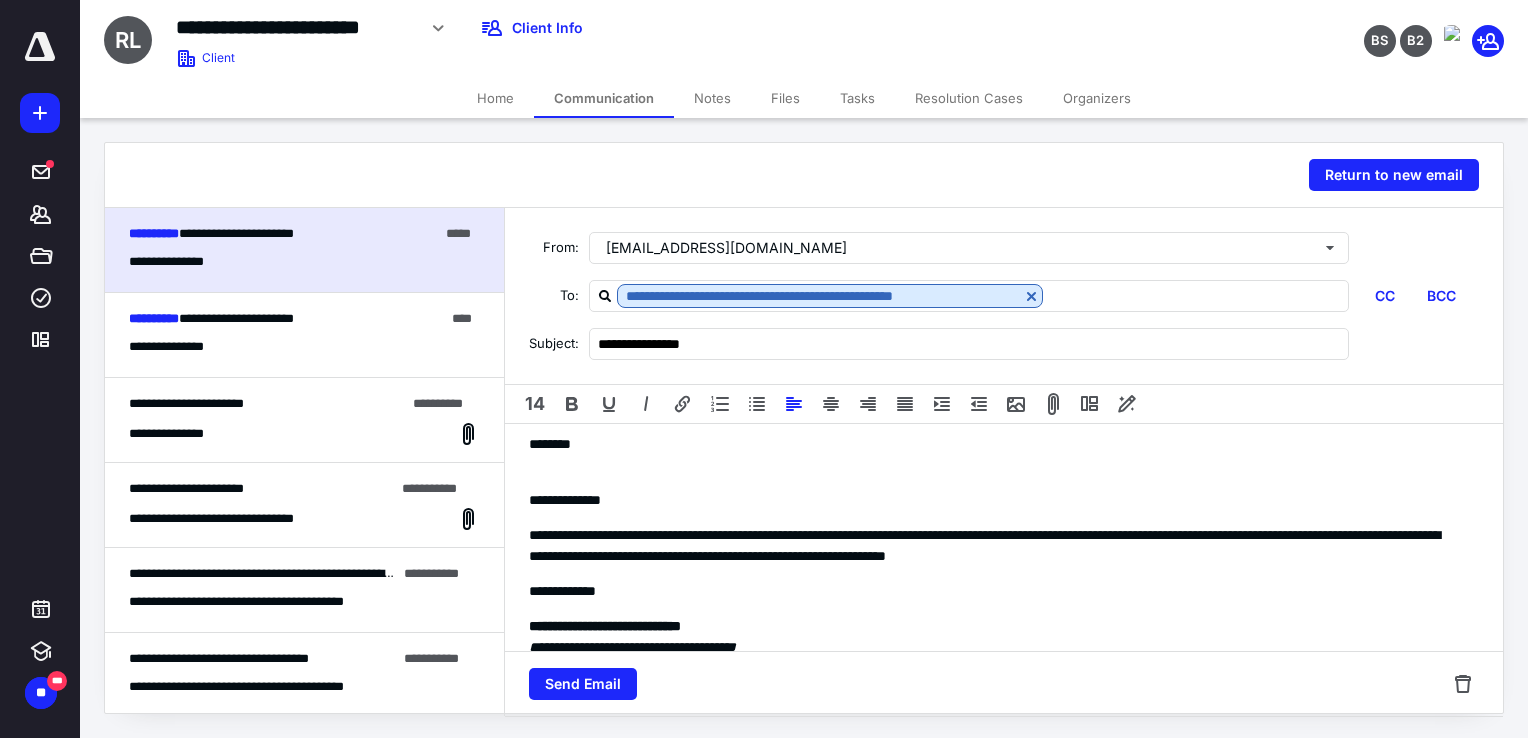 scroll, scrollTop: 100, scrollLeft: 0, axis: vertical 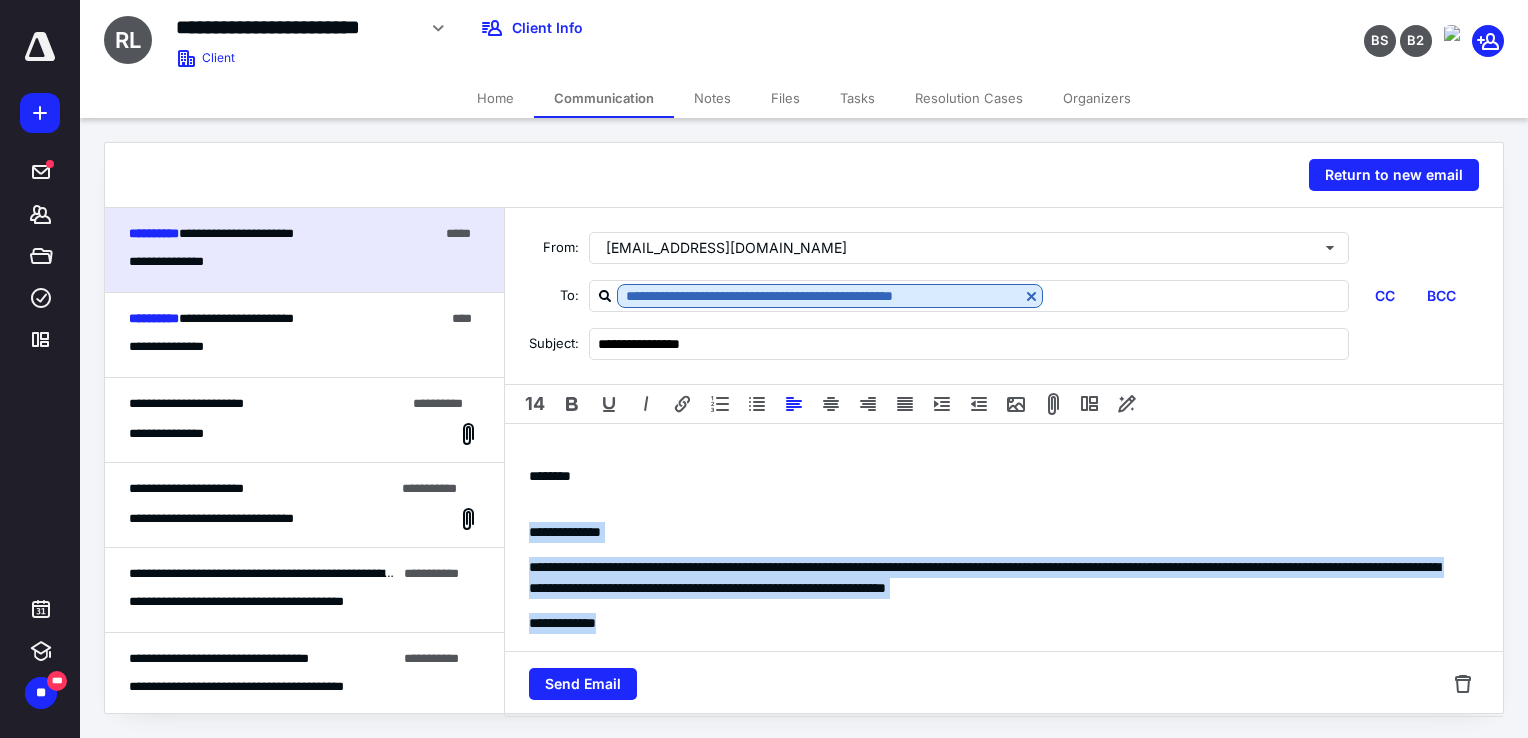 drag, startPoint x: 624, startPoint y: 626, endPoint x: 521, endPoint y: 527, distance: 142.86357 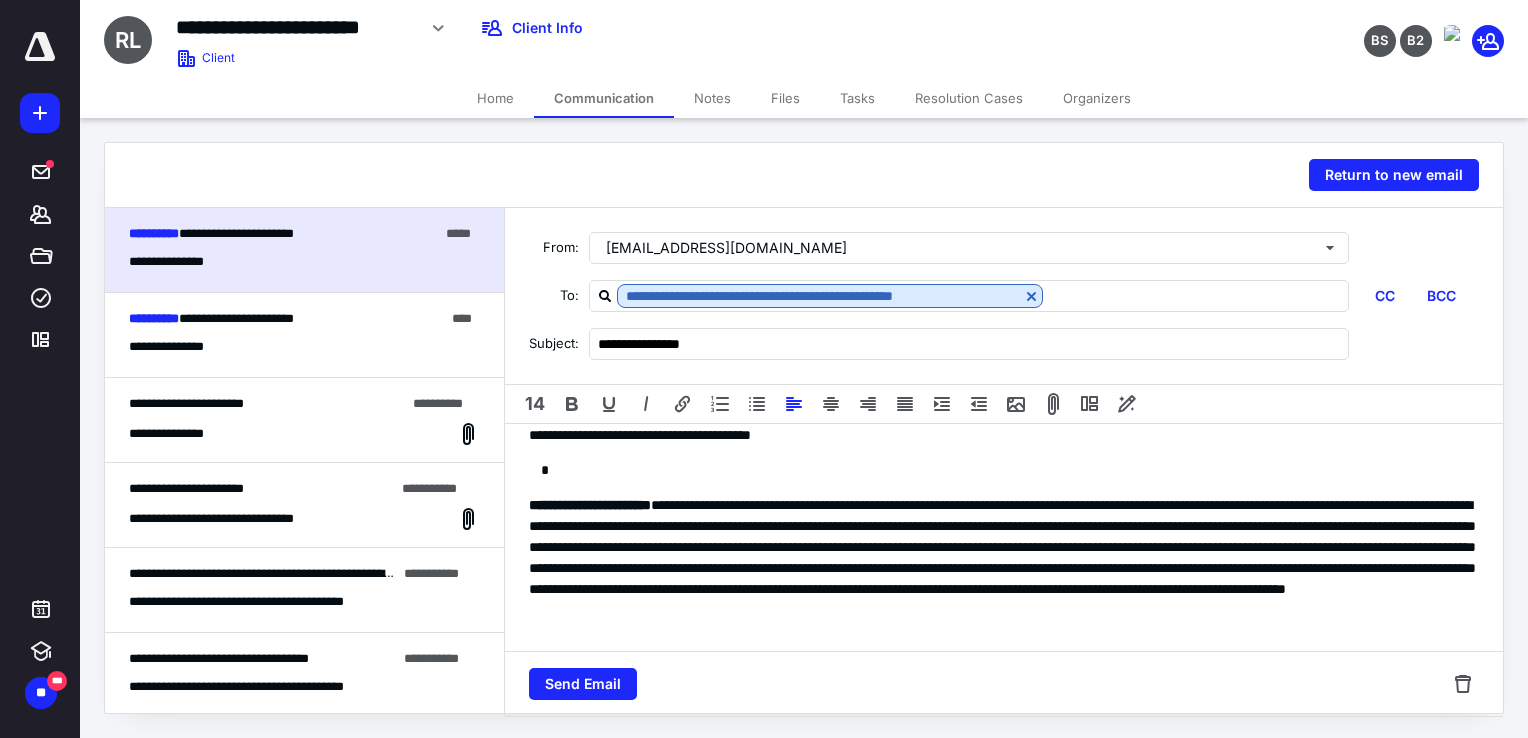scroll, scrollTop: 372, scrollLeft: 0, axis: vertical 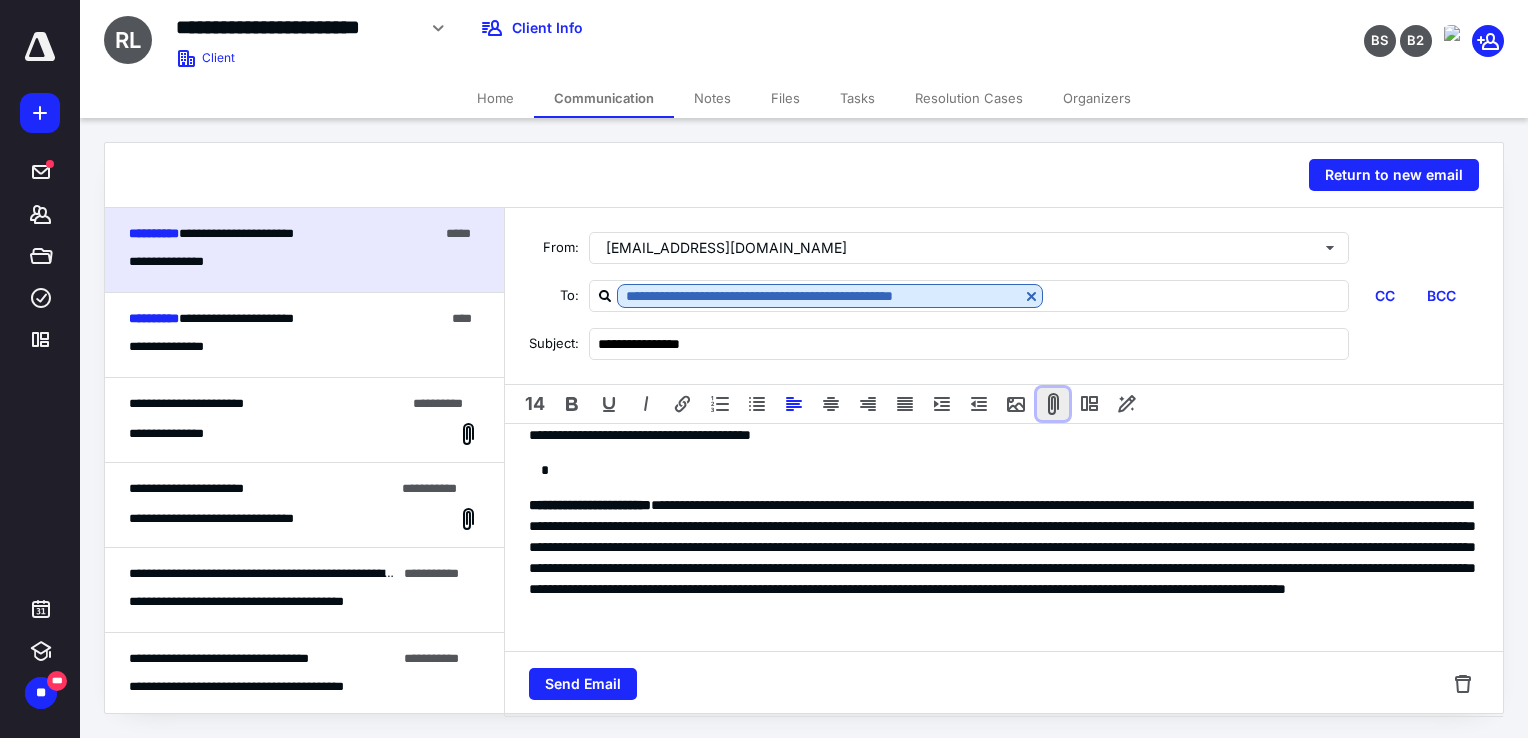 click at bounding box center (1053, 404) 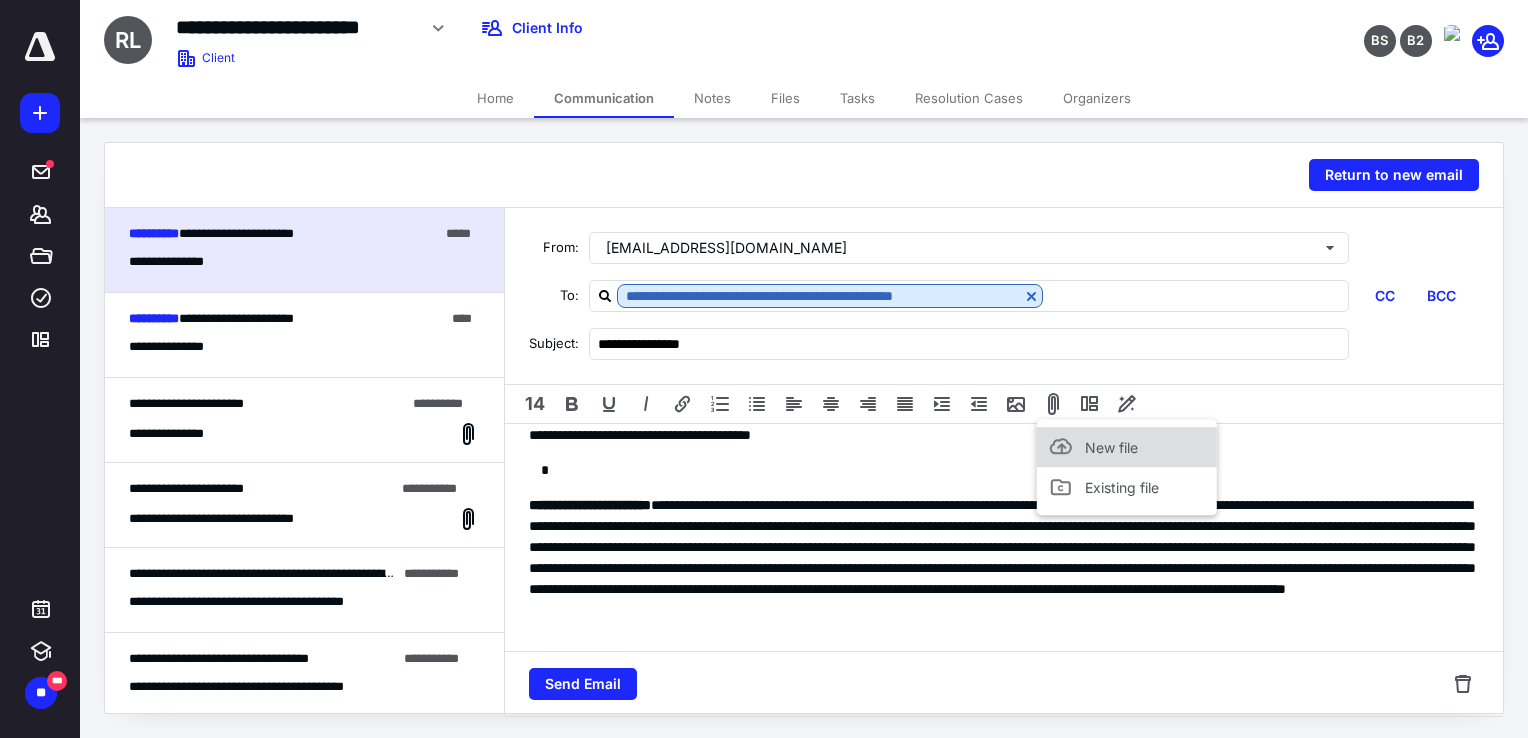 click on "New file" at bounding box center [1127, 447] 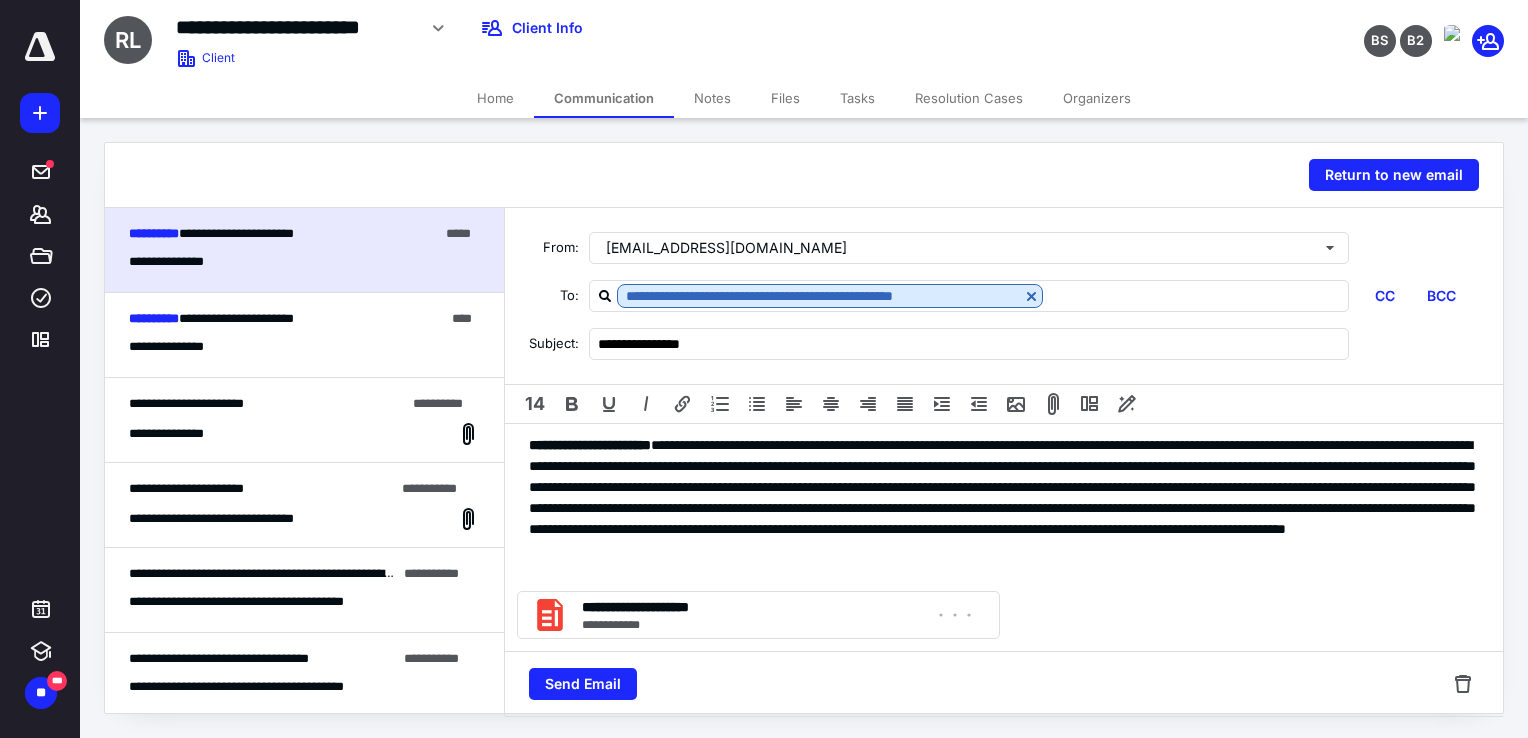 scroll, scrollTop: 431, scrollLeft: 0, axis: vertical 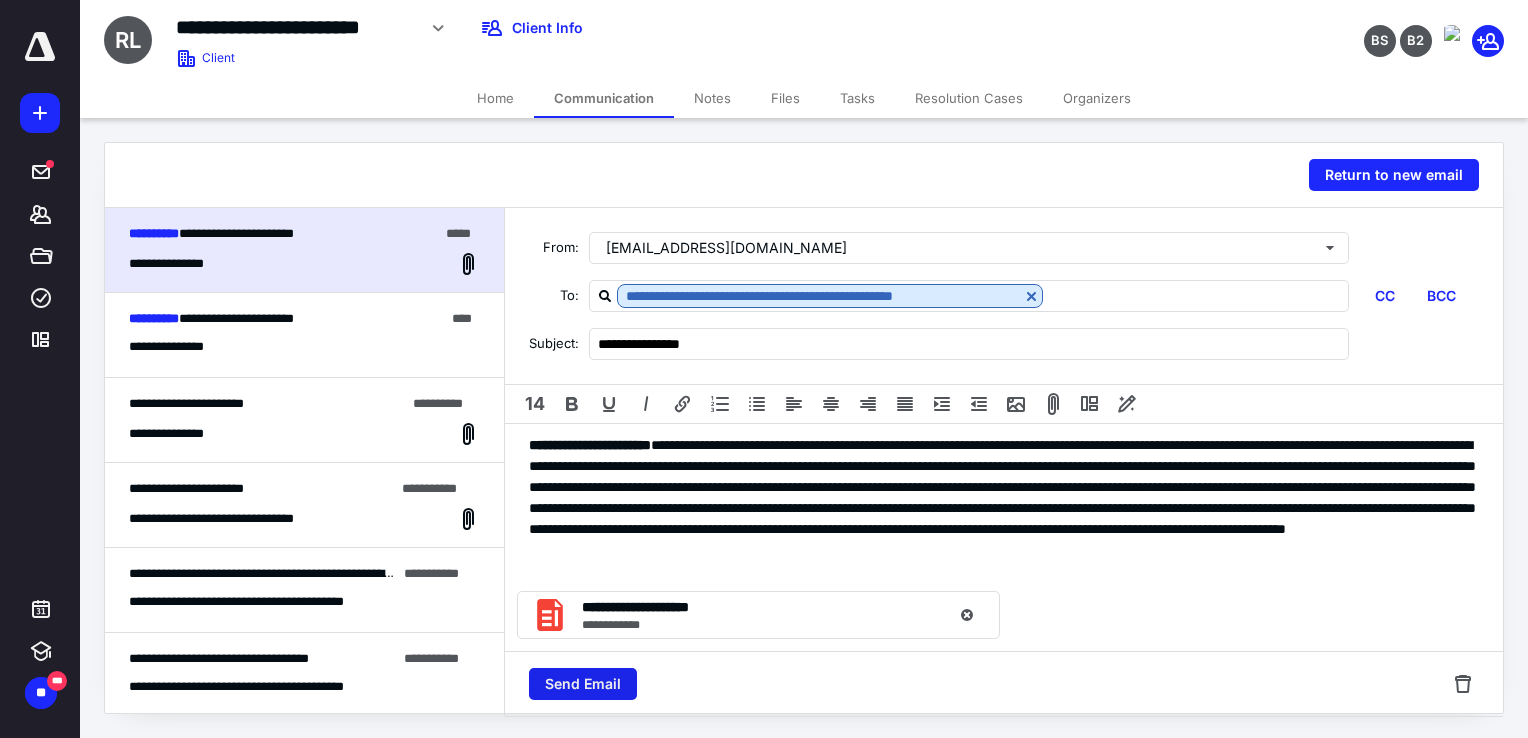 click on "Send Email" at bounding box center [583, 684] 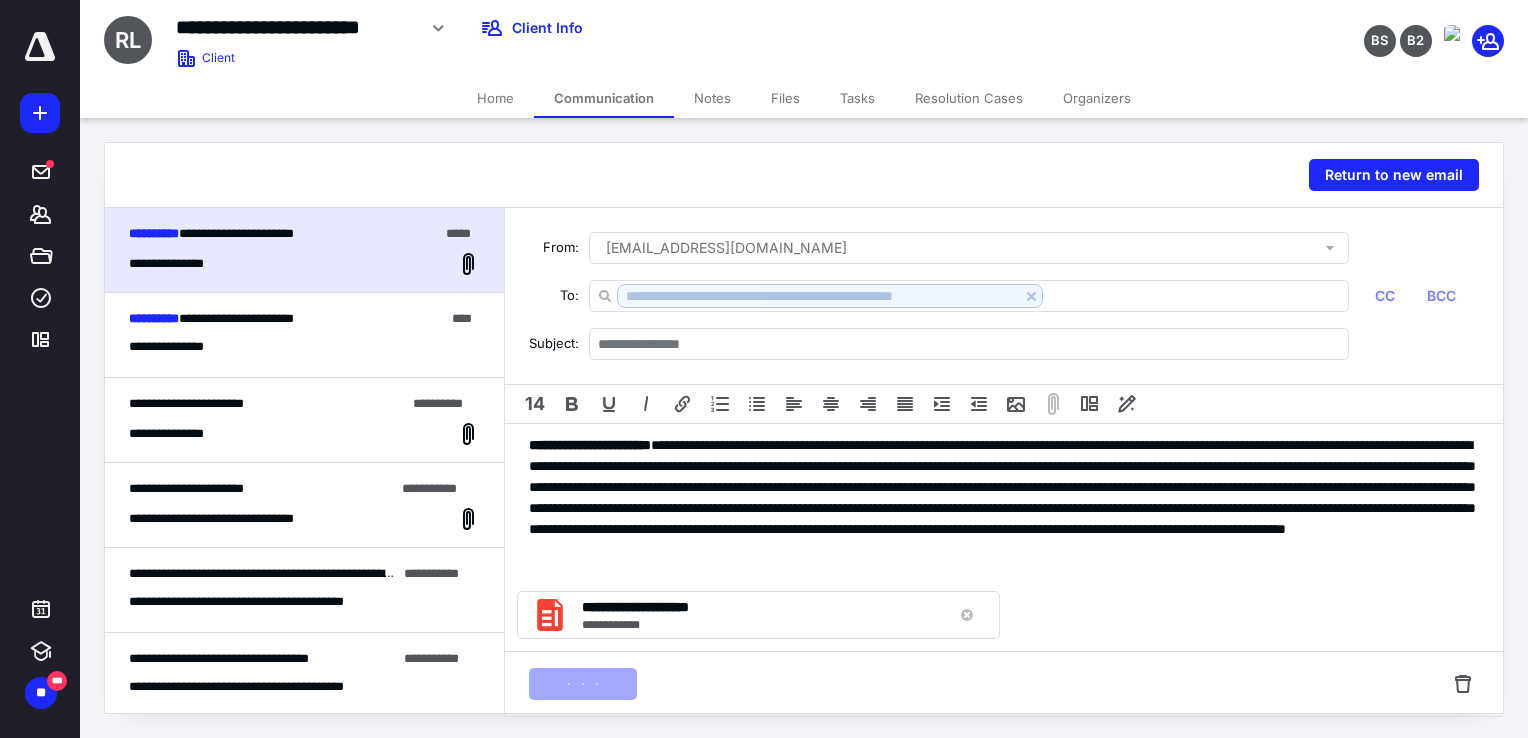 scroll, scrollTop: 431, scrollLeft: 0, axis: vertical 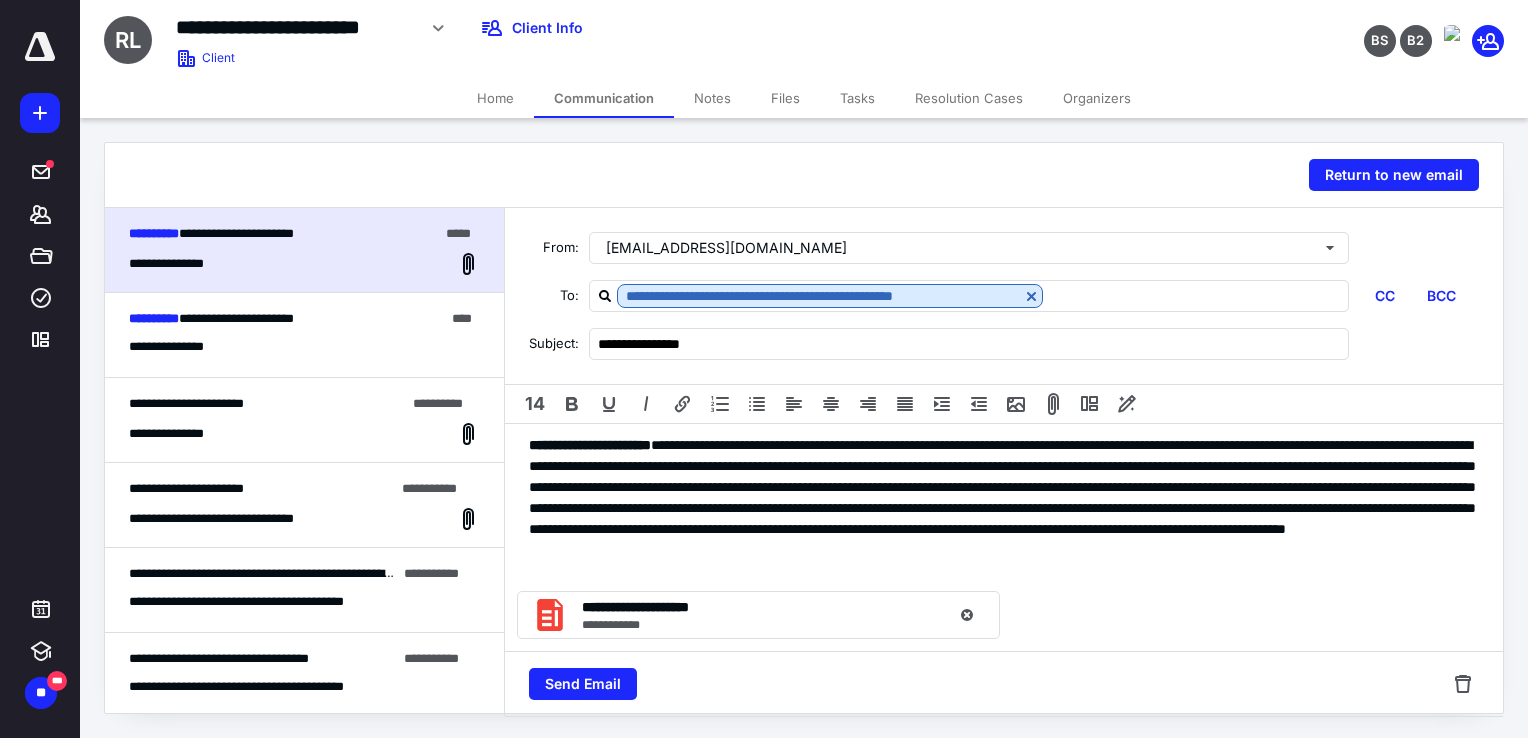 click on "**********" at bounding box center (236, 318) 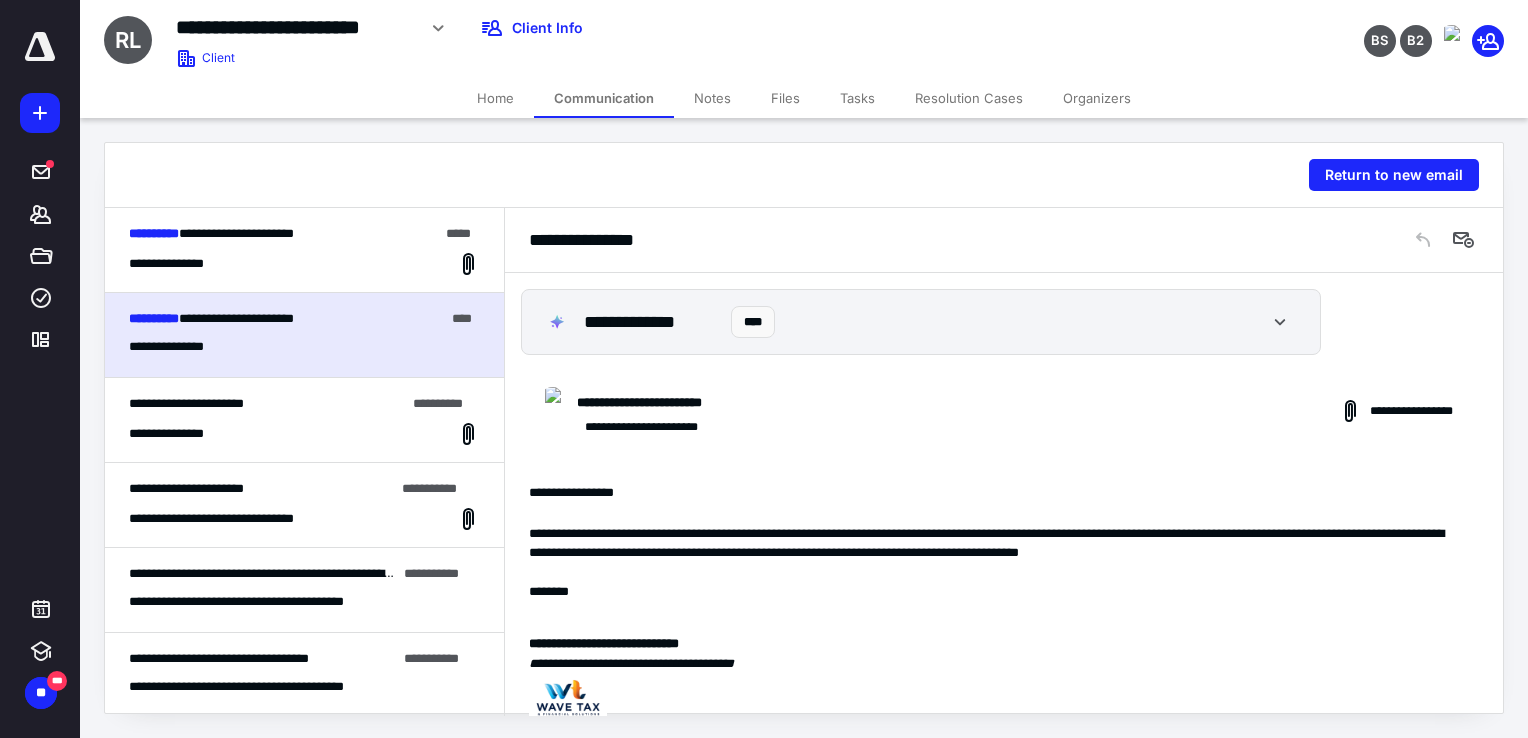 scroll, scrollTop: 986, scrollLeft: 0, axis: vertical 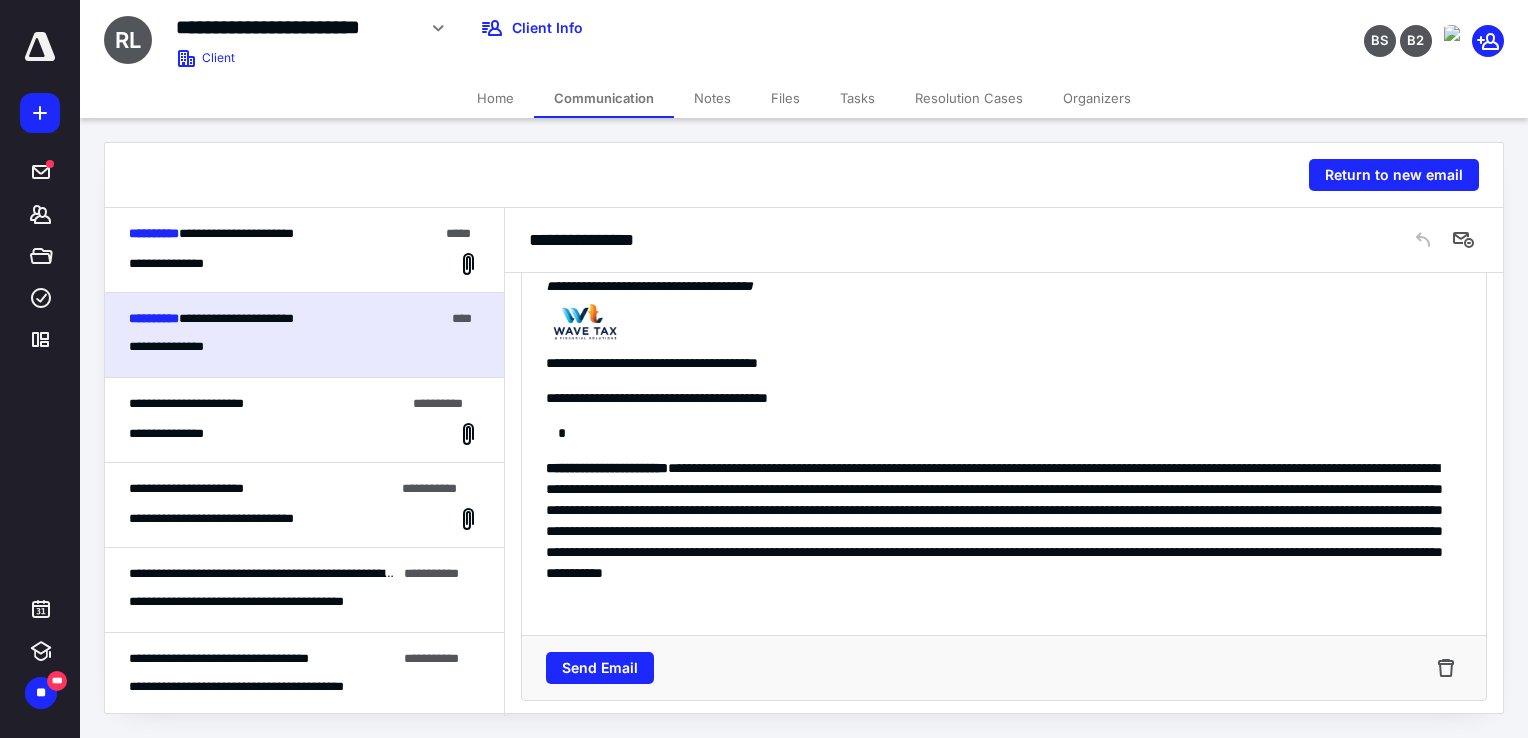 click on "**********" at bounding box center (236, 233) 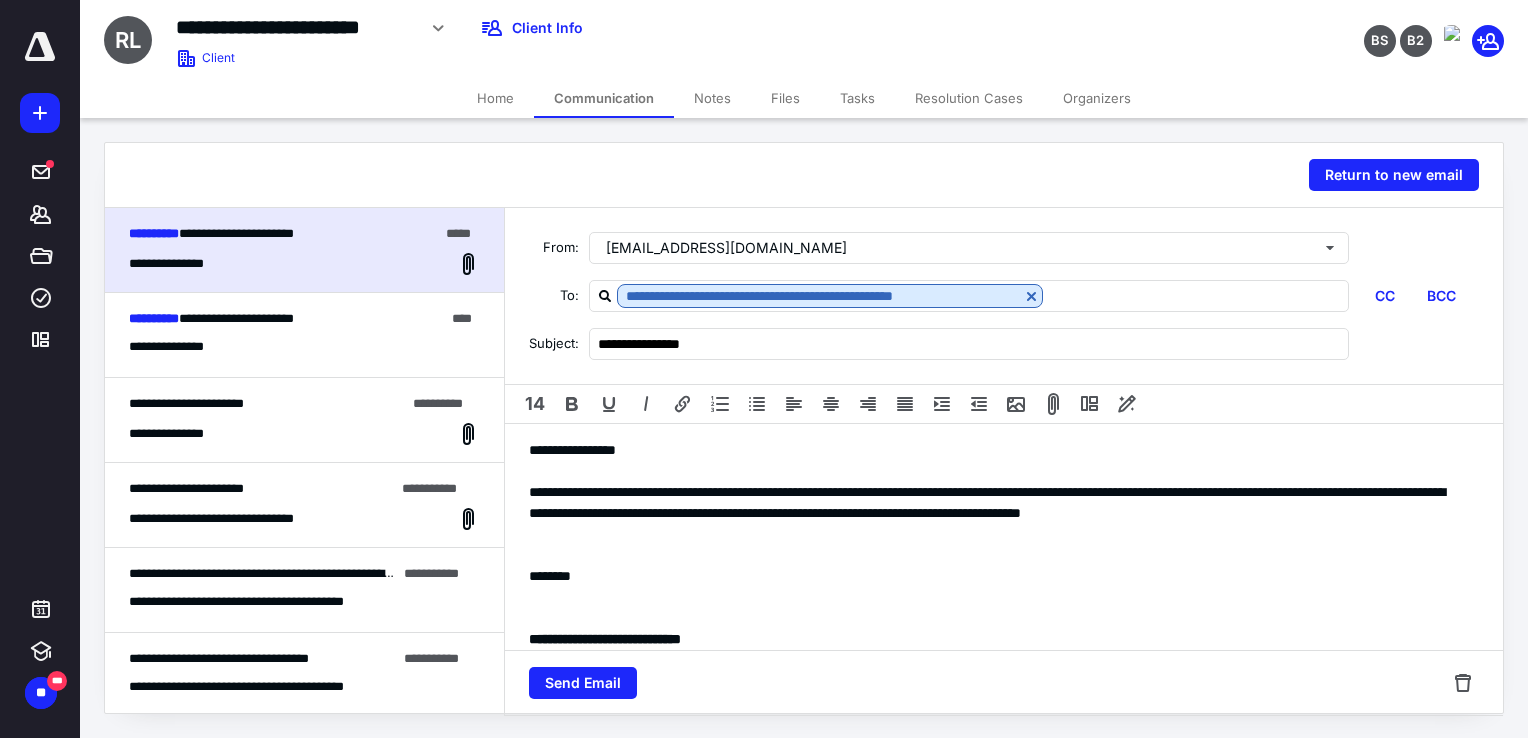 click on "Home" at bounding box center [495, 98] 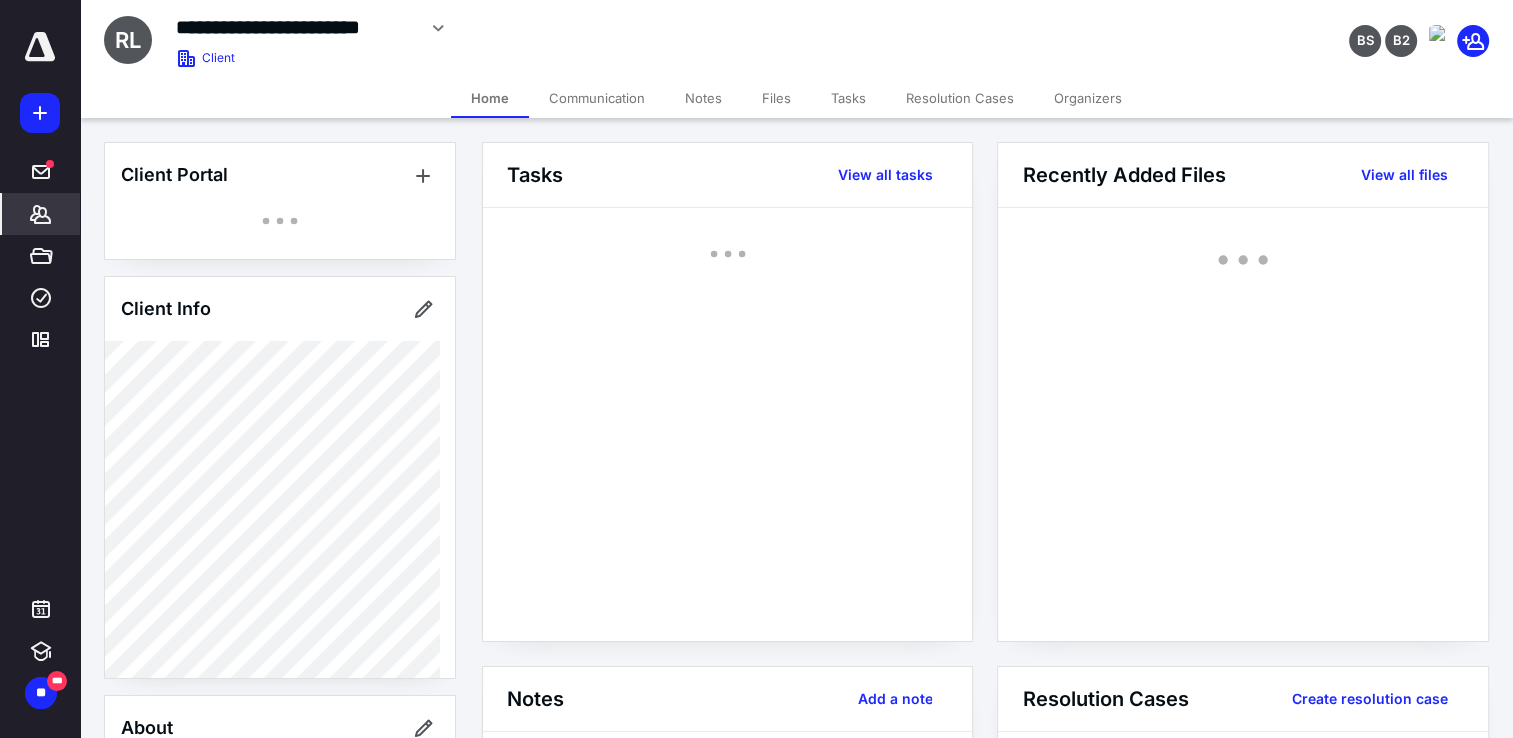 click on "Communication" at bounding box center (597, 98) 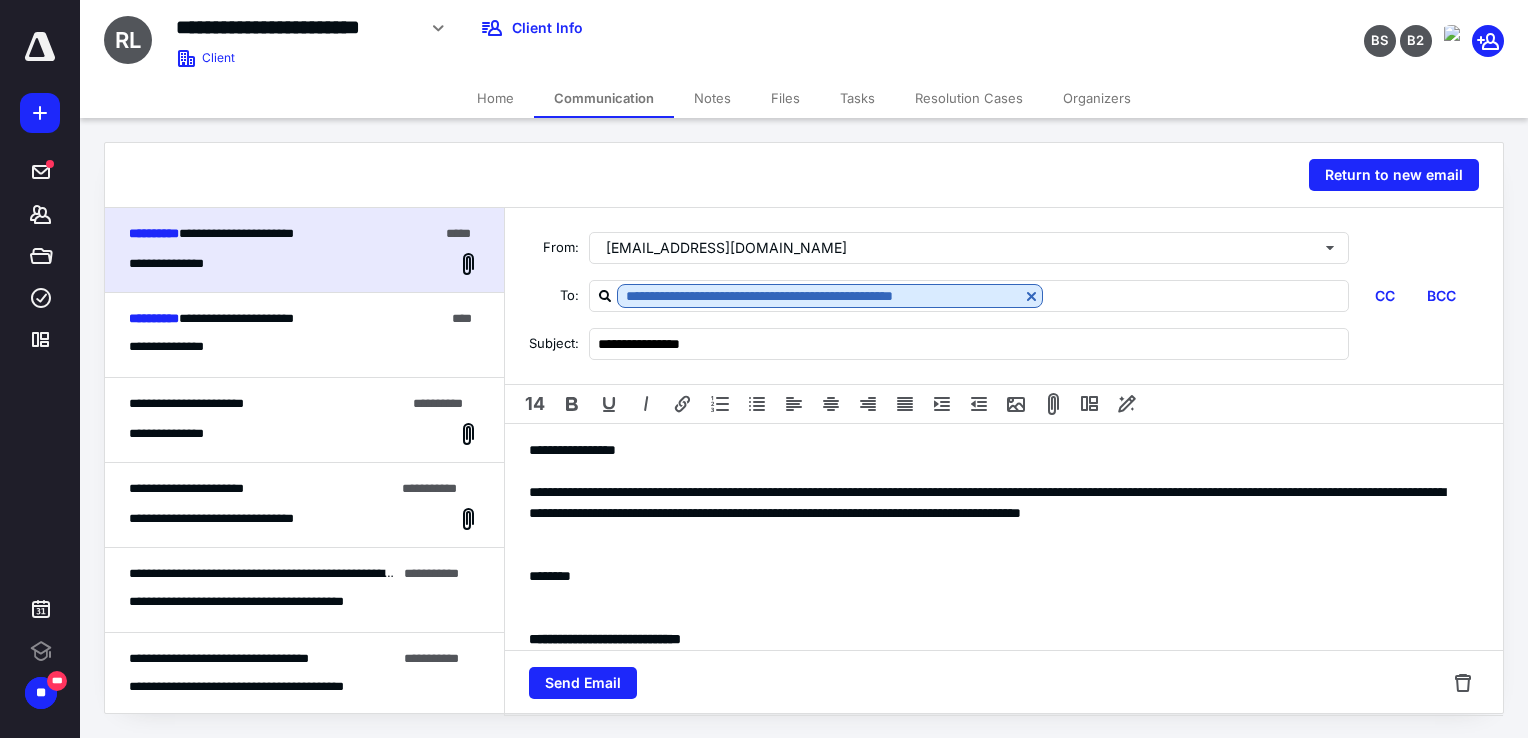 scroll, scrollTop: 0, scrollLeft: 0, axis: both 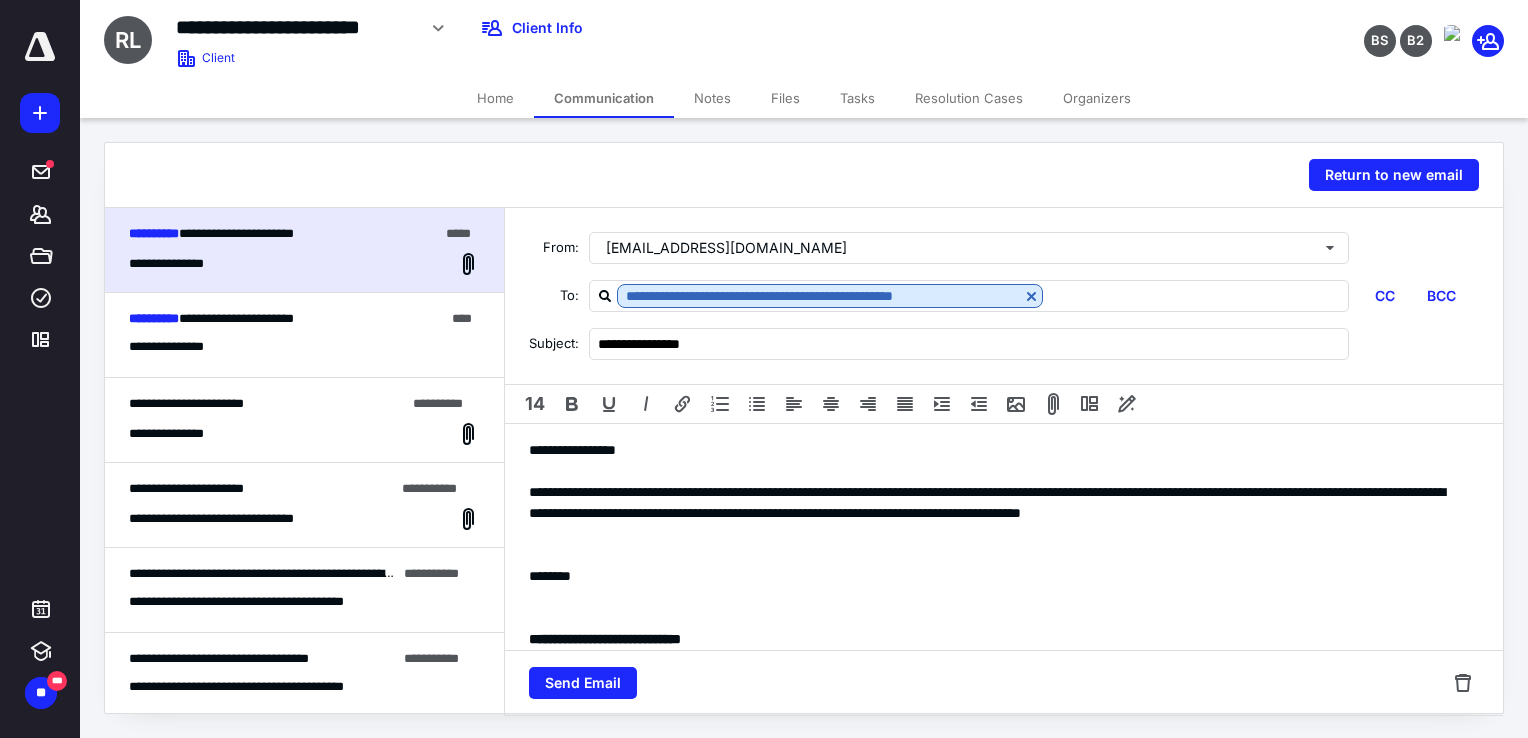 click on "Home" at bounding box center [495, 98] 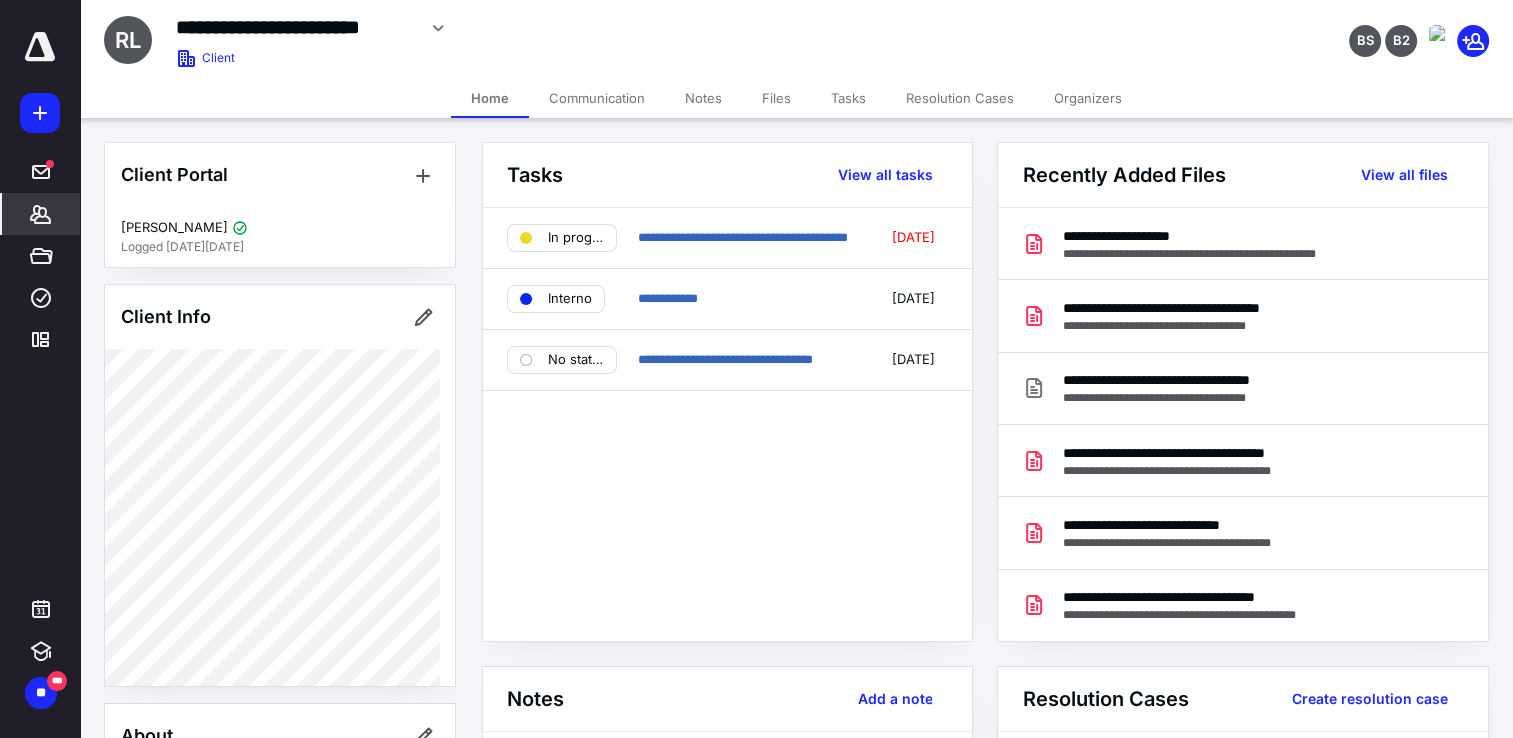 click on "Communication" at bounding box center [597, 98] 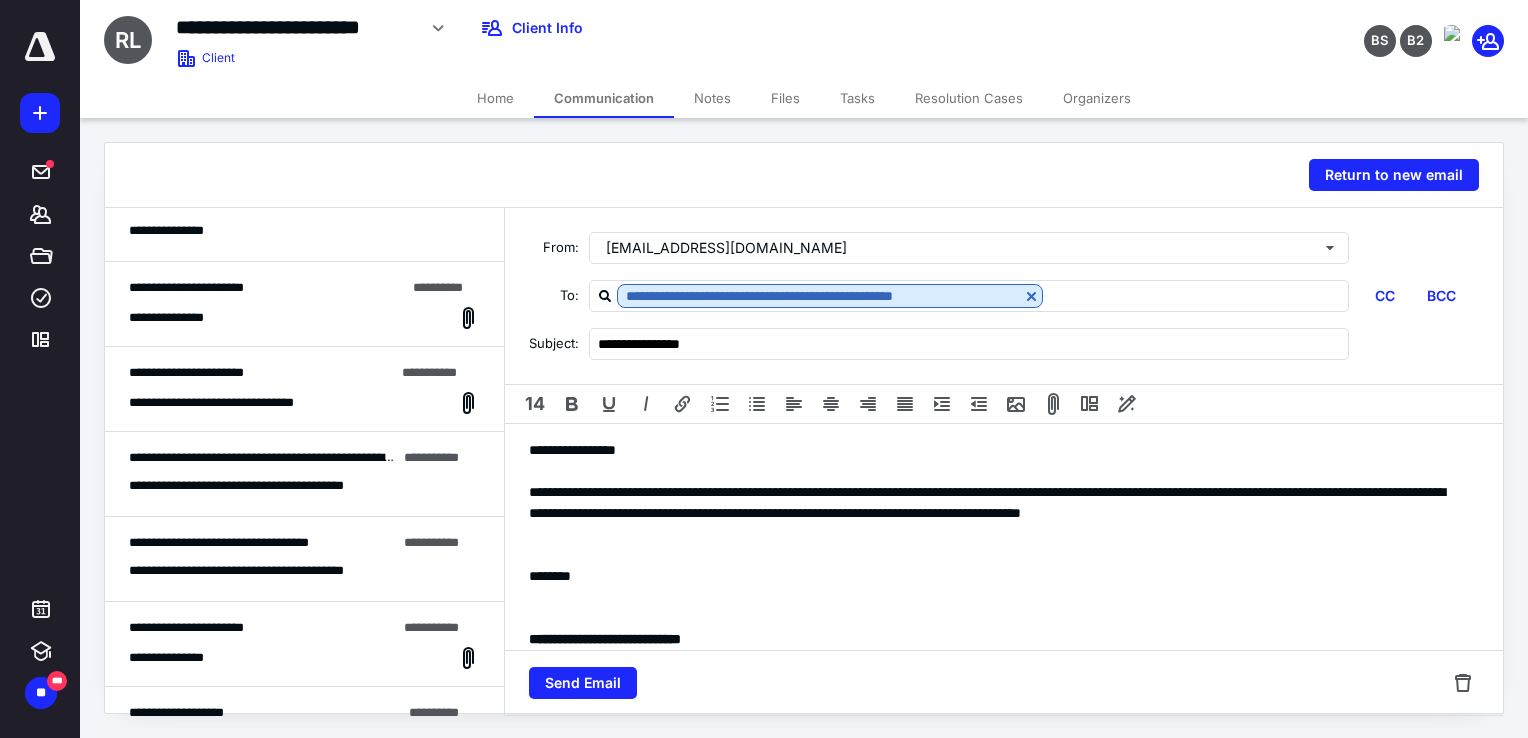 scroll, scrollTop: 0, scrollLeft: 0, axis: both 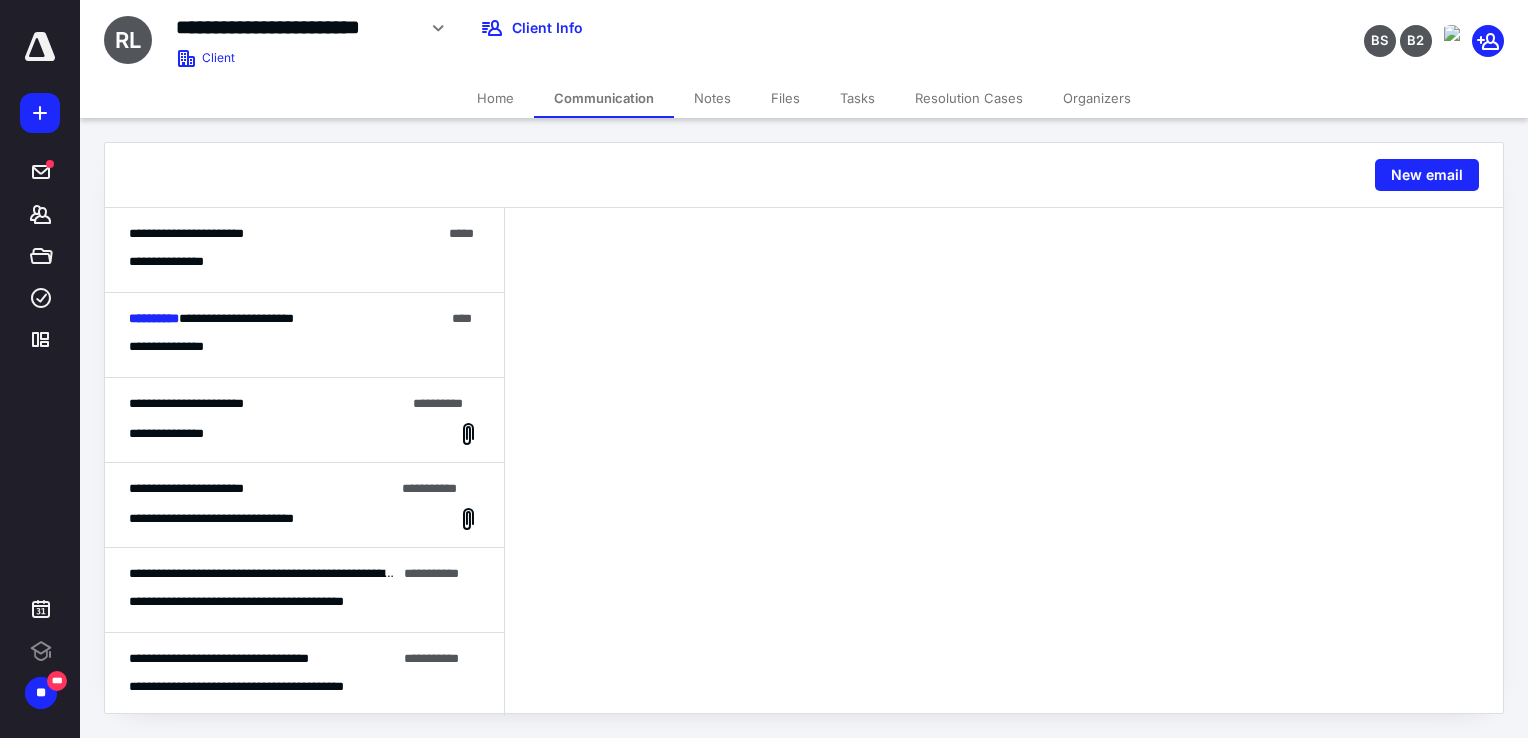 click on "**********" at bounding box center (304, 250) 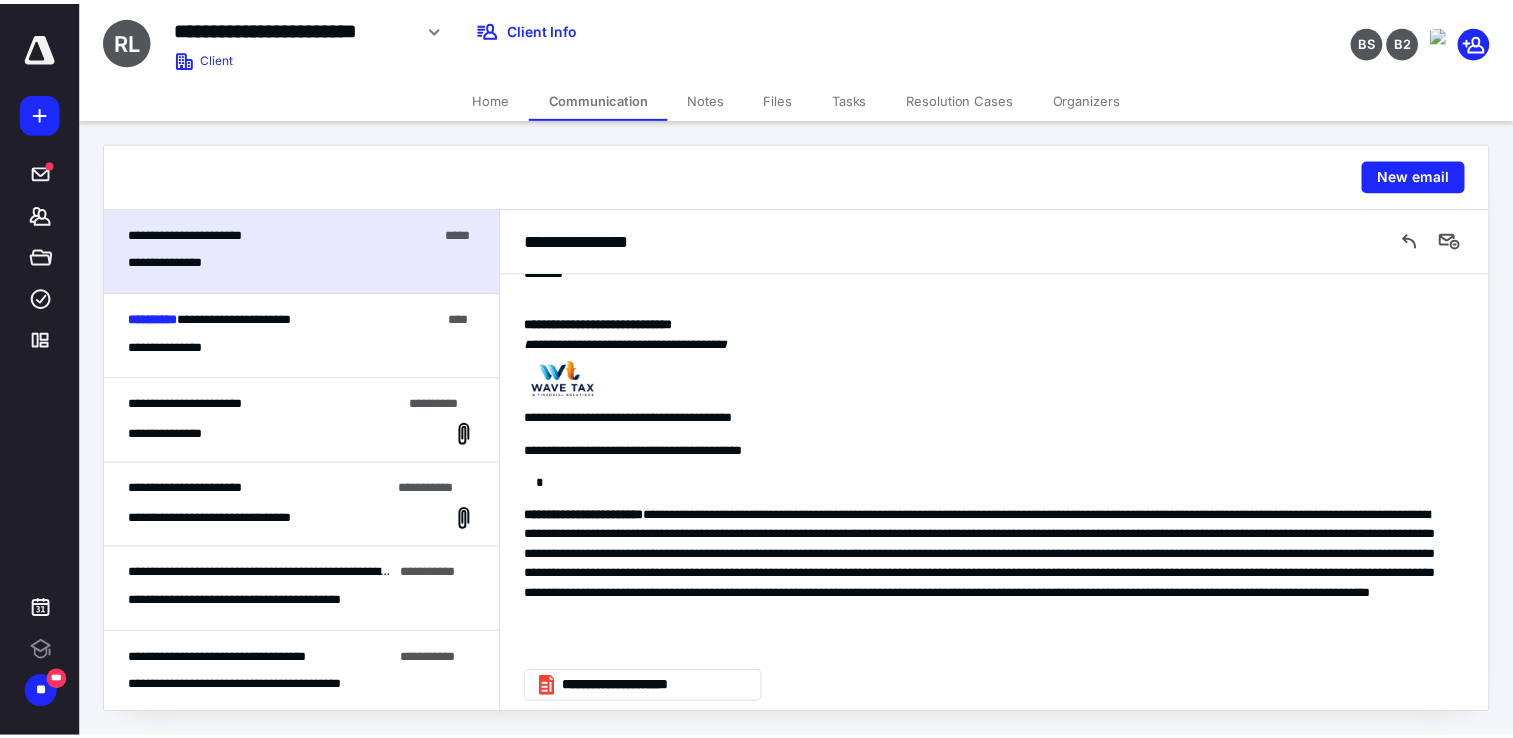 scroll, scrollTop: 330, scrollLeft: 0, axis: vertical 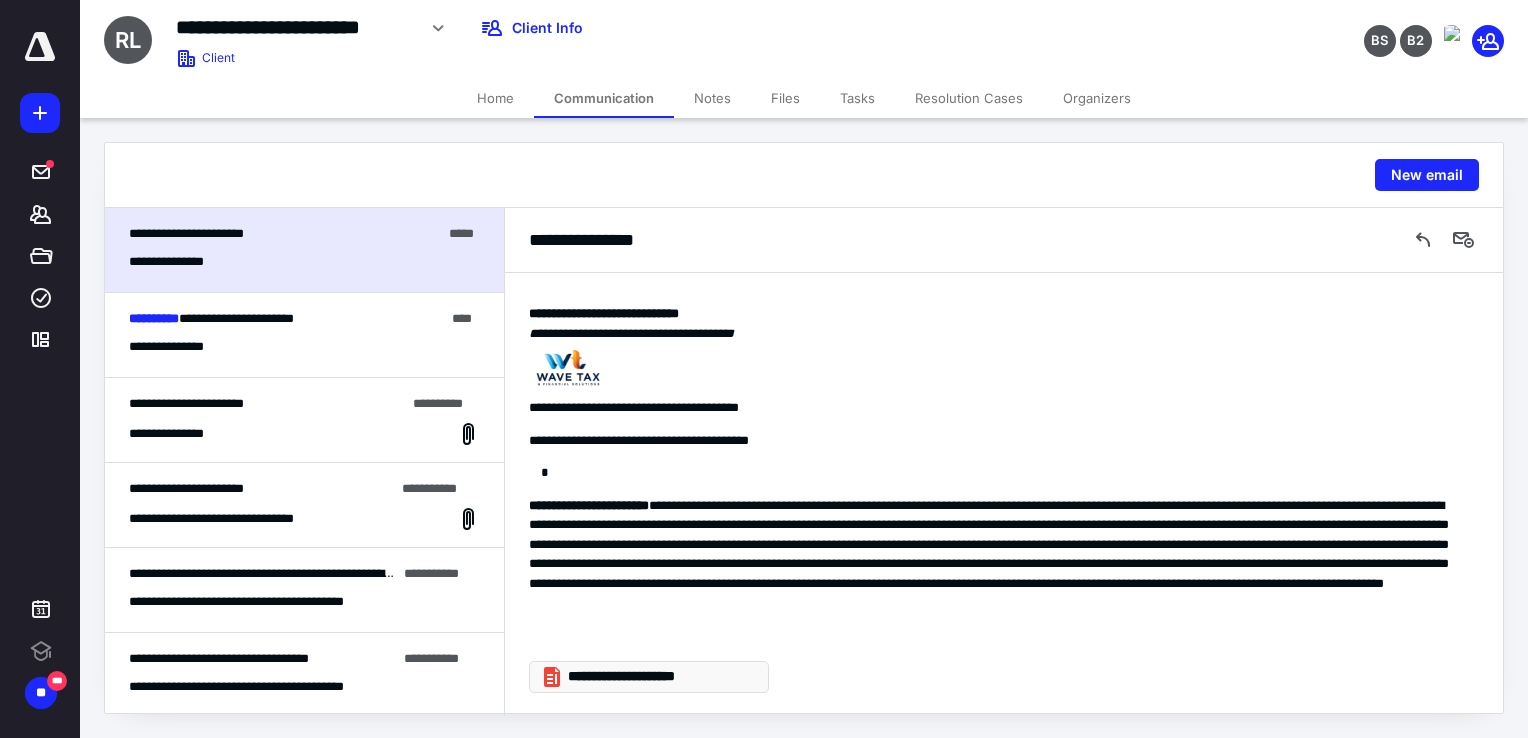 click on "**********" at bounding box center [649, 677] 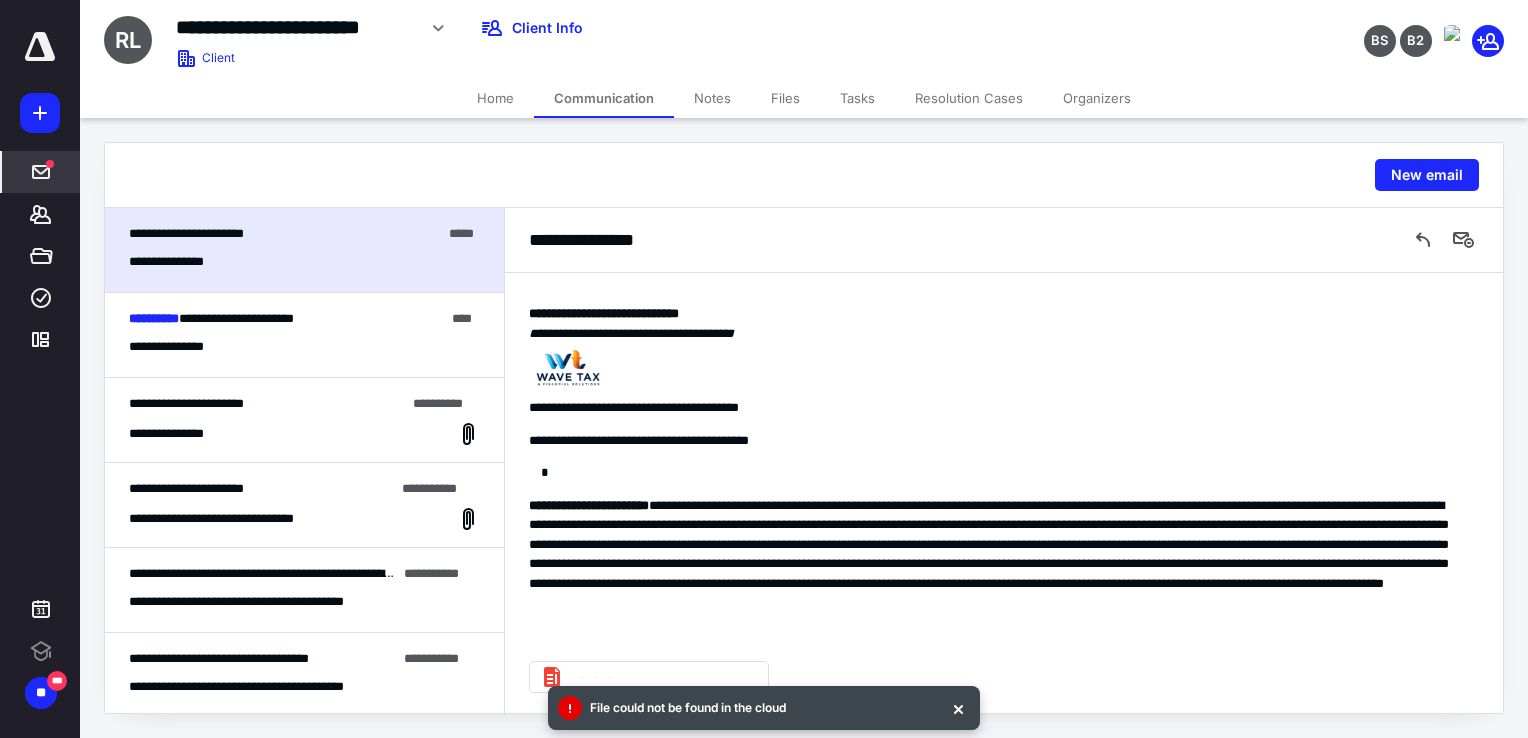 click 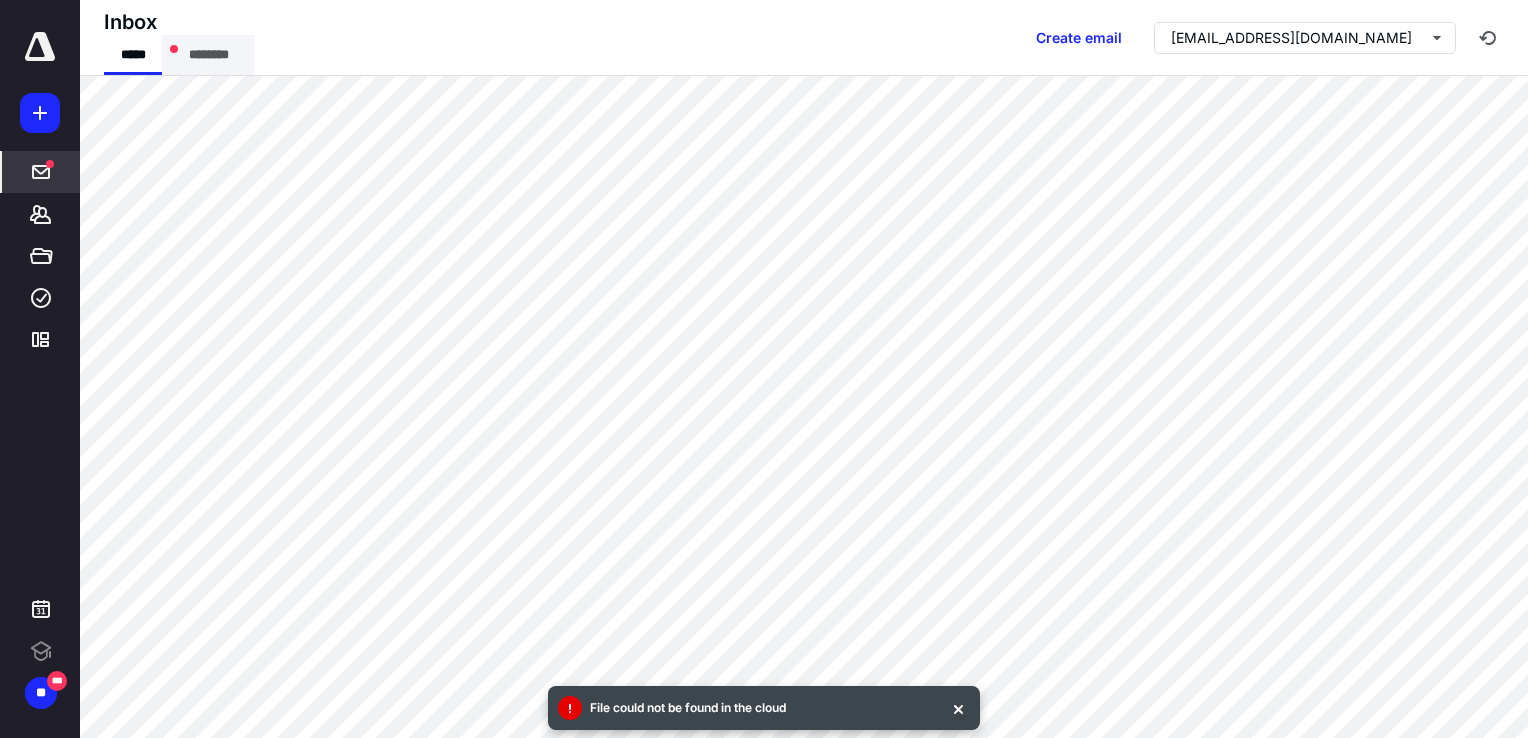 click on "********" at bounding box center [208, 55] 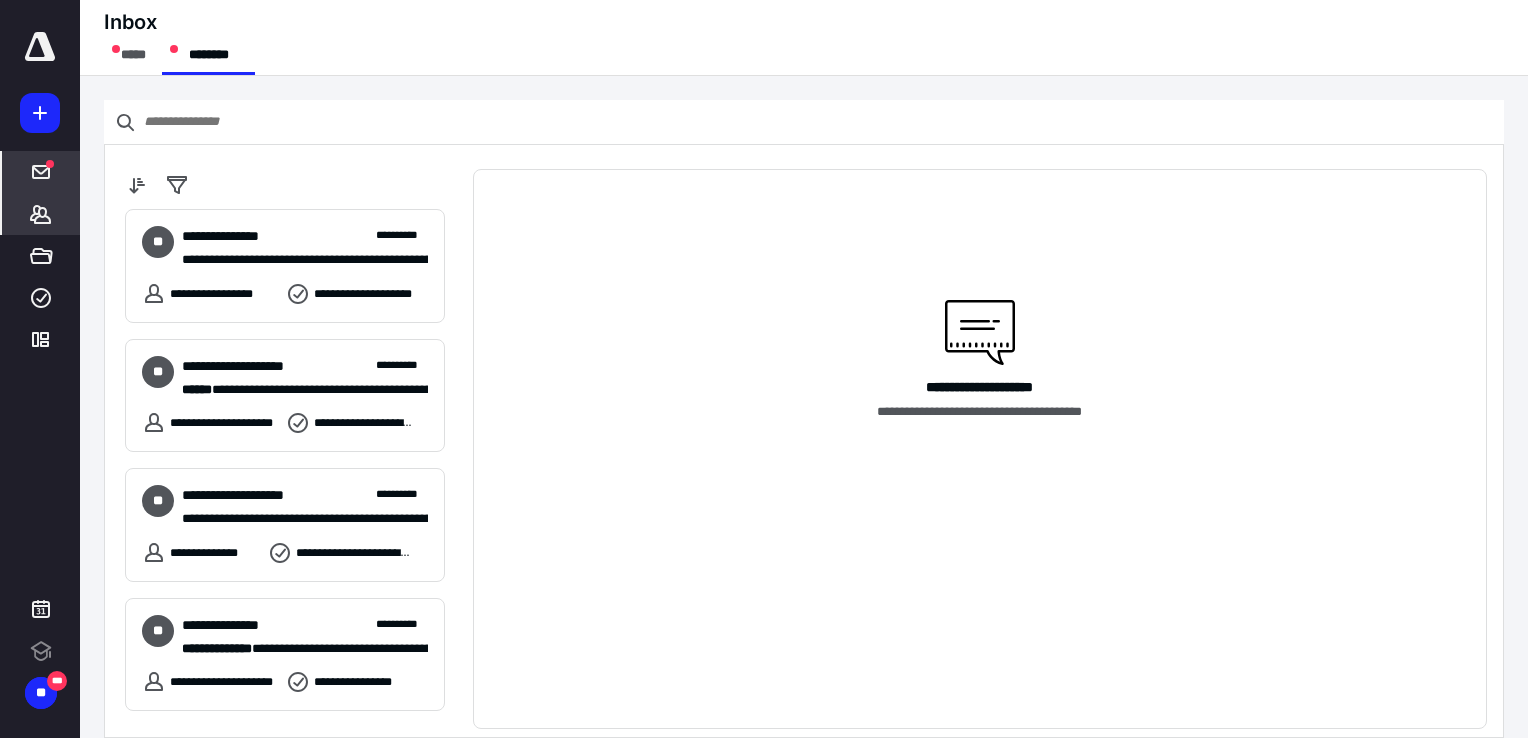 click on "*******" at bounding box center (41, 214) 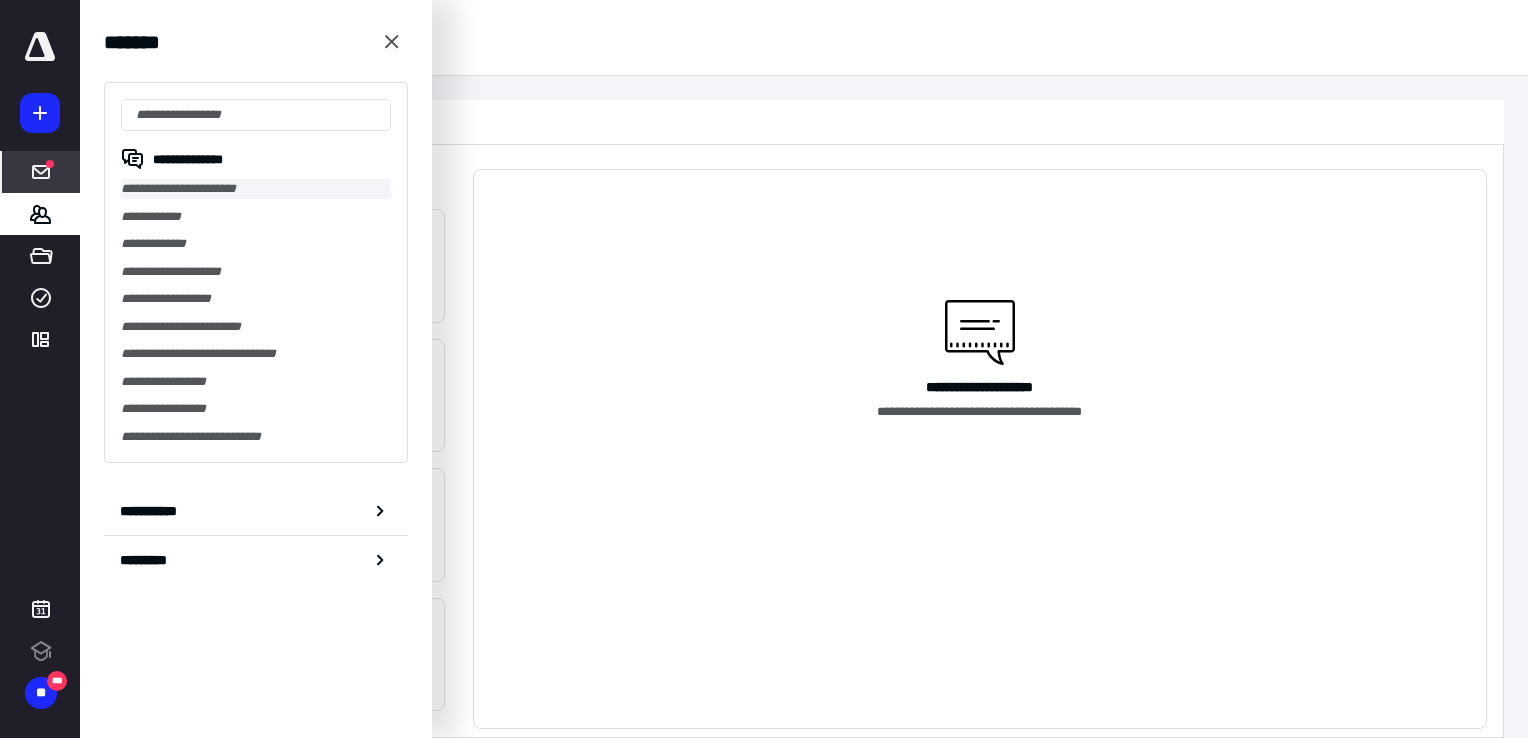 click on "**********" at bounding box center (256, 189) 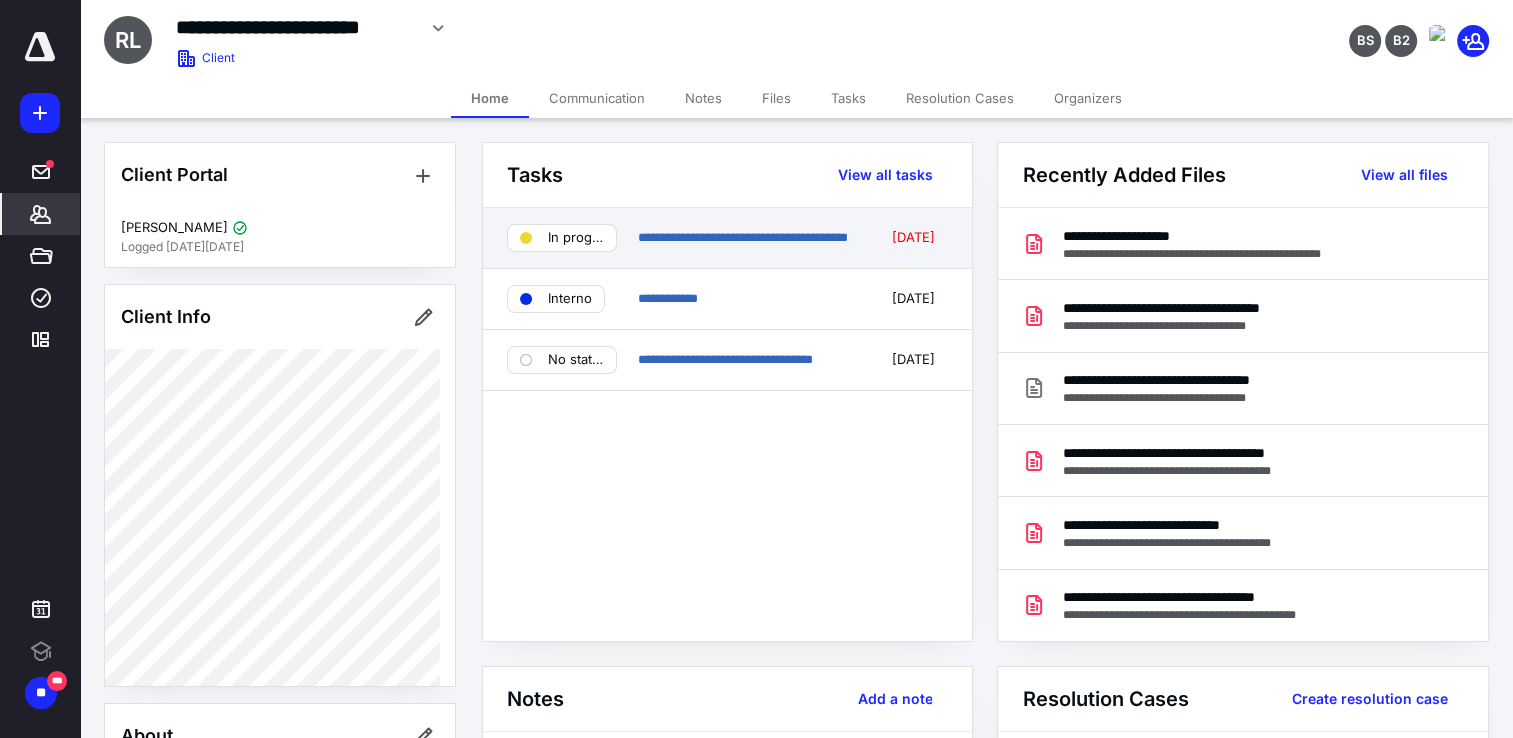 click on "**********" at bounding box center [727, 238] 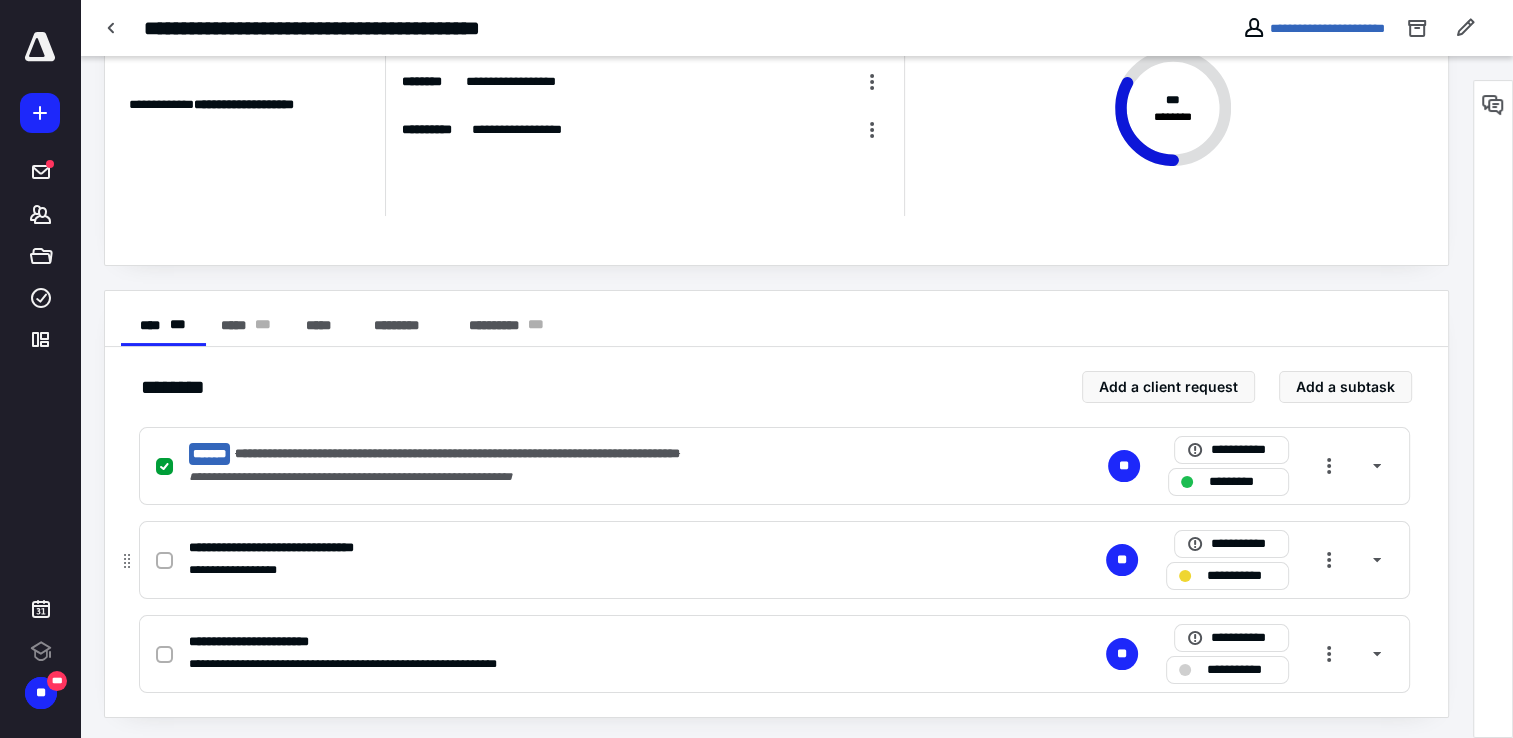 scroll, scrollTop: 154, scrollLeft: 0, axis: vertical 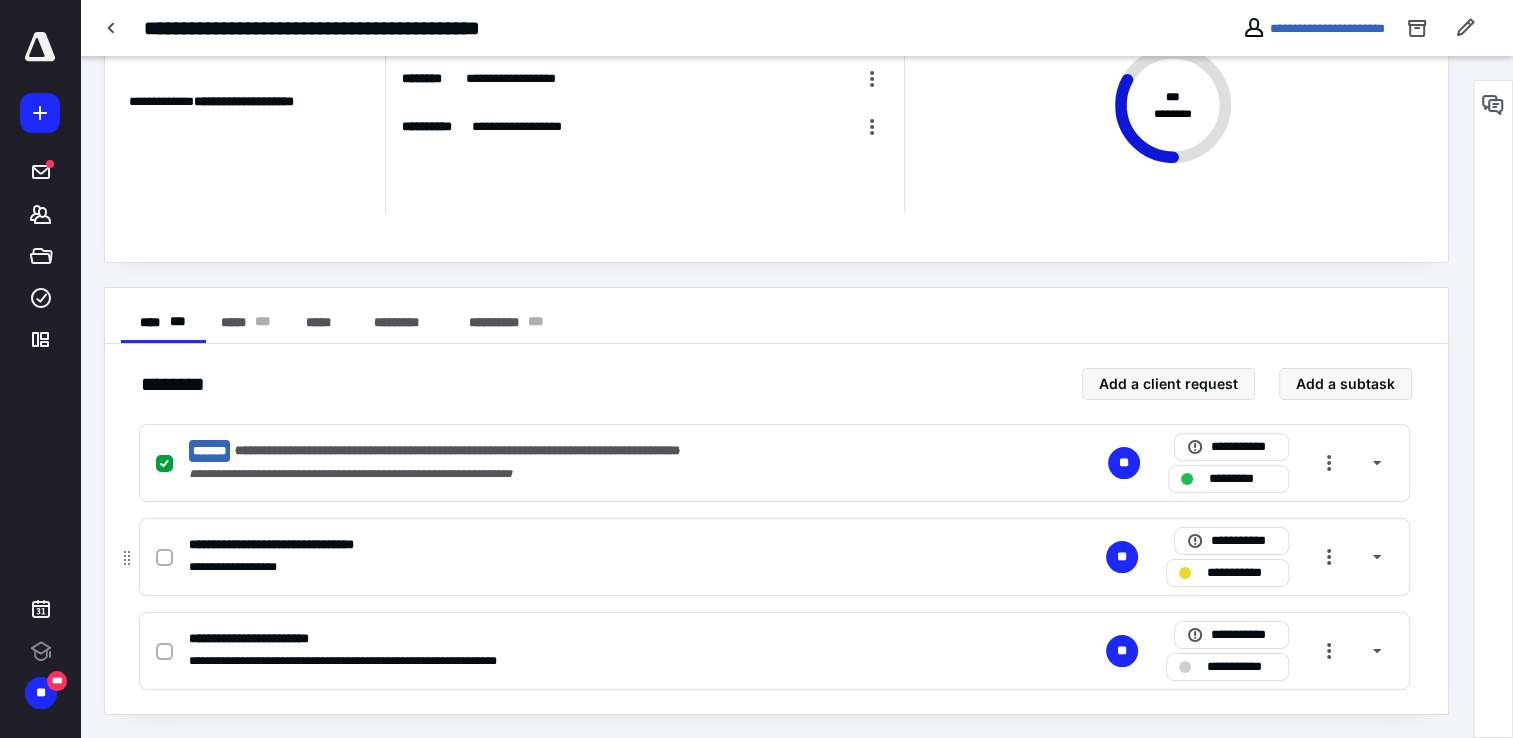 click on "**********" at bounding box center [774, 557] 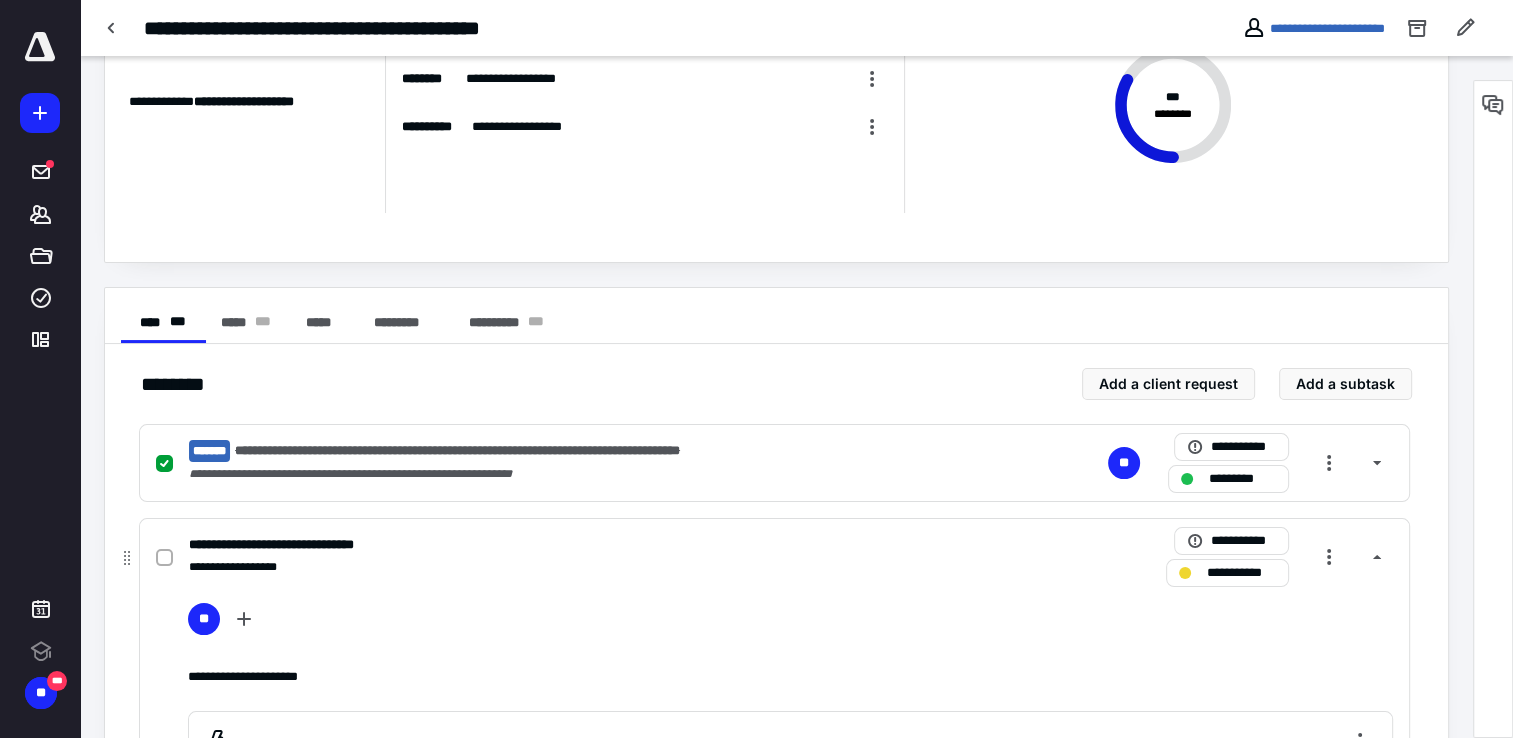click 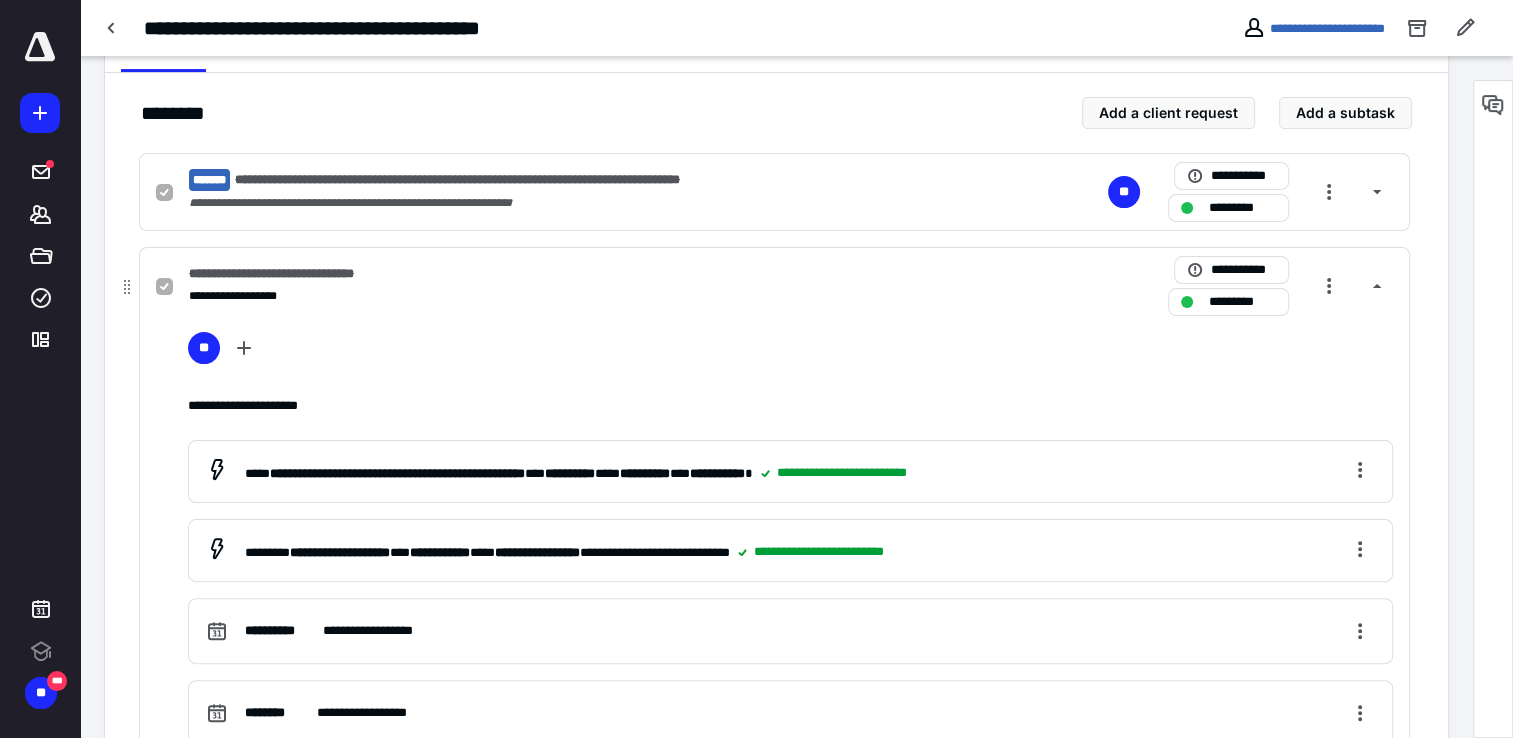 scroll, scrollTop: 645, scrollLeft: 0, axis: vertical 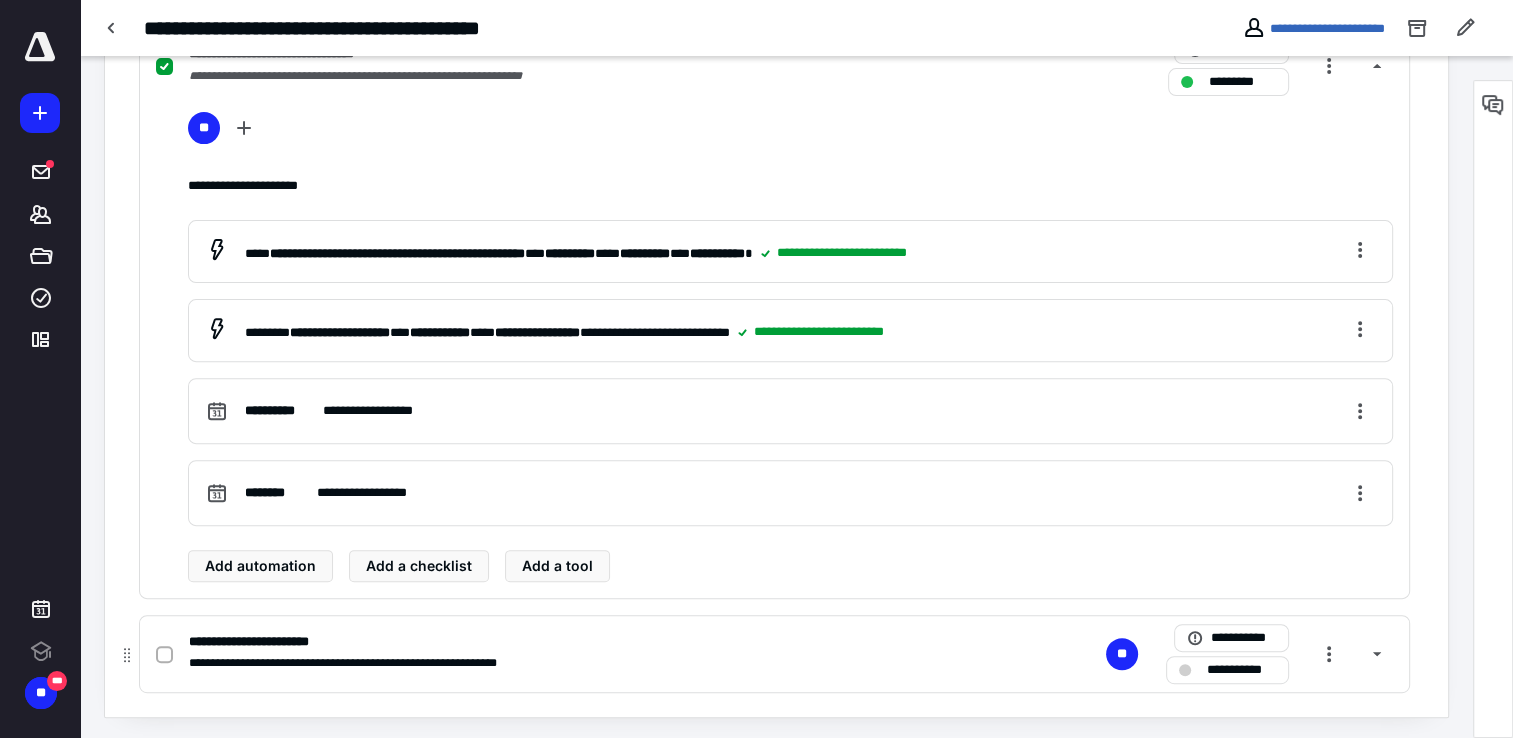 click 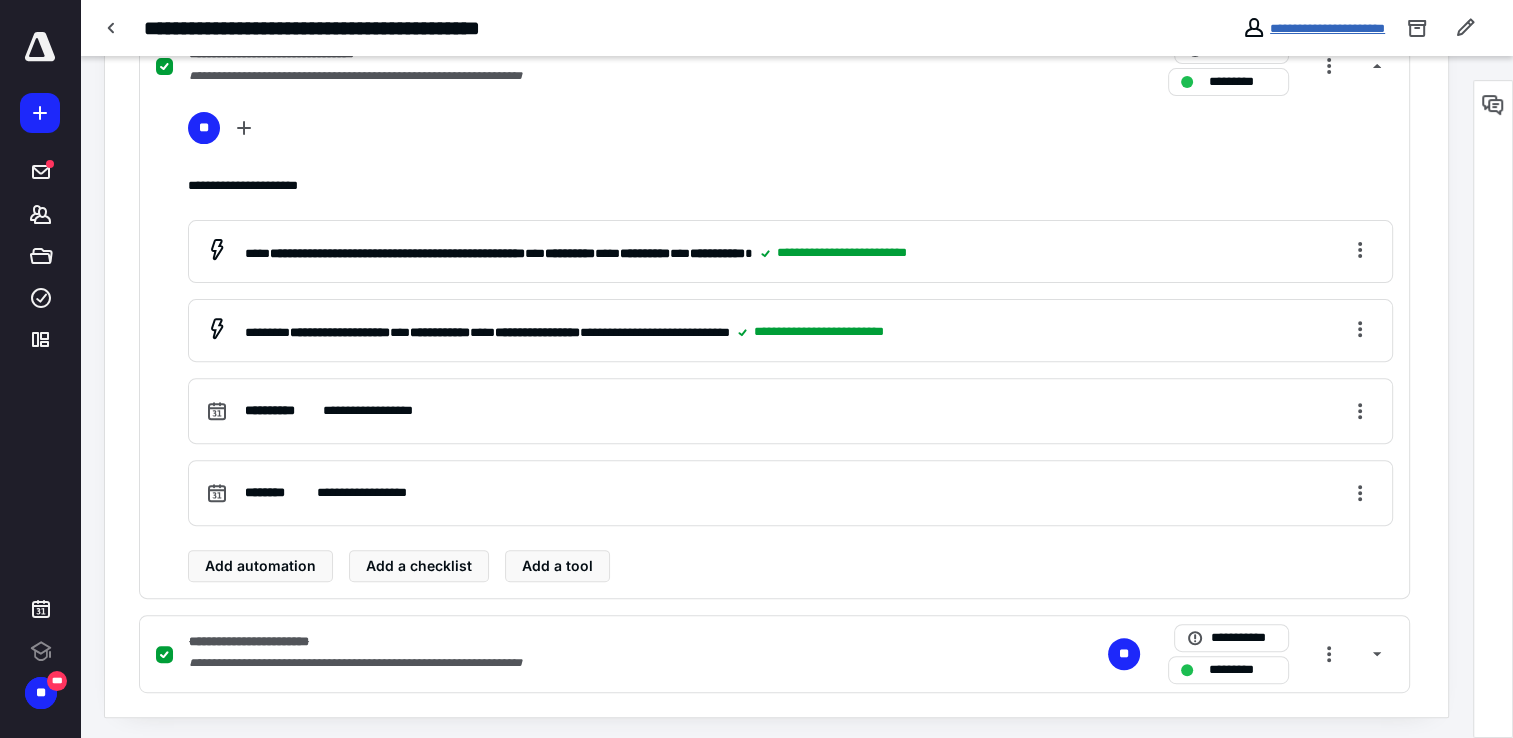 click on "**********" at bounding box center [1327, 28] 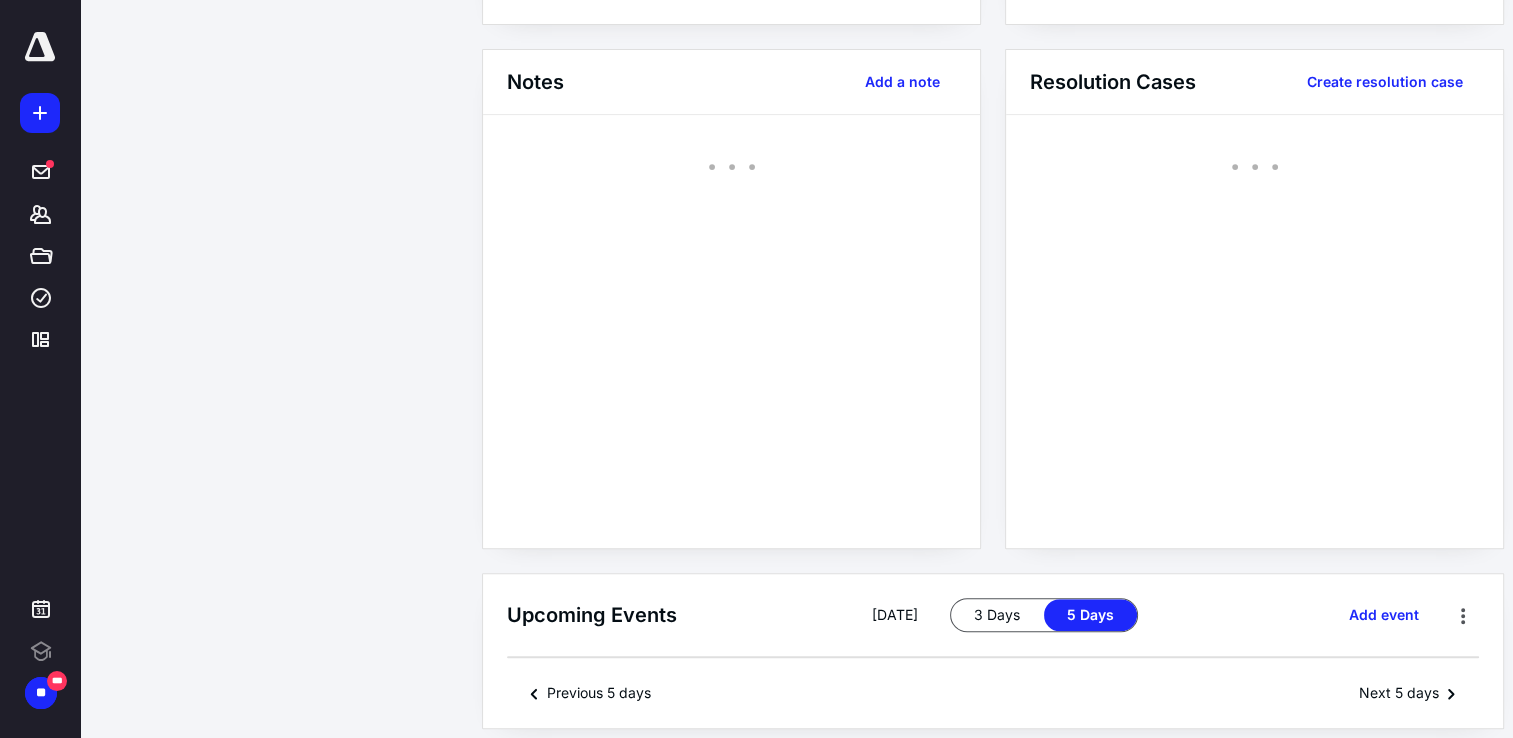 scroll, scrollTop: 0, scrollLeft: 0, axis: both 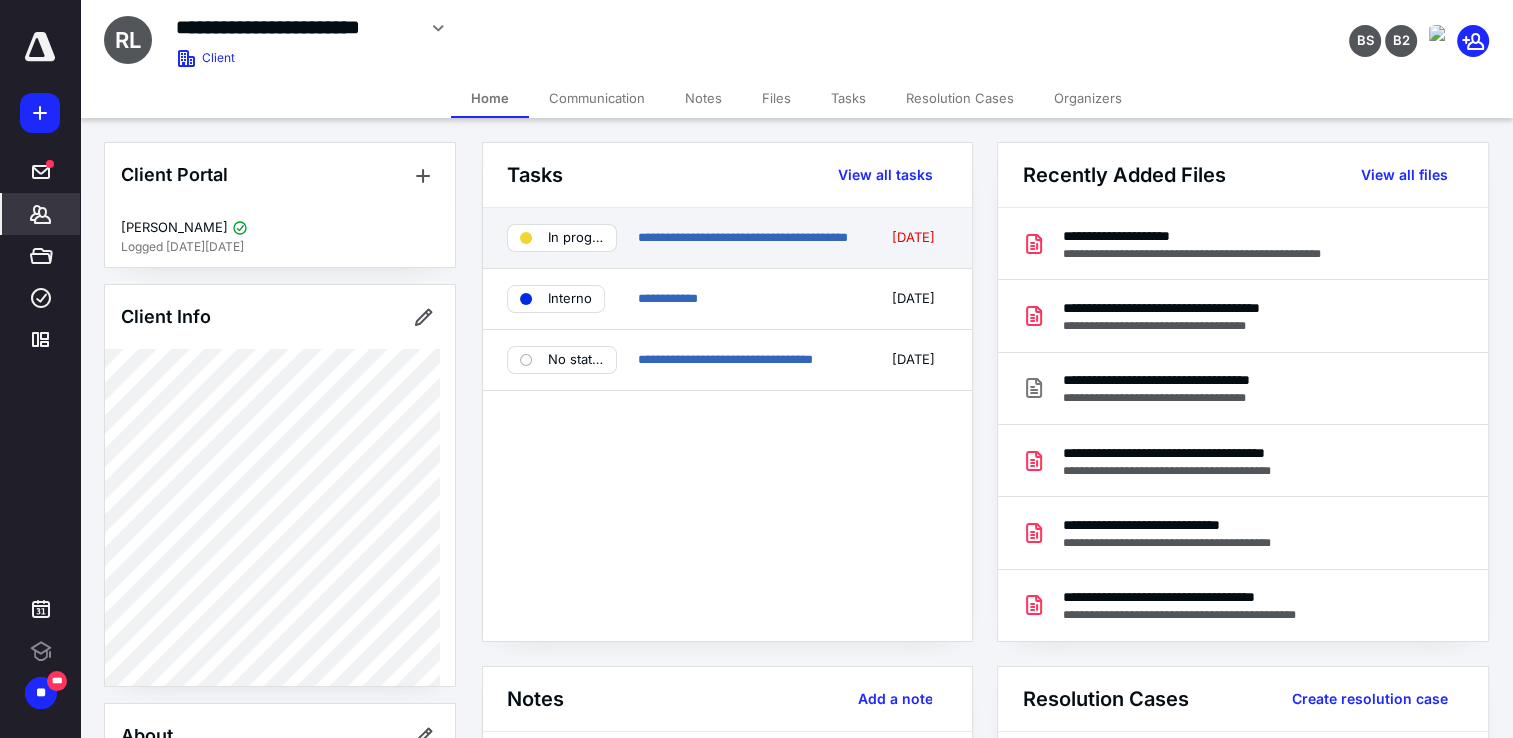 click on "**********" at bounding box center [747, 238] 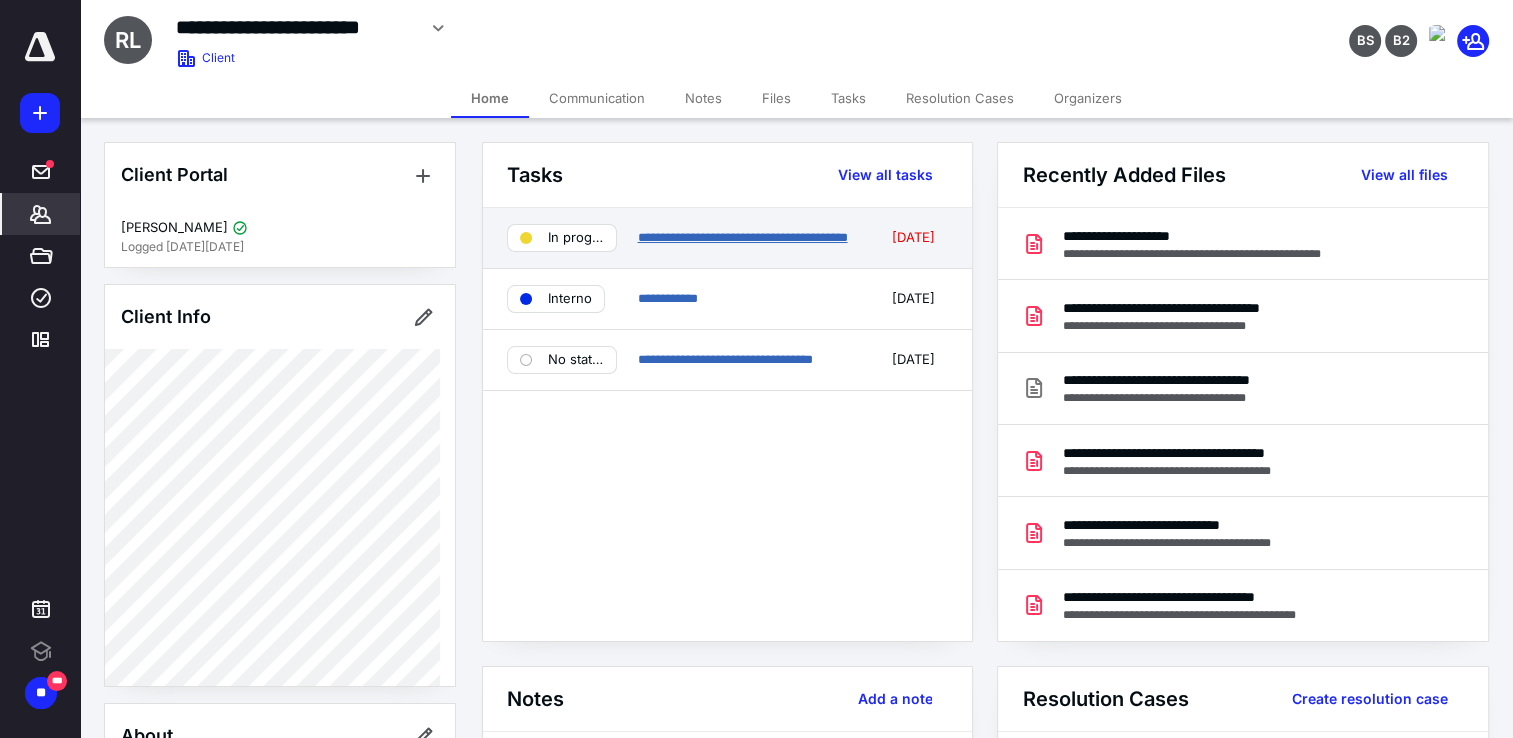 click on "**********" at bounding box center [742, 237] 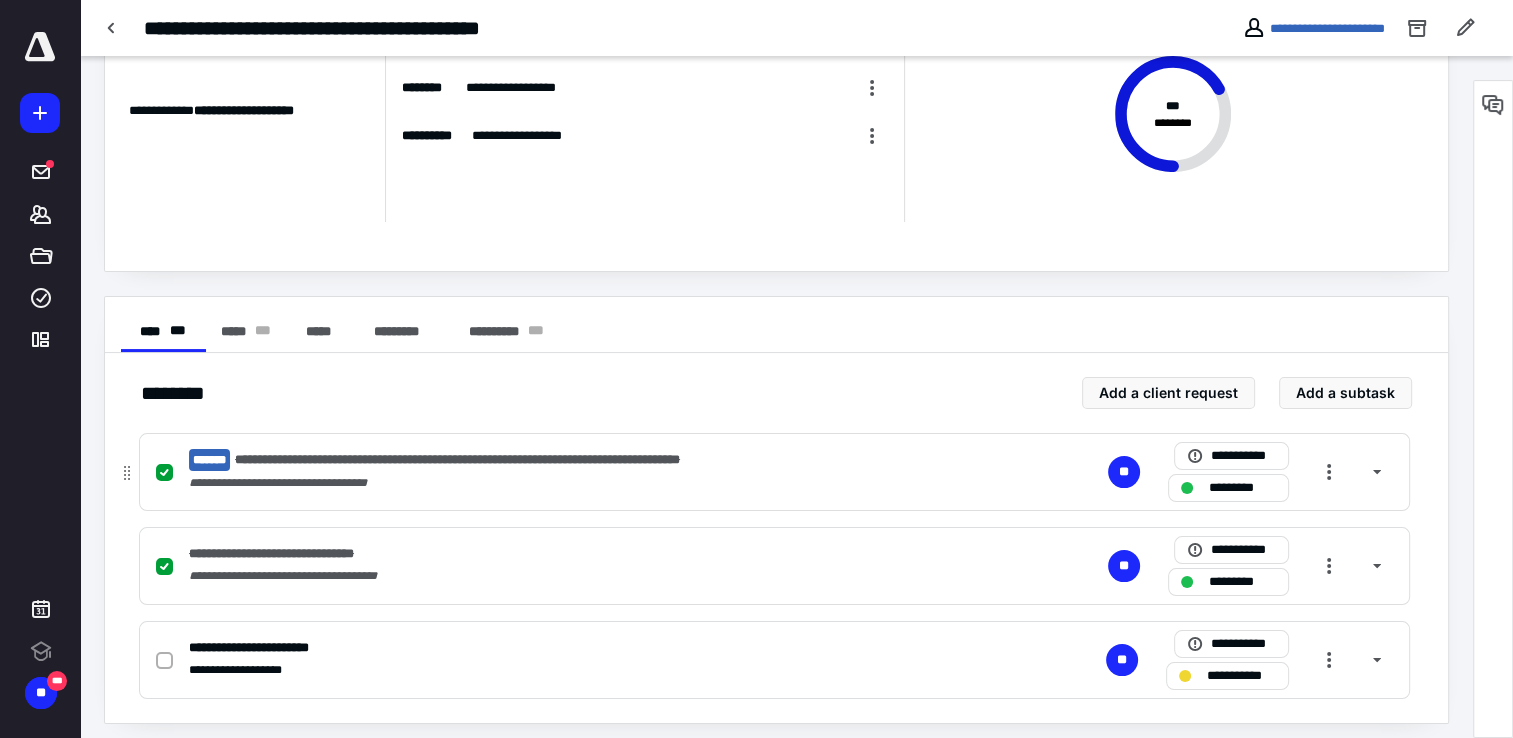 scroll, scrollTop: 154, scrollLeft: 0, axis: vertical 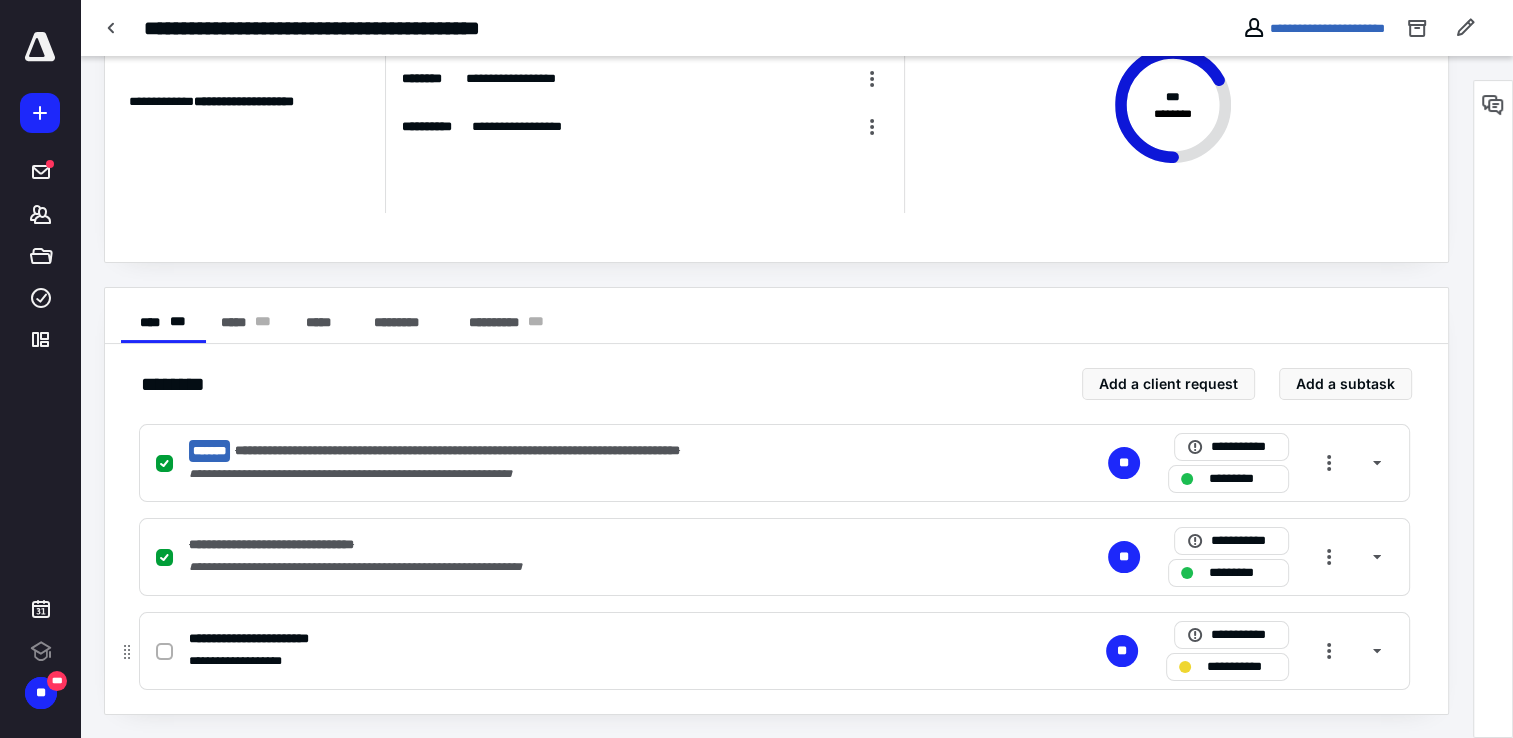 click 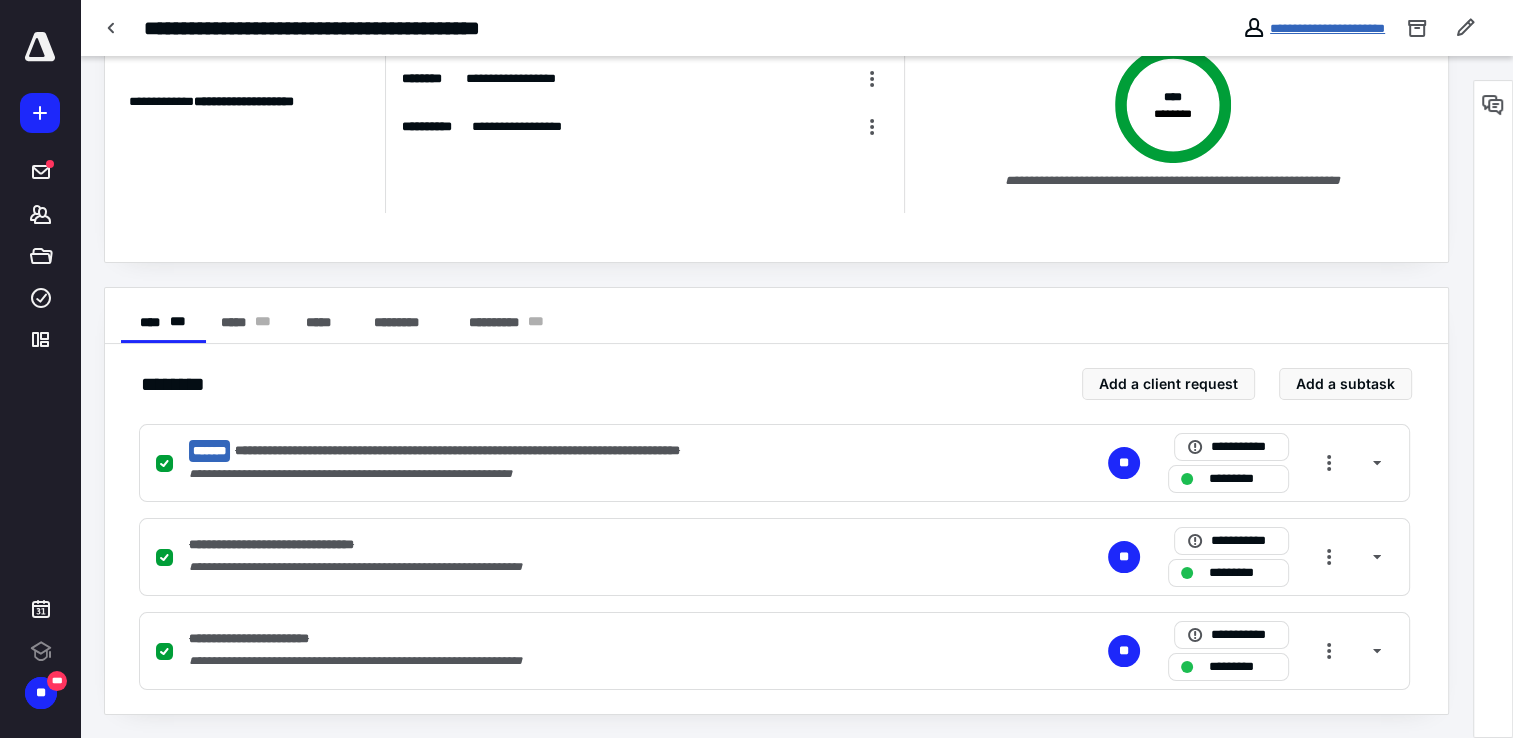 click on "**********" at bounding box center (1327, 28) 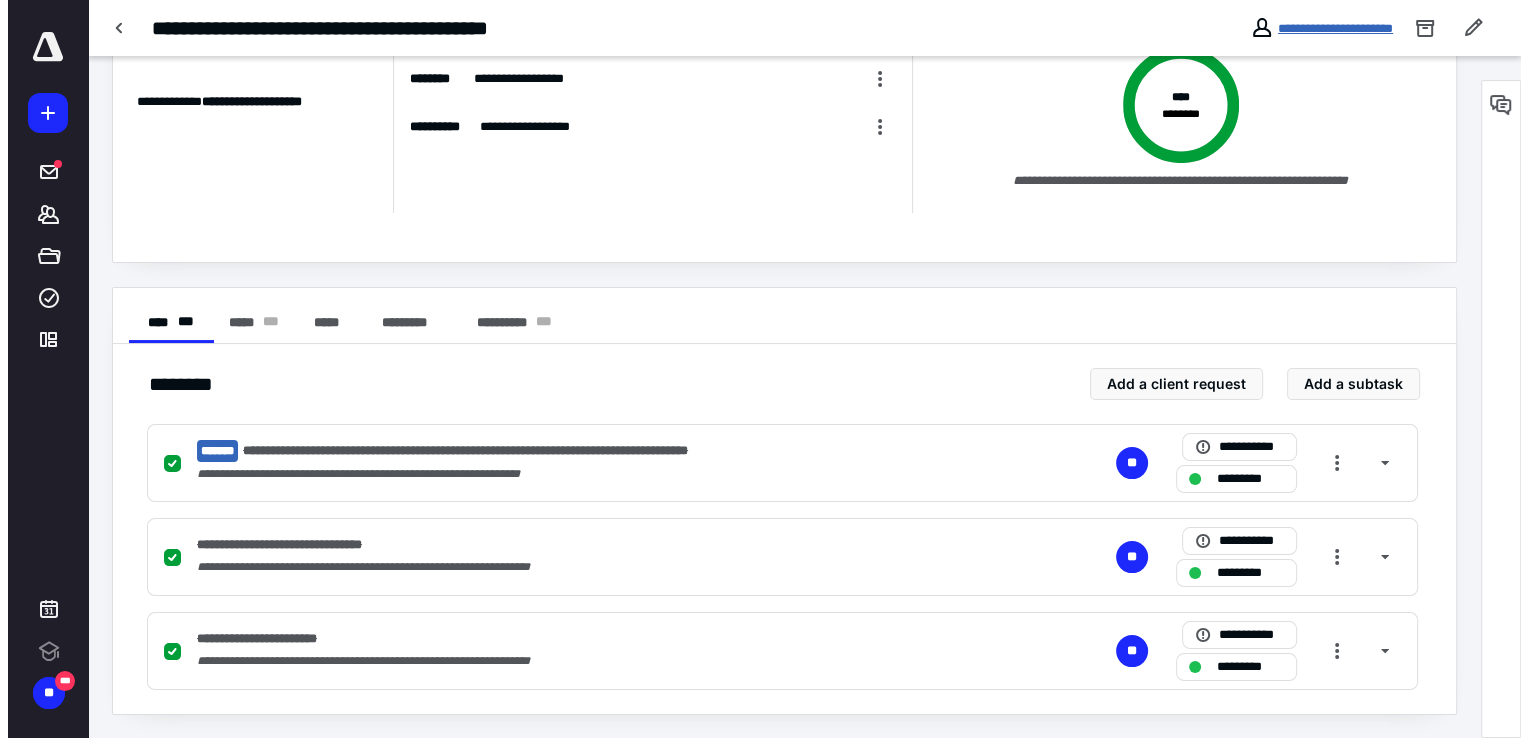 scroll, scrollTop: 0, scrollLeft: 0, axis: both 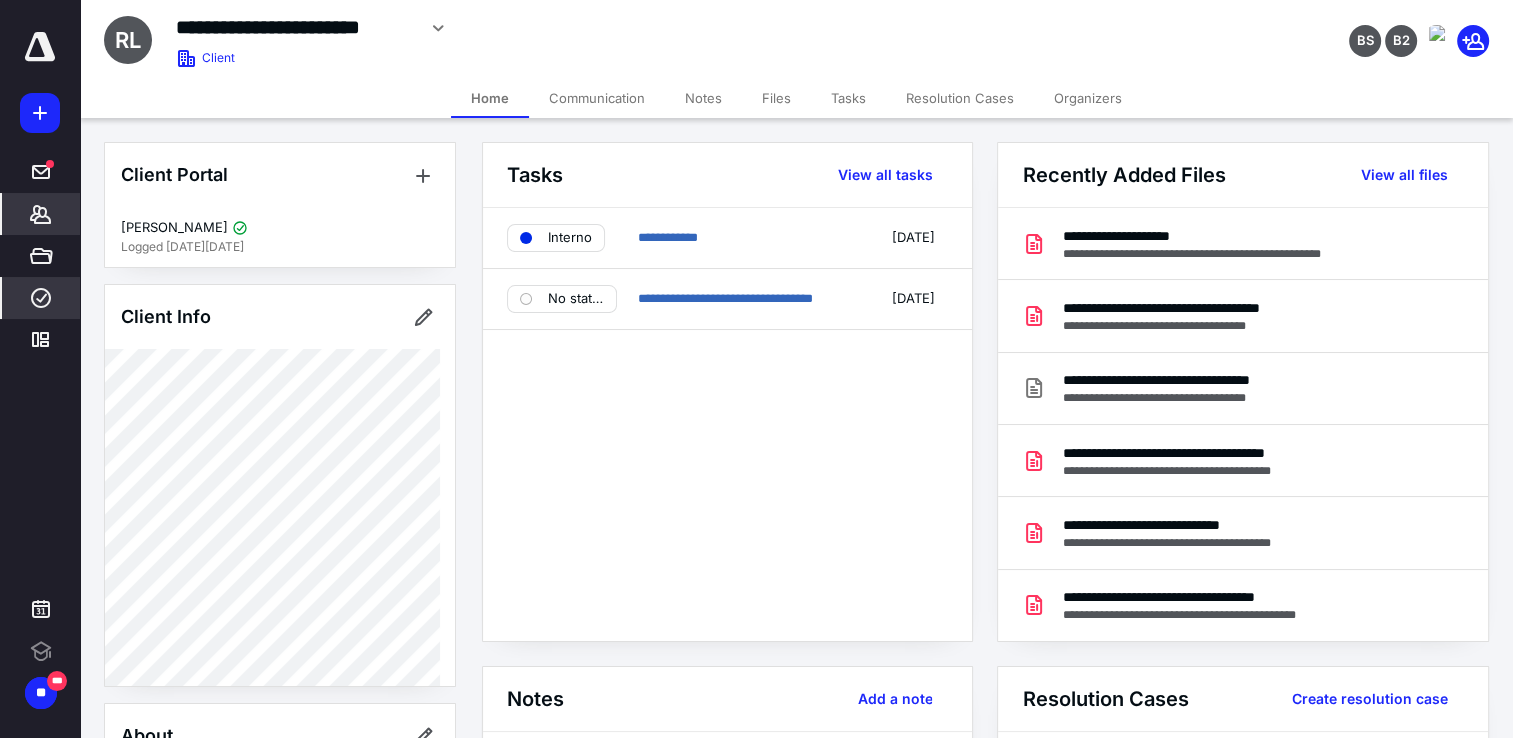 click 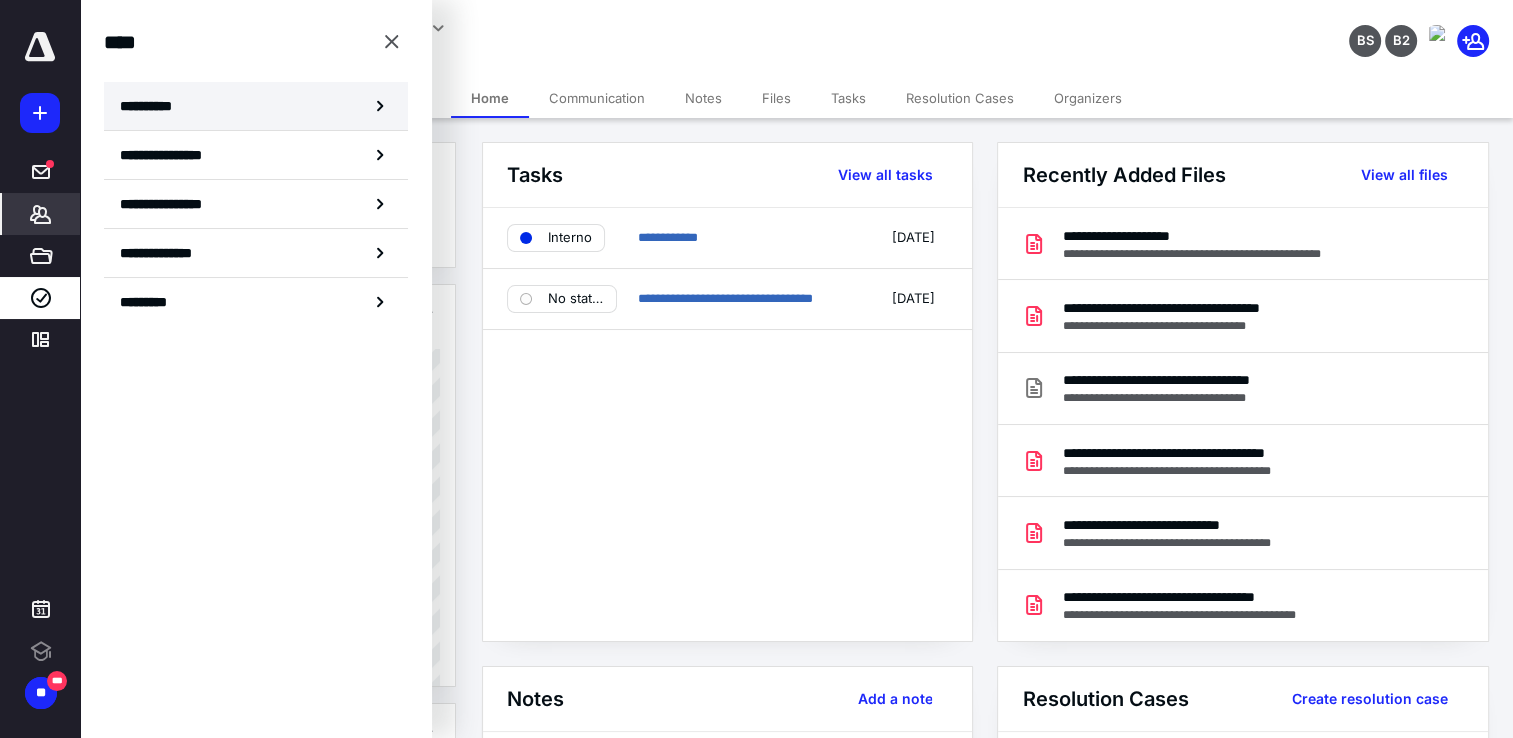 click on "**********" at bounding box center (153, 106) 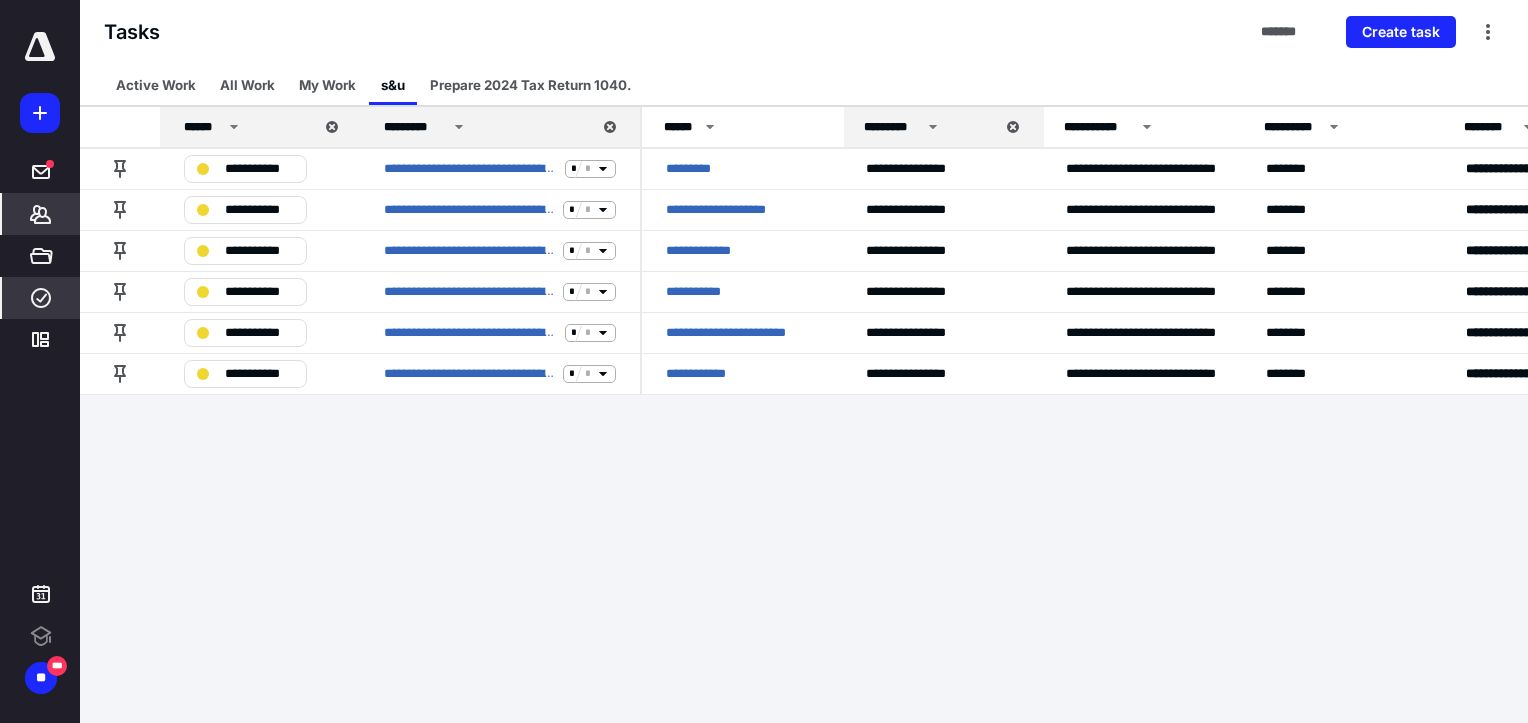 click 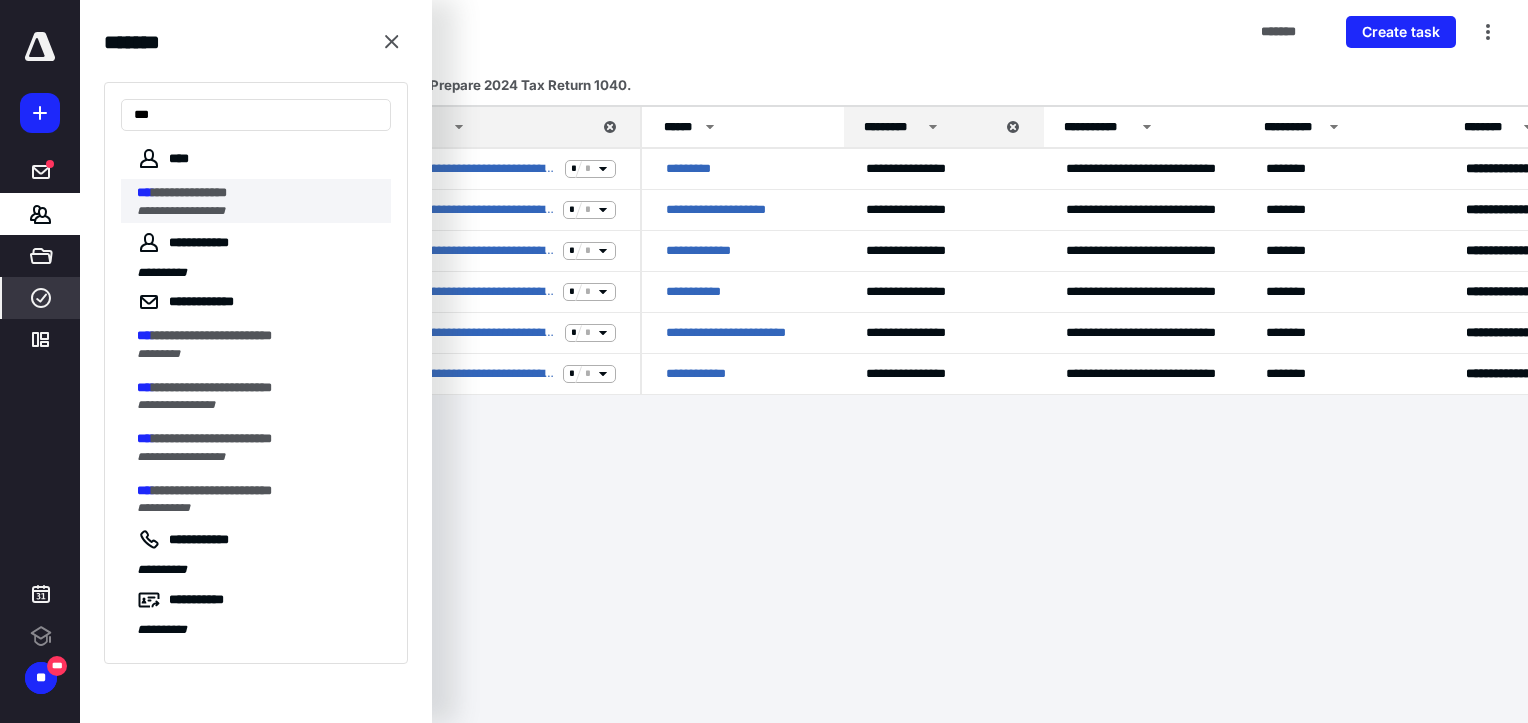 type on "***" 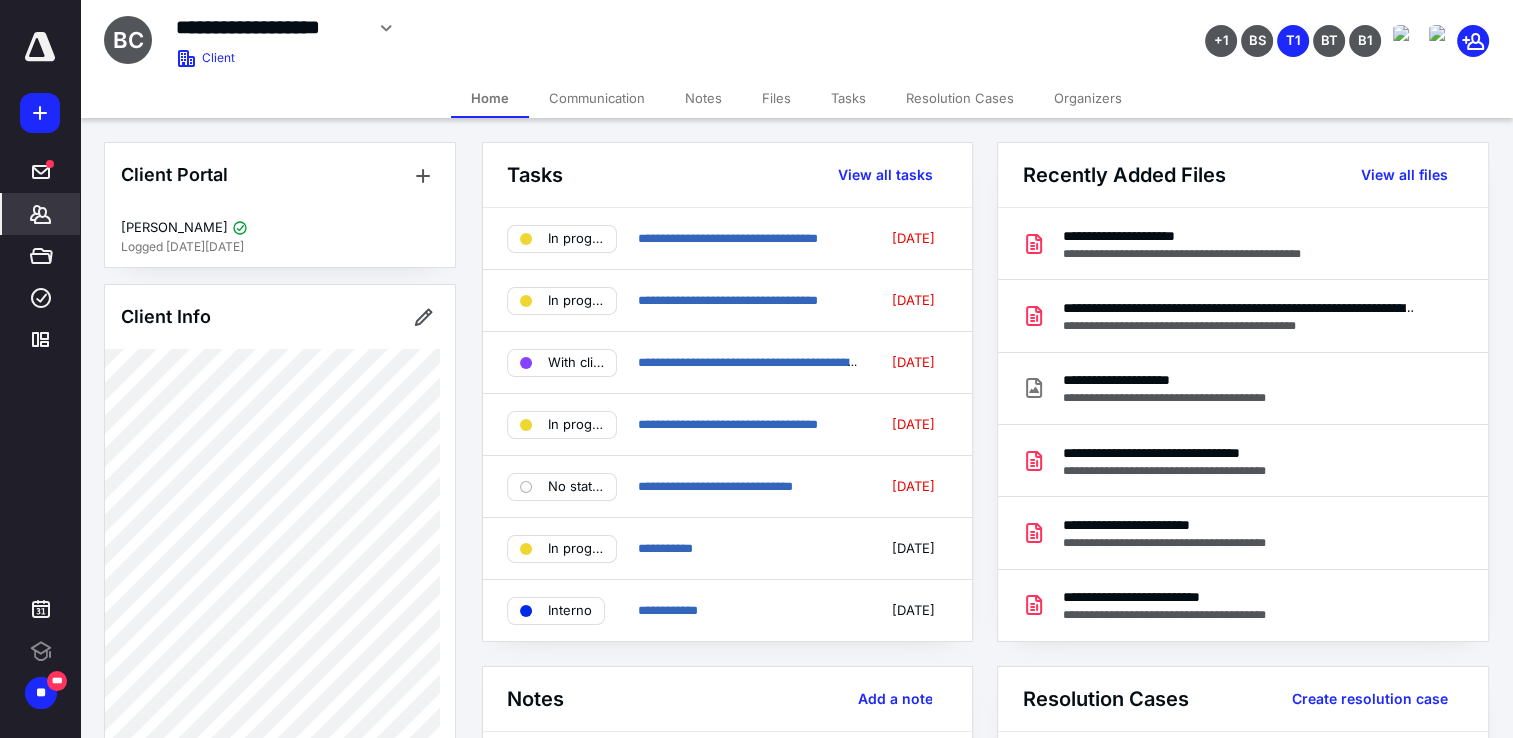 click on "Files" at bounding box center [776, 98] 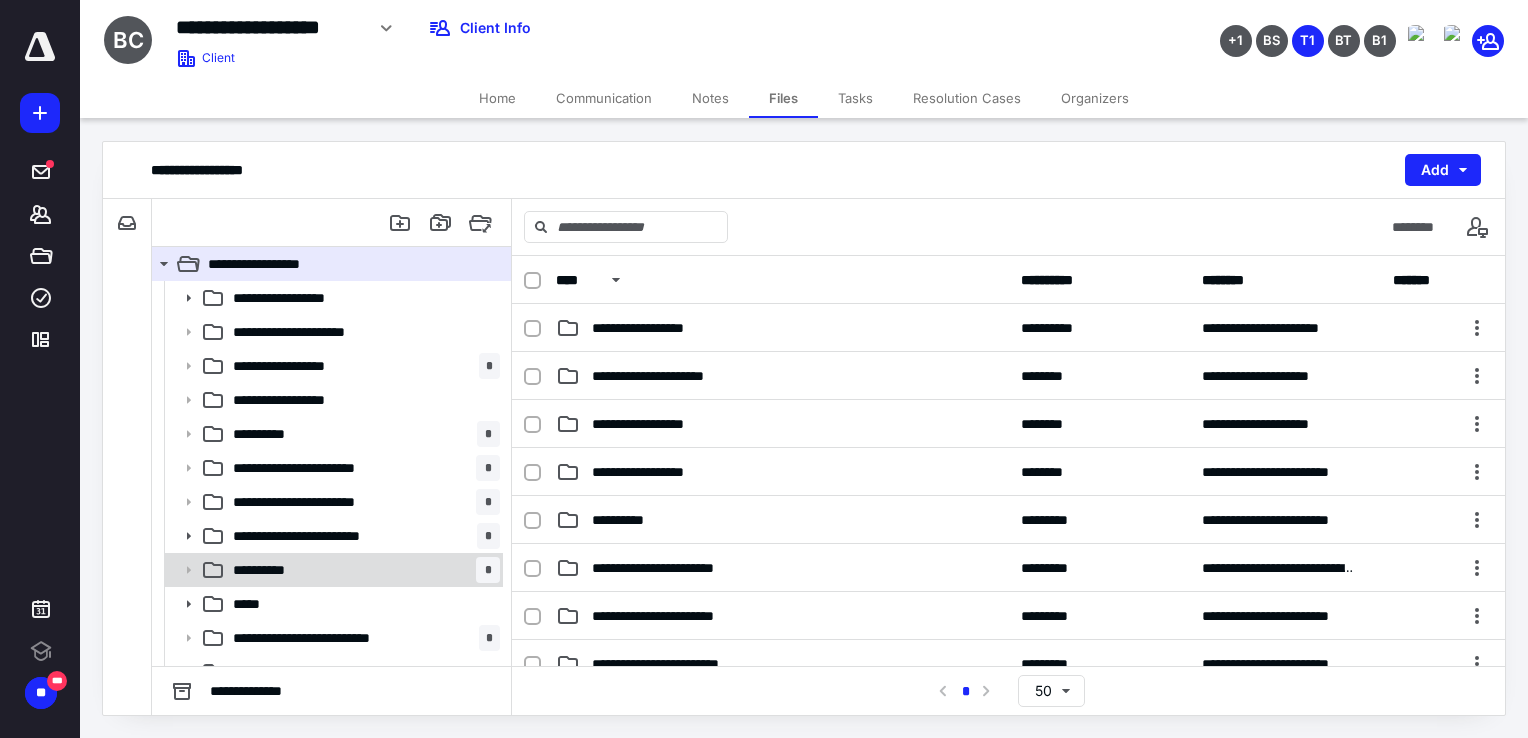 scroll, scrollTop: 157, scrollLeft: 0, axis: vertical 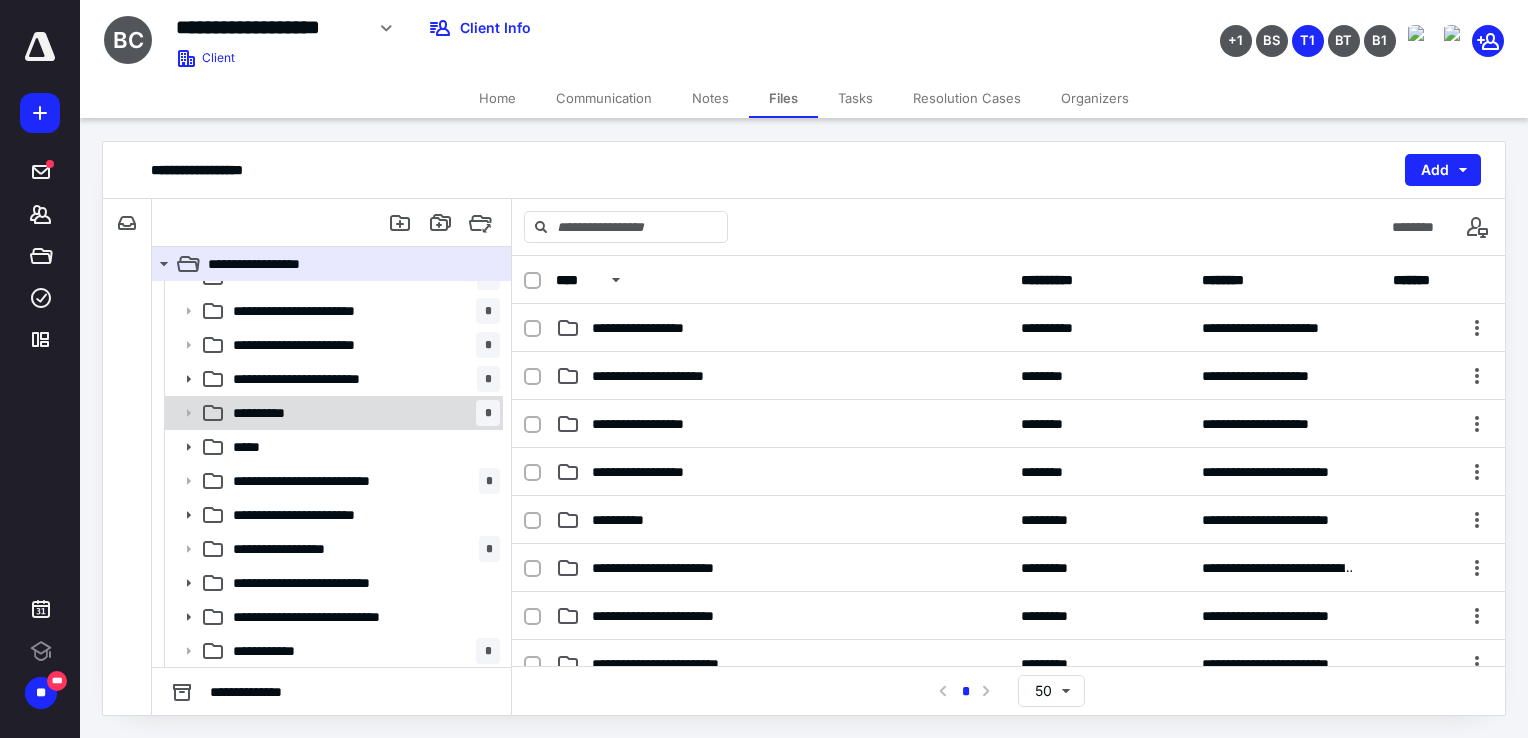 click on "**********" at bounding box center (332, 413) 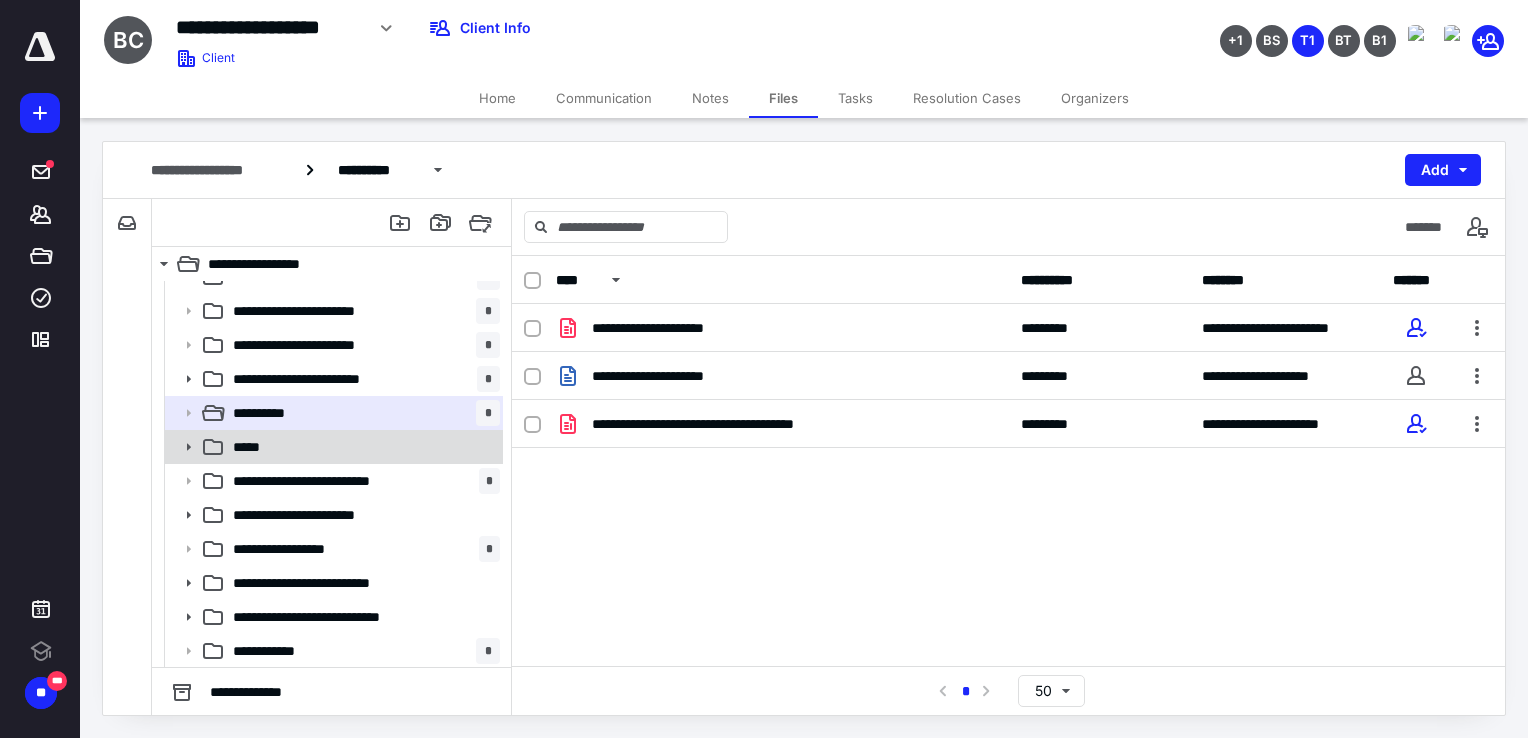 click on "*****" at bounding box center [362, 447] 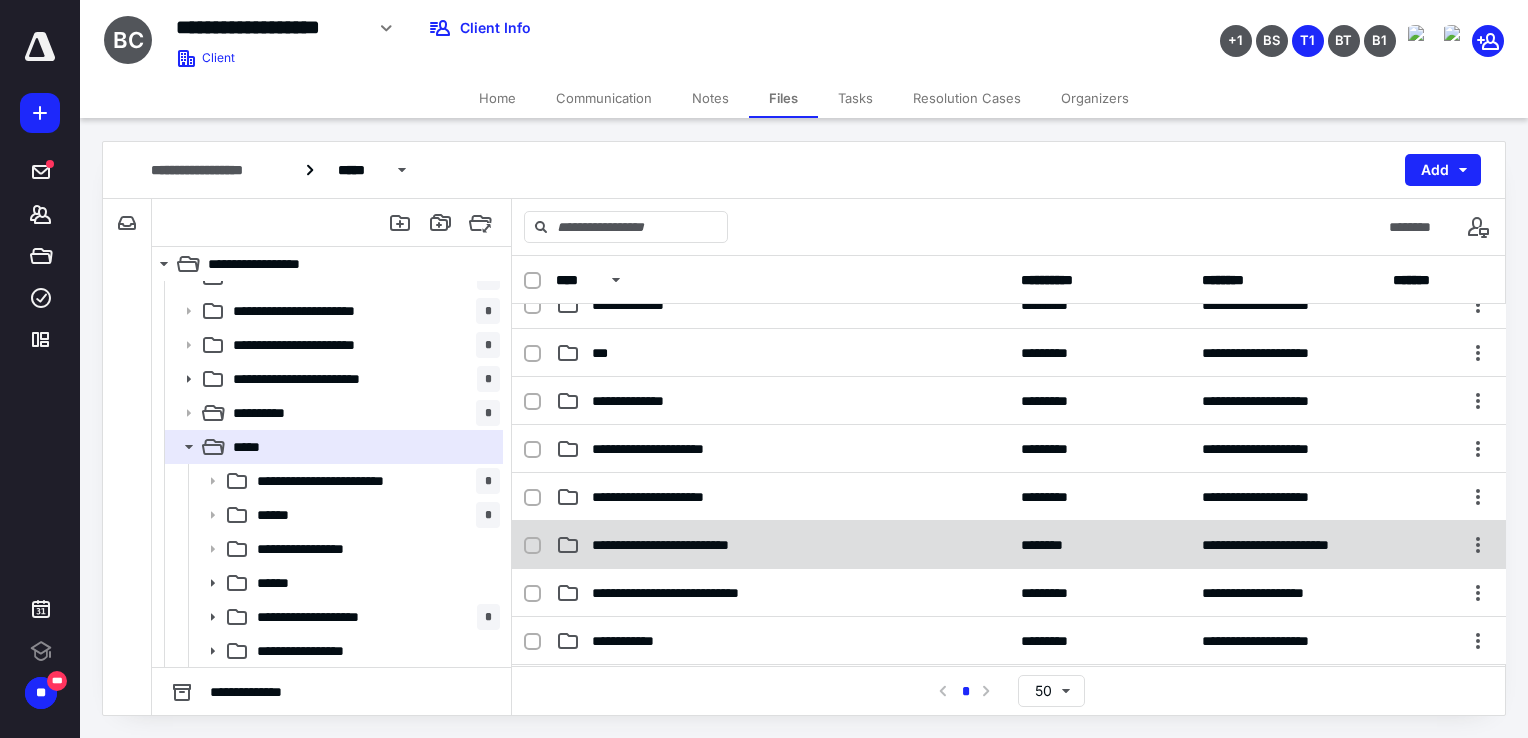 scroll, scrollTop: 600, scrollLeft: 0, axis: vertical 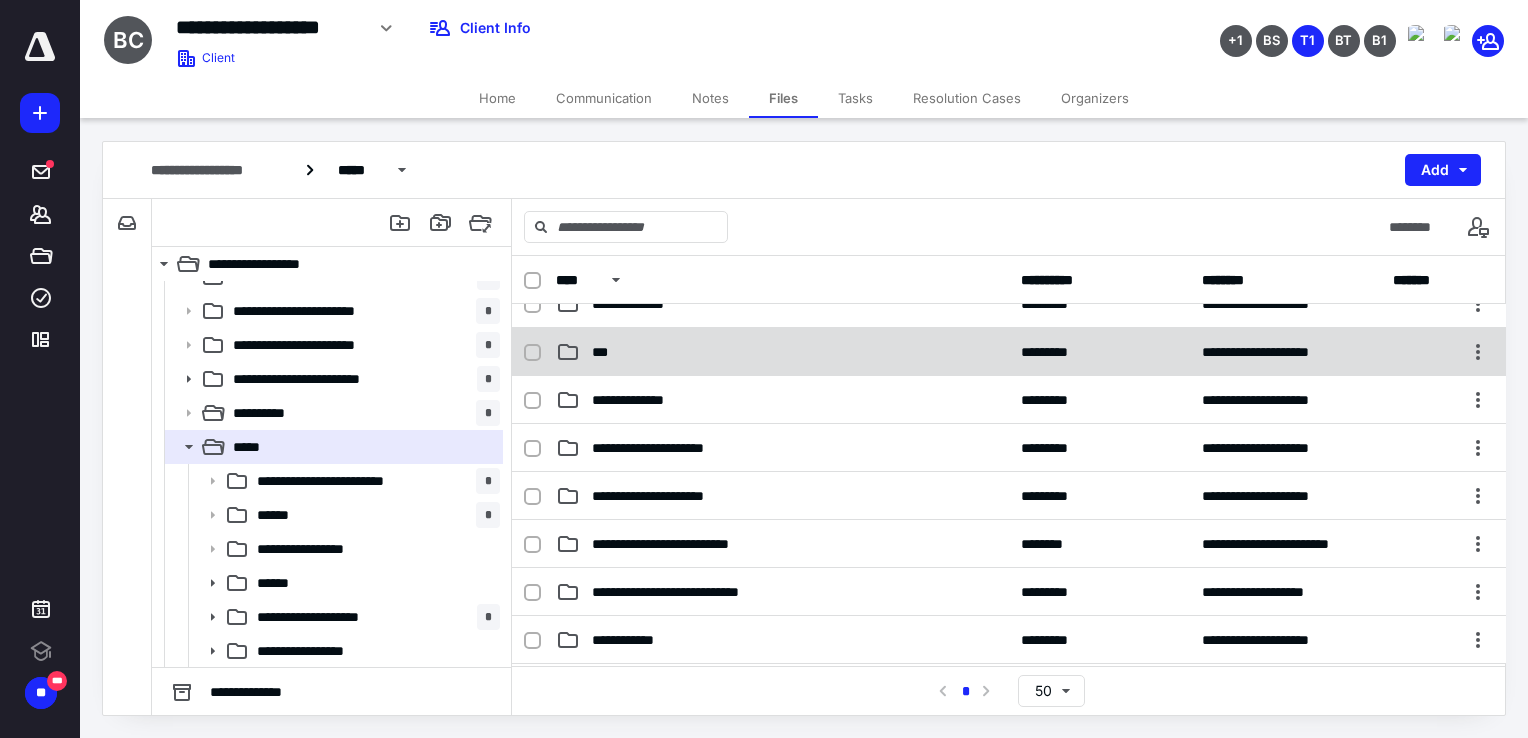 click on "**********" at bounding box center [1009, 352] 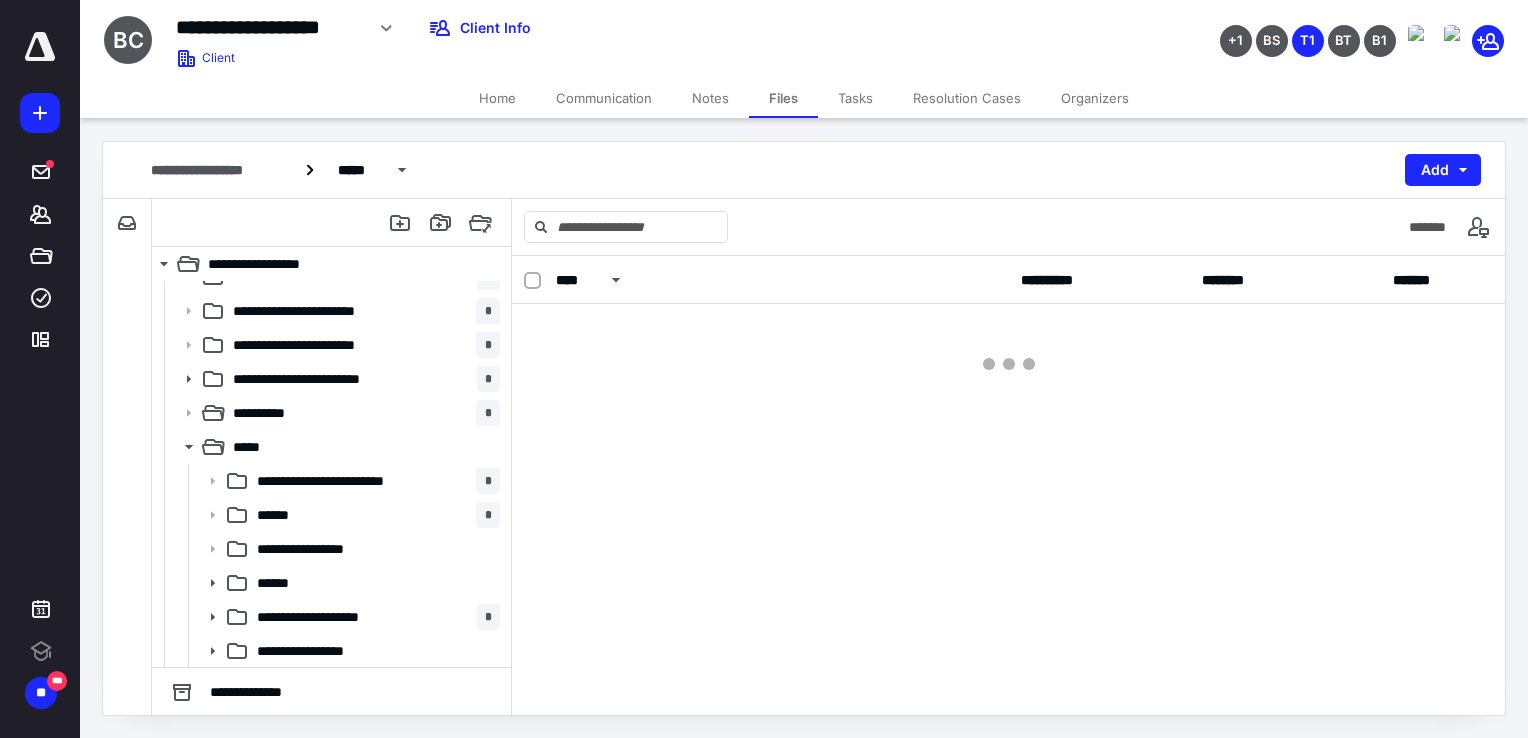 scroll, scrollTop: 0, scrollLeft: 0, axis: both 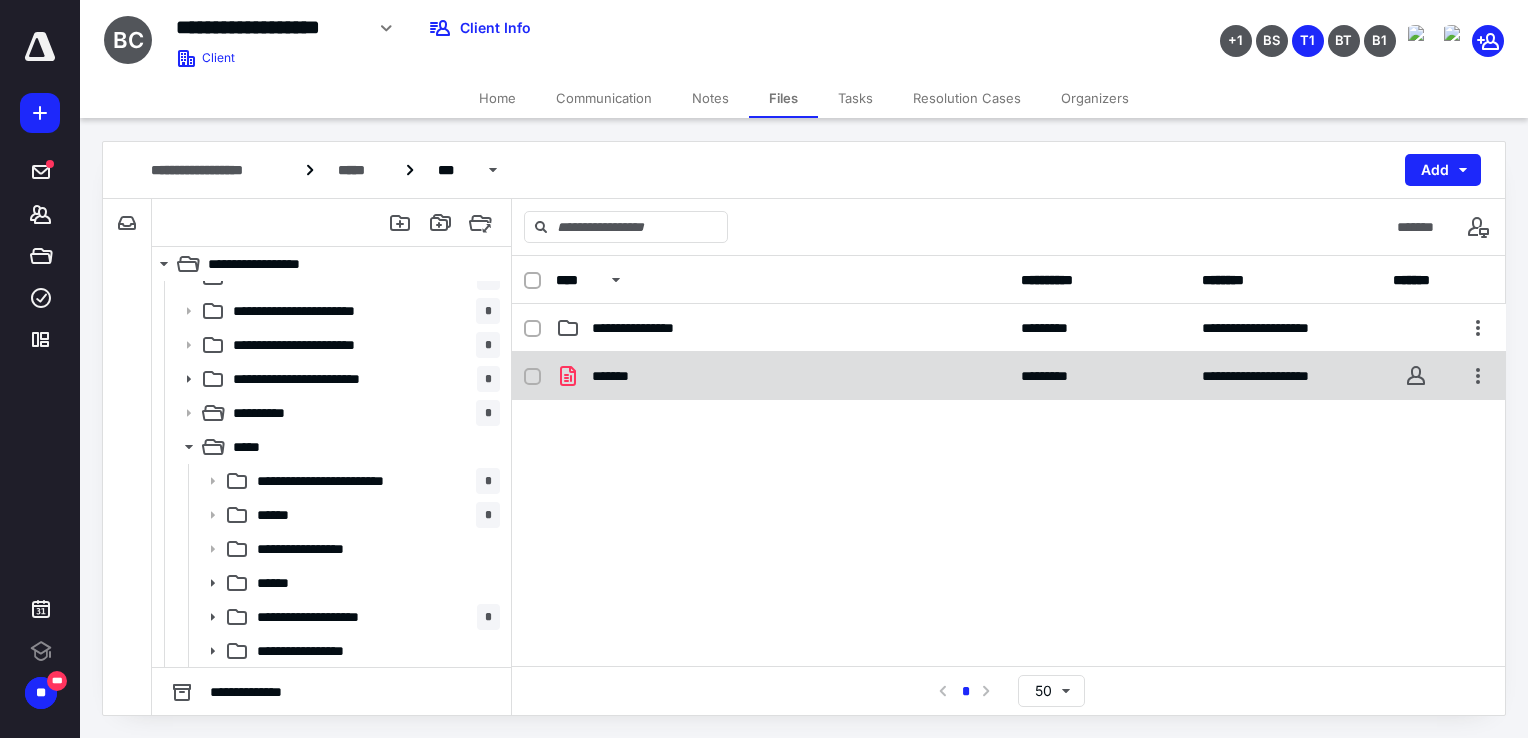 click on "*******" at bounding box center (782, 376) 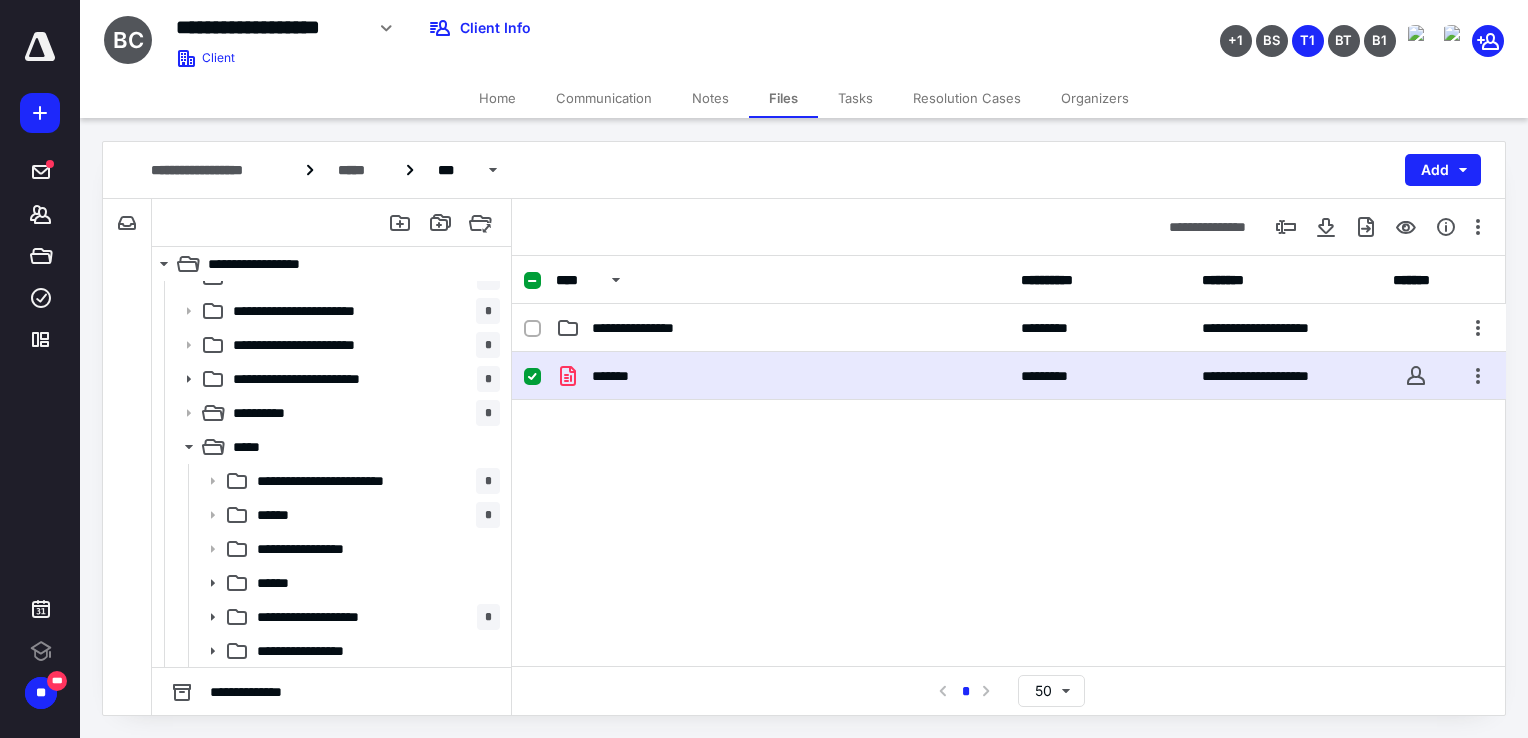 click on "*******" at bounding box center [782, 376] 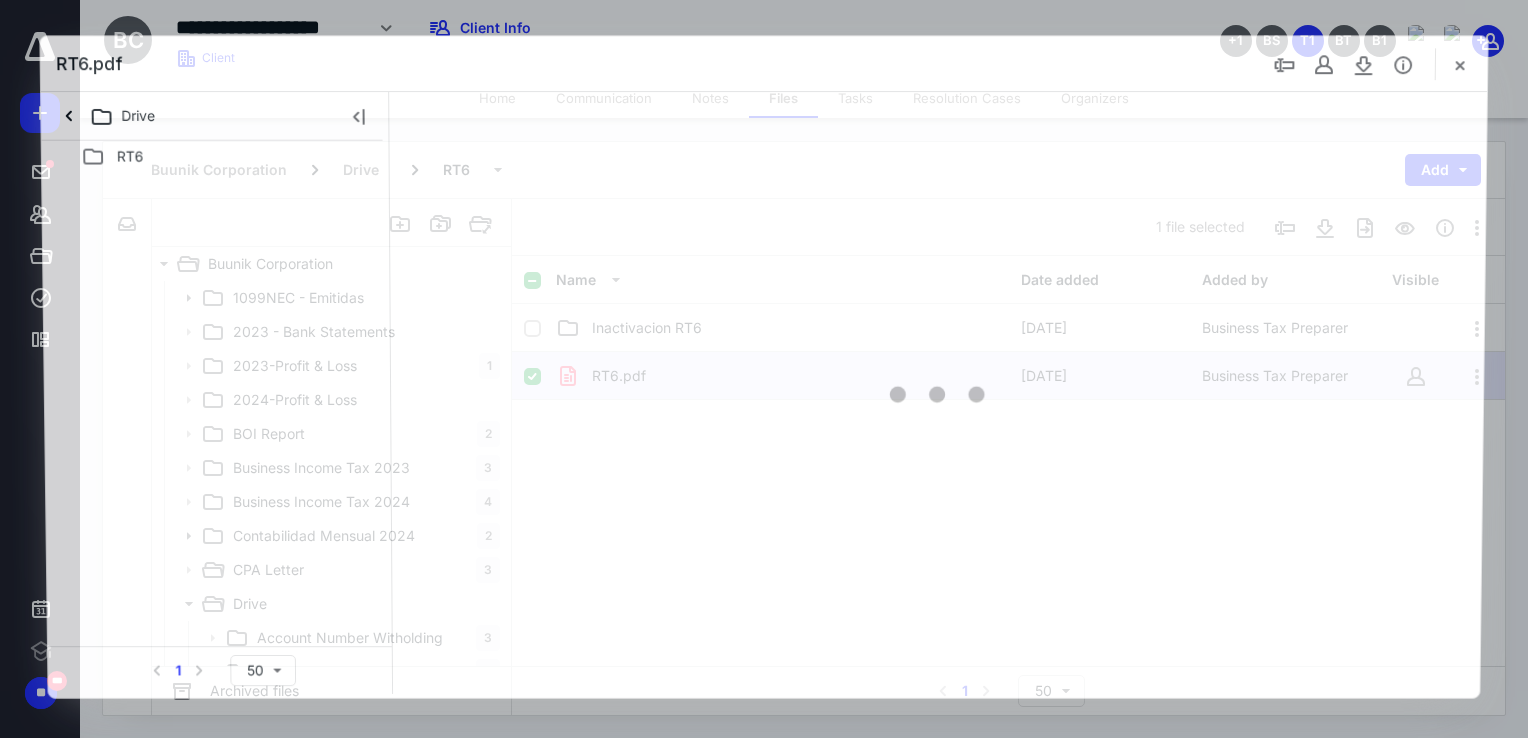 scroll, scrollTop: 157, scrollLeft: 0, axis: vertical 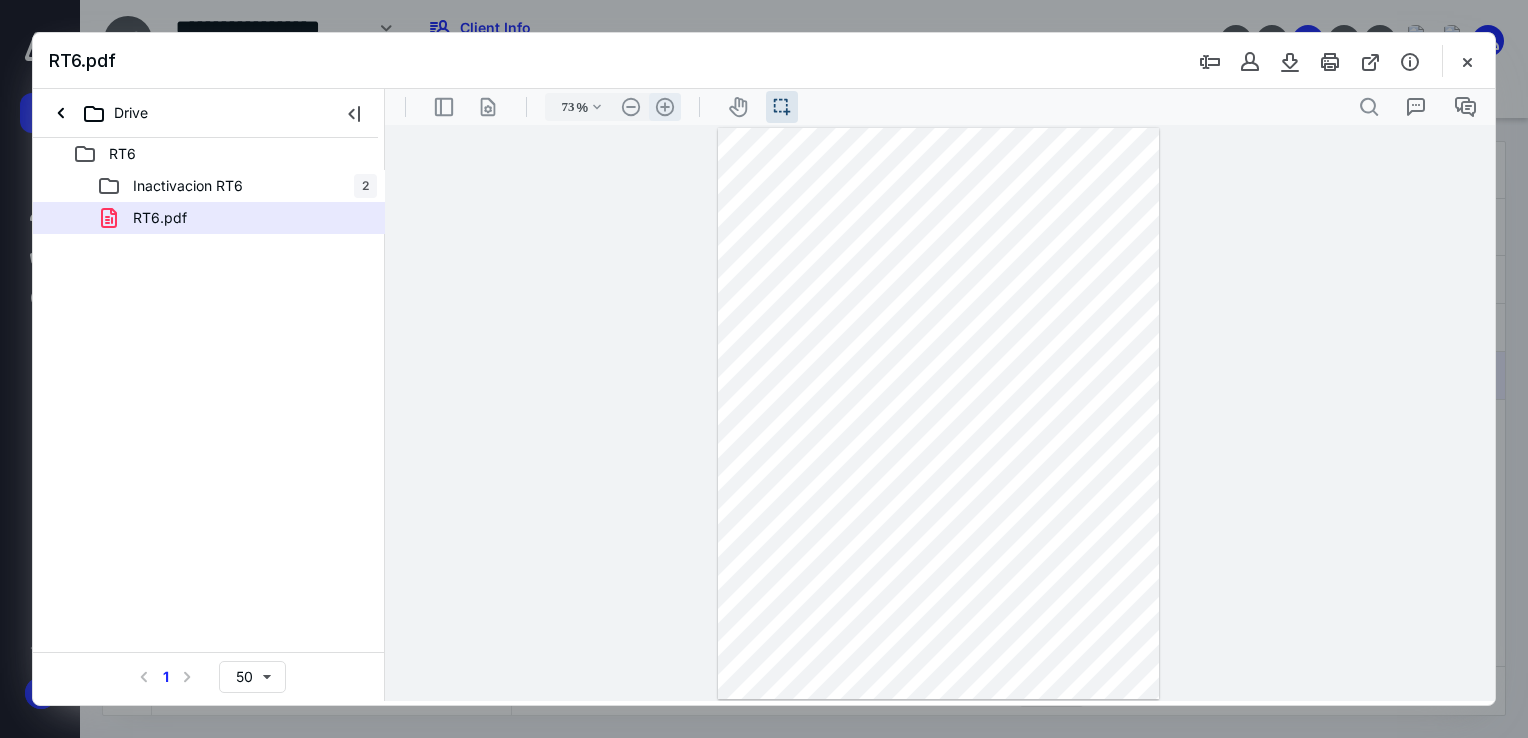 click on ".cls-1{fill:#abb0c4;} icon - header - zoom - in - line" at bounding box center (665, 107) 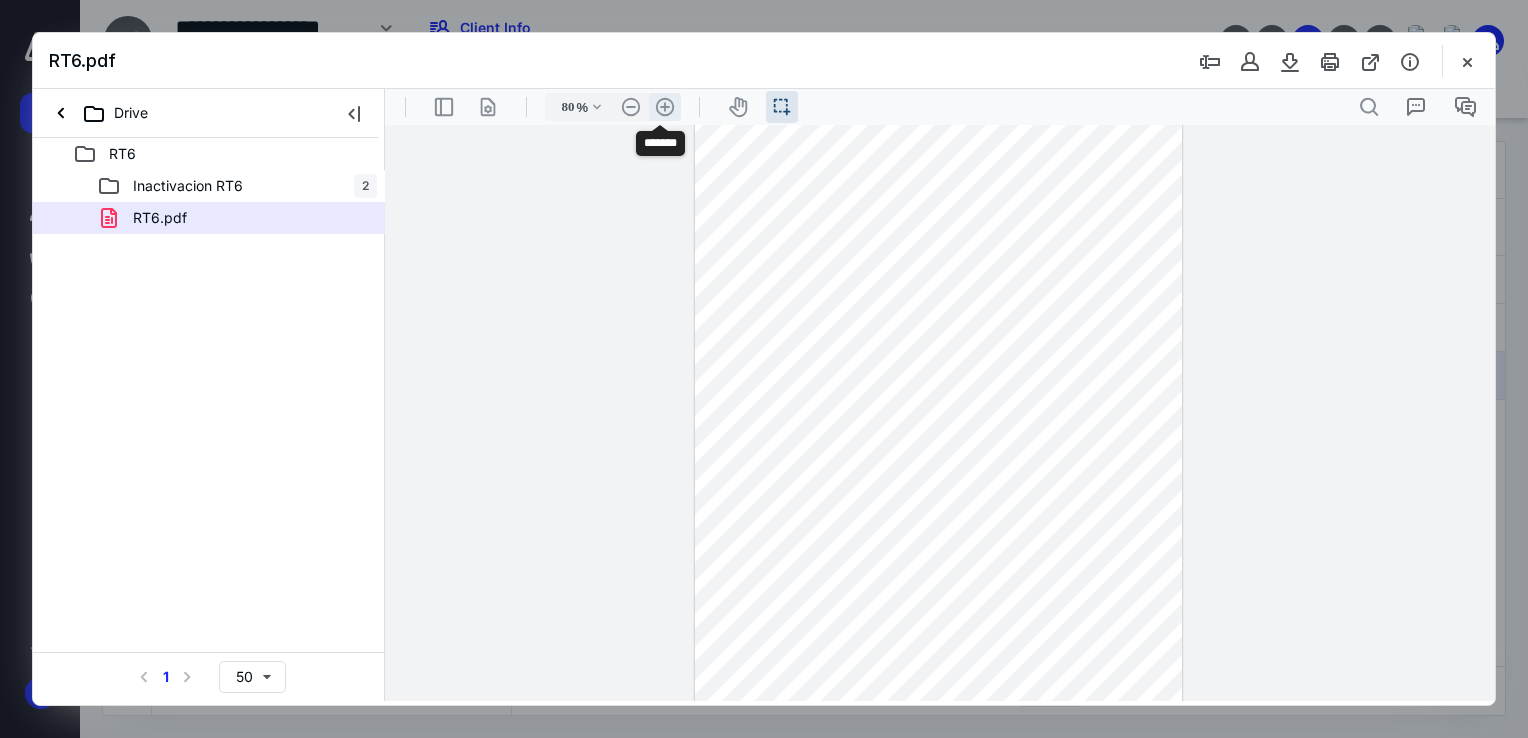 click on ".cls-1{fill:#abb0c4;} icon - header - zoom - in - line" at bounding box center [665, 107] 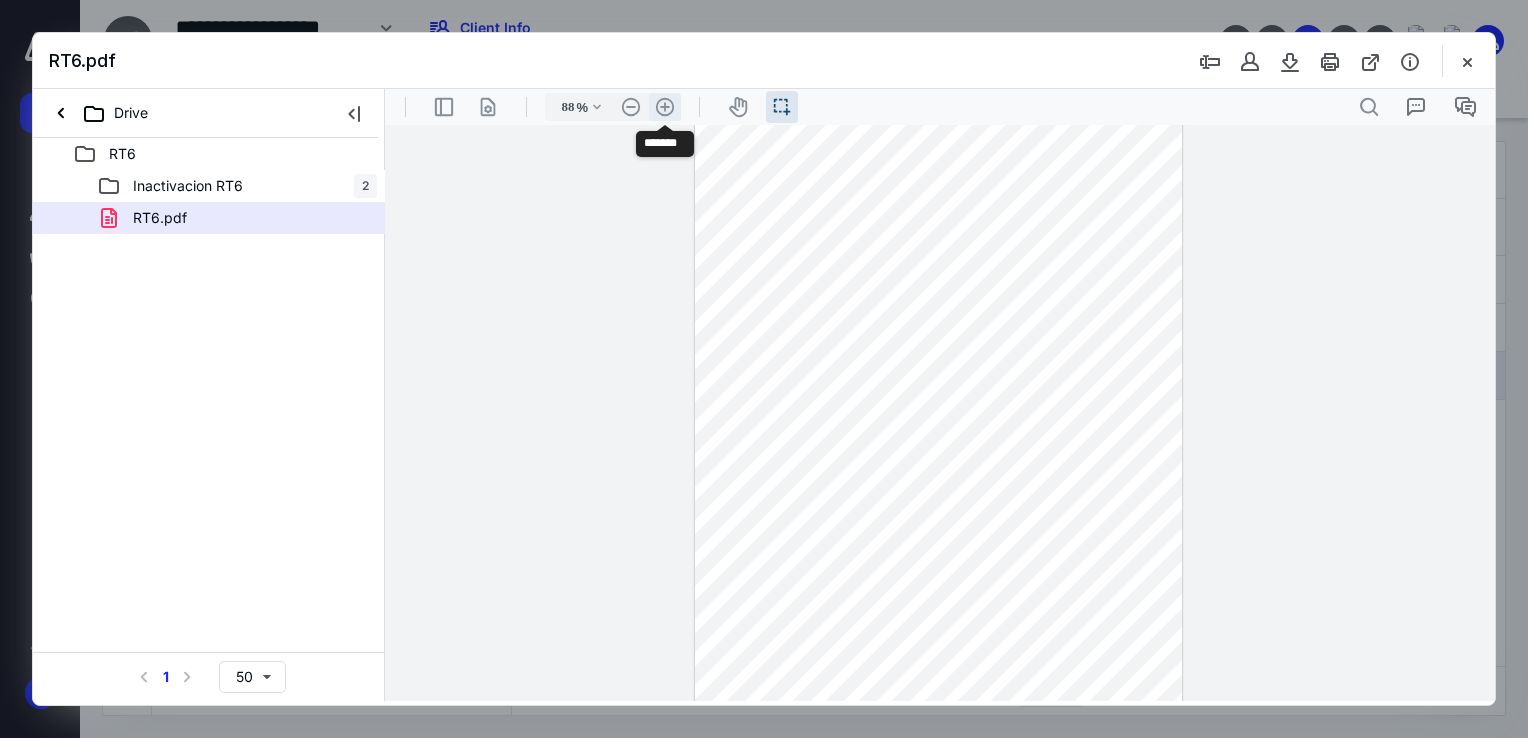 click on ".cls-1{fill:#abb0c4;} icon - header - zoom - in - line" at bounding box center [665, 107] 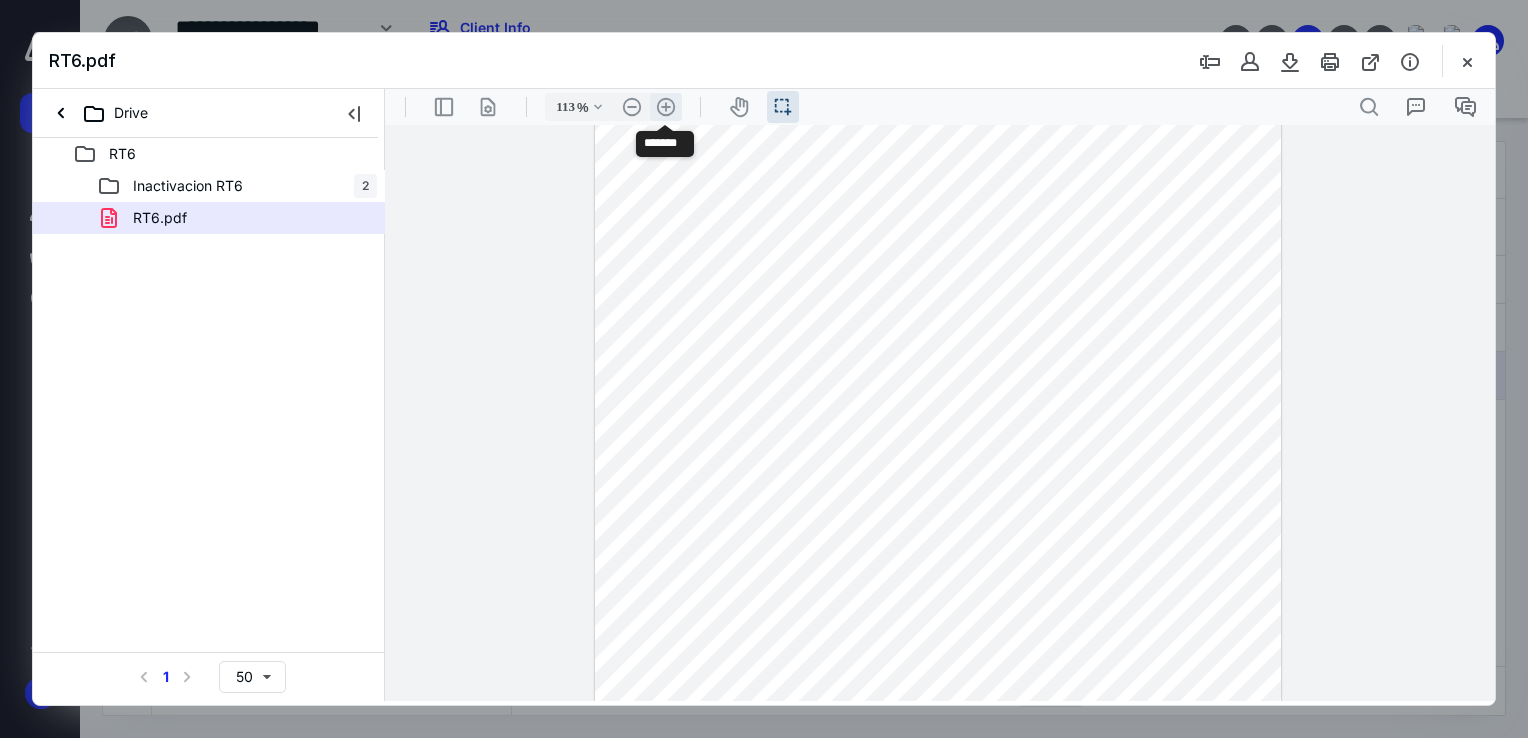 click on ".cls-1{fill:#abb0c4;} icon - header - zoom - in - line" at bounding box center (666, 107) 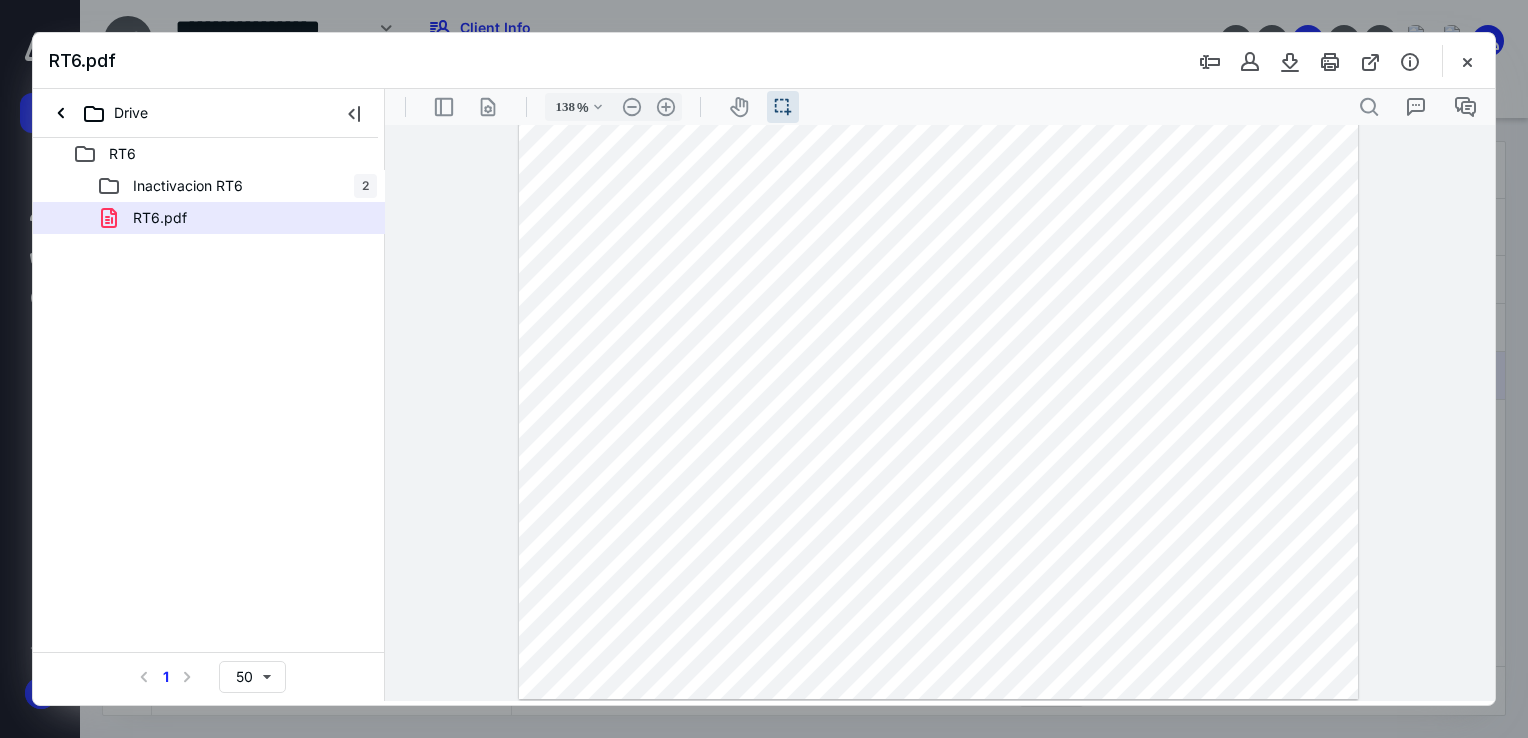 scroll, scrollTop: 519, scrollLeft: 0, axis: vertical 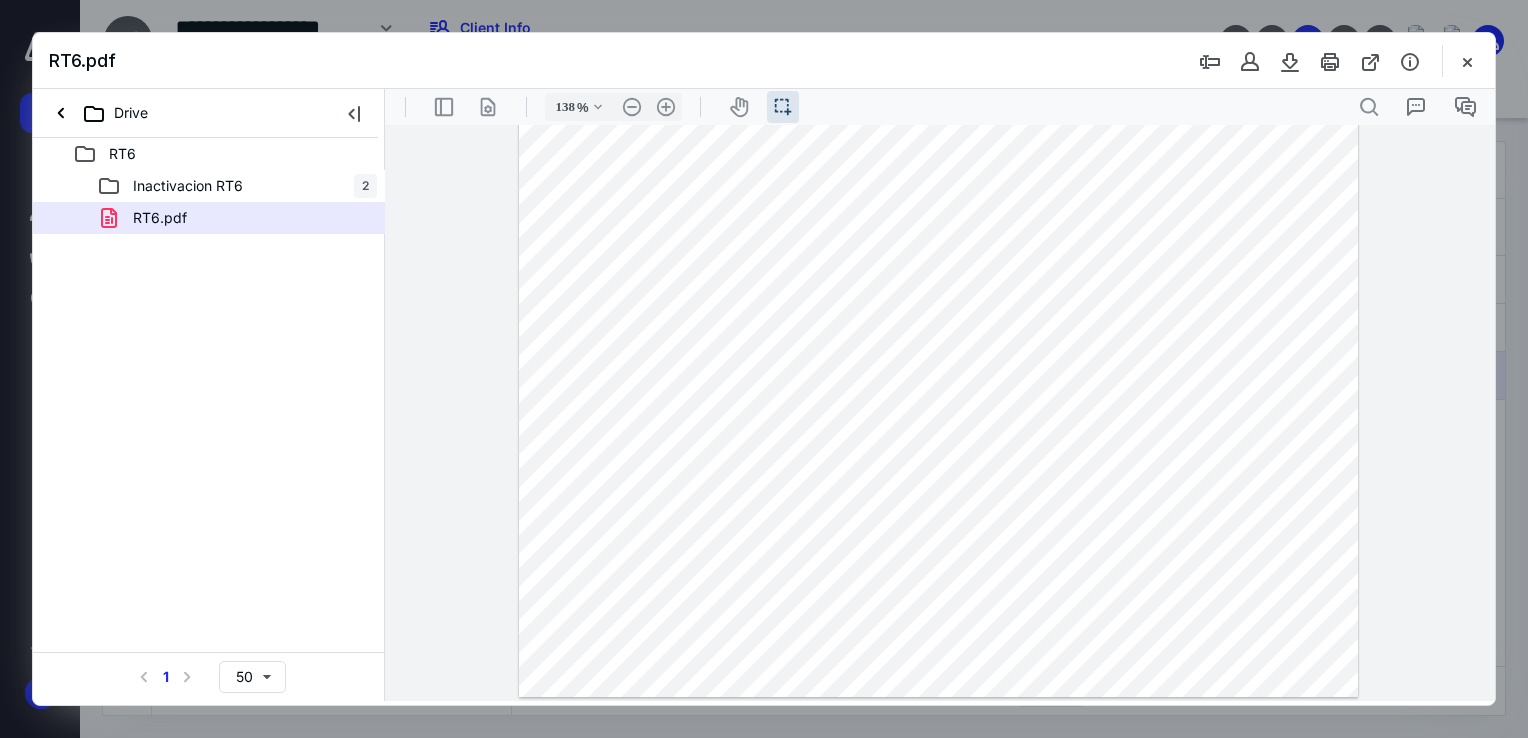 drag, startPoint x: 1044, startPoint y: 399, endPoint x: 960, endPoint y: 403, distance: 84.095184 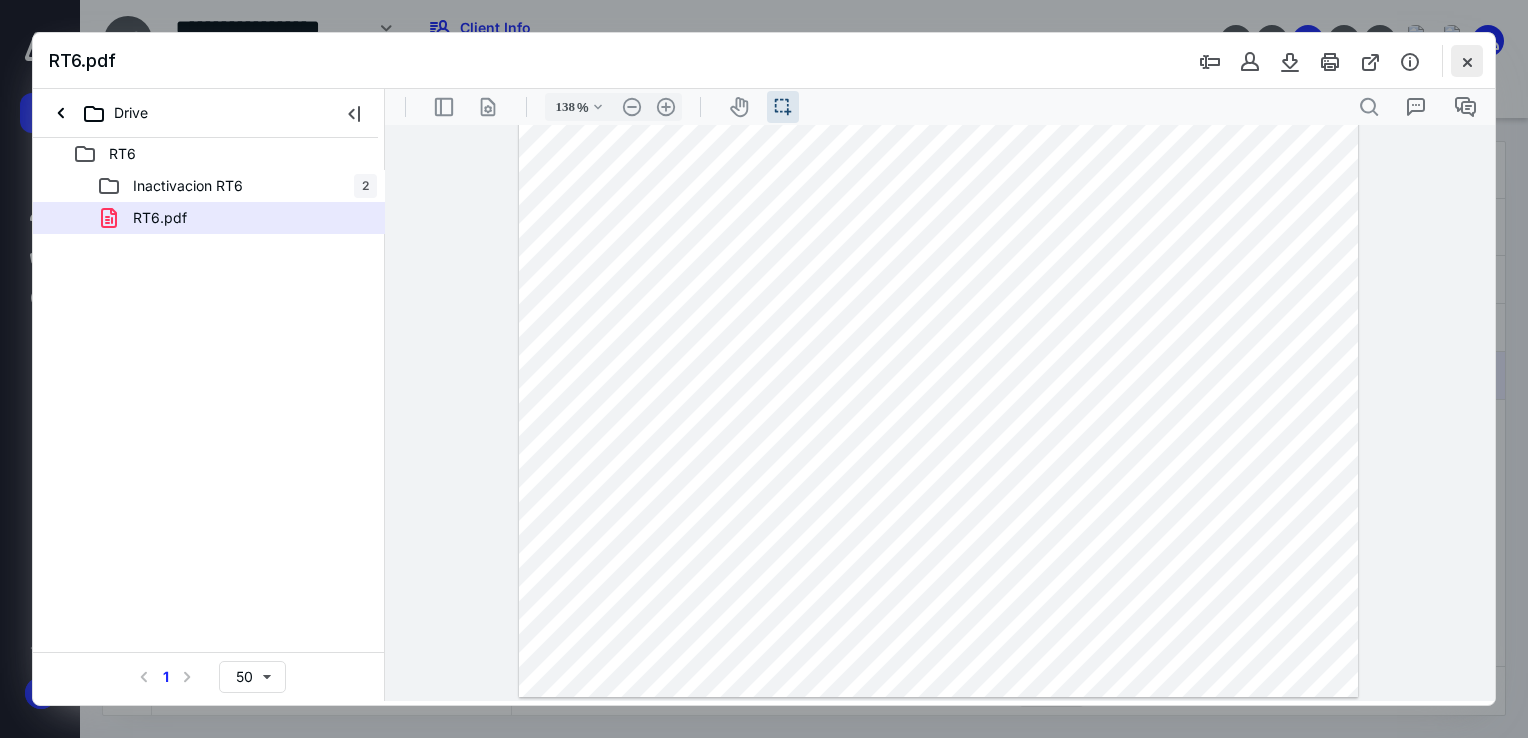 click at bounding box center [1467, 61] 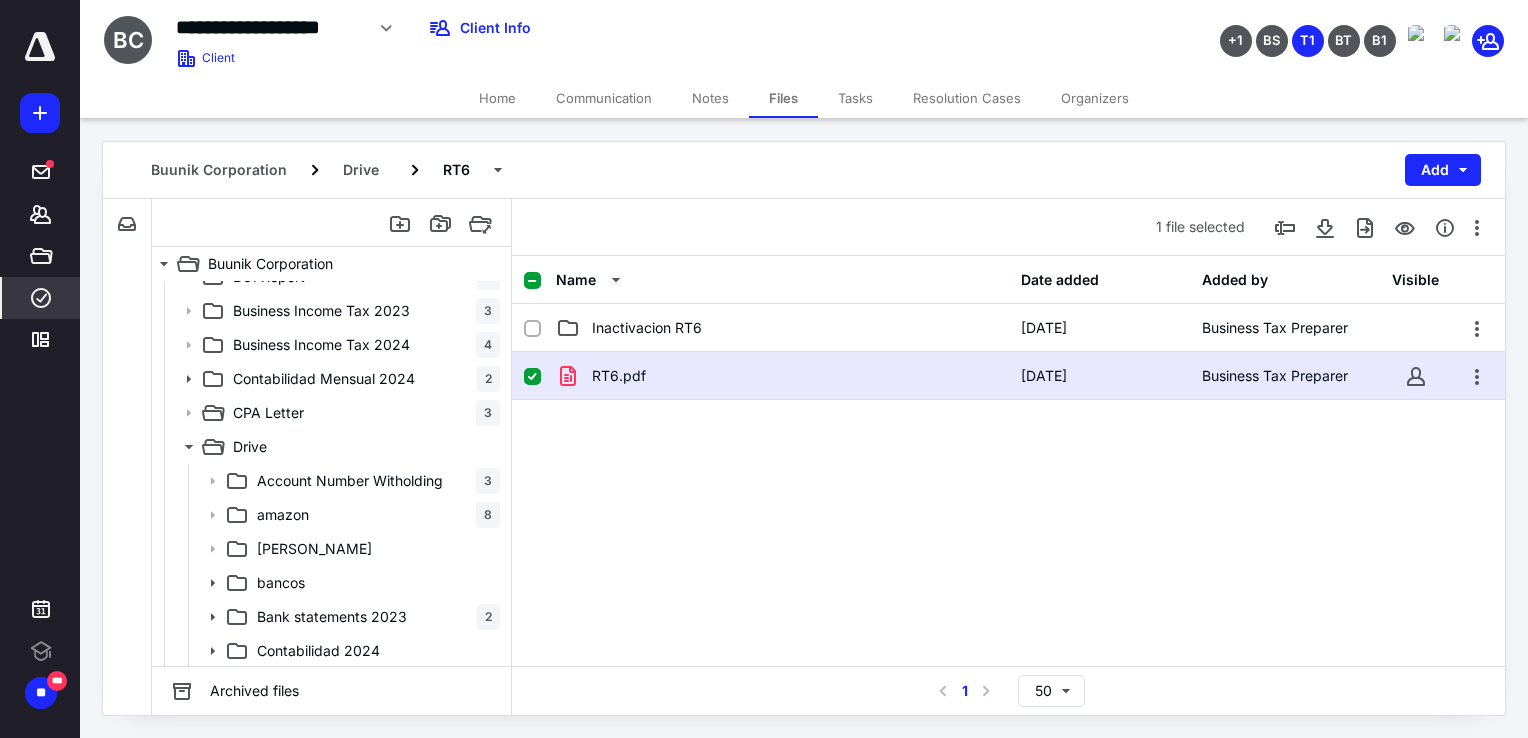 click on "****" at bounding box center [41, 298] 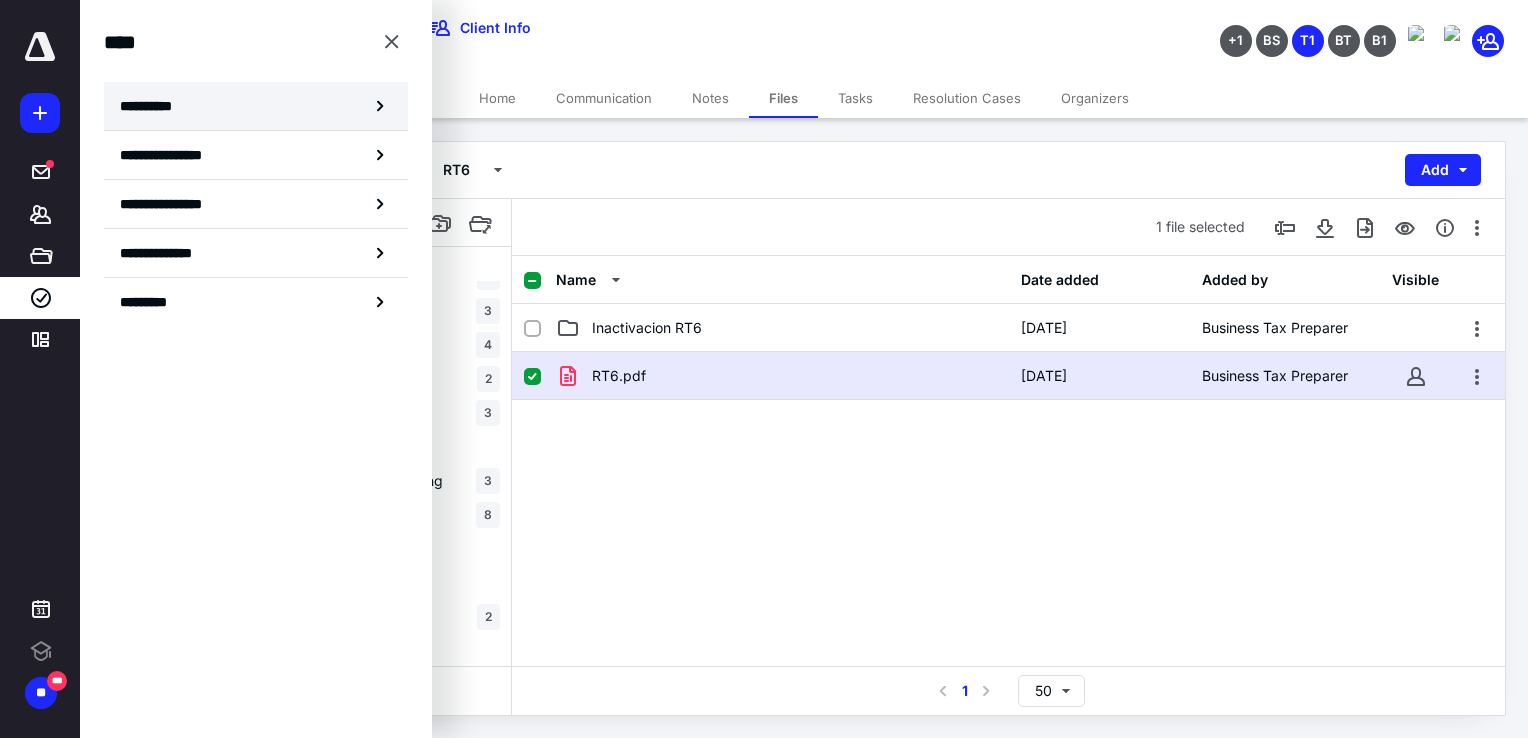 click on "**********" at bounding box center [153, 106] 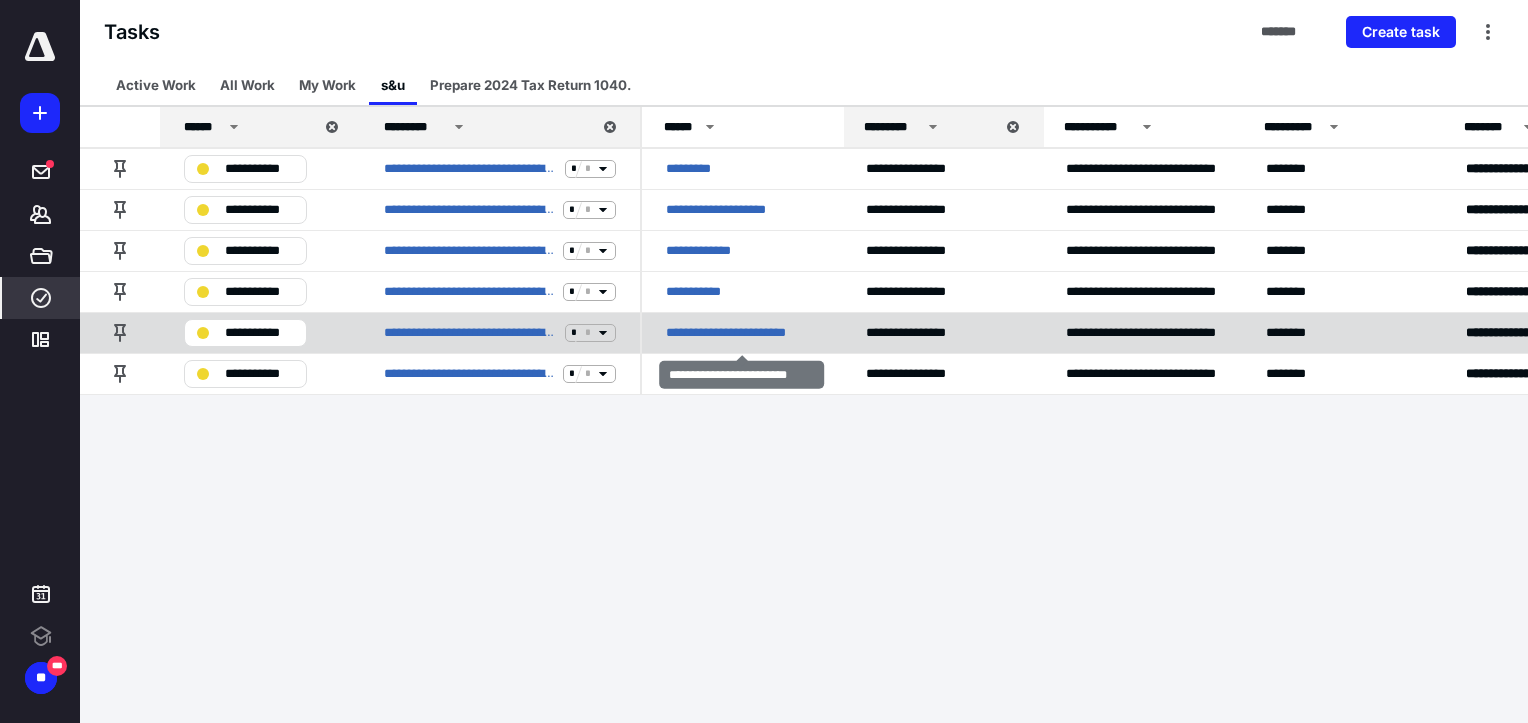 click on "**********" at bounding box center [742, 333] 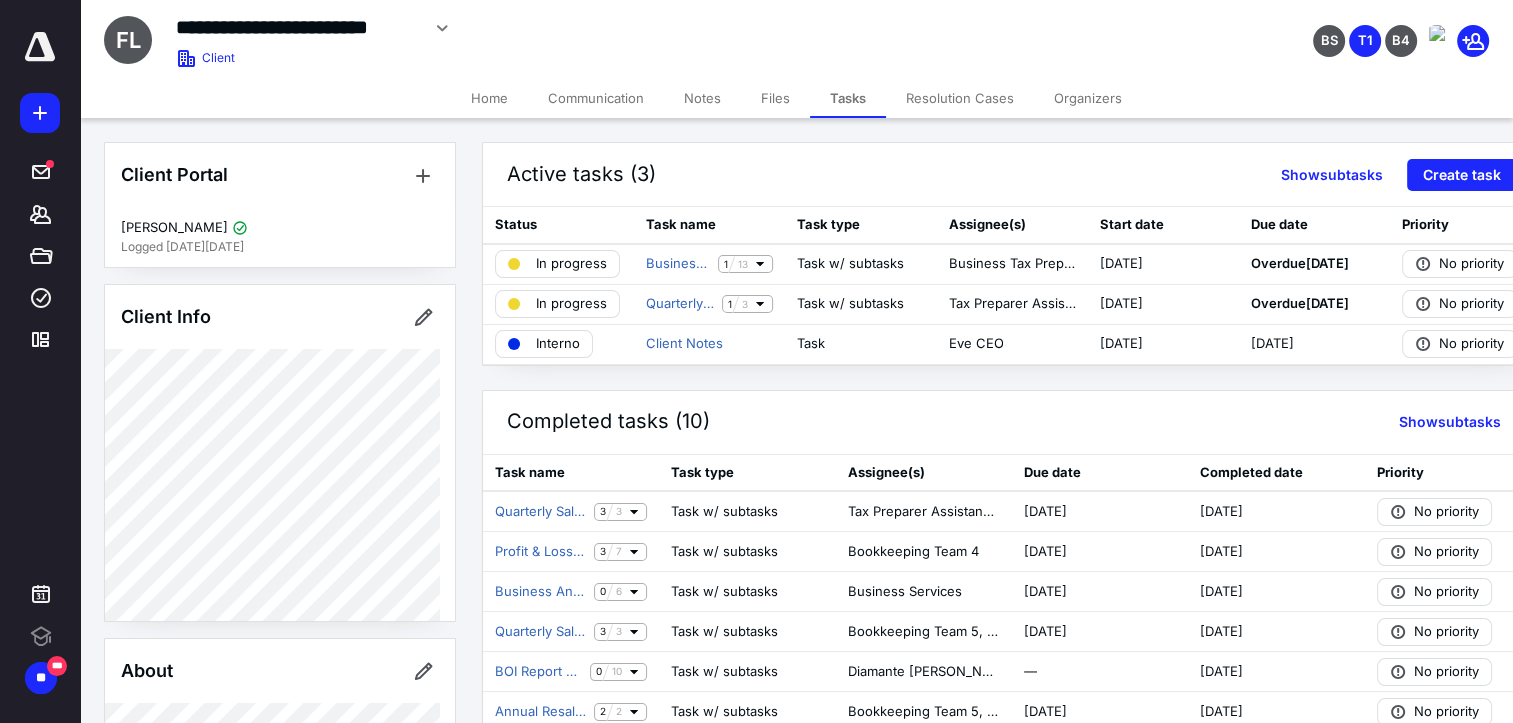 click on "Home" at bounding box center [489, 98] 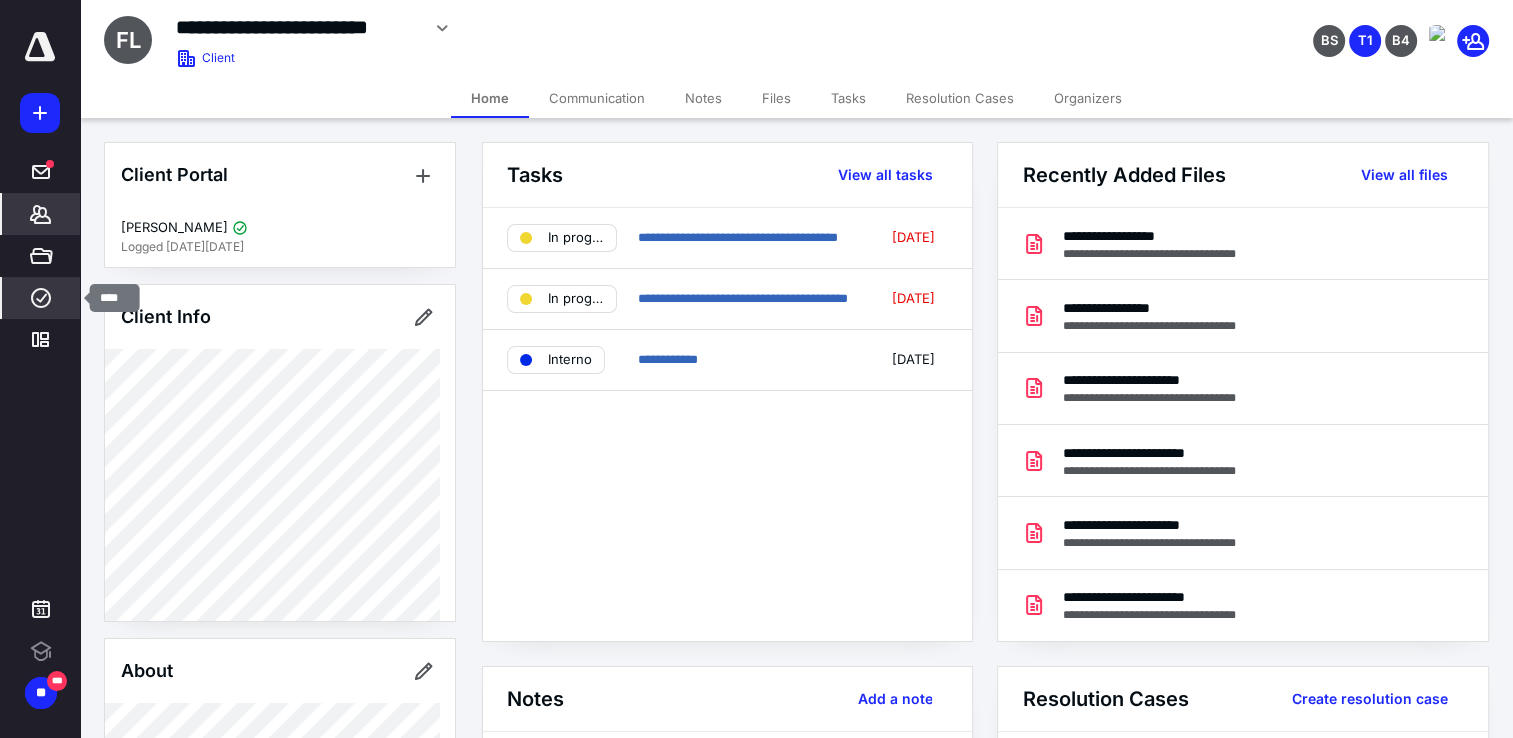click on "****" at bounding box center (41, 298) 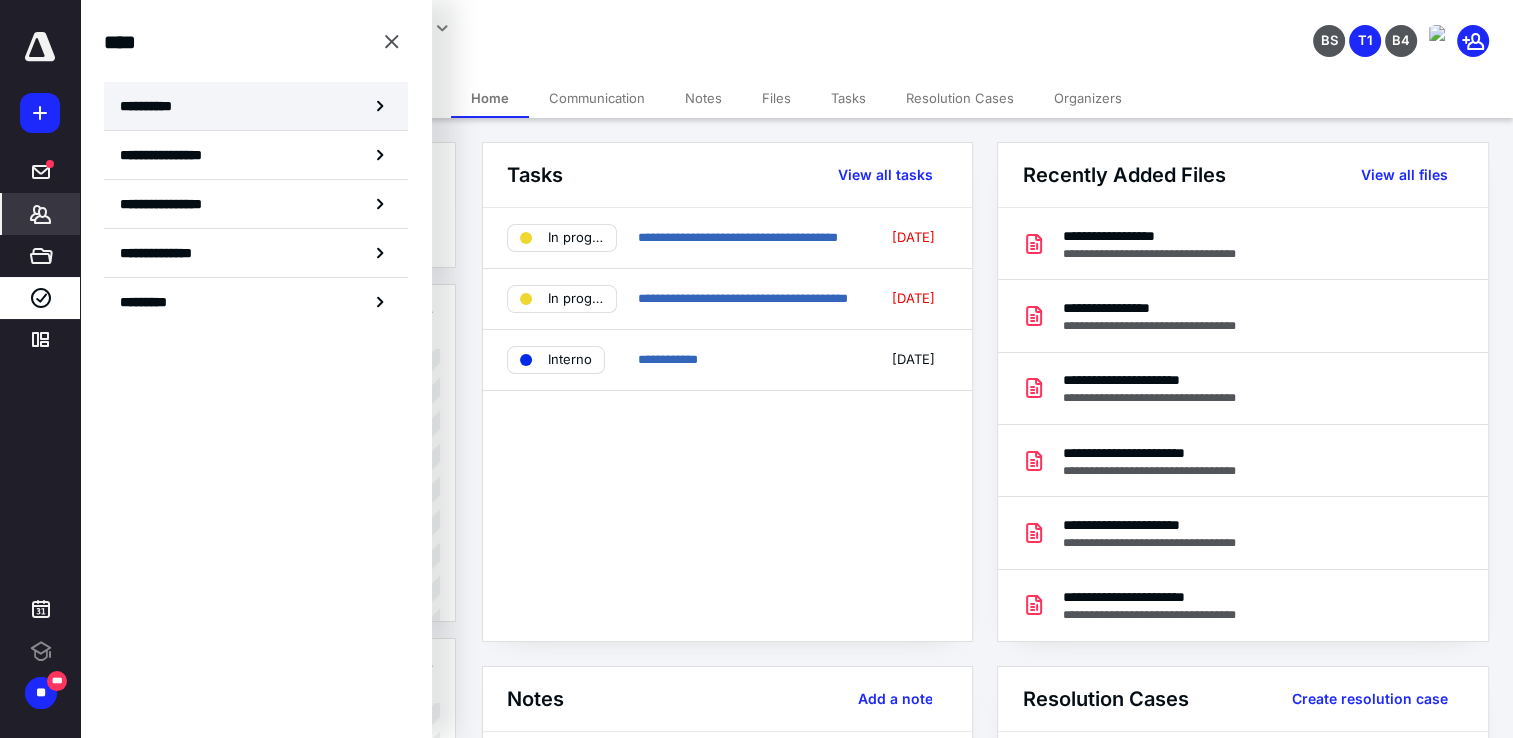 click on "**********" at bounding box center [153, 106] 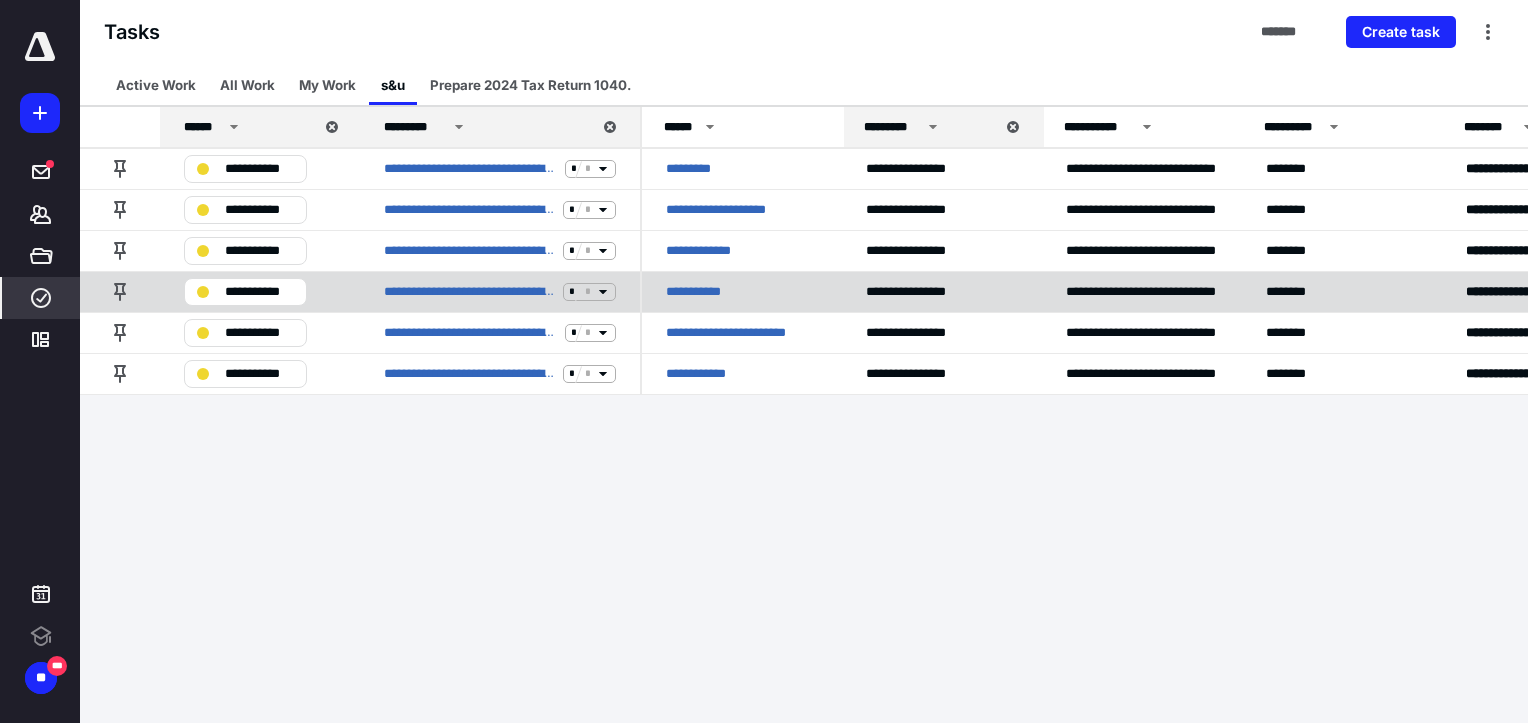 click on "**********" at bounding box center (706, 292) 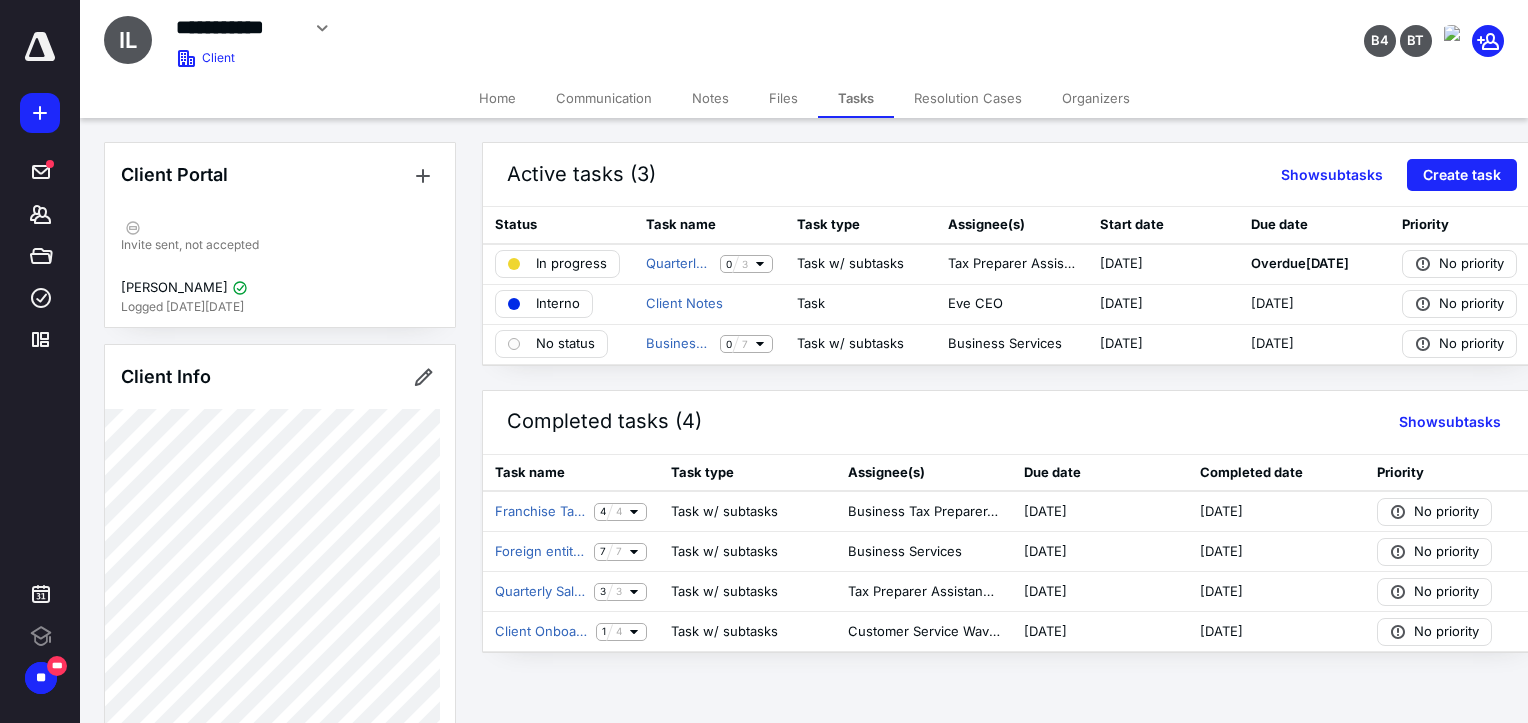 click on "Home" at bounding box center (497, 98) 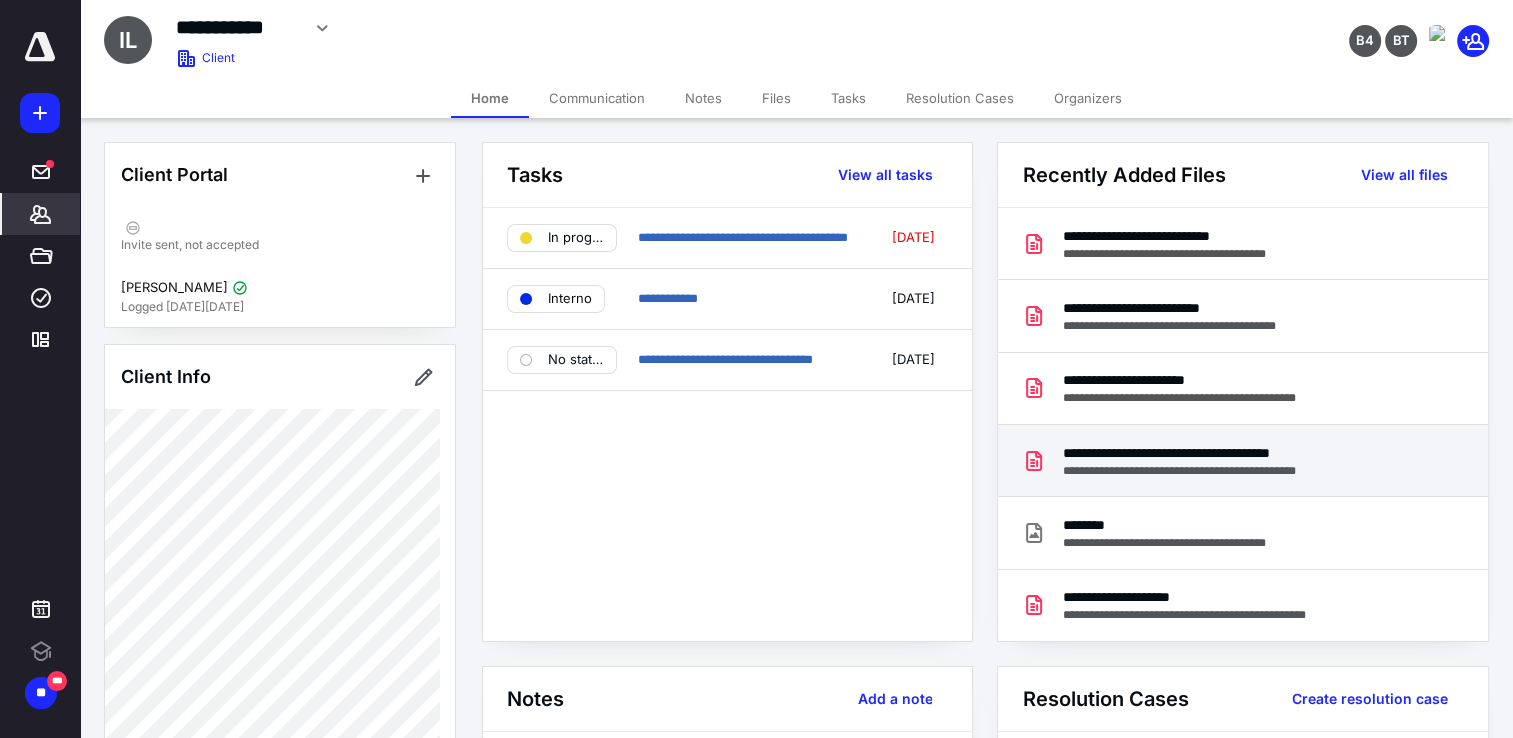 click on "**********" at bounding box center (1215, 471) 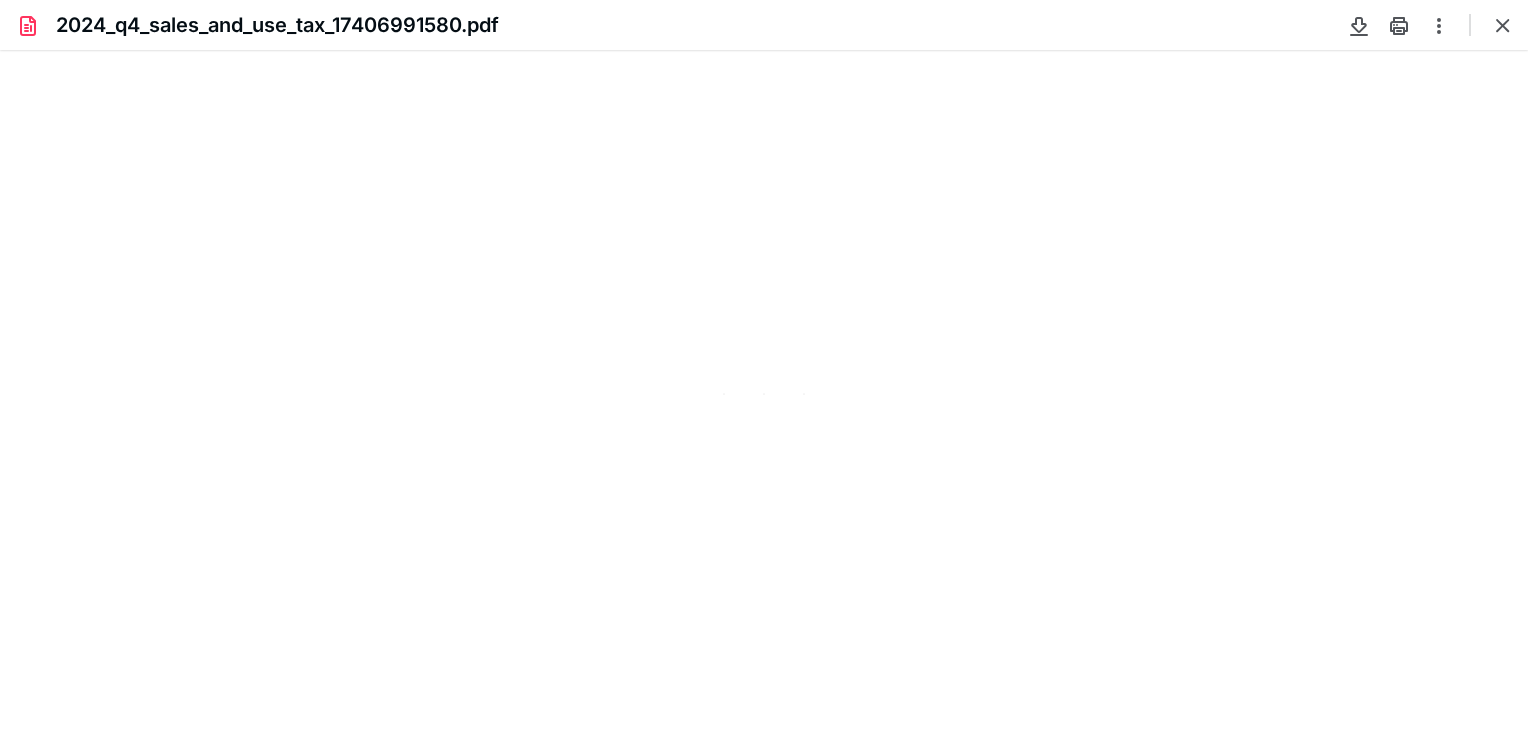 scroll, scrollTop: 0, scrollLeft: 0, axis: both 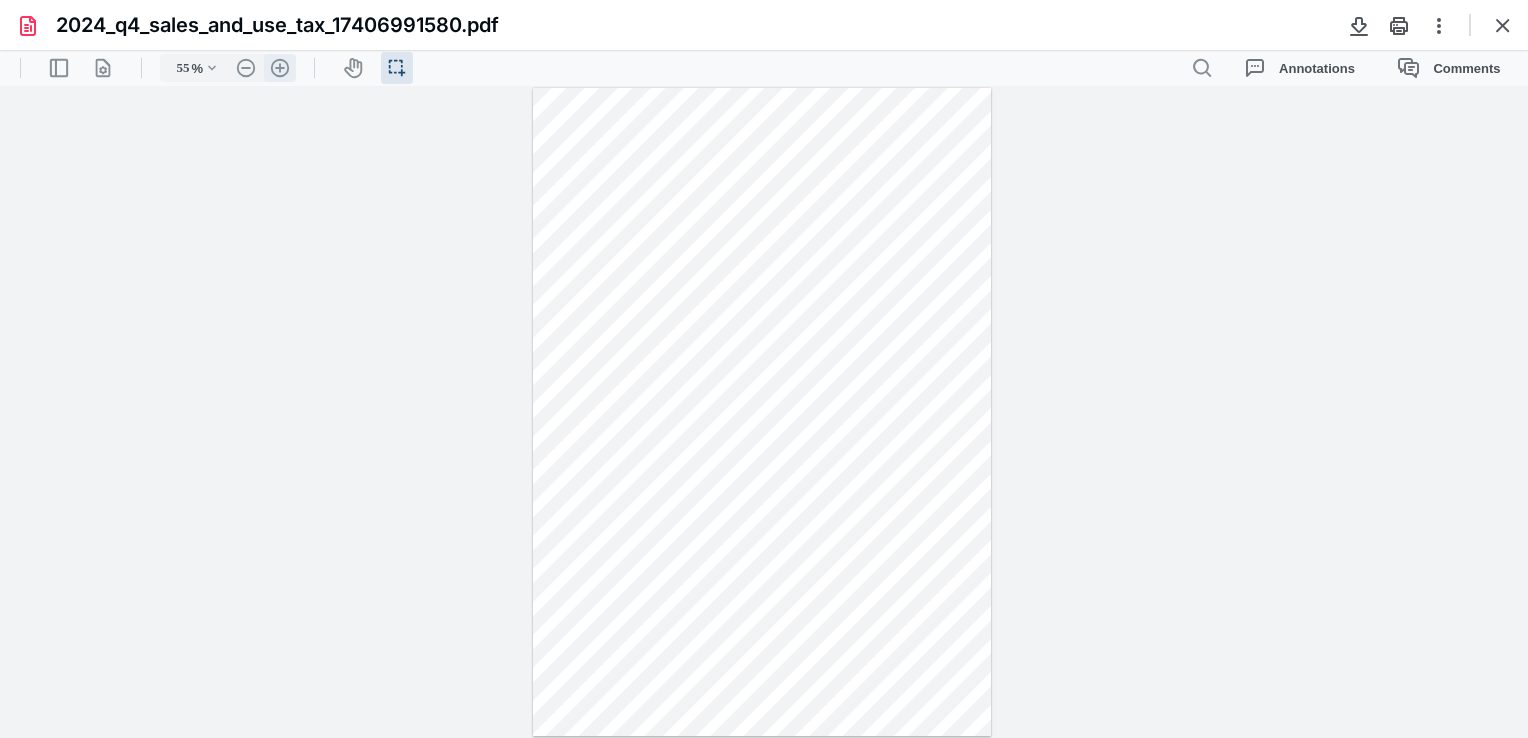 click on ".cls-1{fill:#abb0c4;} icon - header - zoom - in - line" at bounding box center [280, 68] 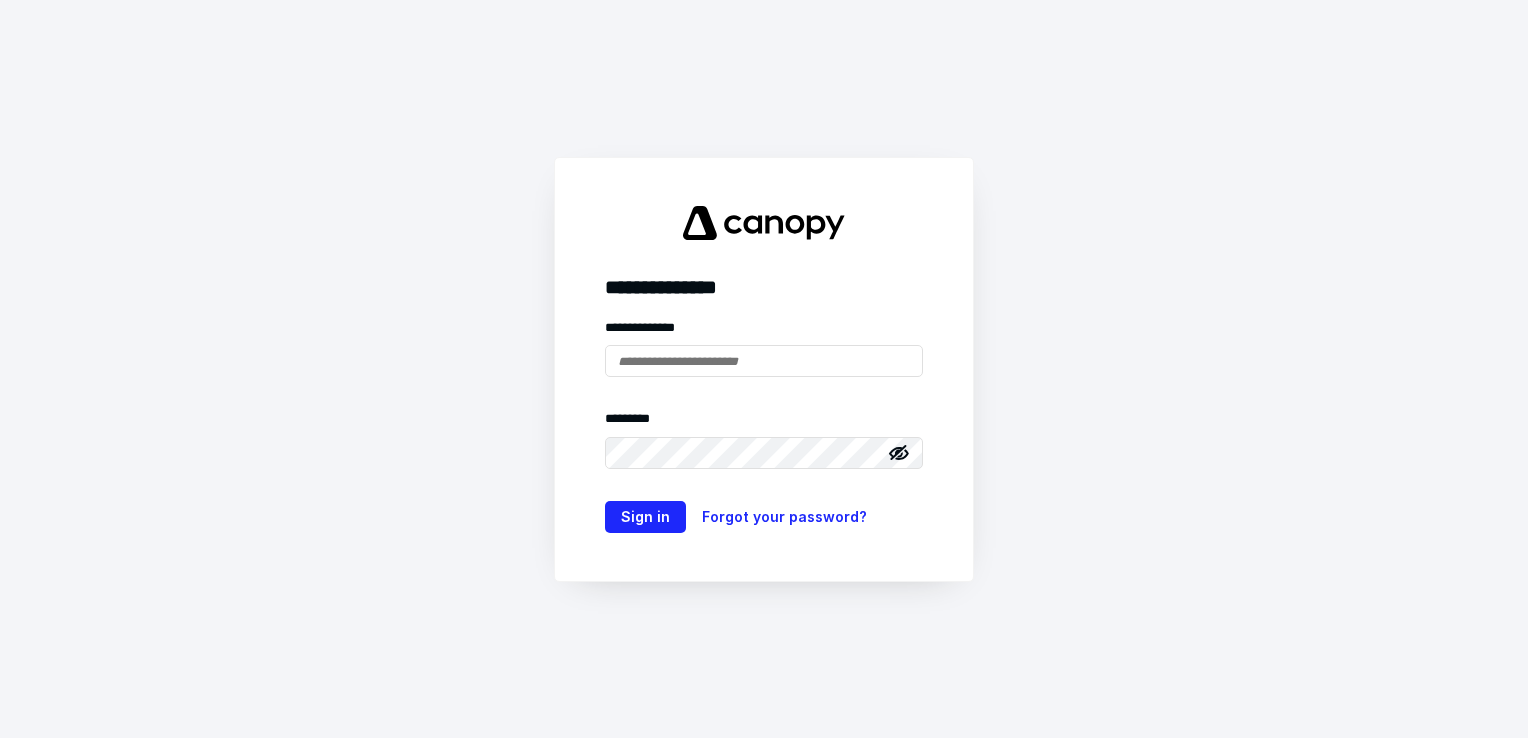 scroll, scrollTop: 0, scrollLeft: 0, axis: both 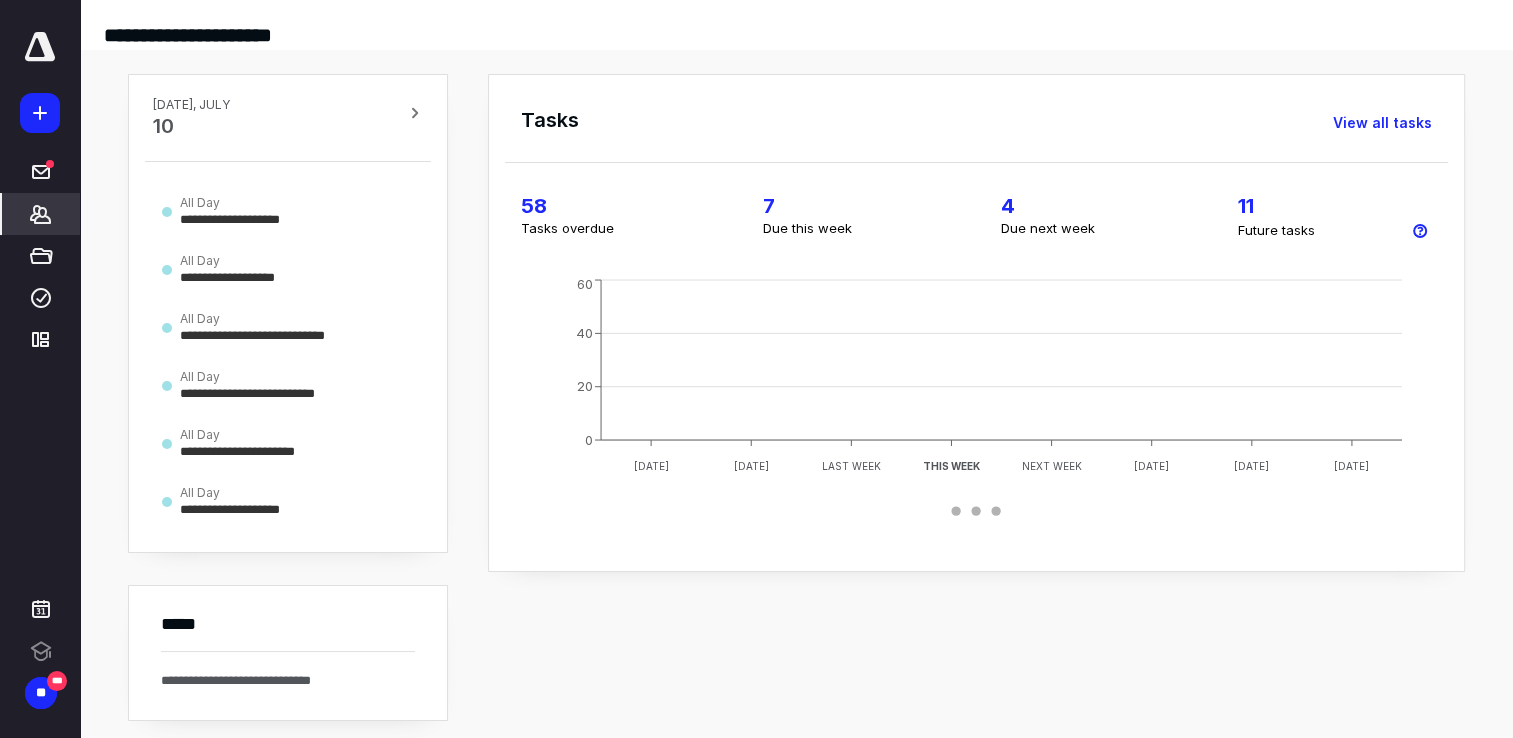click on "*******" at bounding box center [41, 214] 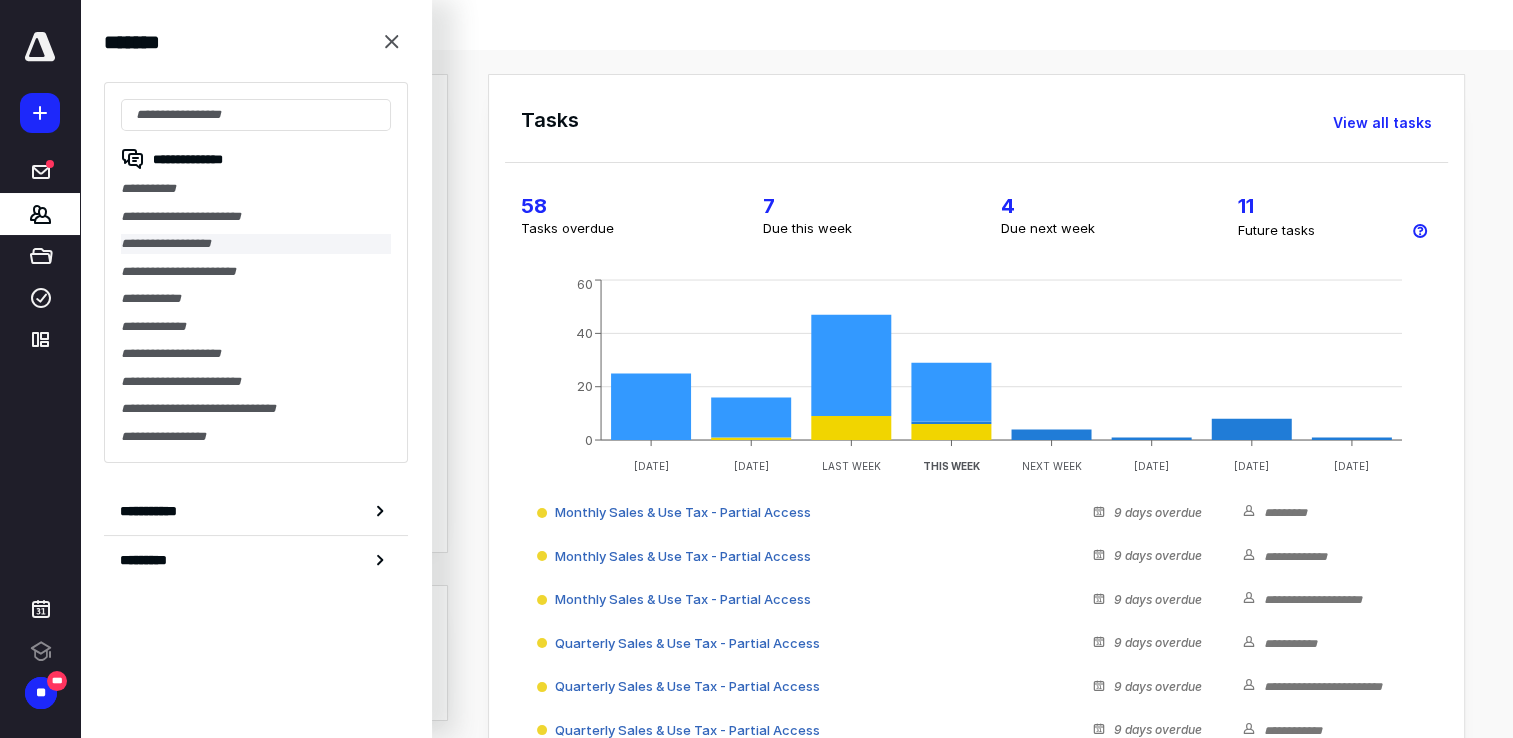 click on "**********" at bounding box center [256, 244] 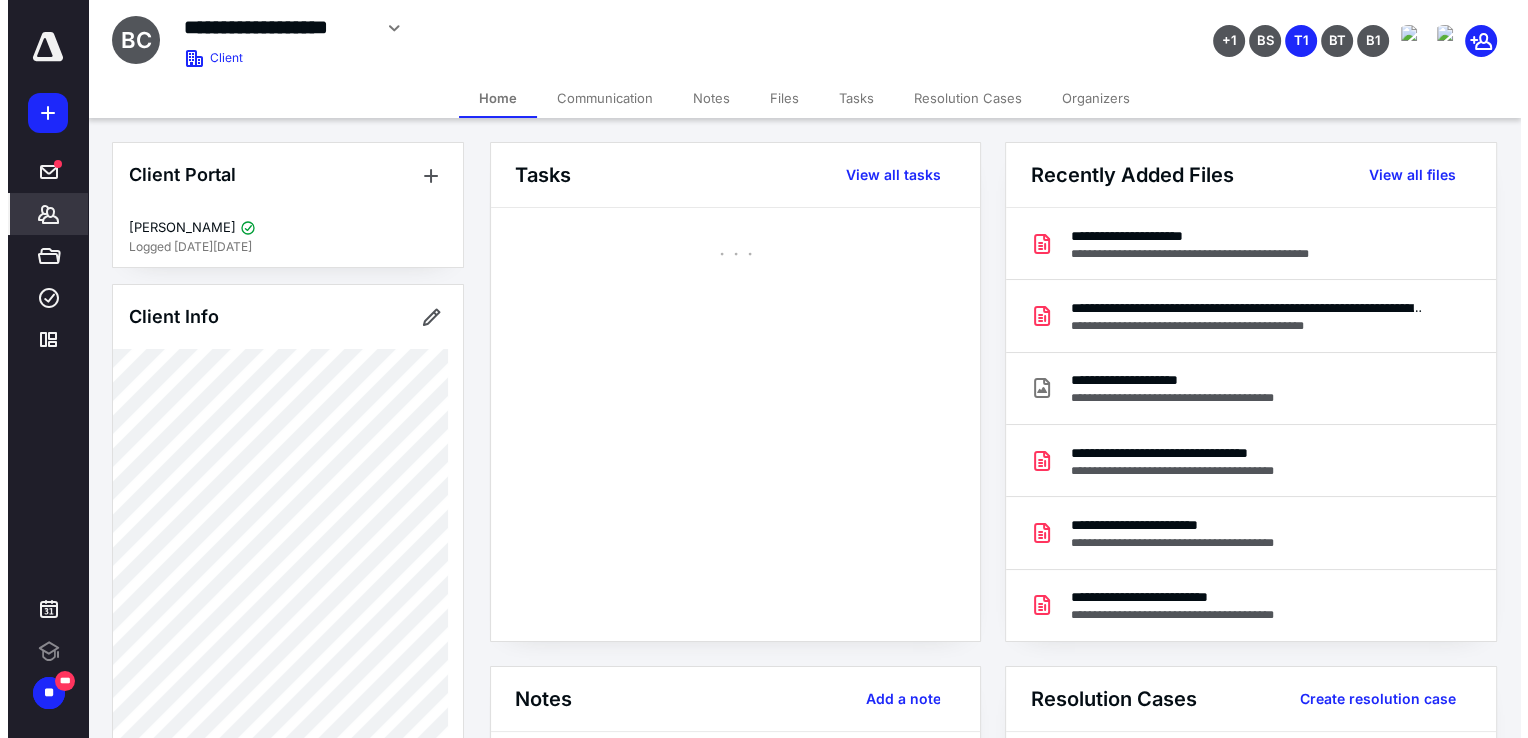 scroll, scrollTop: 0, scrollLeft: 0, axis: both 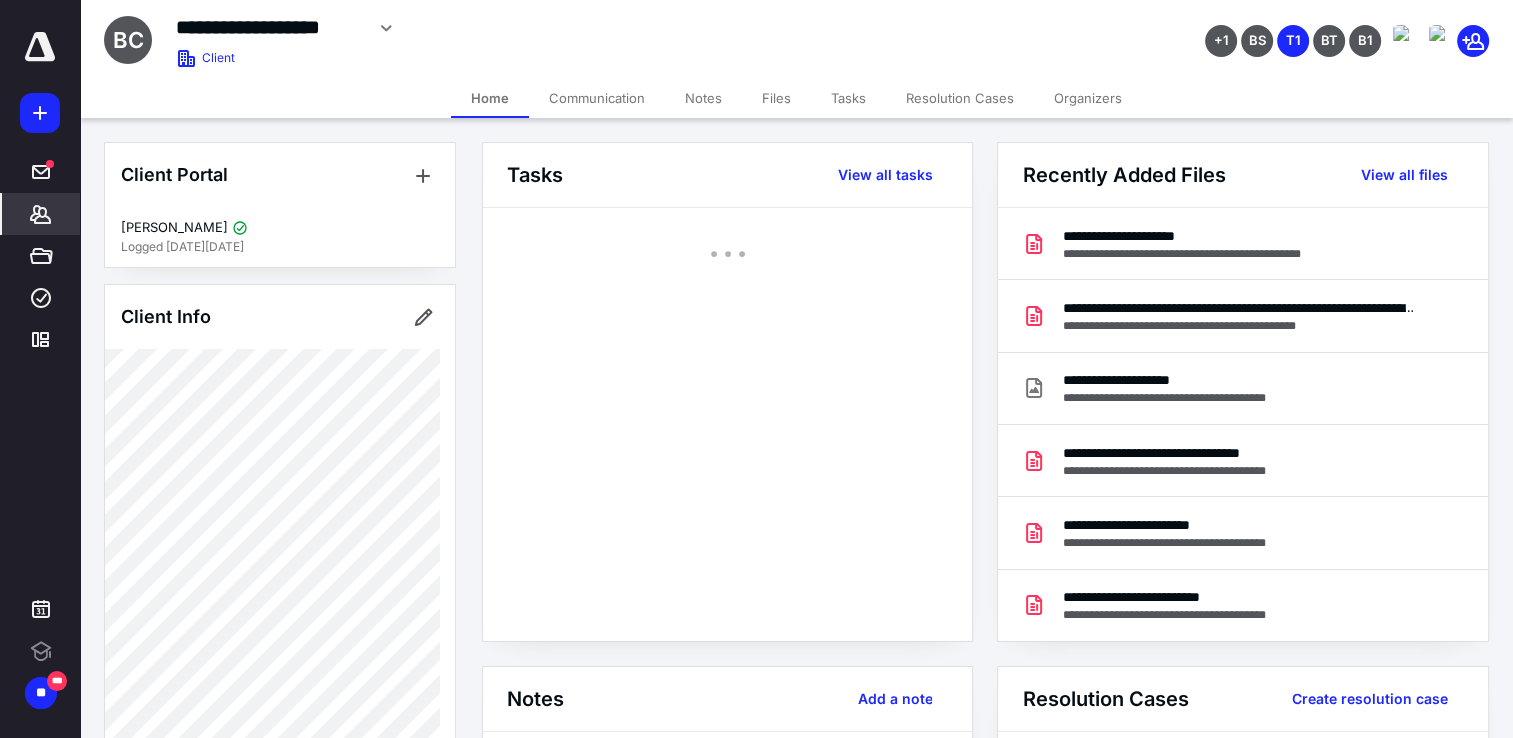 click on "Files" at bounding box center (776, 98) 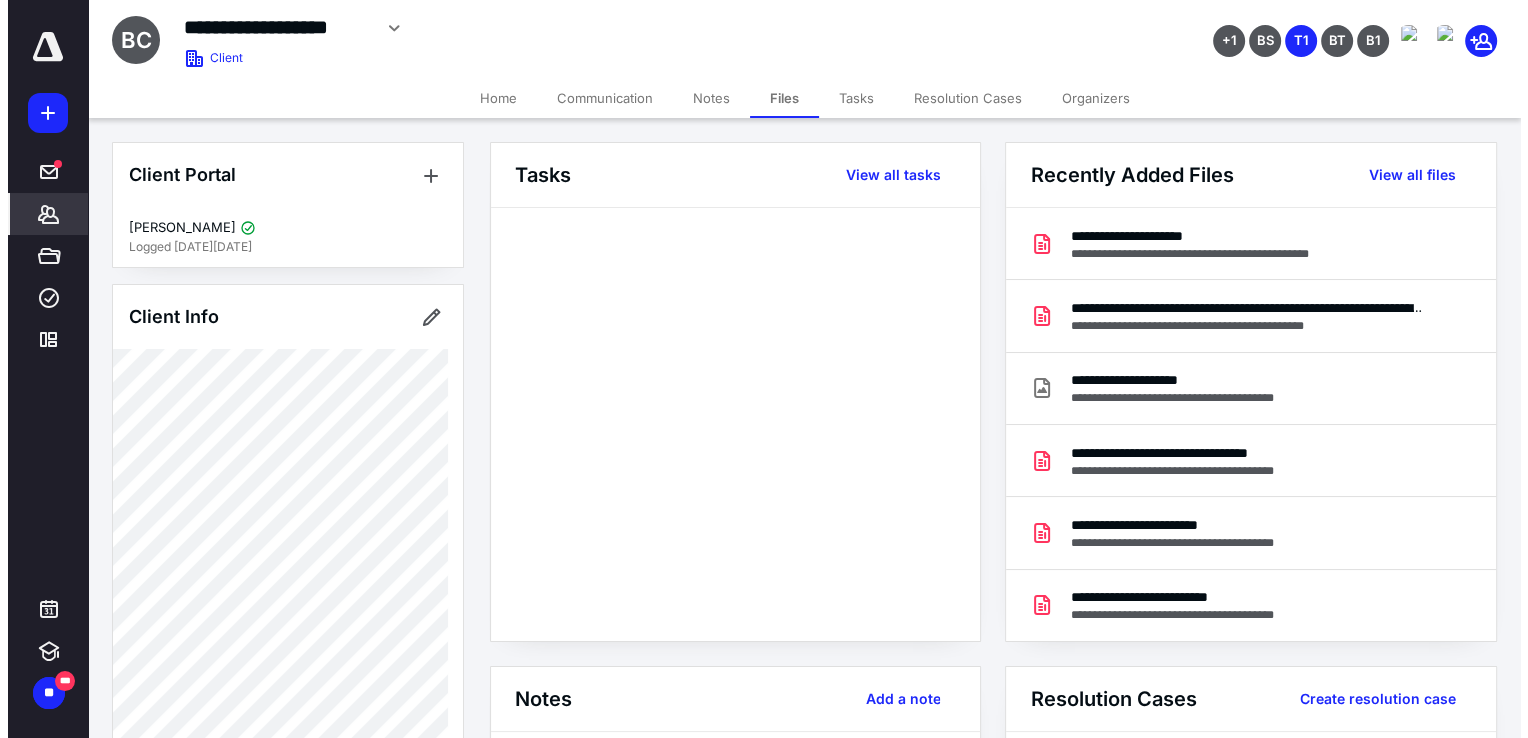 scroll, scrollTop: 0, scrollLeft: 0, axis: both 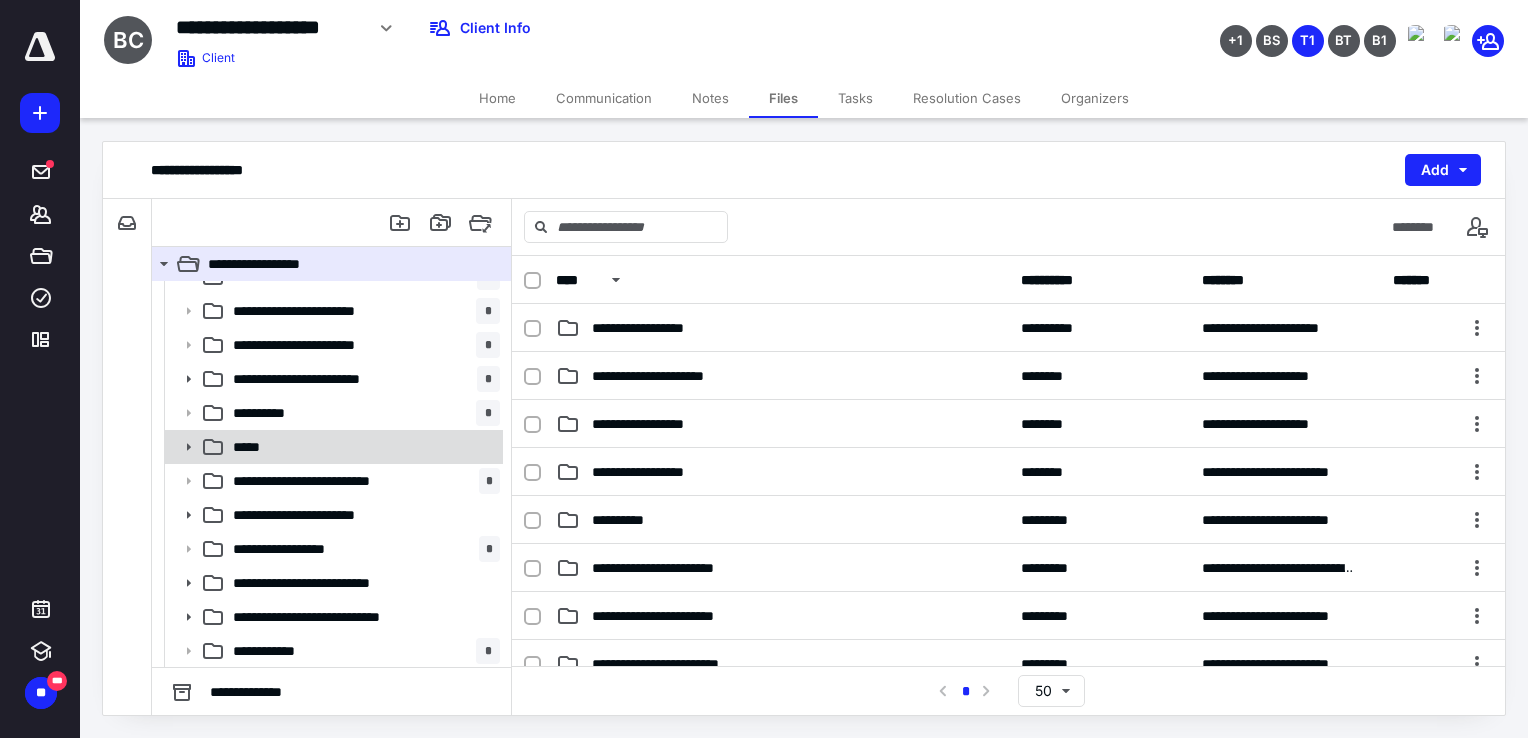 click on "*****" at bounding box center (362, 447) 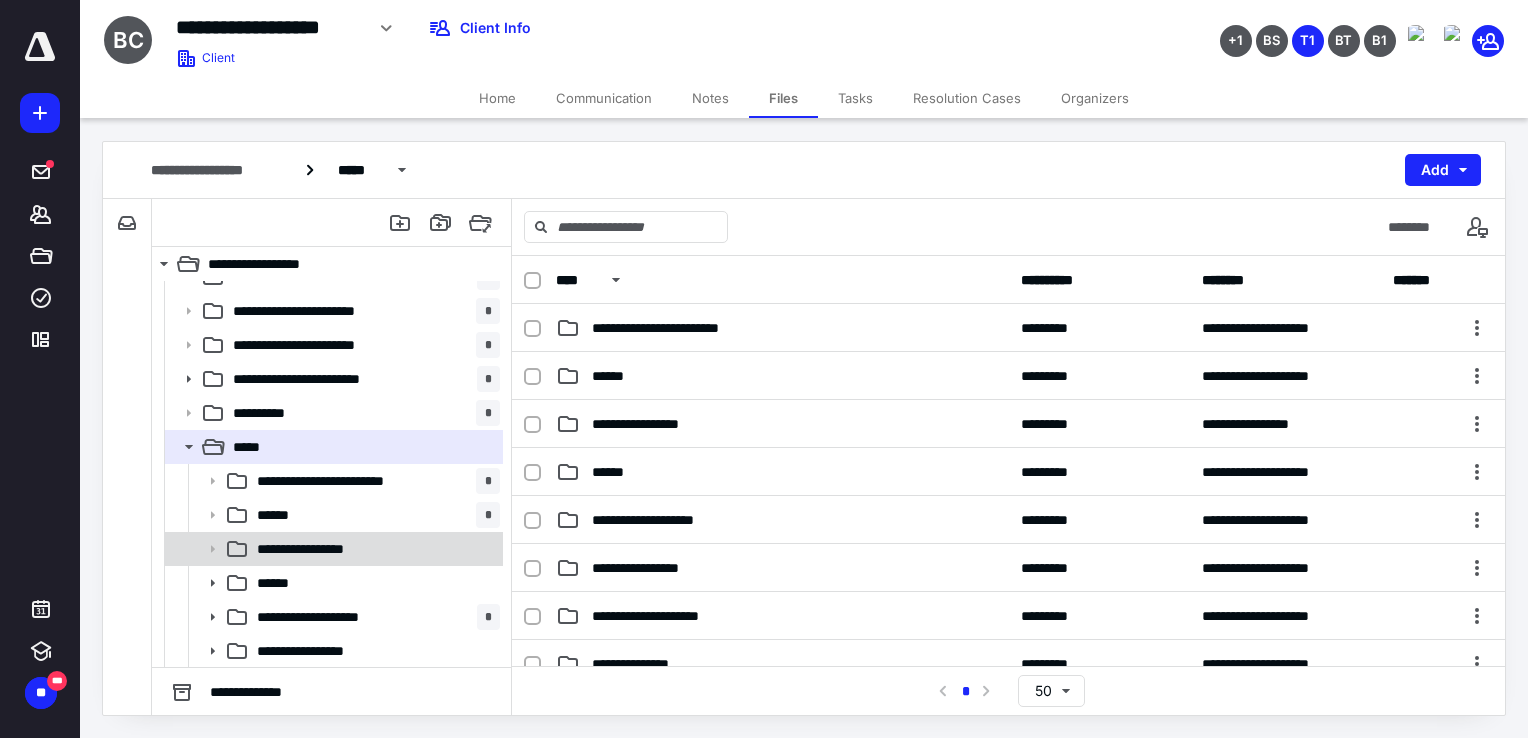 scroll, scrollTop: 100, scrollLeft: 0, axis: vertical 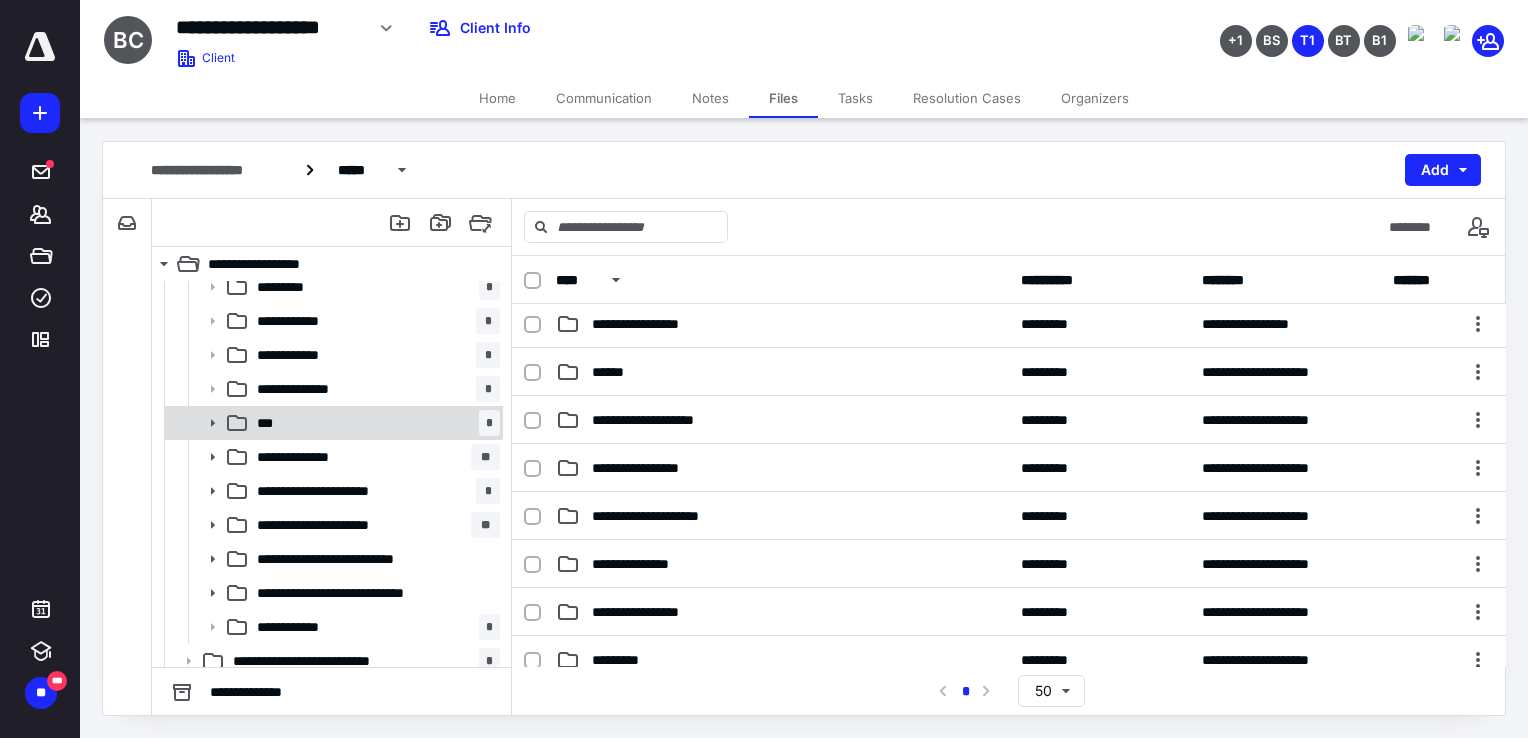 click on "*** *" at bounding box center (374, 423) 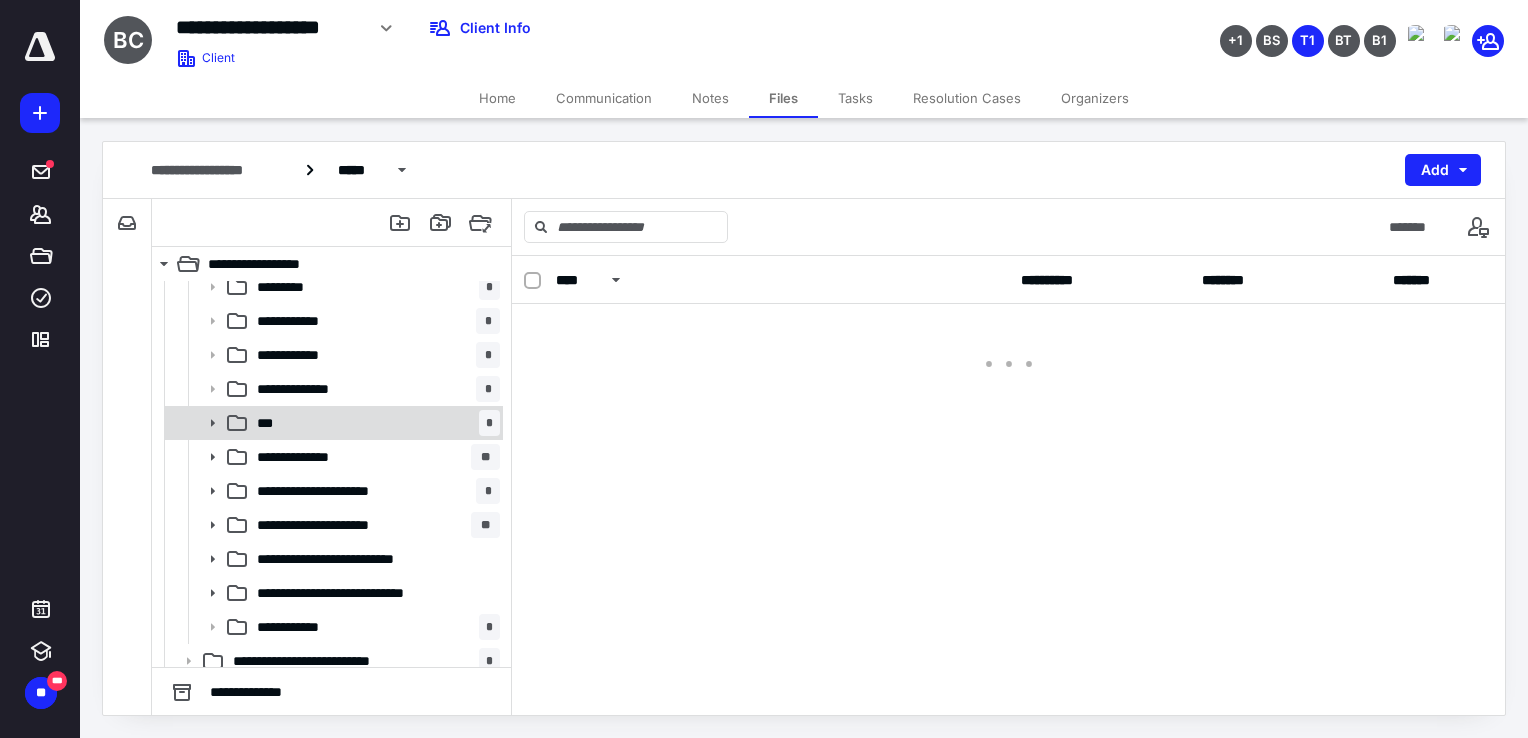 click on "*** *" at bounding box center (374, 423) 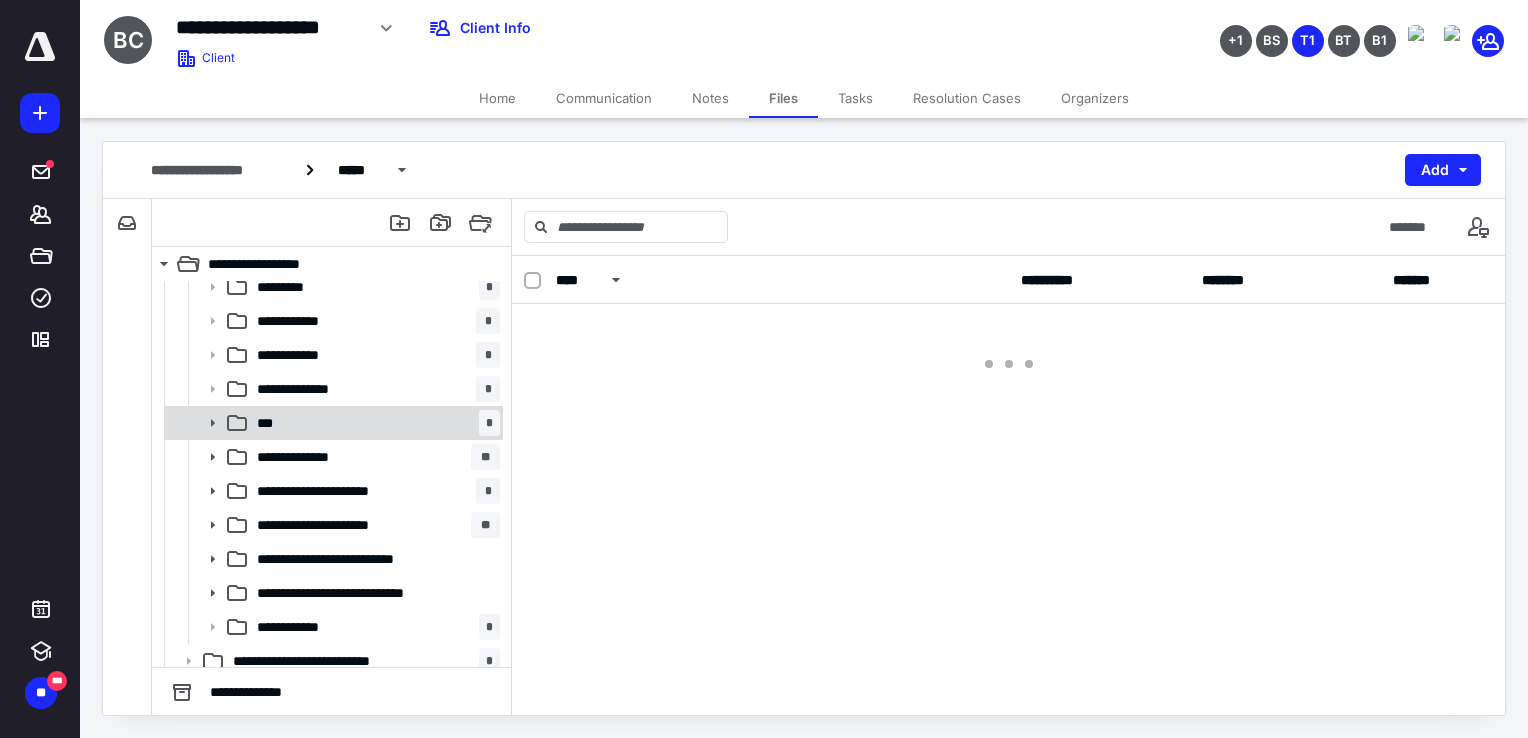scroll, scrollTop: 0, scrollLeft: 0, axis: both 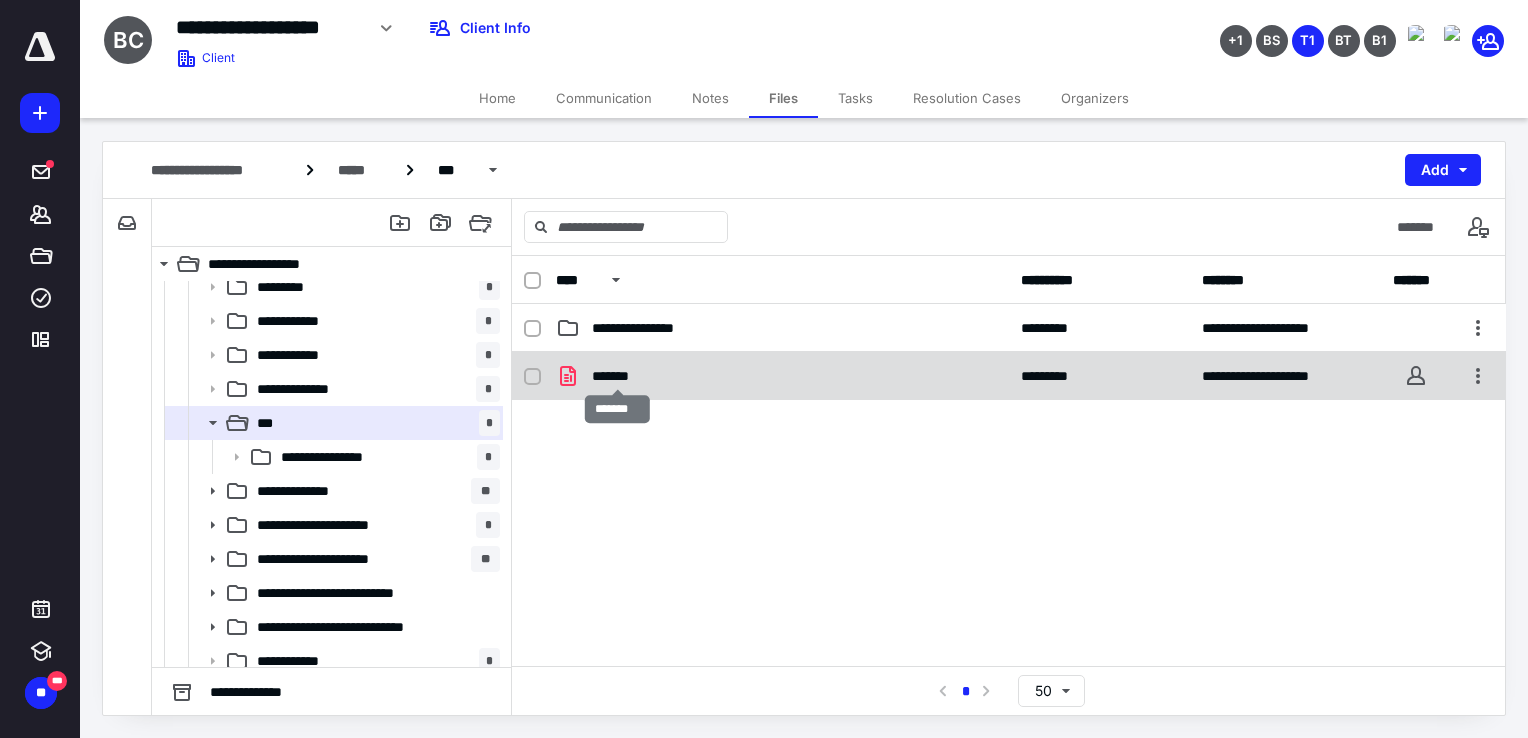 click on "*******" at bounding box center [618, 376] 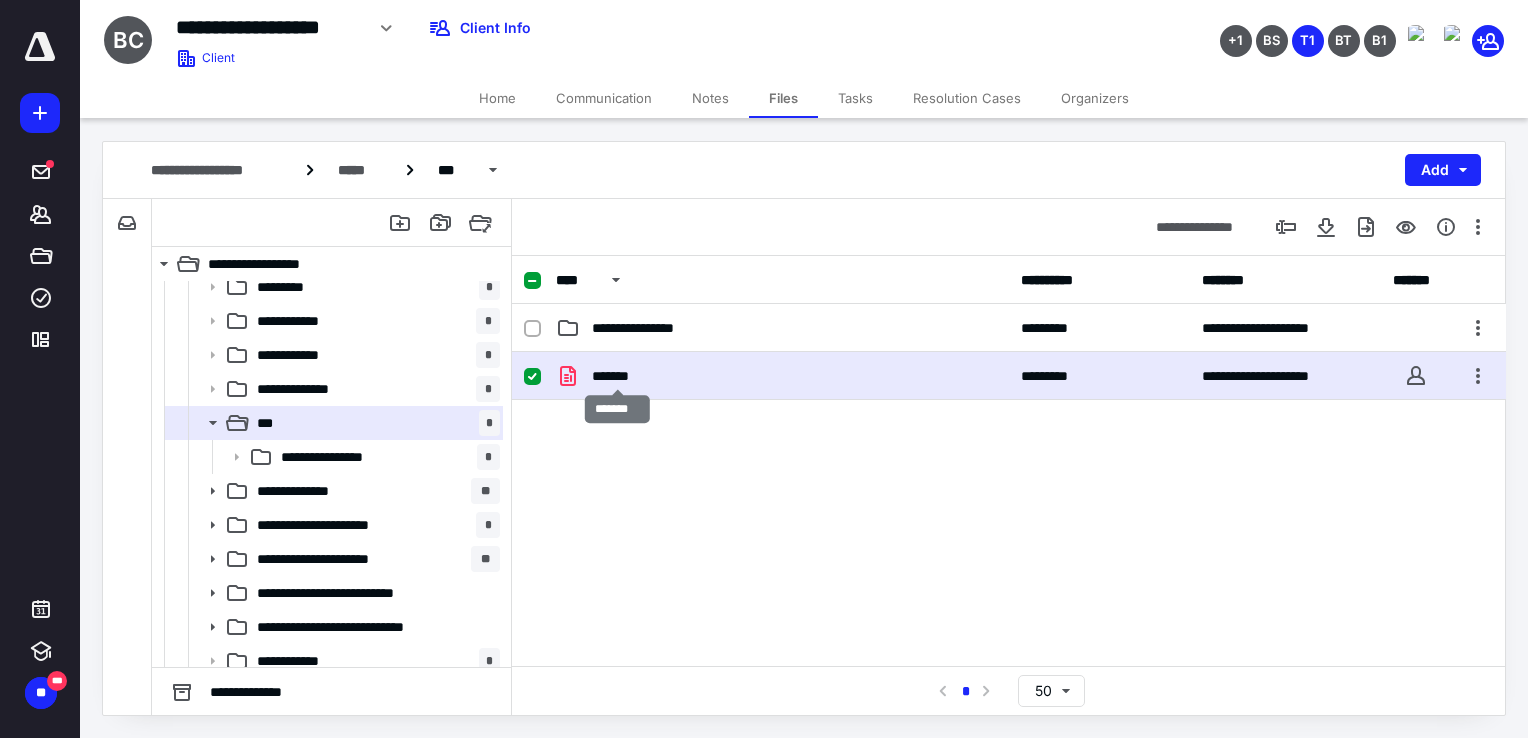click on "*******" at bounding box center [618, 376] 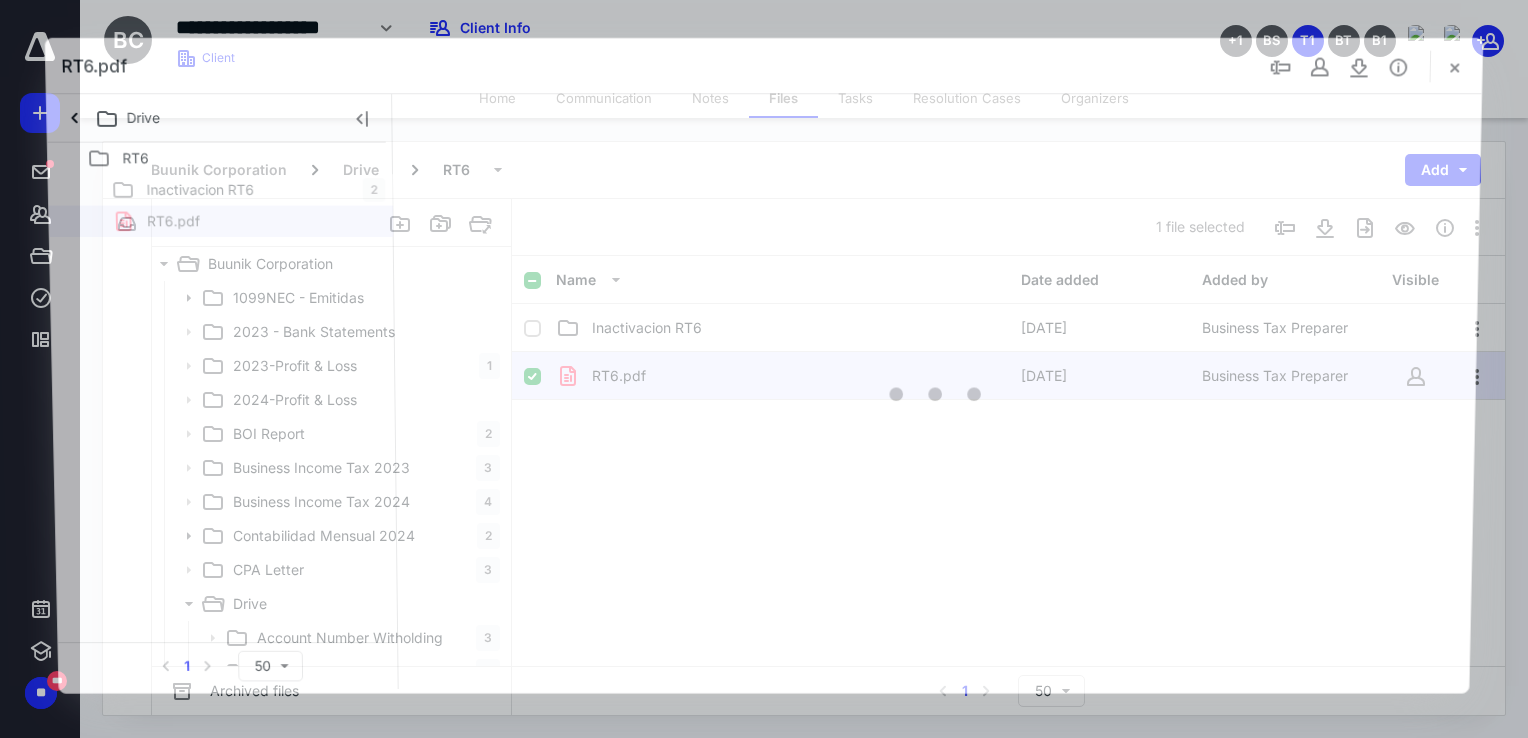 scroll, scrollTop: 657, scrollLeft: 0, axis: vertical 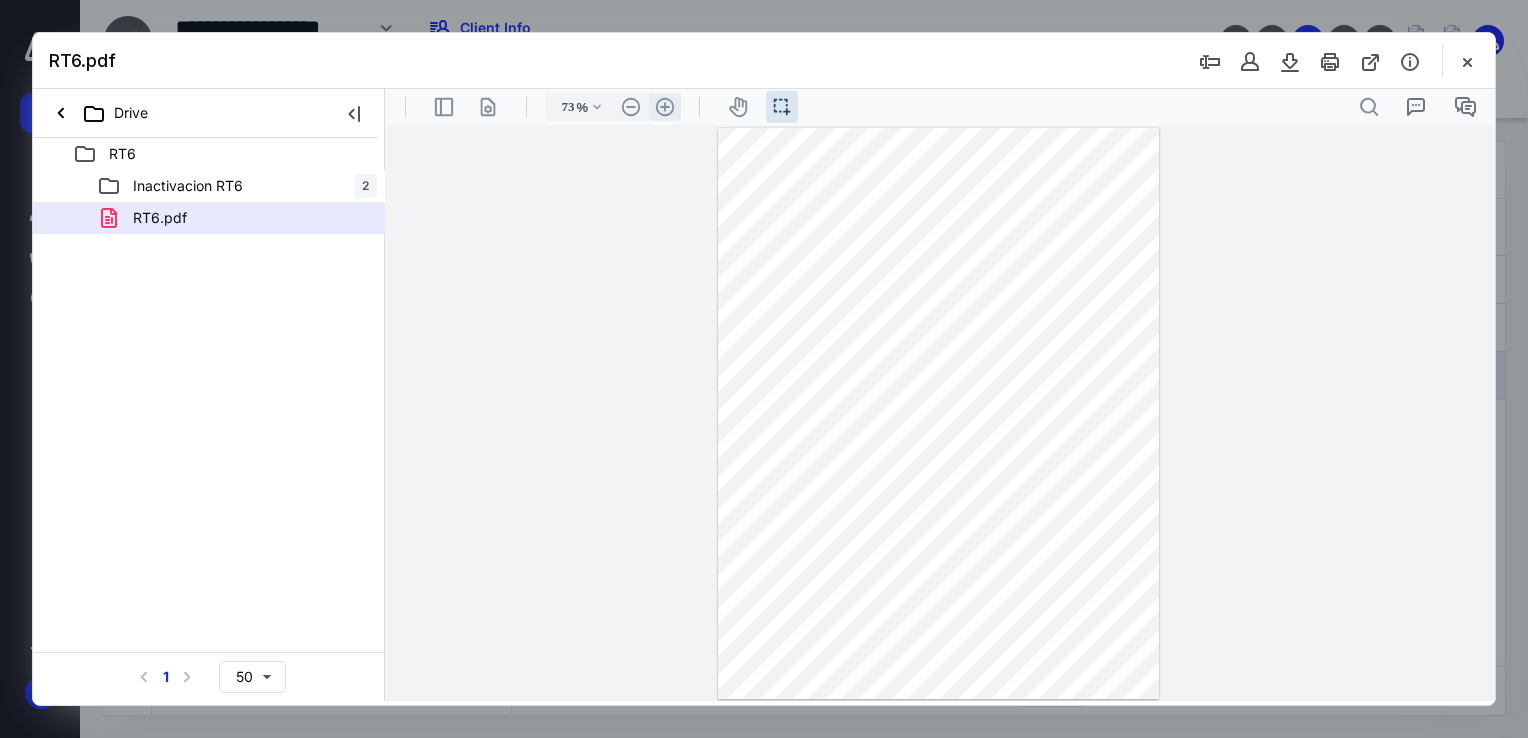 click on ".cls-1{fill:#abb0c4;} icon - header - zoom - in - line" at bounding box center (665, 107) 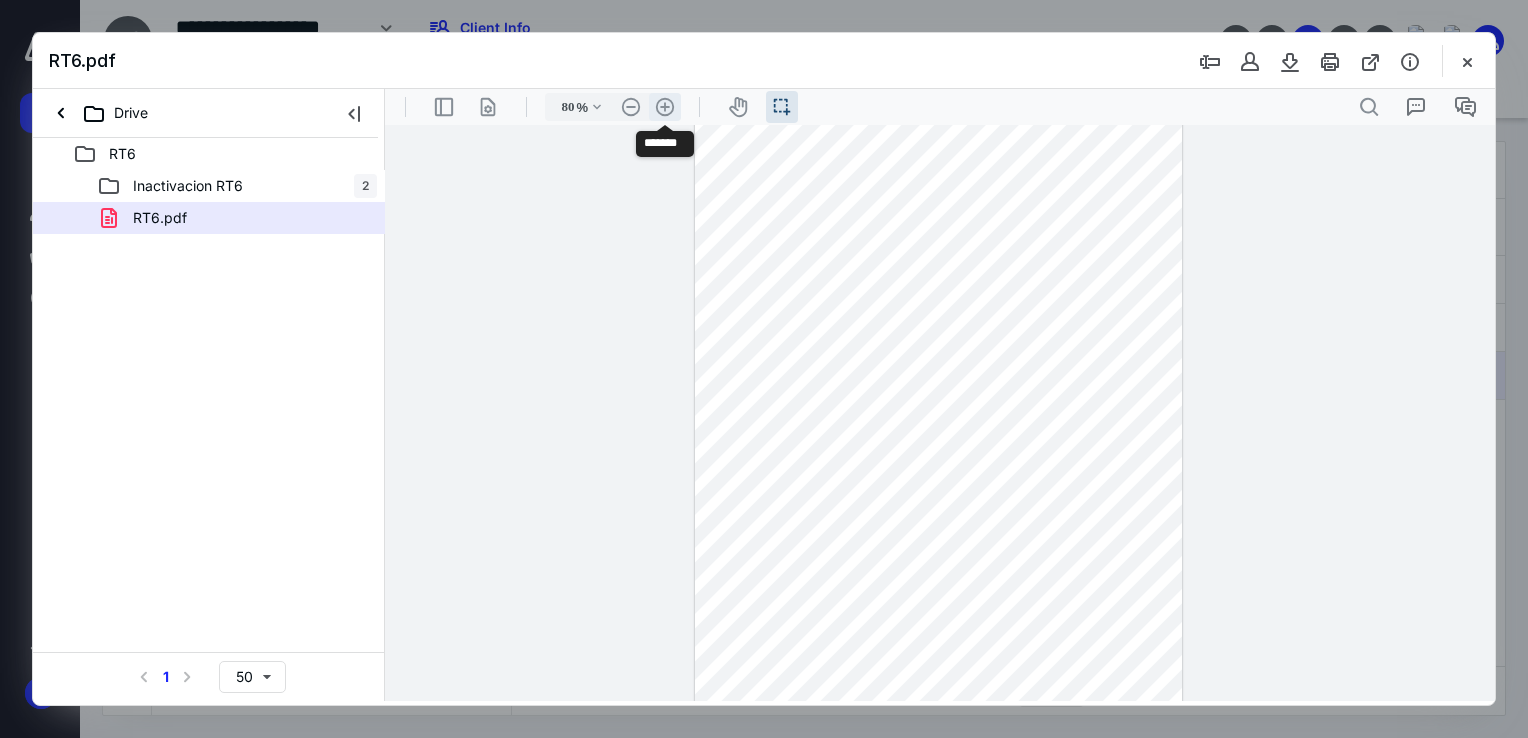 click on ".cls-1{fill:#abb0c4;} icon - header - zoom - in - line" at bounding box center (665, 107) 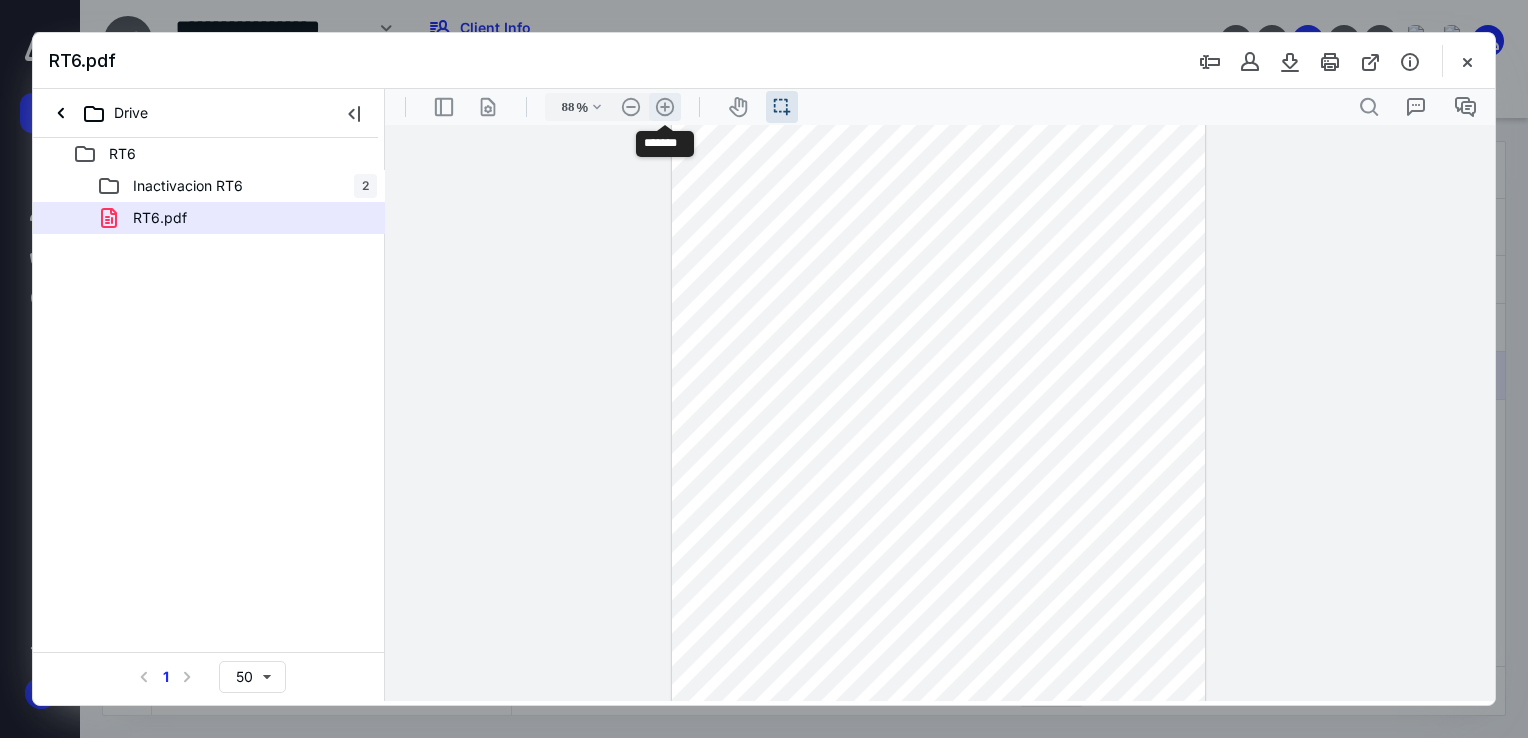 click on ".cls-1{fill:#abb0c4;} icon - header - zoom - in - line" at bounding box center (665, 107) 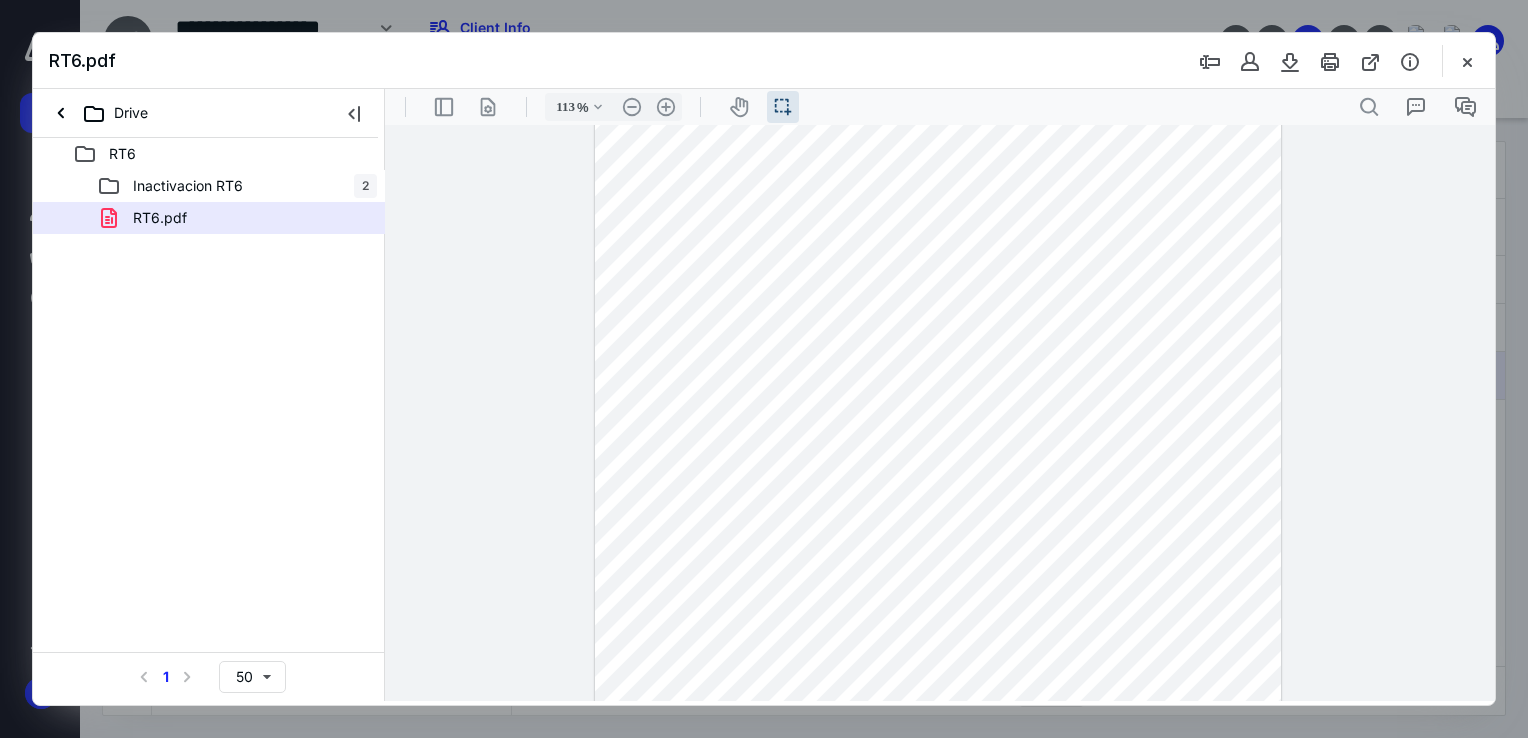 scroll, scrollTop: 0, scrollLeft: 0, axis: both 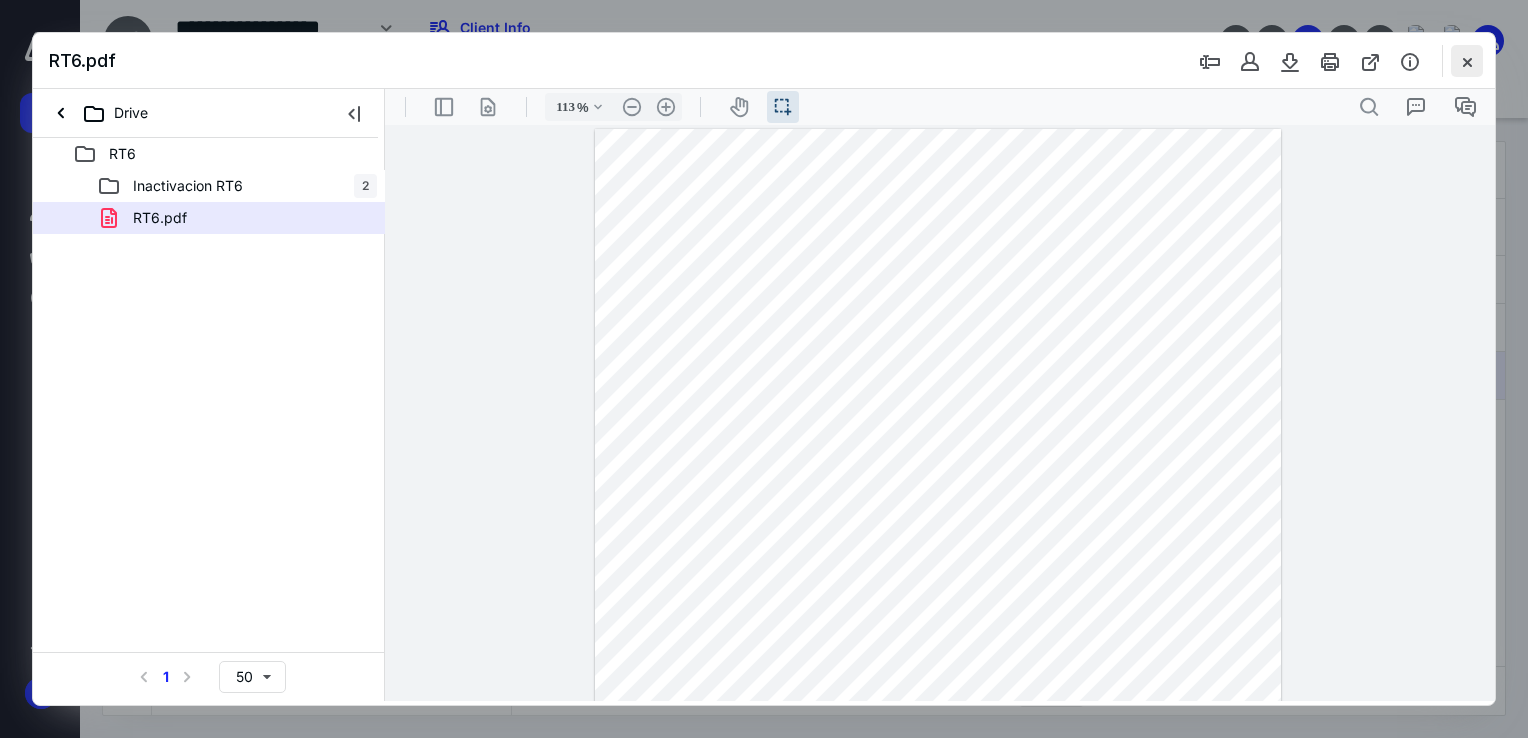 click at bounding box center [1467, 61] 